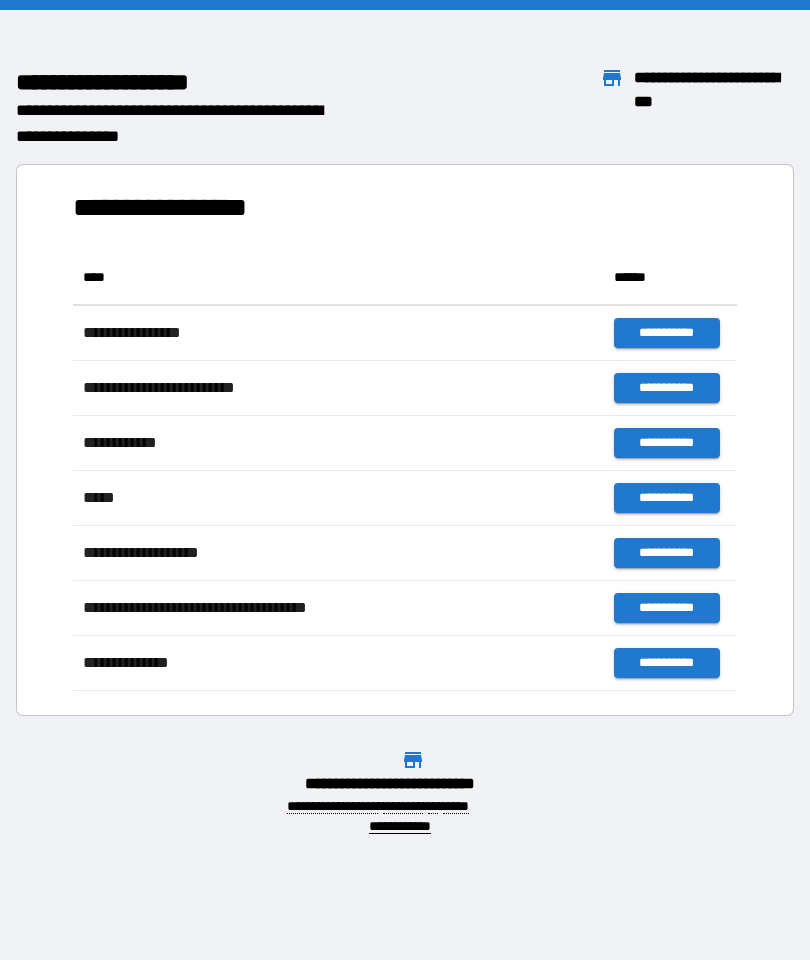 scroll, scrollTop: 80, scrollLeft: 0, axis: vertical 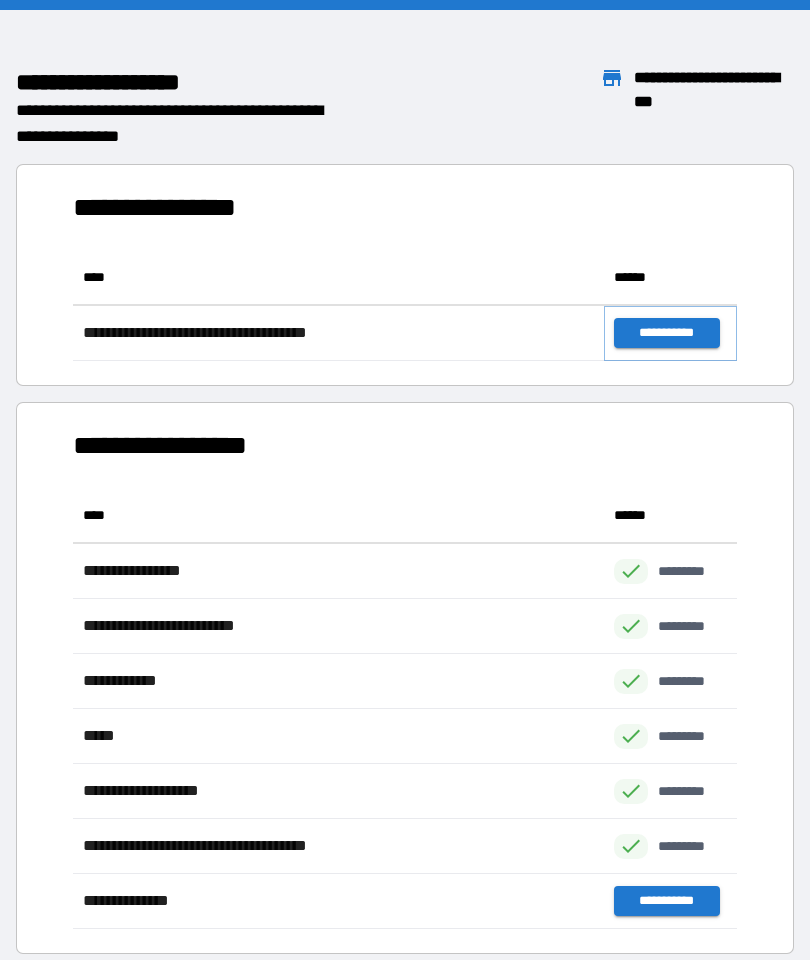 click on "**********" at bounding box center (666, 333) 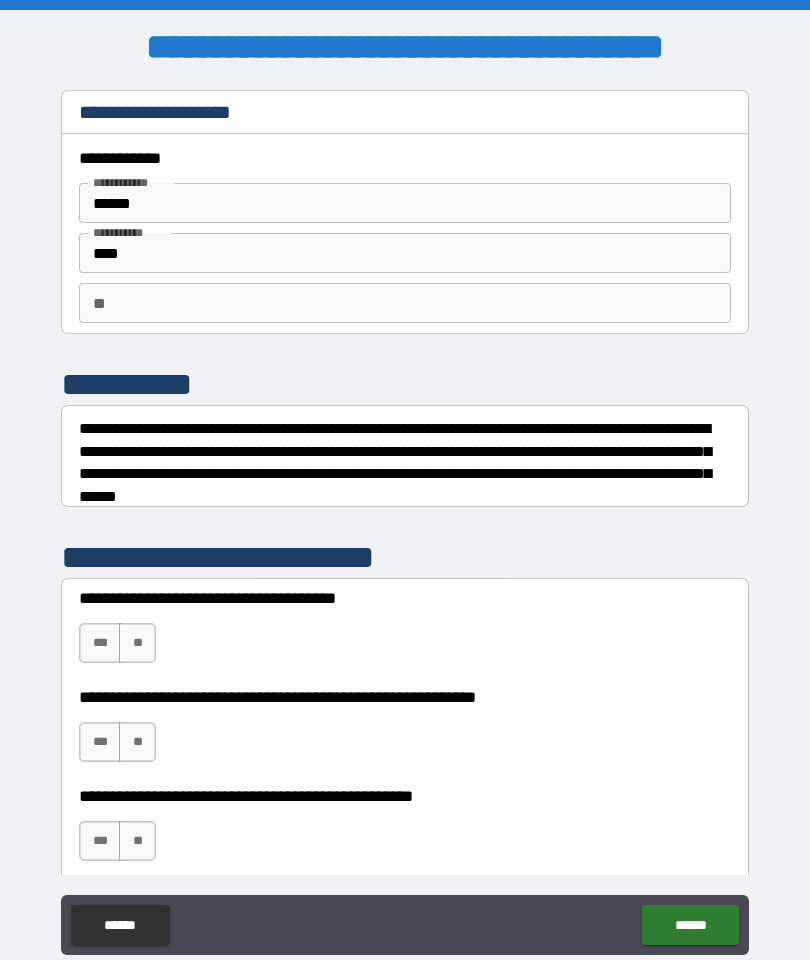 click on "**" at bounding box center (137, 643) 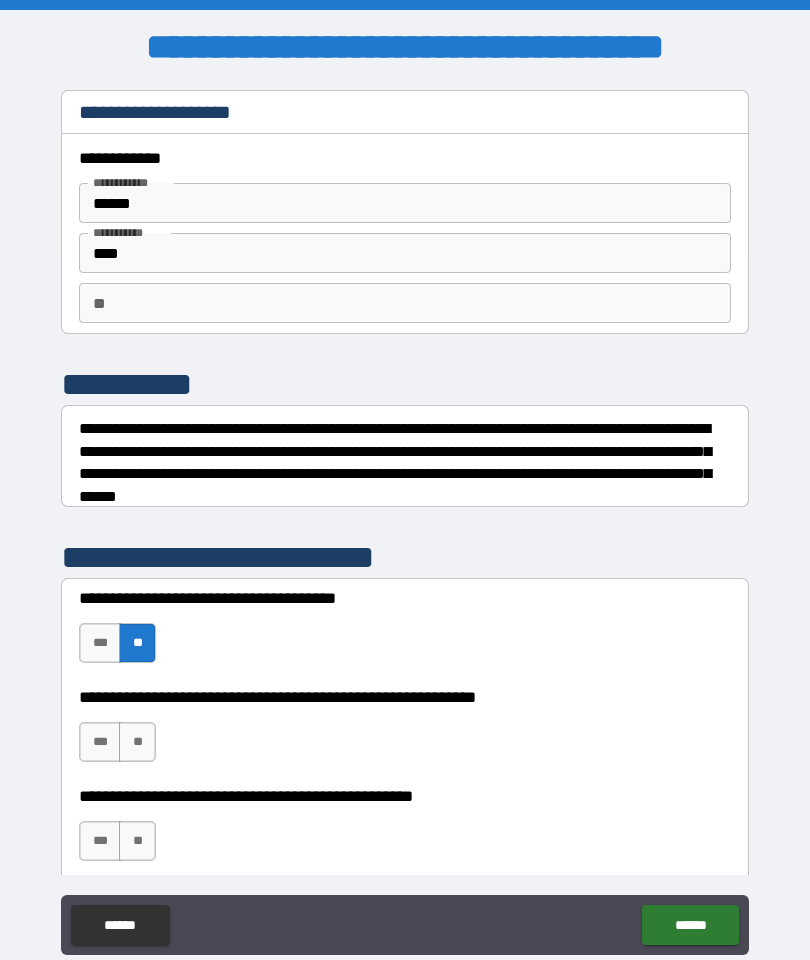 click on "**" at bounding box center (137, 742) 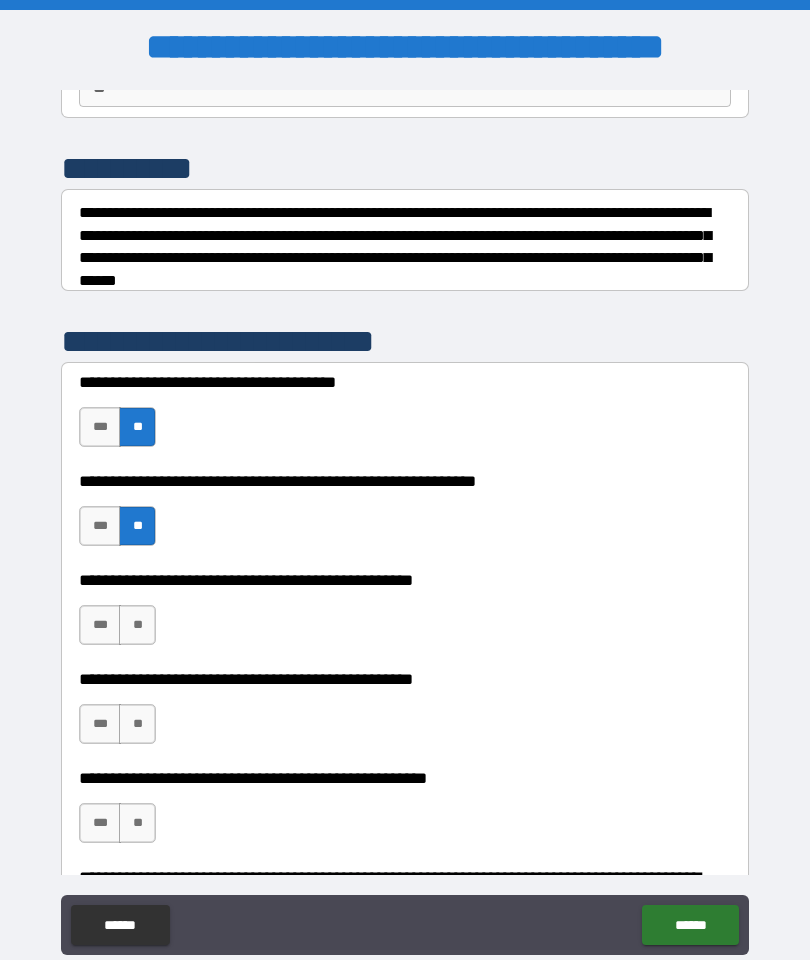 scroll, scrollTop: 223, scrollLeft: 0, axis: vertical 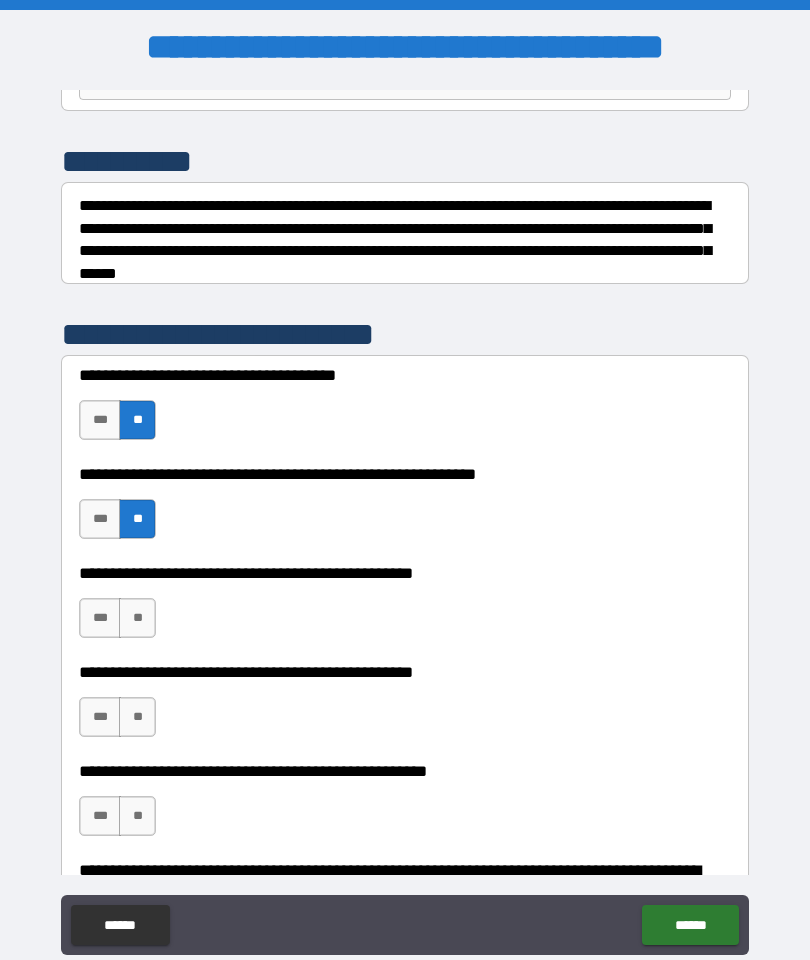 click on "**" at bounding box center (137, 618) 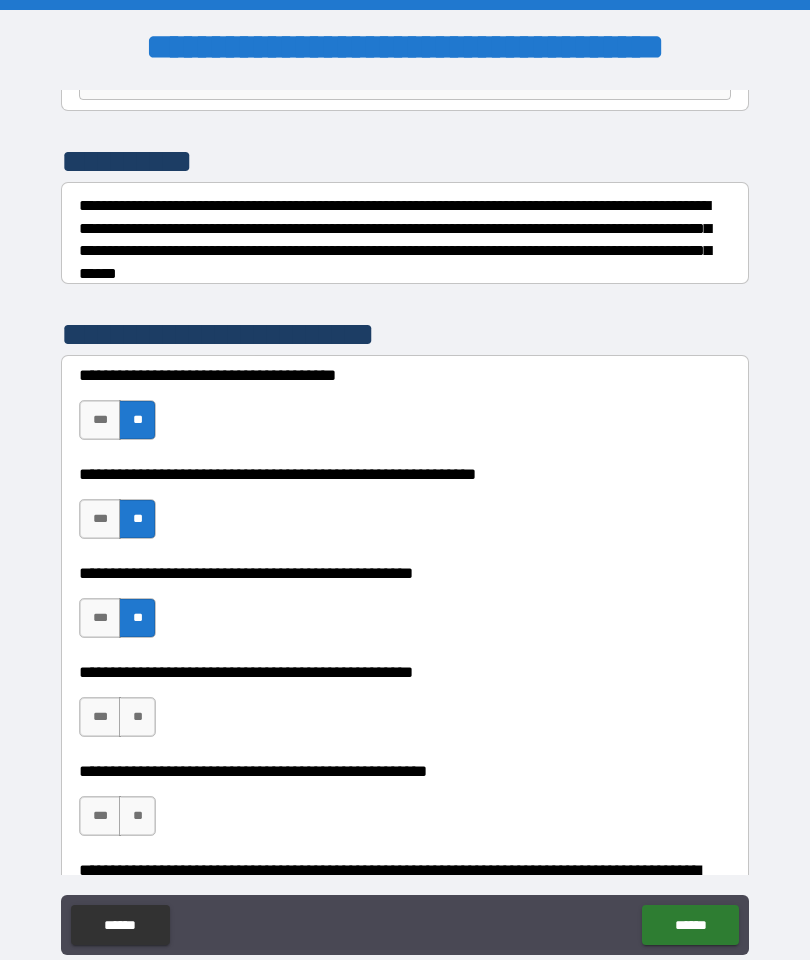 click on "***" at bounding box center (100, 519) 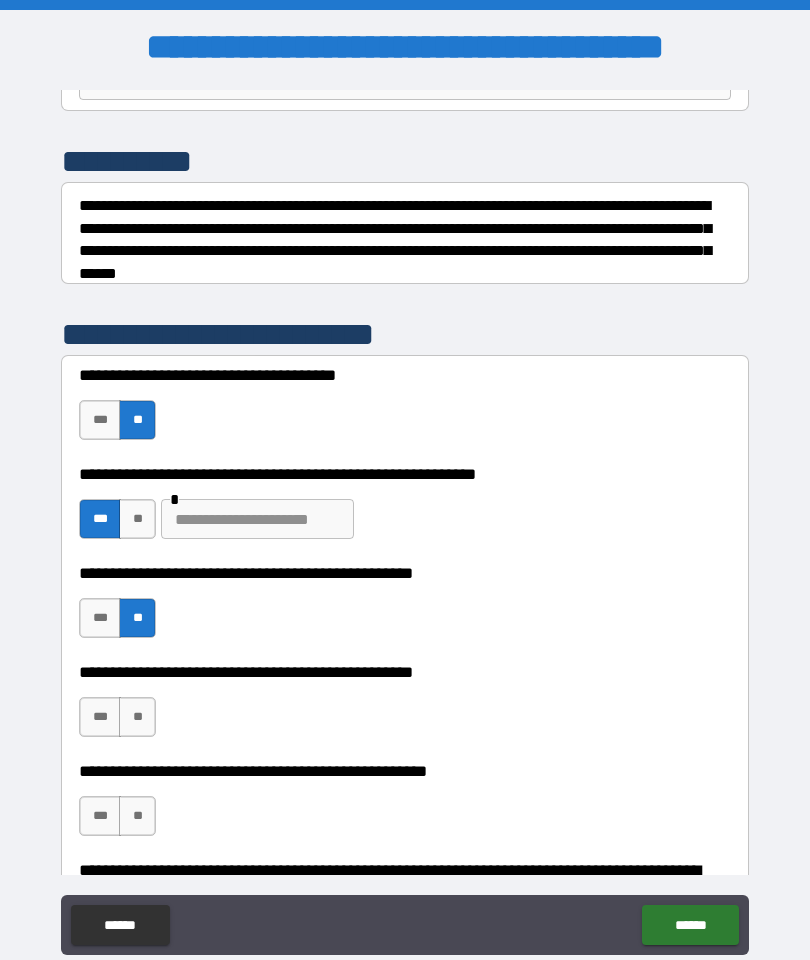 click at bounding box center [257, 519] 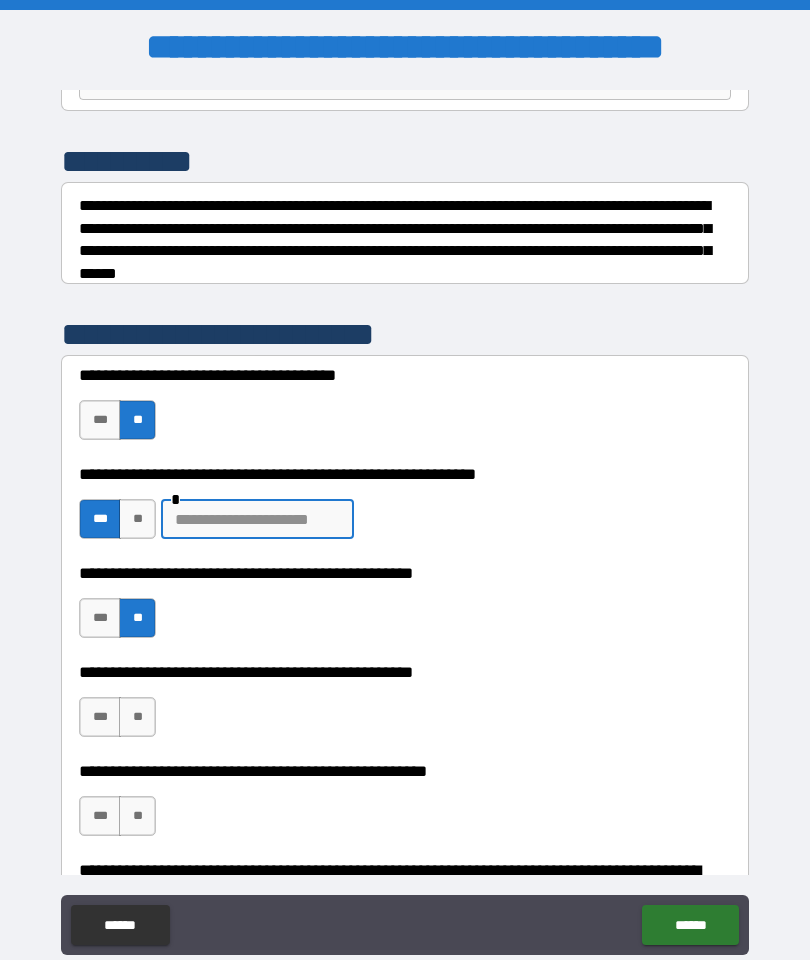 click on "**" at bounding box center (137, 519) 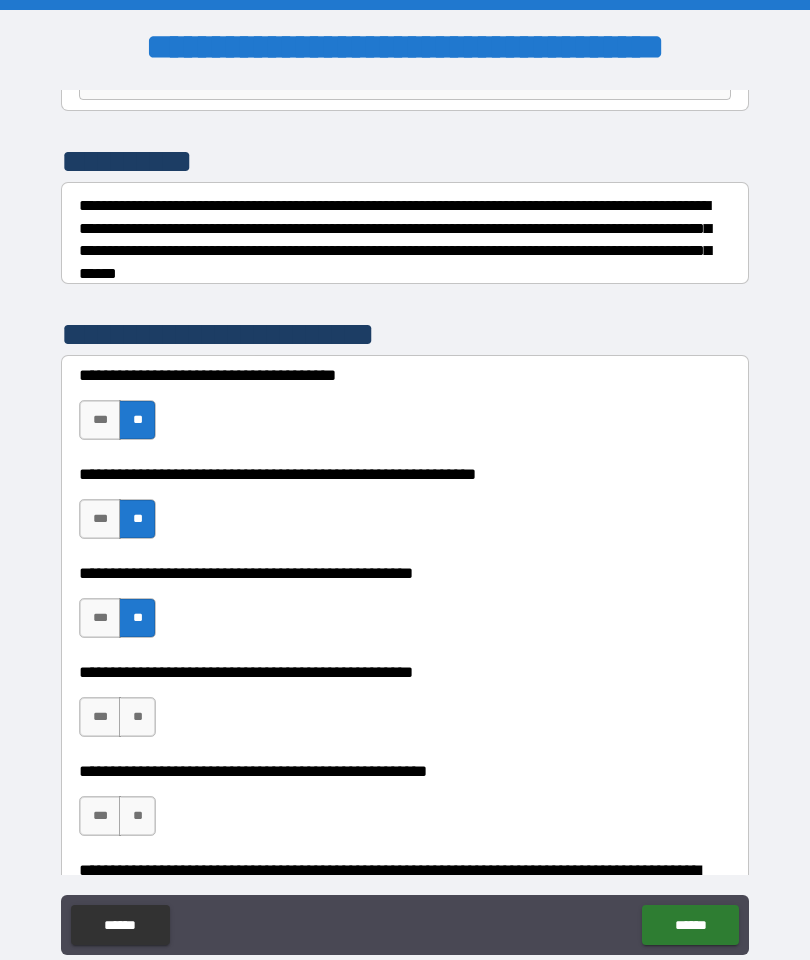 click on "**" at bounding box center (137, 717) 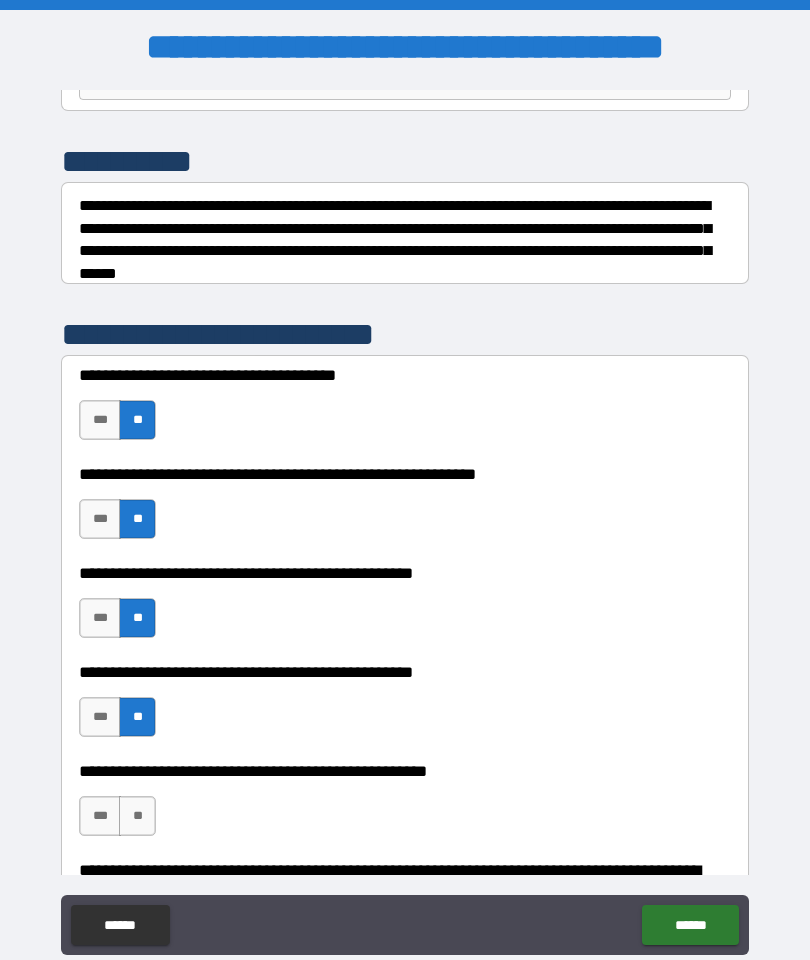 click on "**" at bounding box center [137, 816] 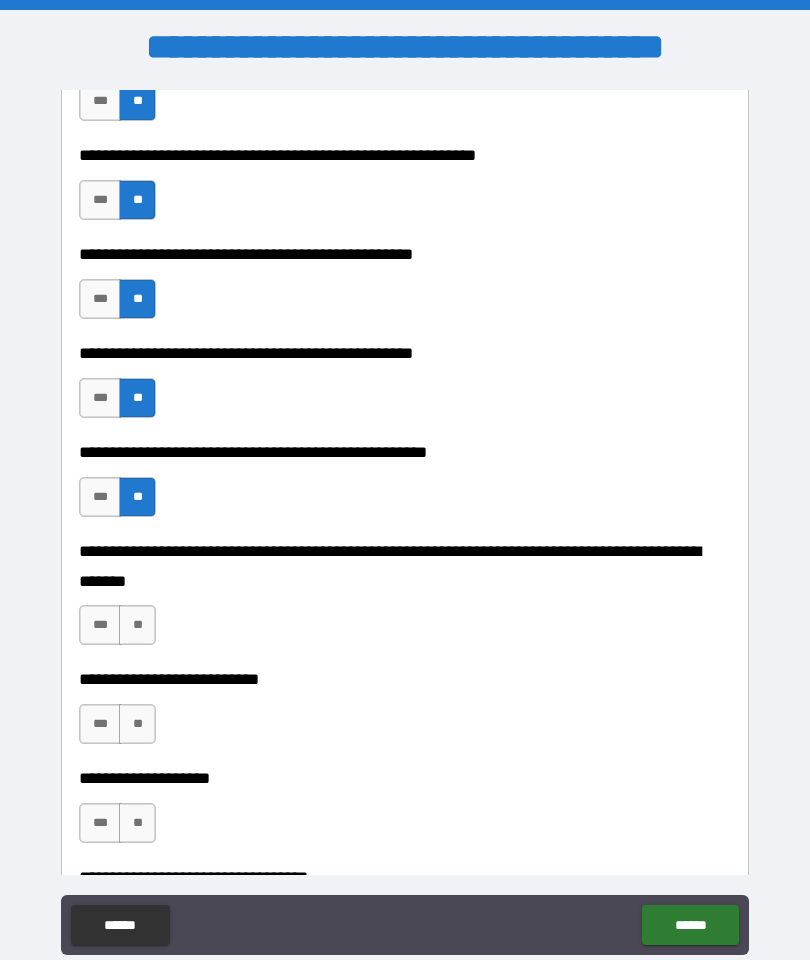 scroll, scrollTop: 545, scrollLeft: 0, axis: vertical 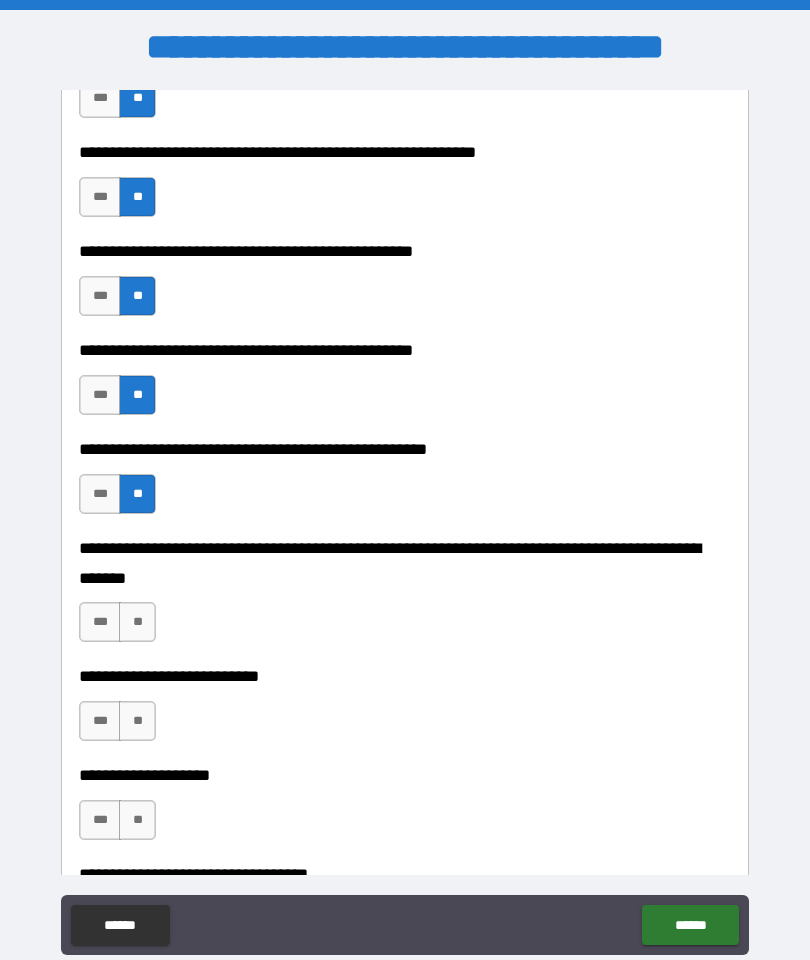 click on "***" at bounding box center [100, 395] 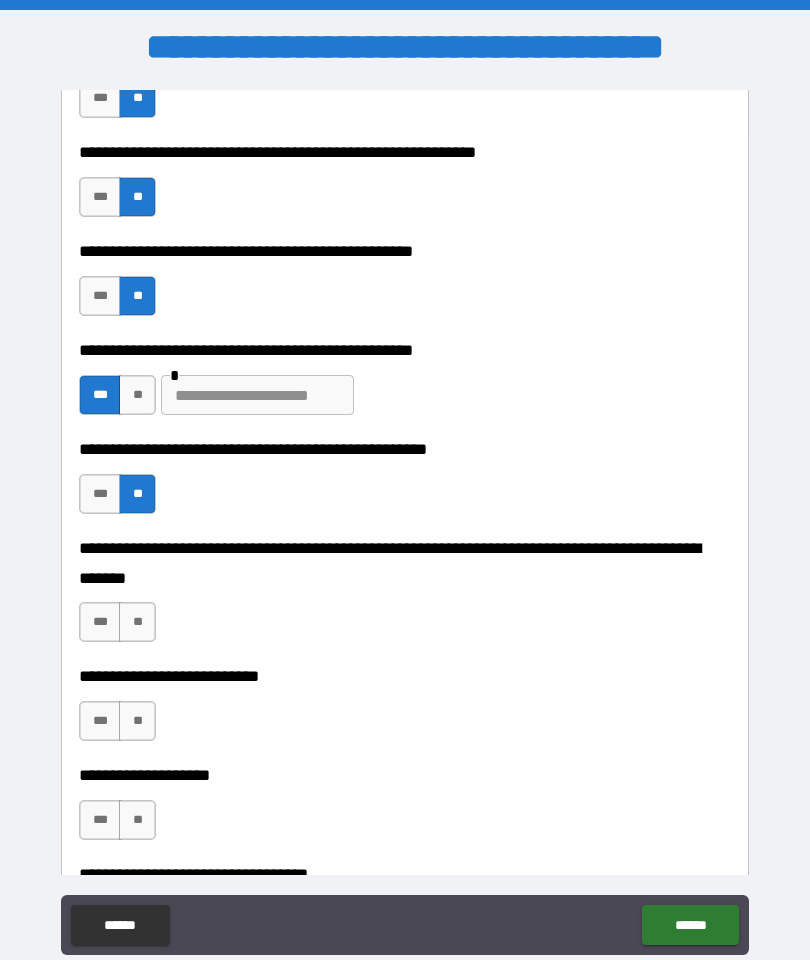 click at bounding box center (257, 395) 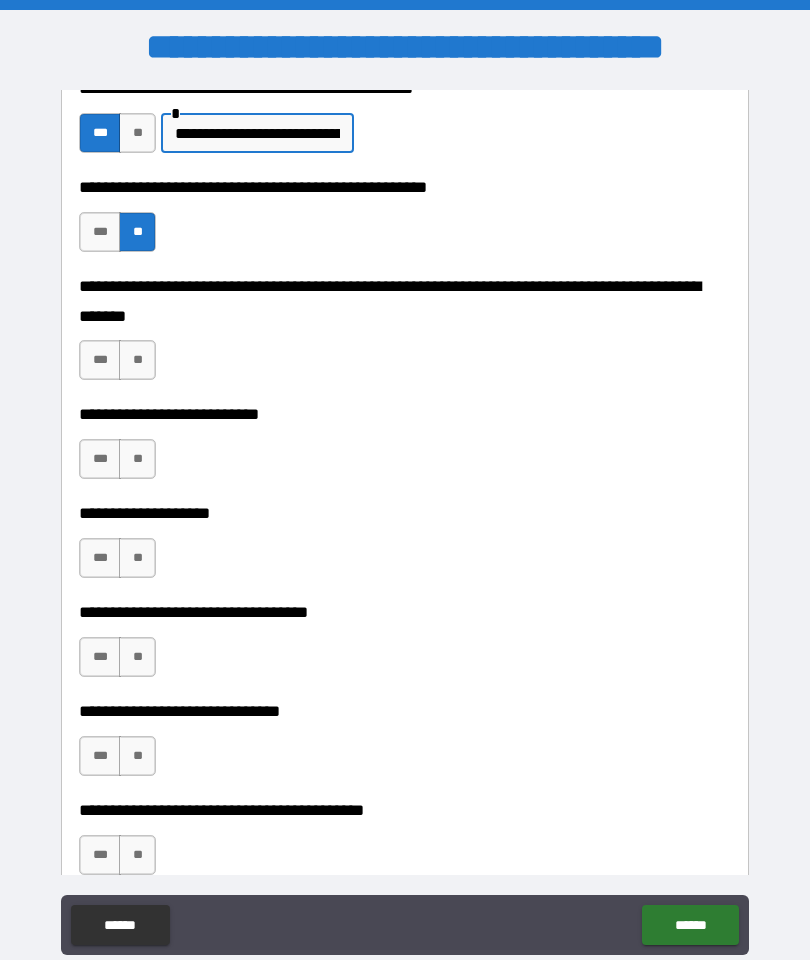 scroll, scrollTop: 821, scrollLeft: 0, axis: vertical 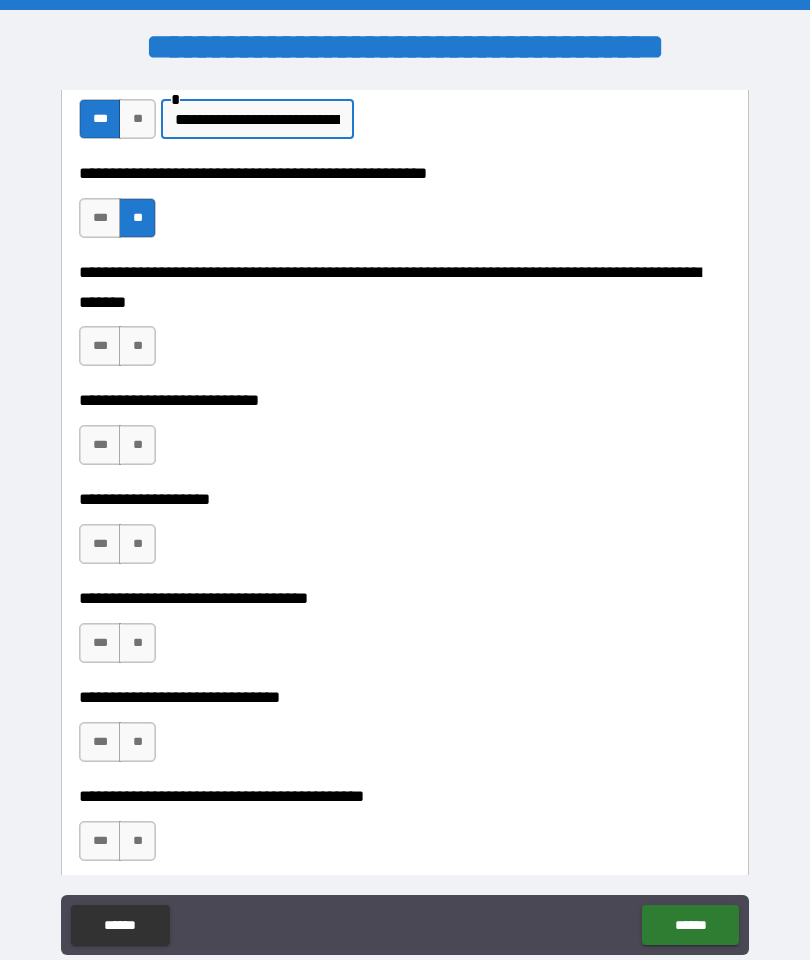 type on "**********" 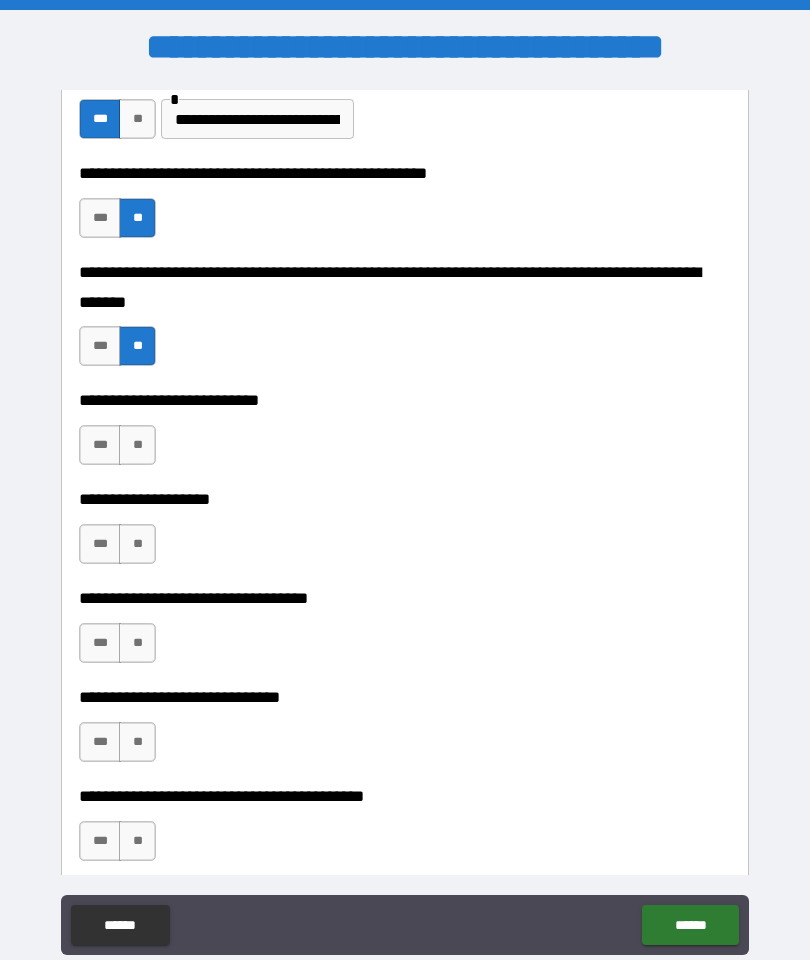 click on "**" at bounding box center [137, 445] 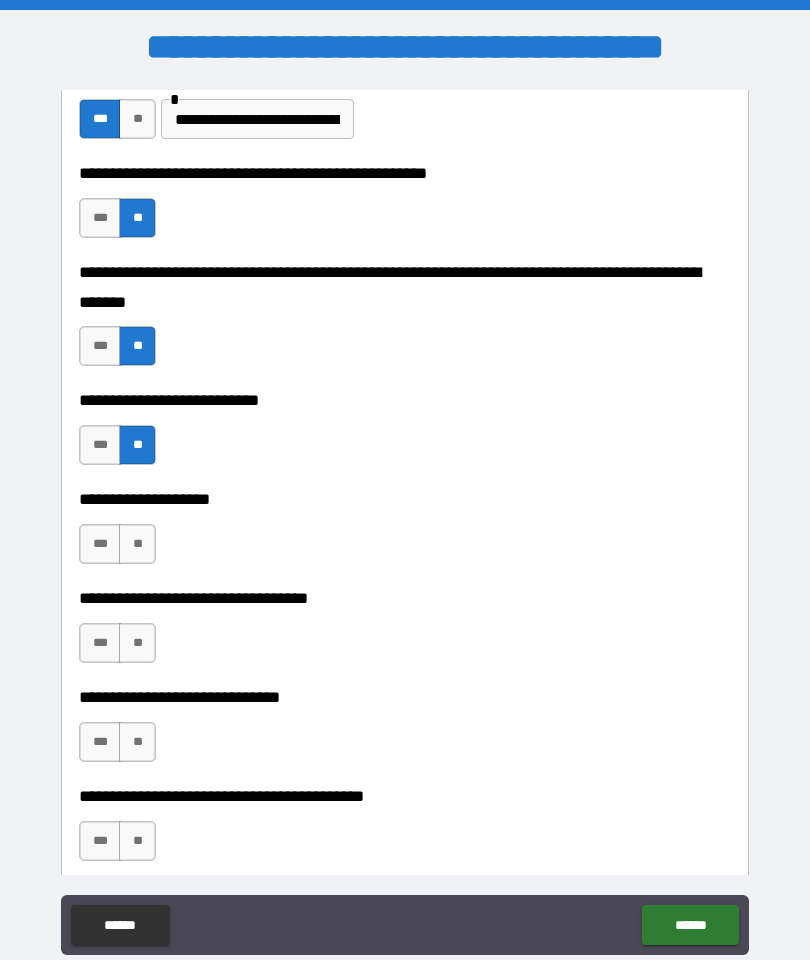 click on "**" at bounding box center [137, 544] 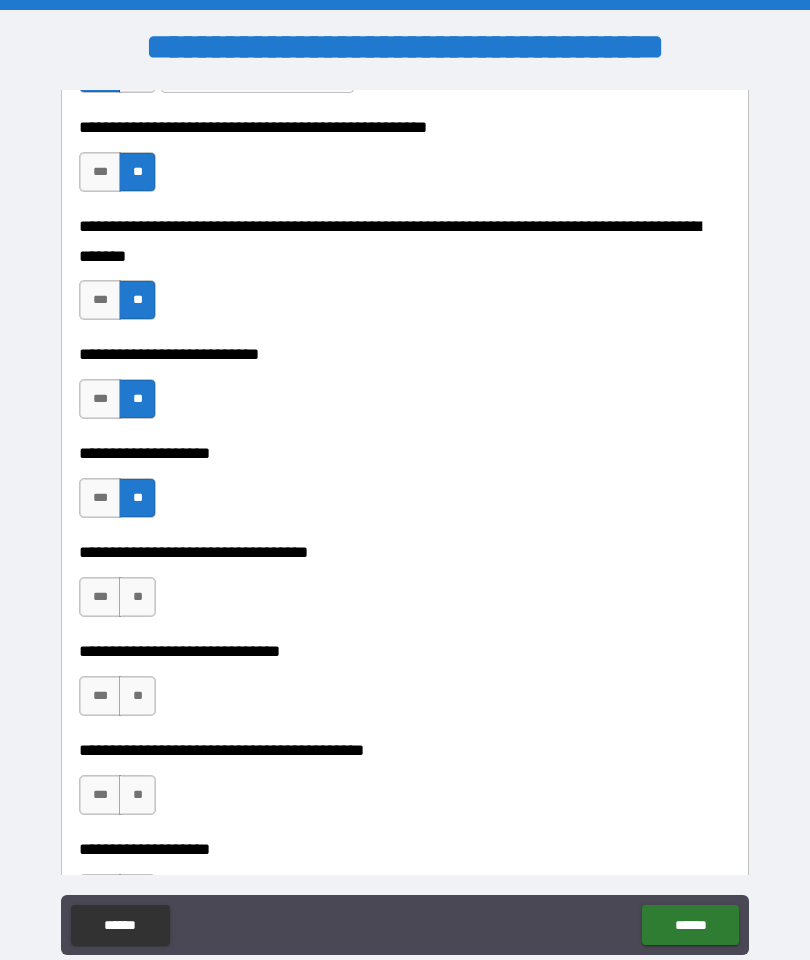 click on "**" at bounding box center (137, 597) 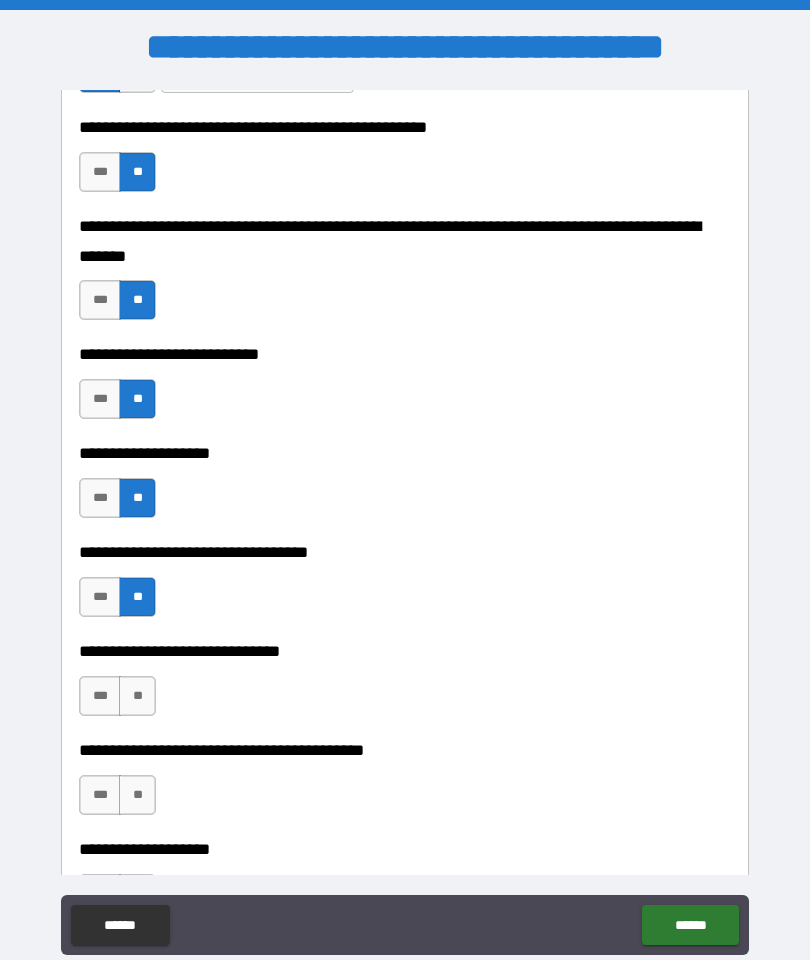 scroll, scrollTop: 933, scrollLeft: 0, axis: vertical 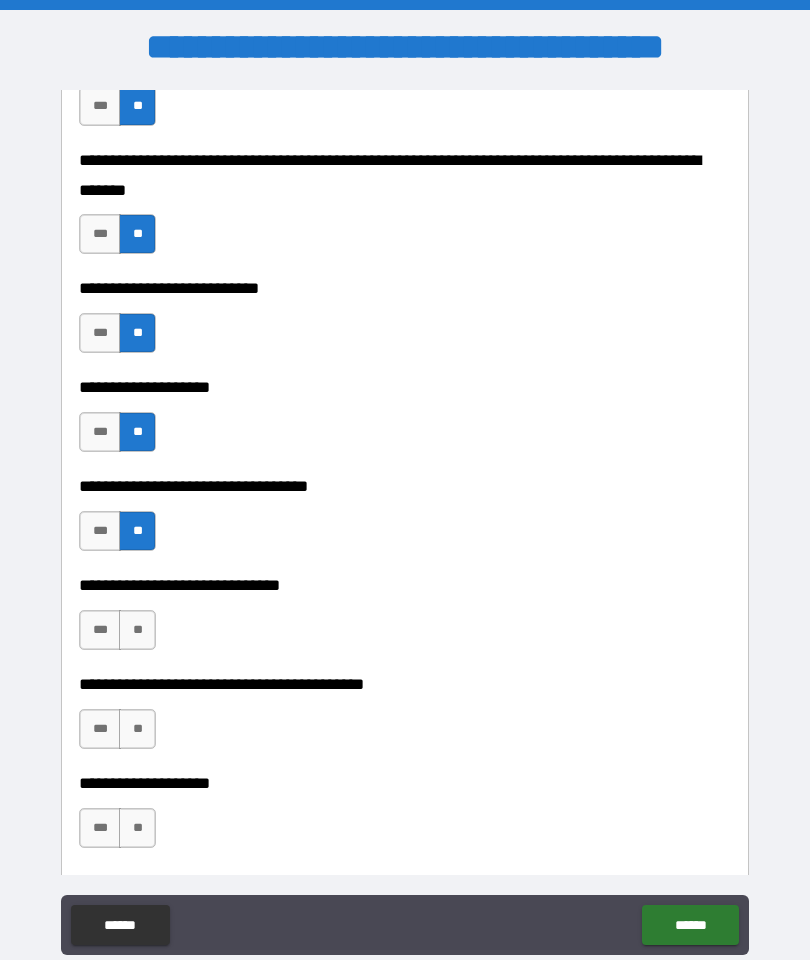 click on "**" at bounding box center [137, 630] 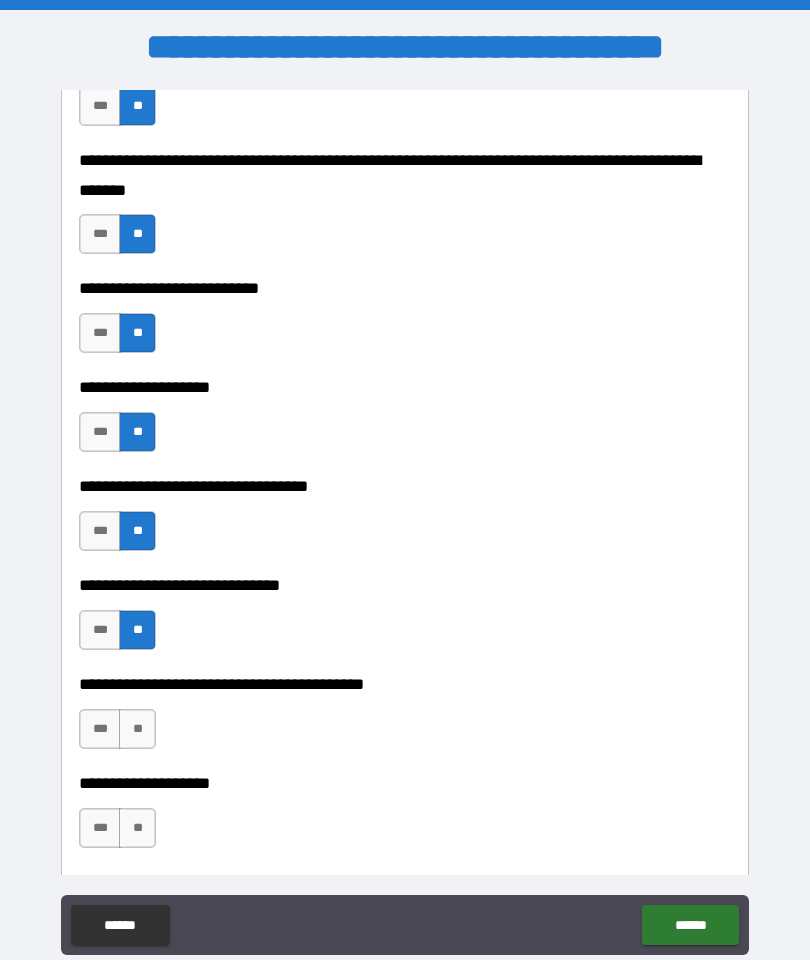 scroll, scrollTop: 1080, scrollLeft: 0, axis: vertical 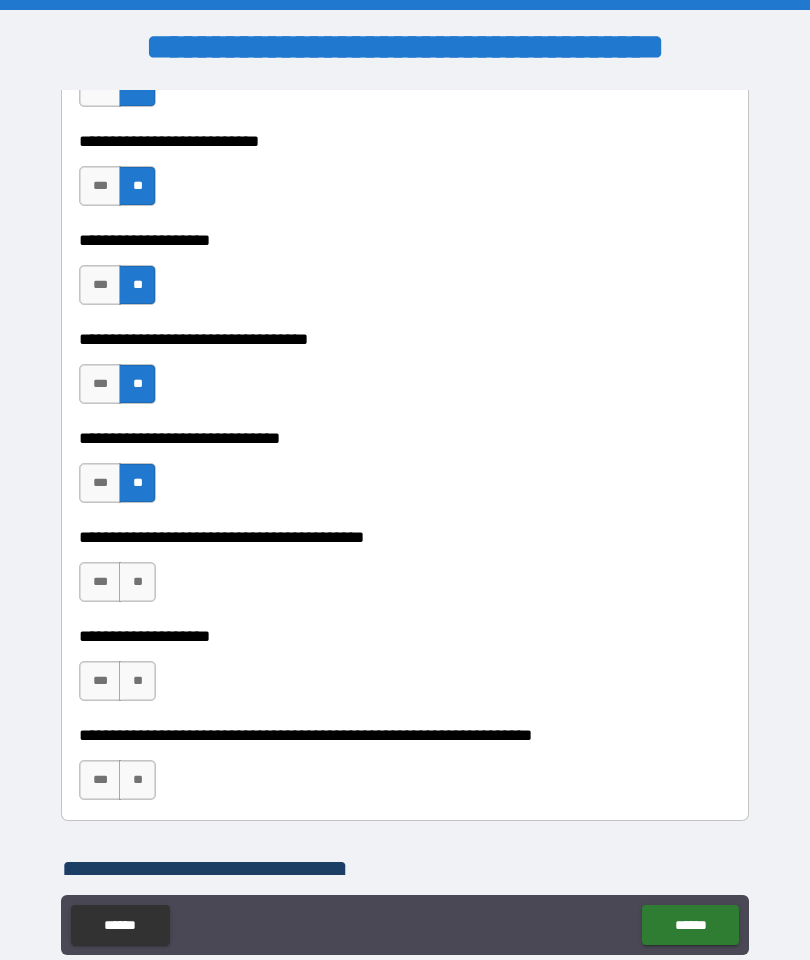 click on "**" at bounding box center [137, 582] 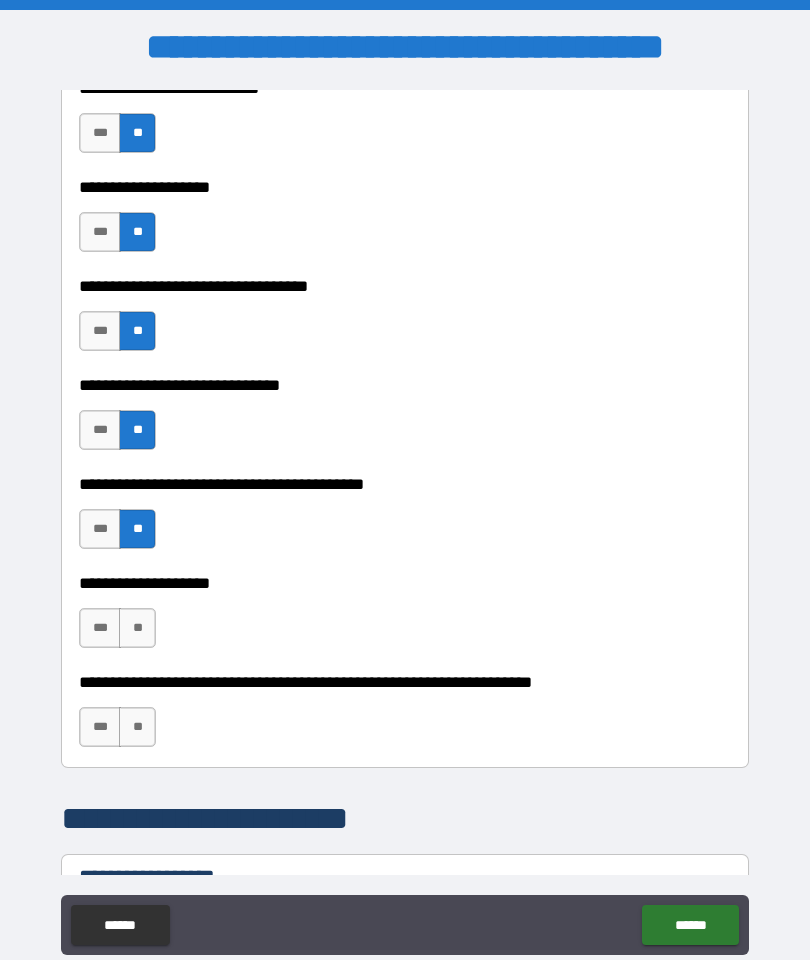scroll, scrollTop: 1133, scrollLeft: 0, axis: vertical 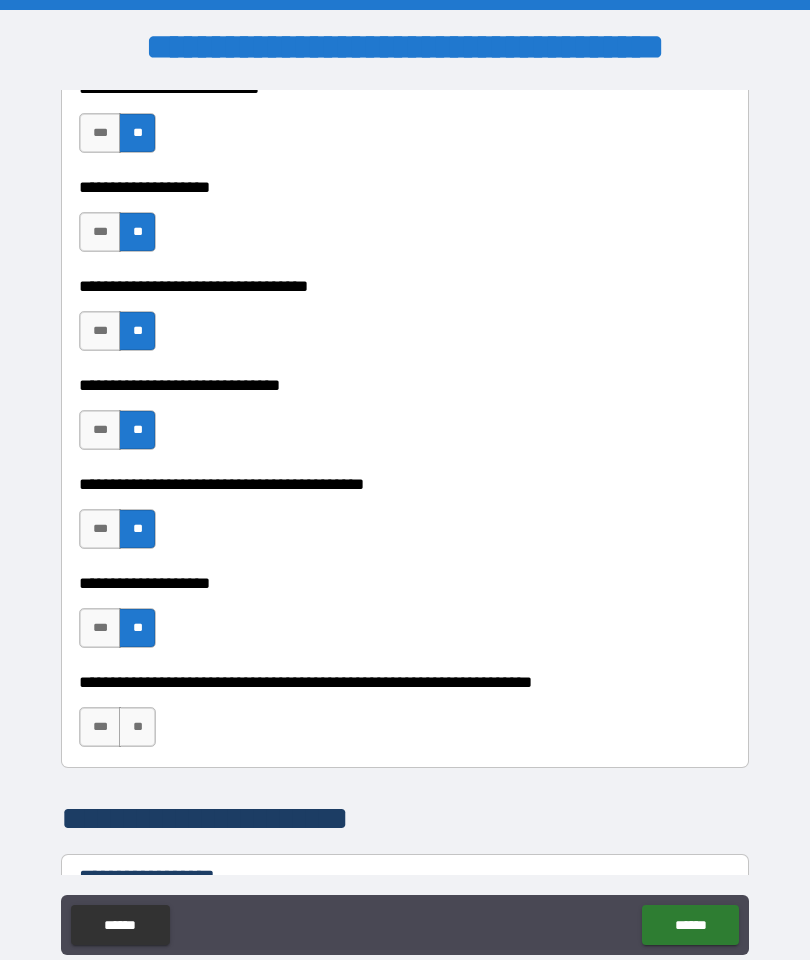 click on "**" at bounding box center (137, 727) 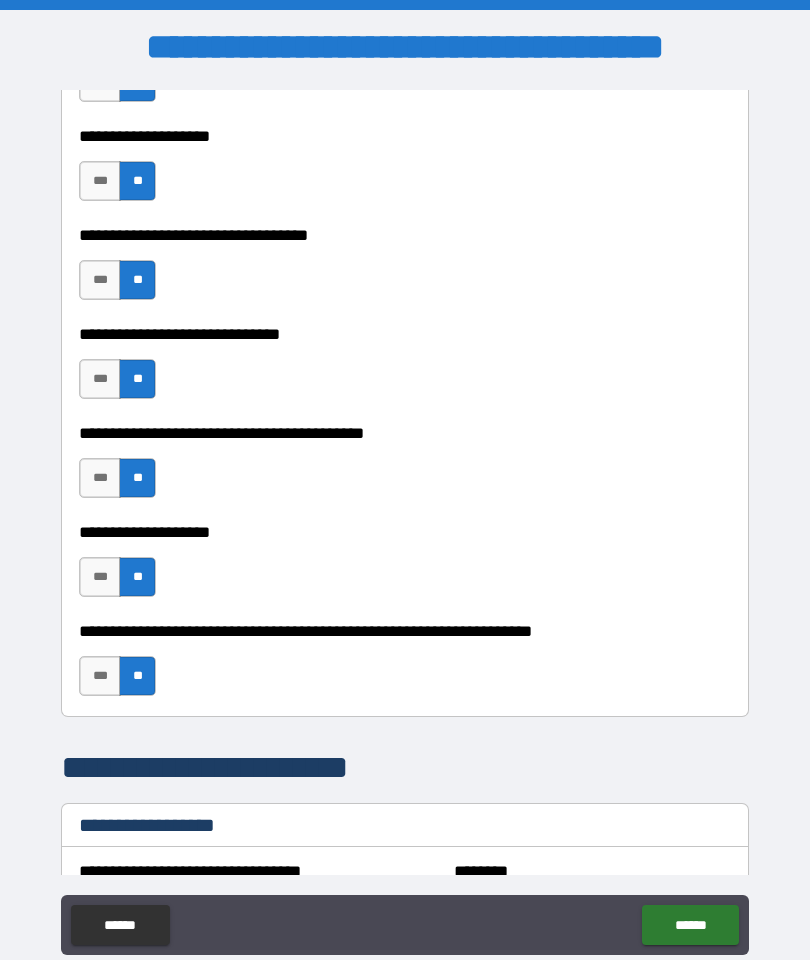 scroll, scrollTop: 1185, scrollLeft: 0, axis: vertical 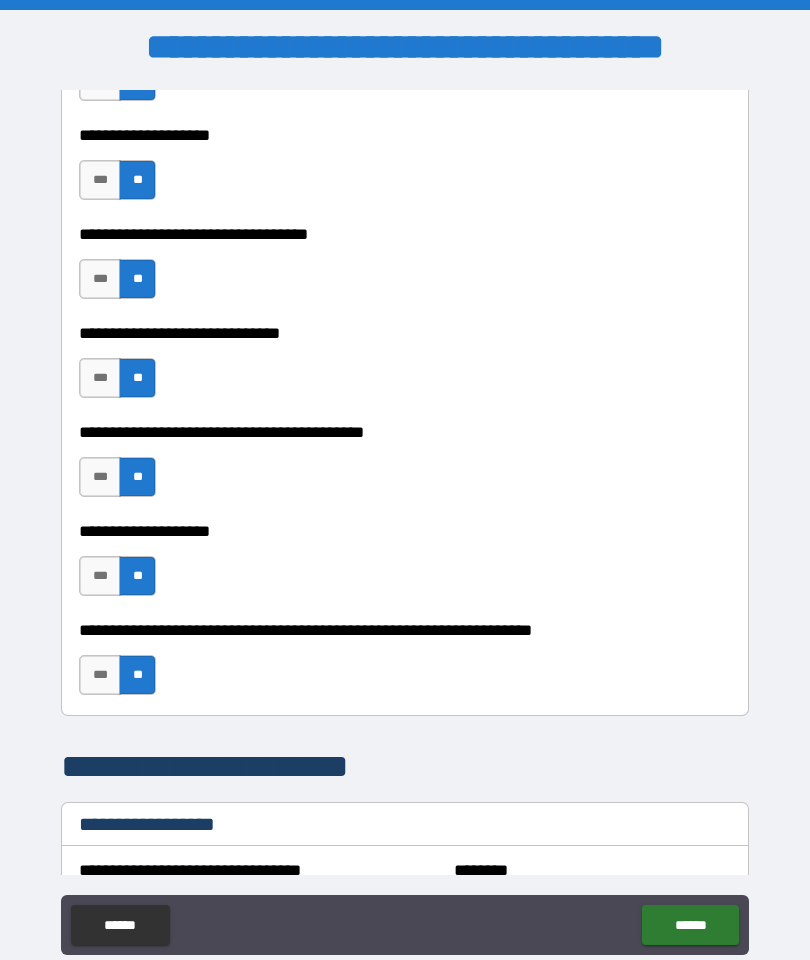 click on "***" at bounding box center (100, 675) 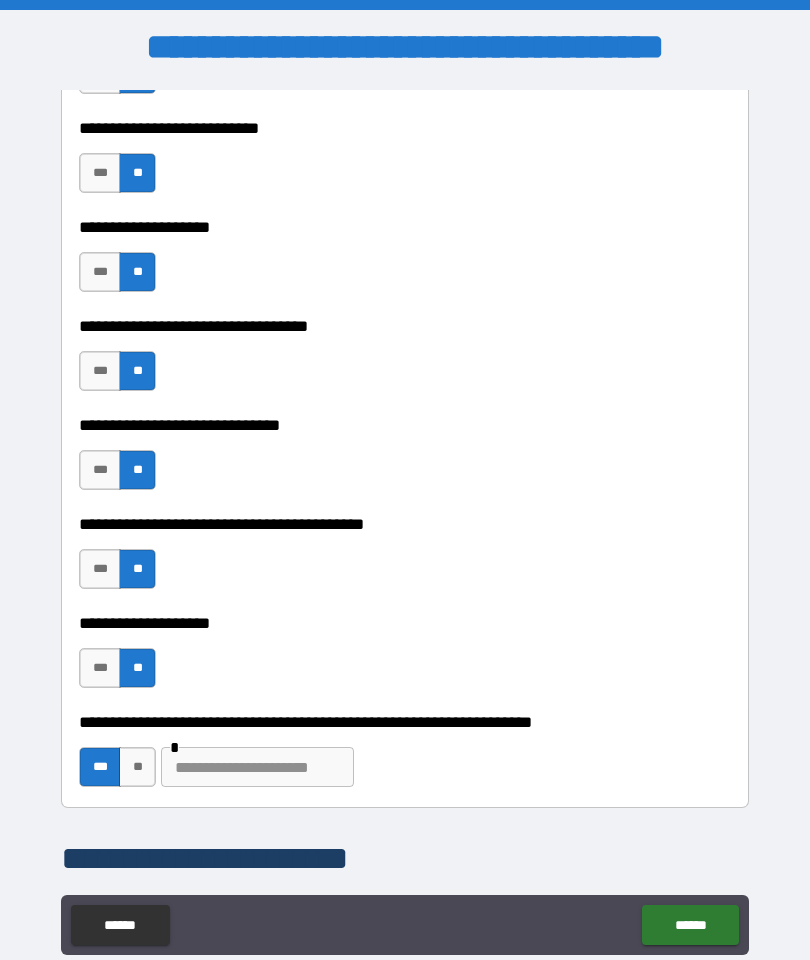 scroll, scrollTop: 1086, scrollLeft: 0, axis: vertical 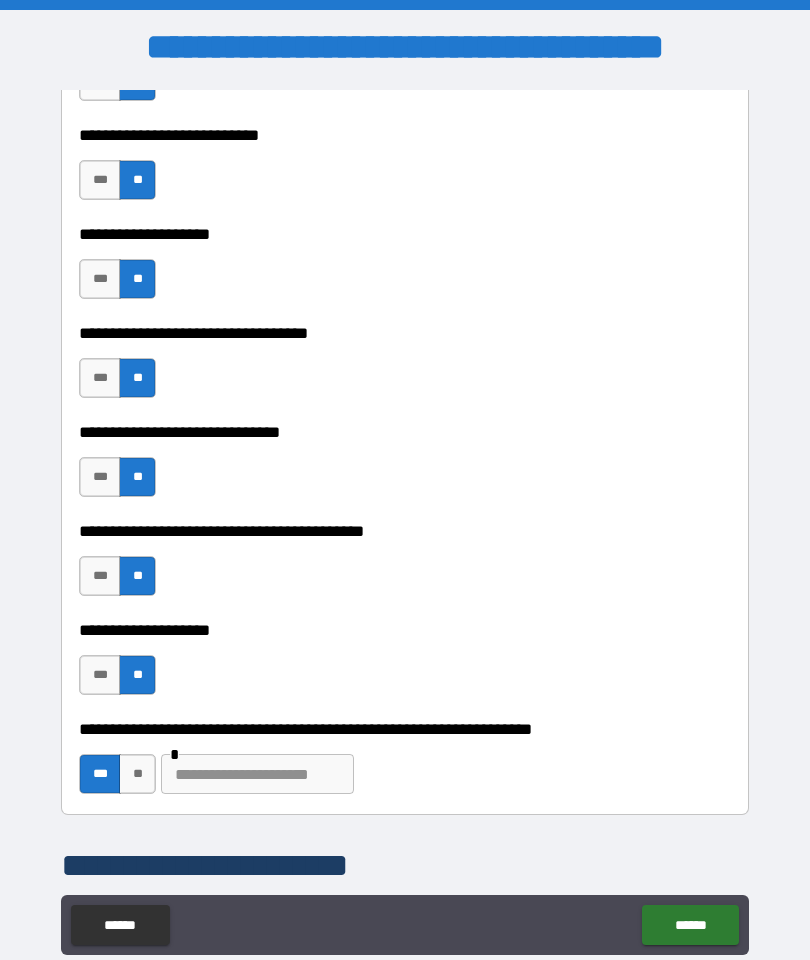 click at bounding box center [257, 774] 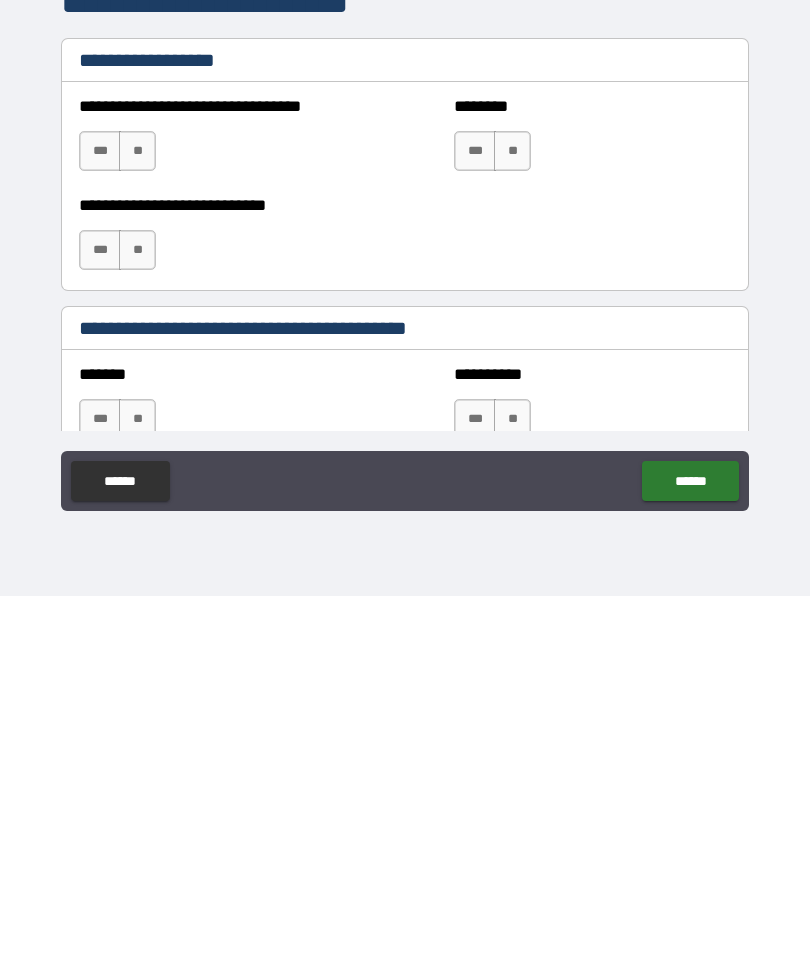 scroll, scrollTop: 1506, scrollLeft: 0, axis: vertical 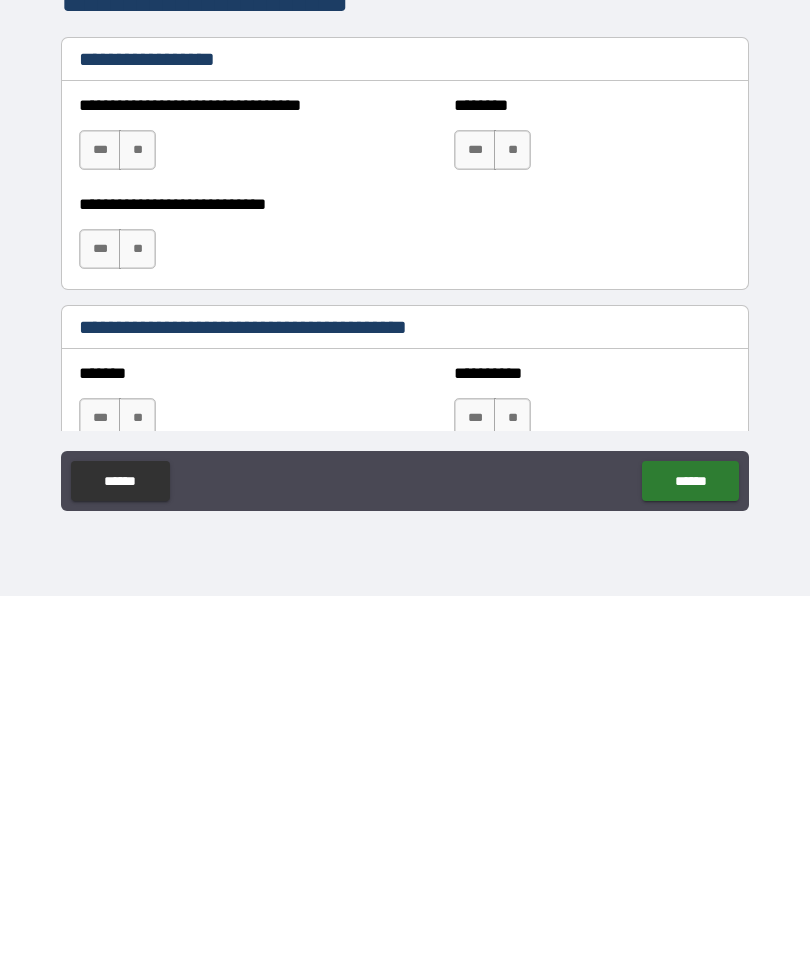 type on "********" 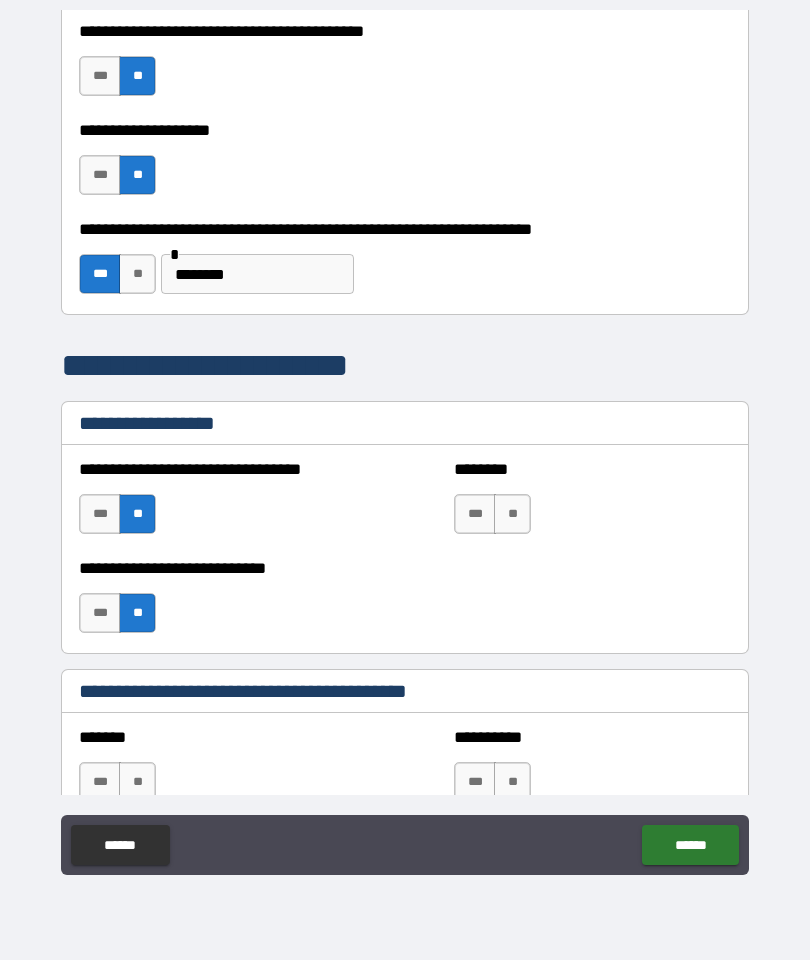 click on "**" at bounding box center (512, 514) 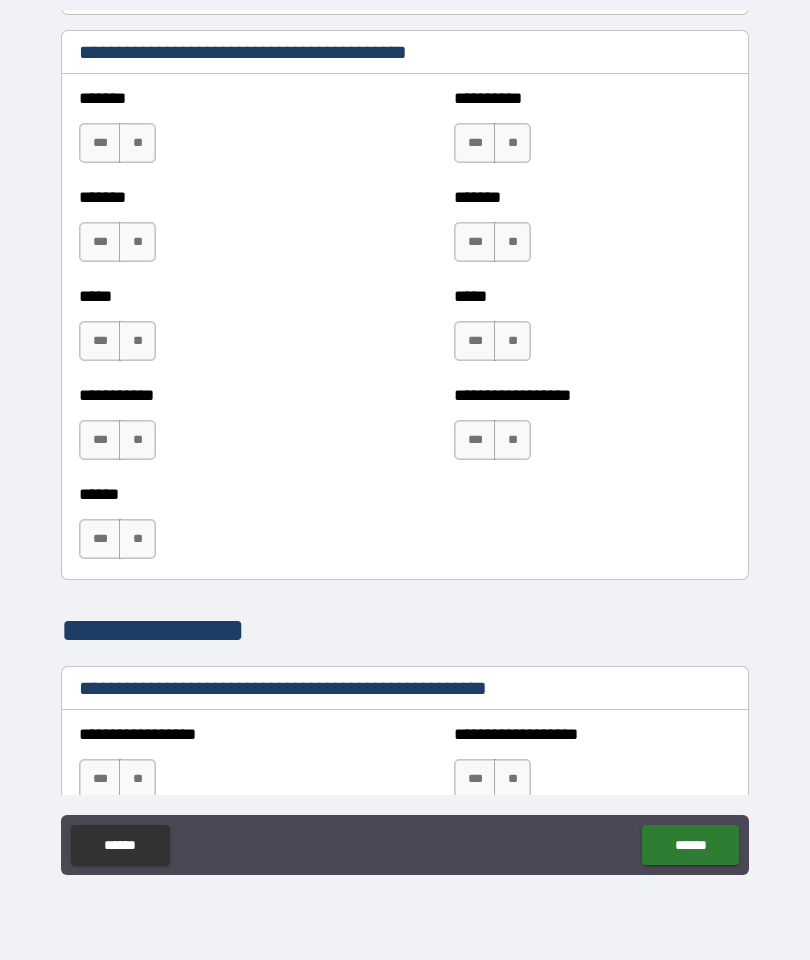 scroll, scrollTop: 2150, scrollLeft: 0, axis: vertical 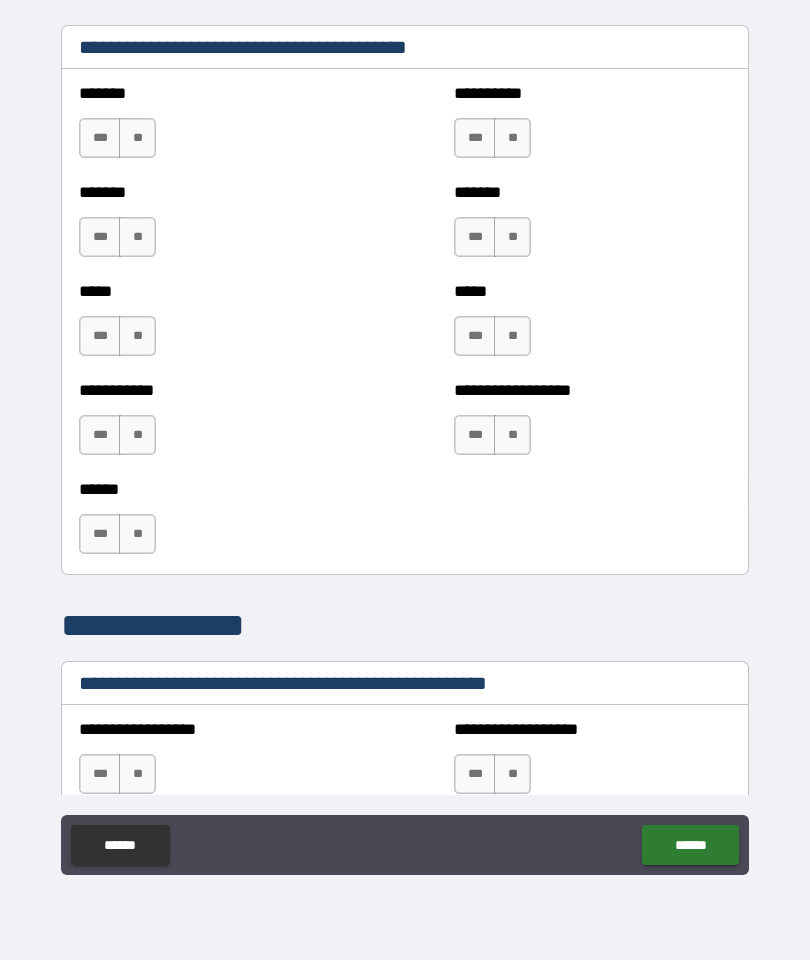 click on "**" at bounding box center (137, 138) 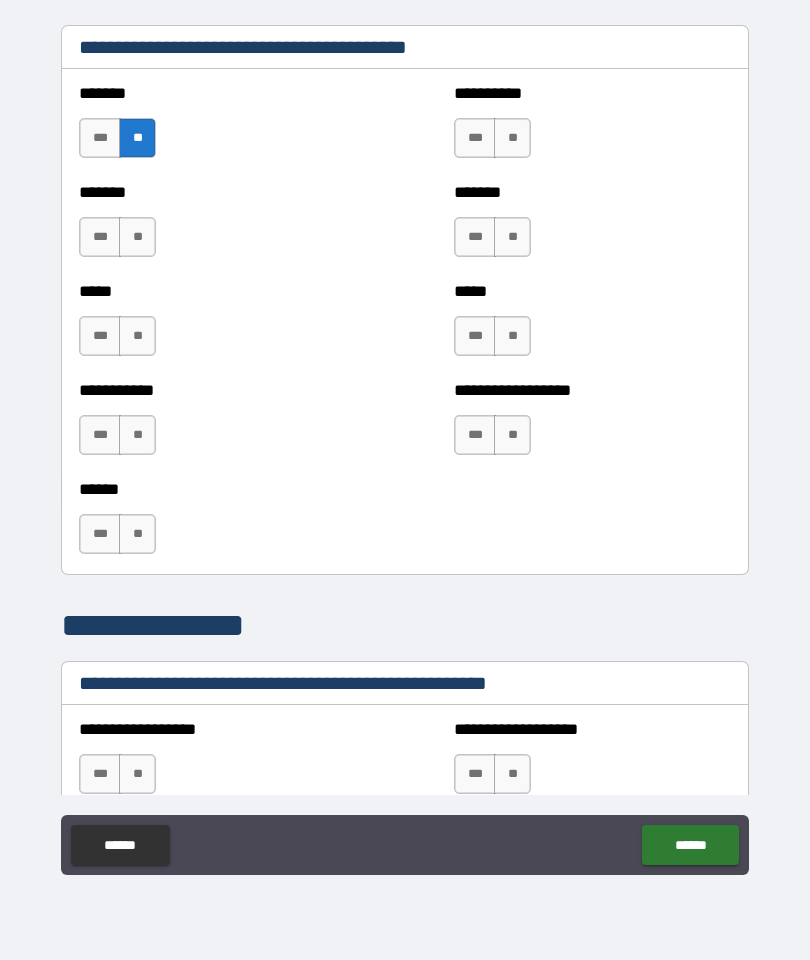 click on "**" at bounding box center [137, 237] 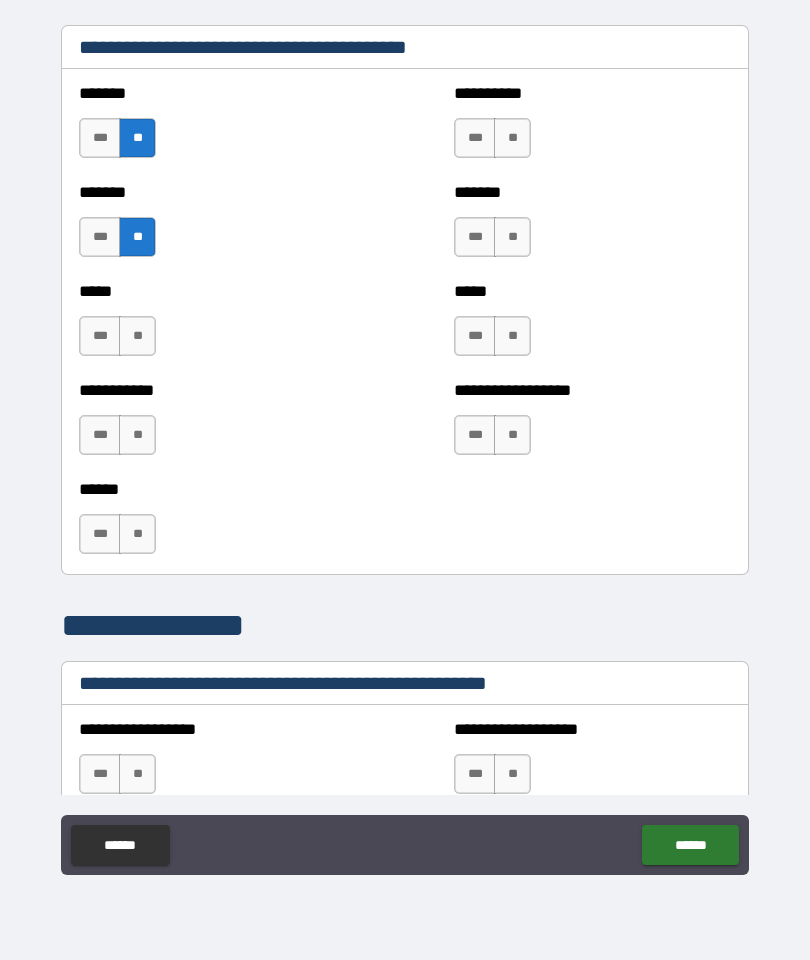 click on "**" at bounding box center [137, 336] 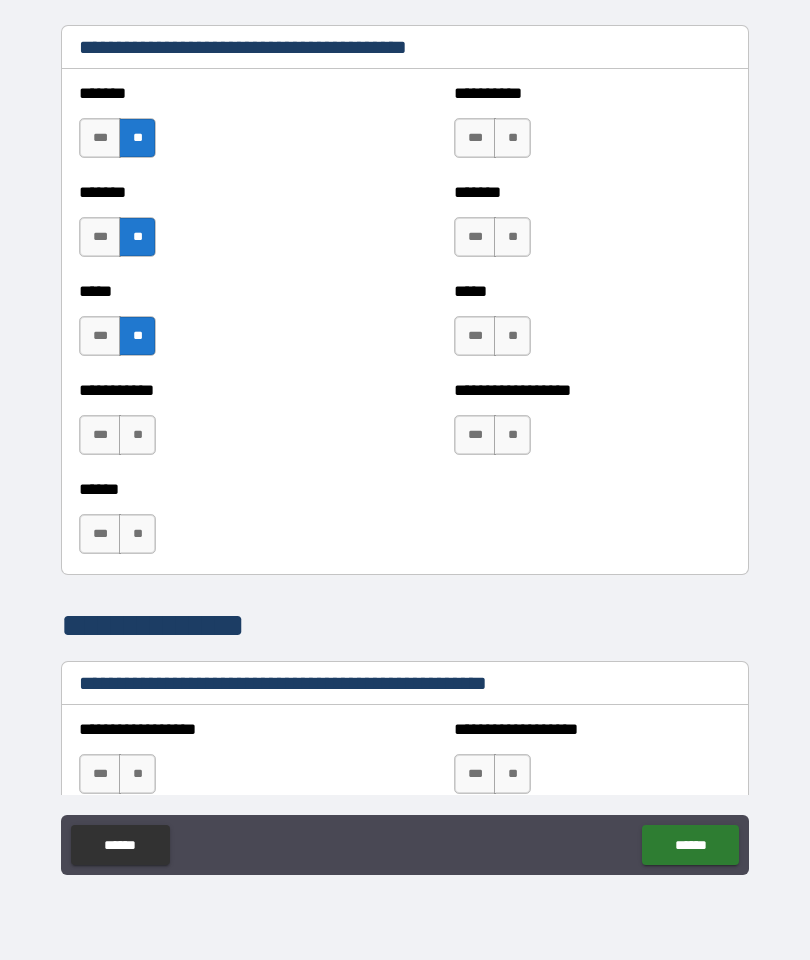 click on "**" at bounding box center [137, 435] 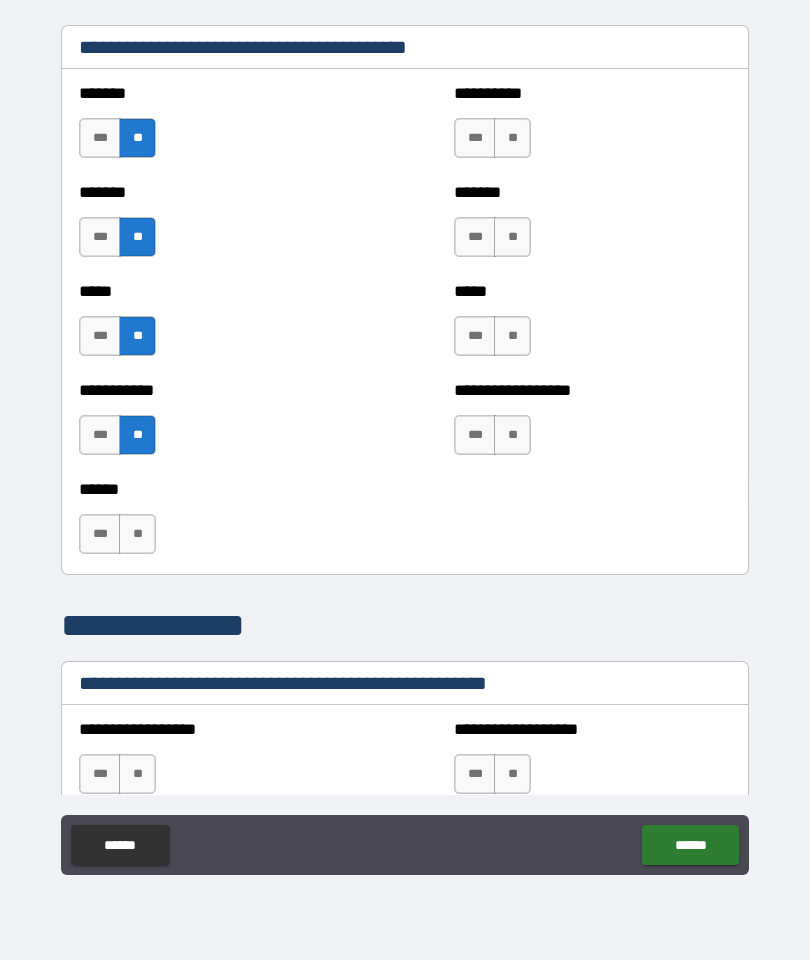 click on "**" at bounding box center (137, 534) 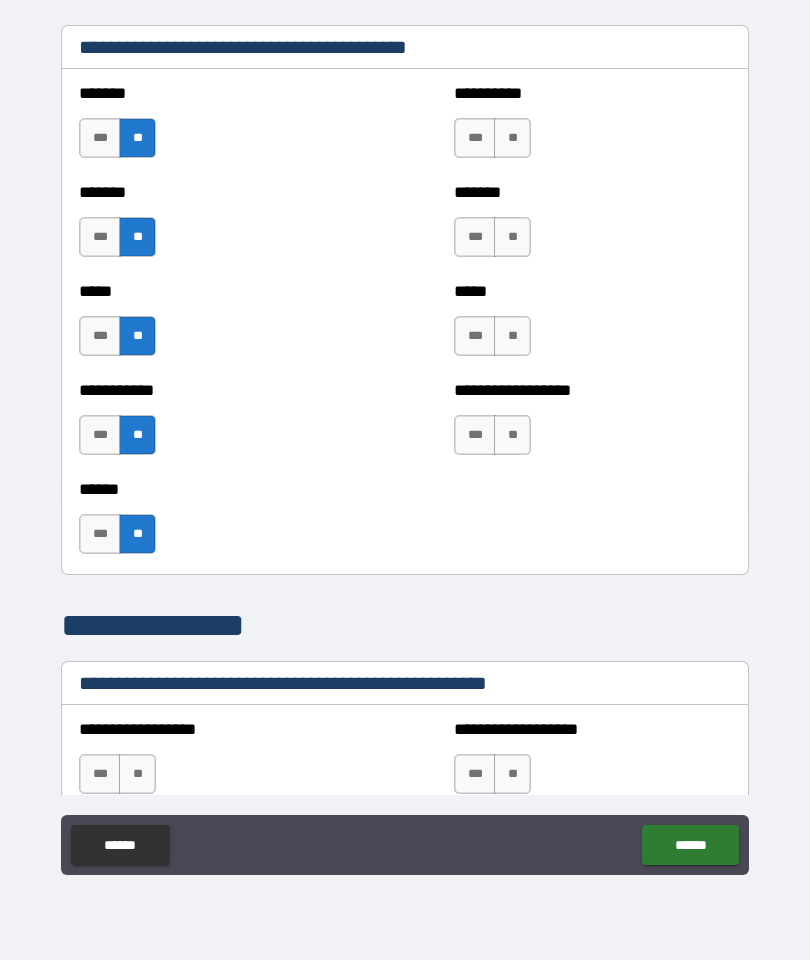 click on "**" at bounding box center (512, 435) 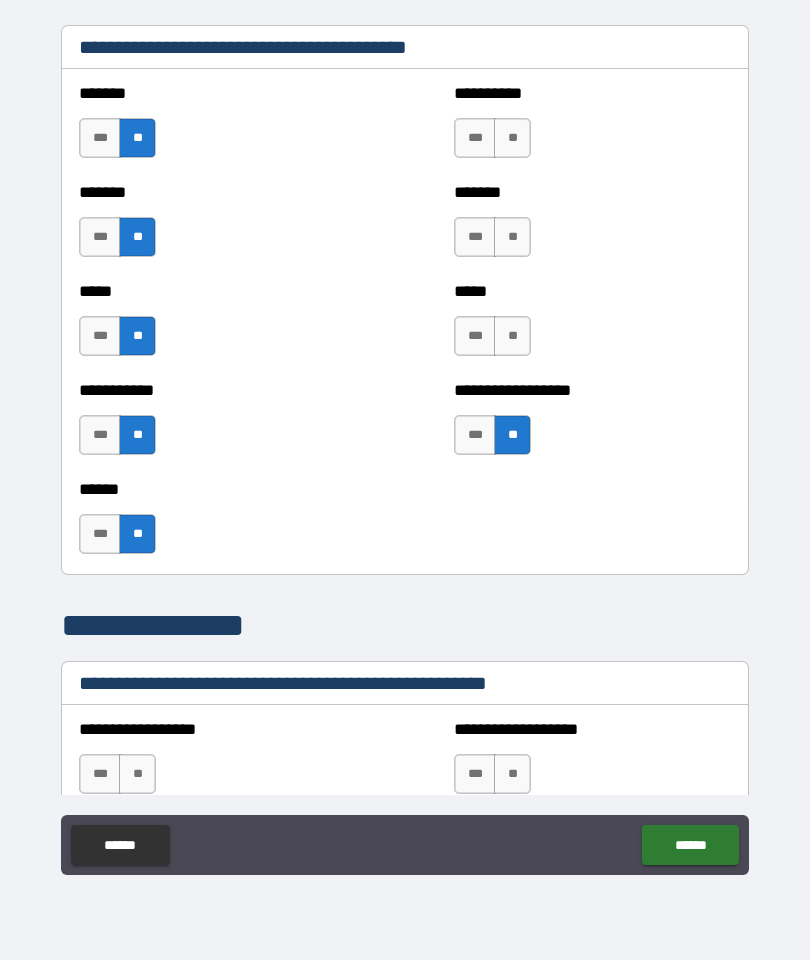 click on "**" at bounding box center (512, 336) 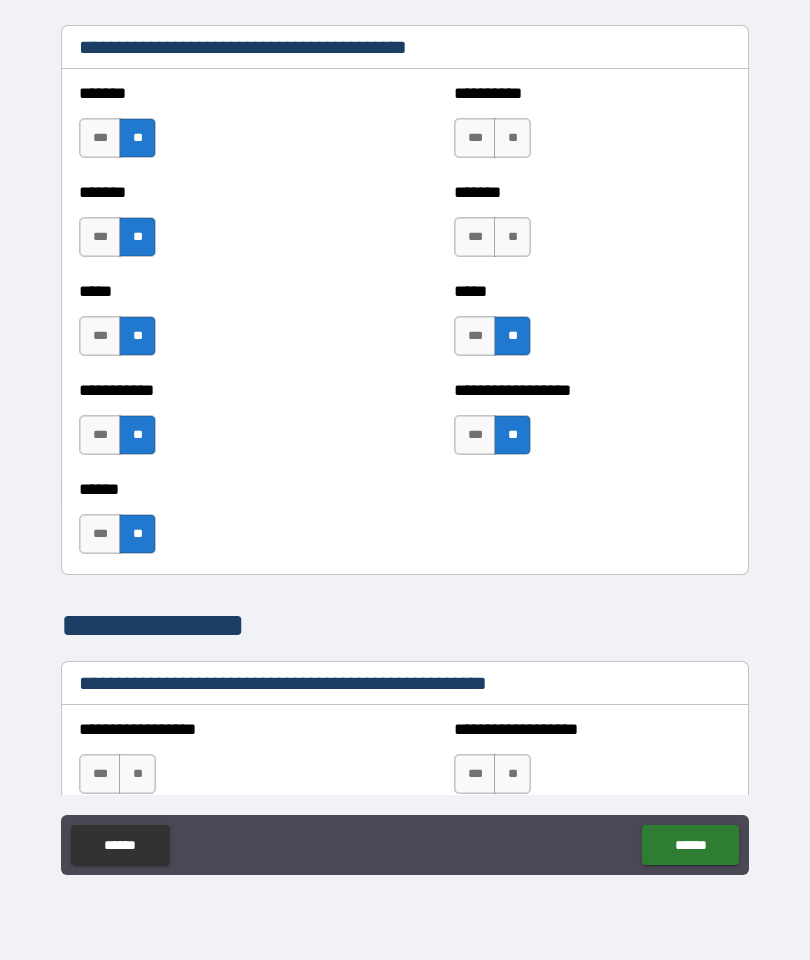 click on "**" at bounding box center [512, 237] 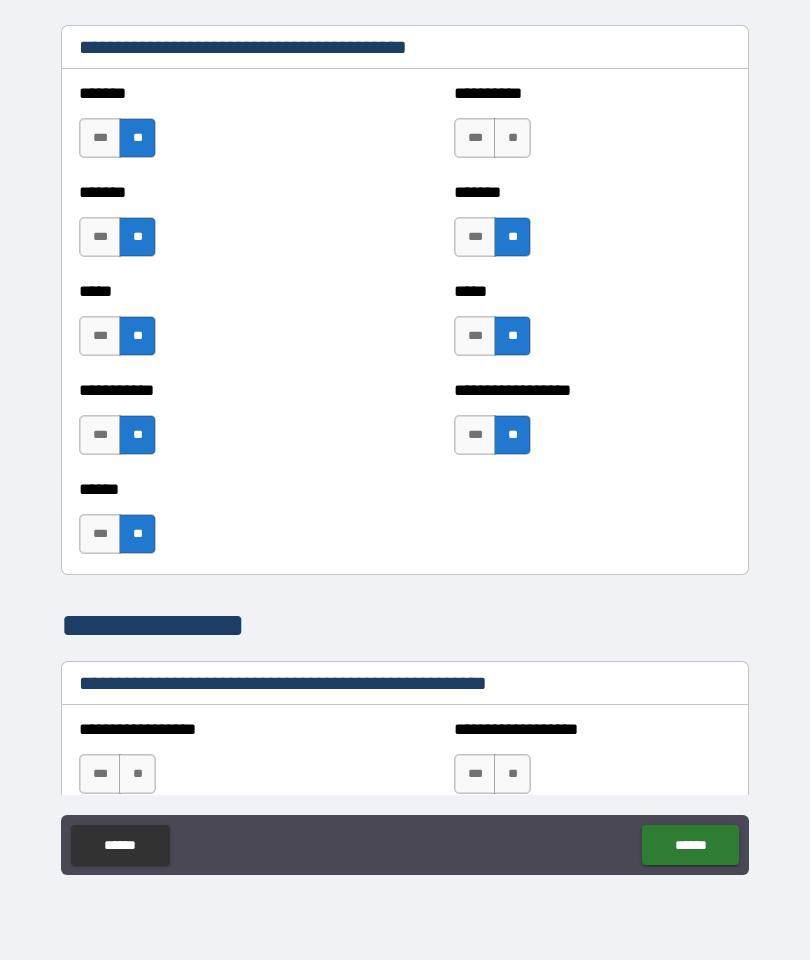 click on "**" at bounding box center [512, 138] 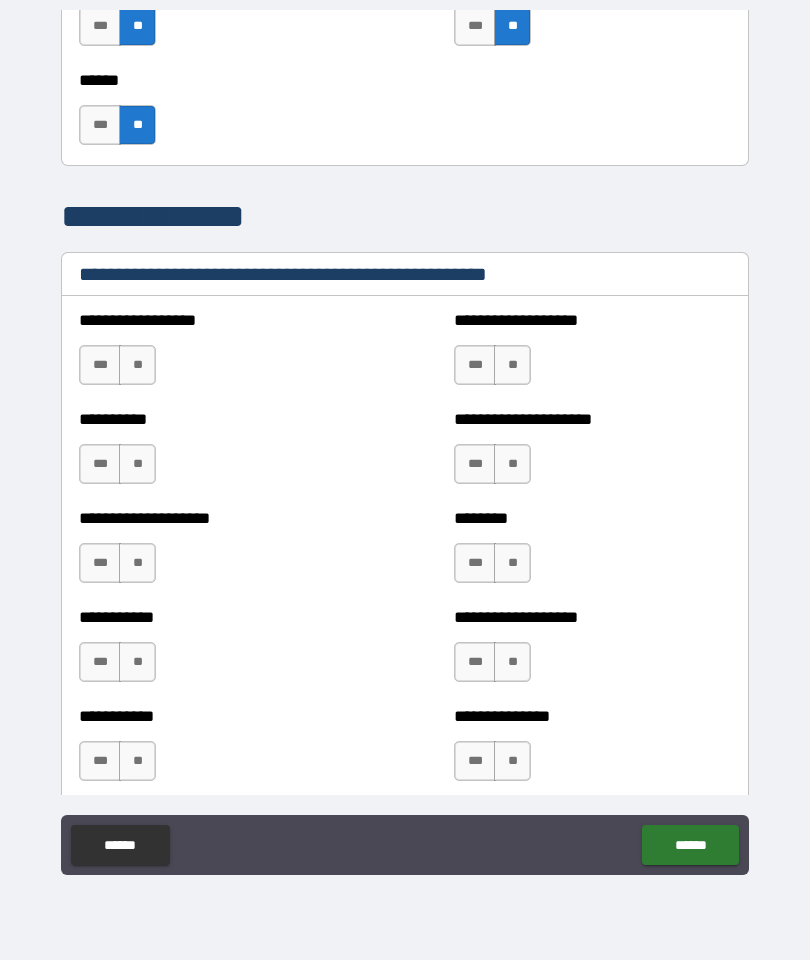scroll, scrollTop: 2594, scrollLeft: 0, axis: vertical 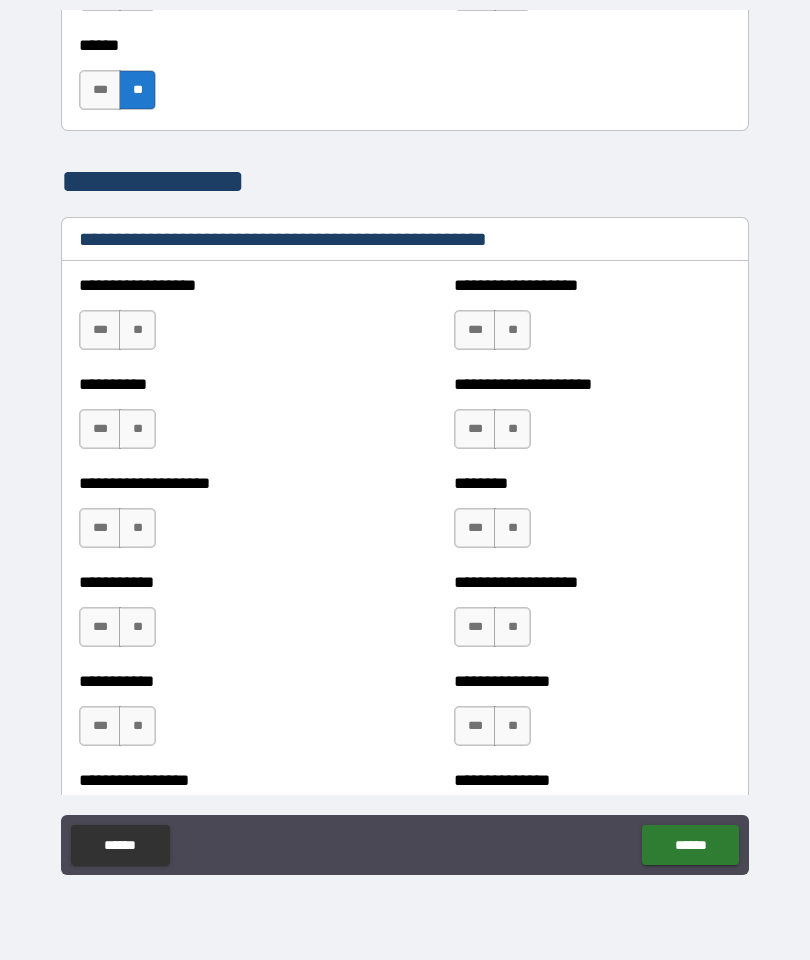 click on "**" at bounding box center [137, 330] 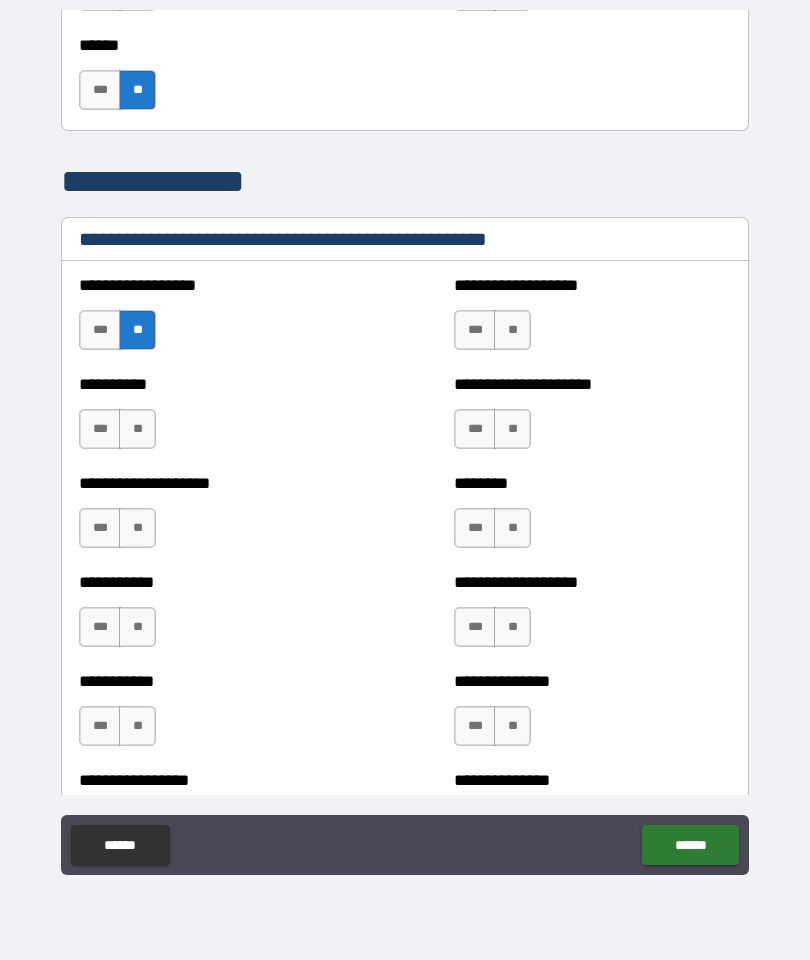 click on "**" at bounding box center (137, 429) 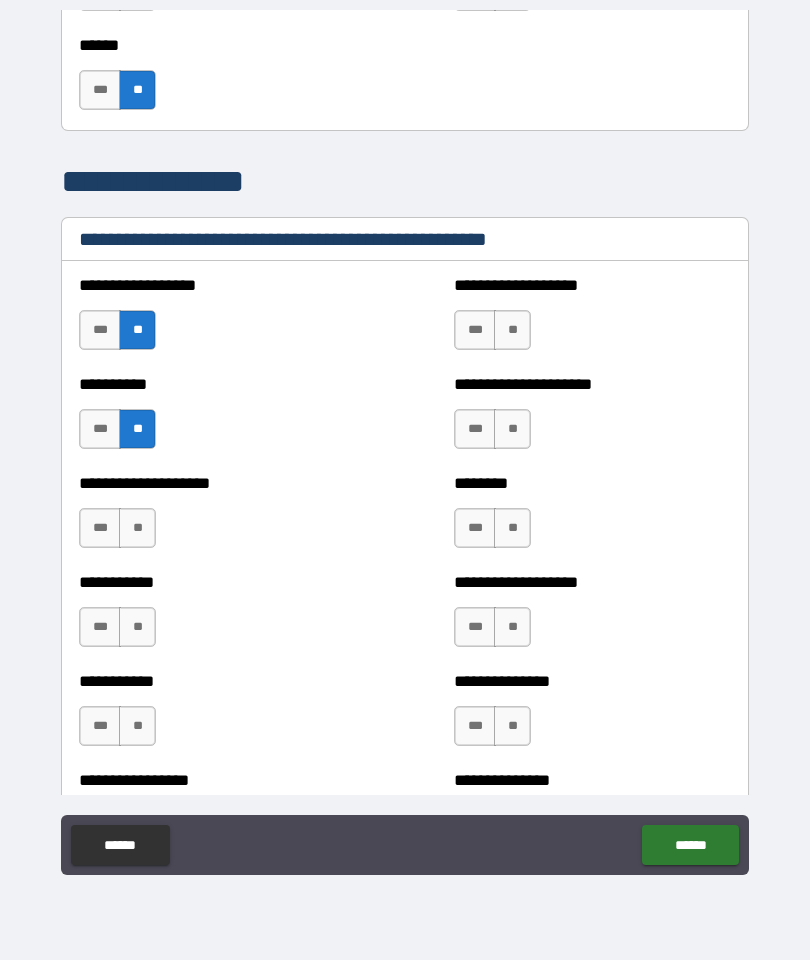 click on "**" at bounding box center (137, 528) 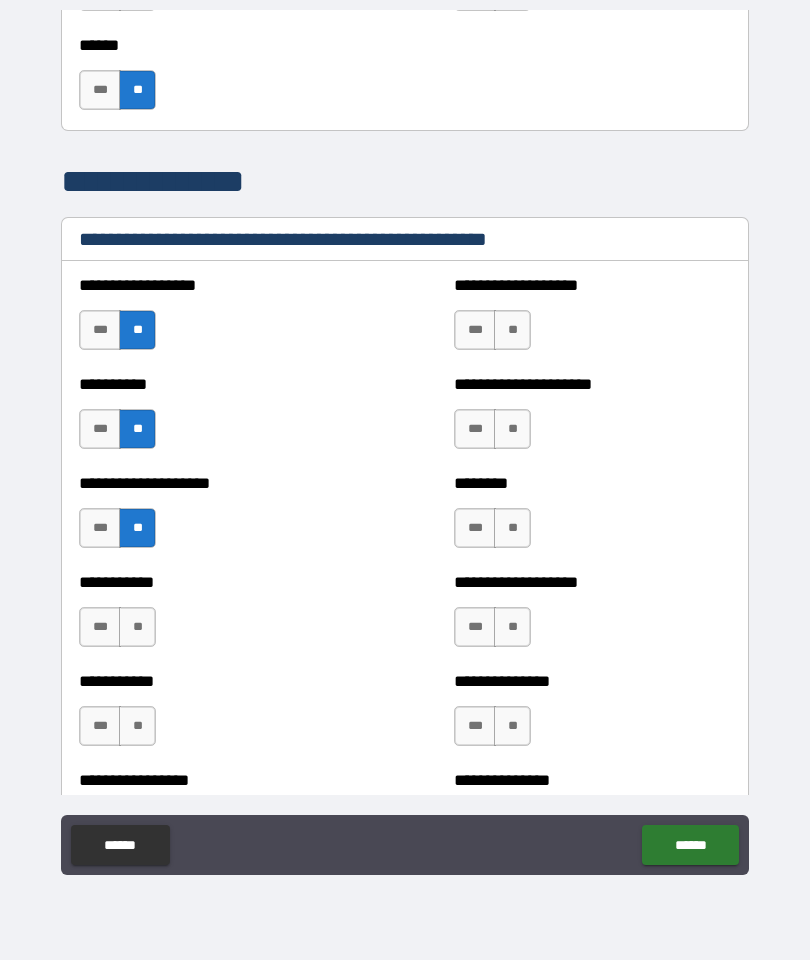 click on "**" at bounding box center (137, 627) 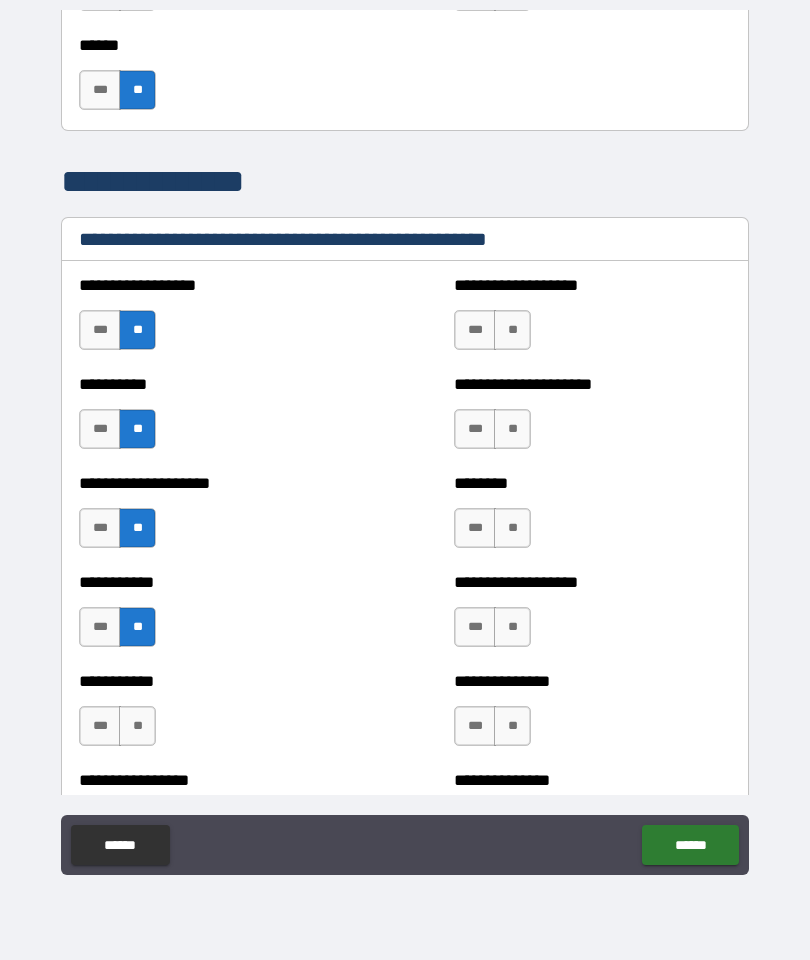 click on "**" at bounding box center [137, 726] 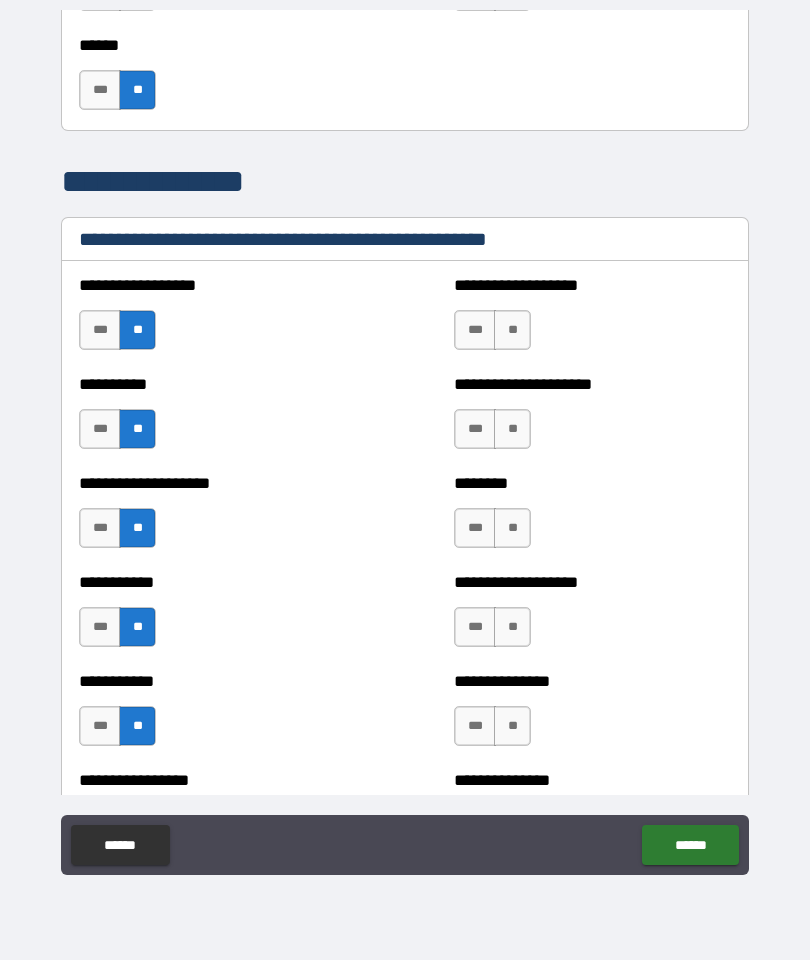 click on "**" at bounding box center (512, 330) 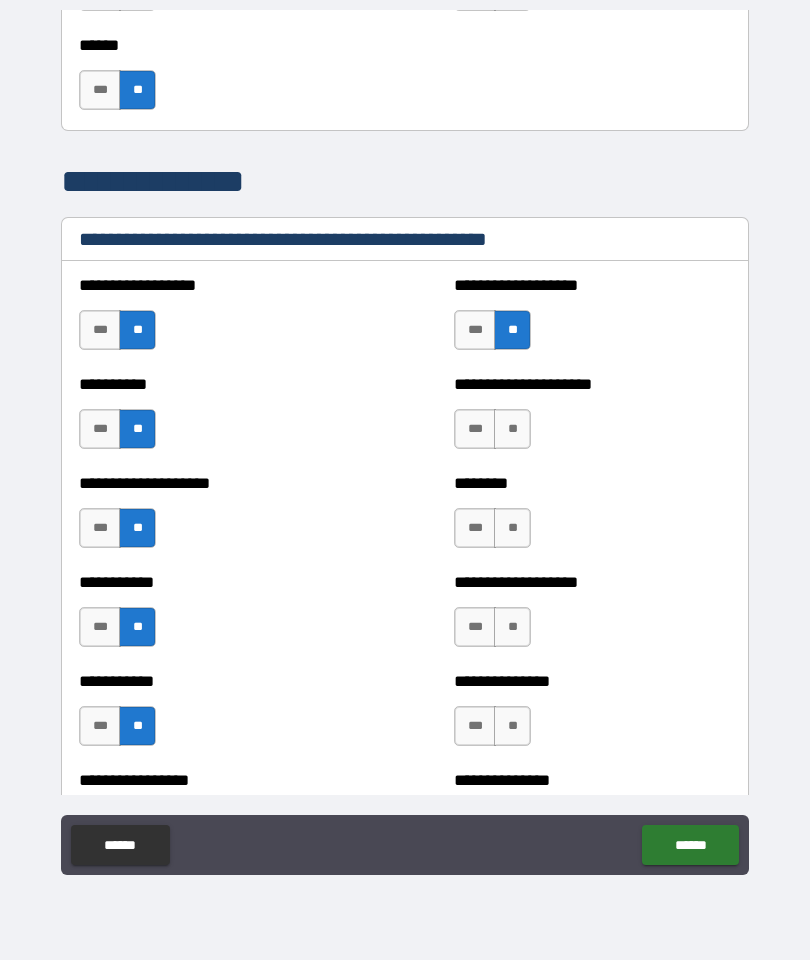 click on "**" at bounding box center (512, 429) 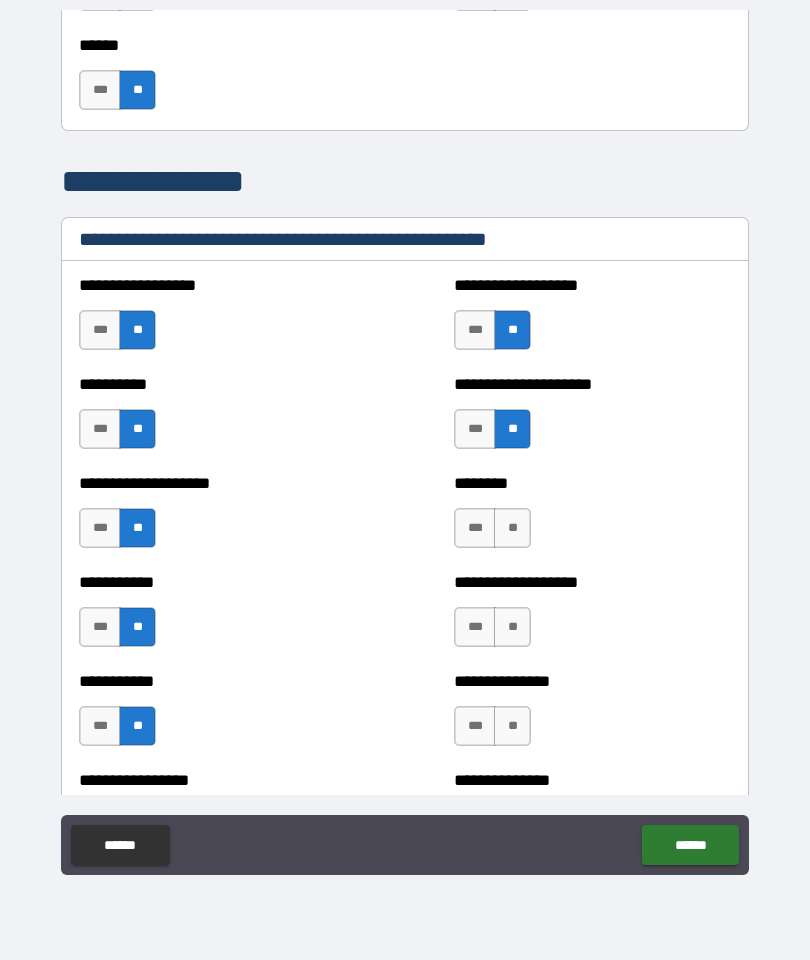 click on "**" at bounding box center [512, 528] 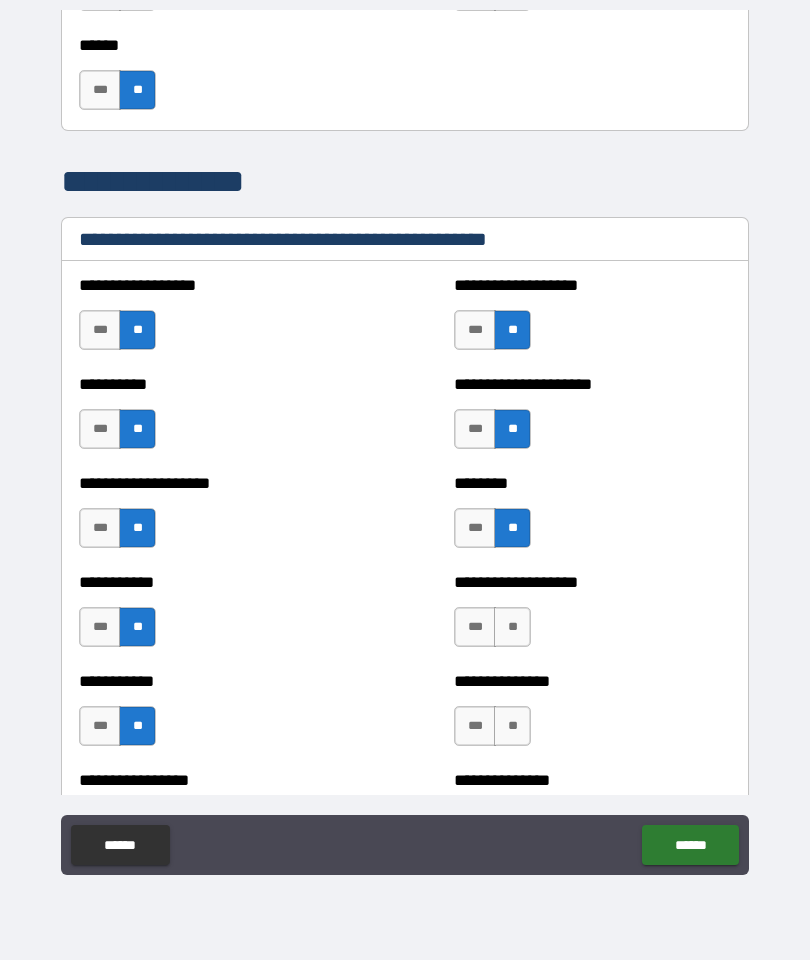 click on "**" at bounding box center [512, 627] 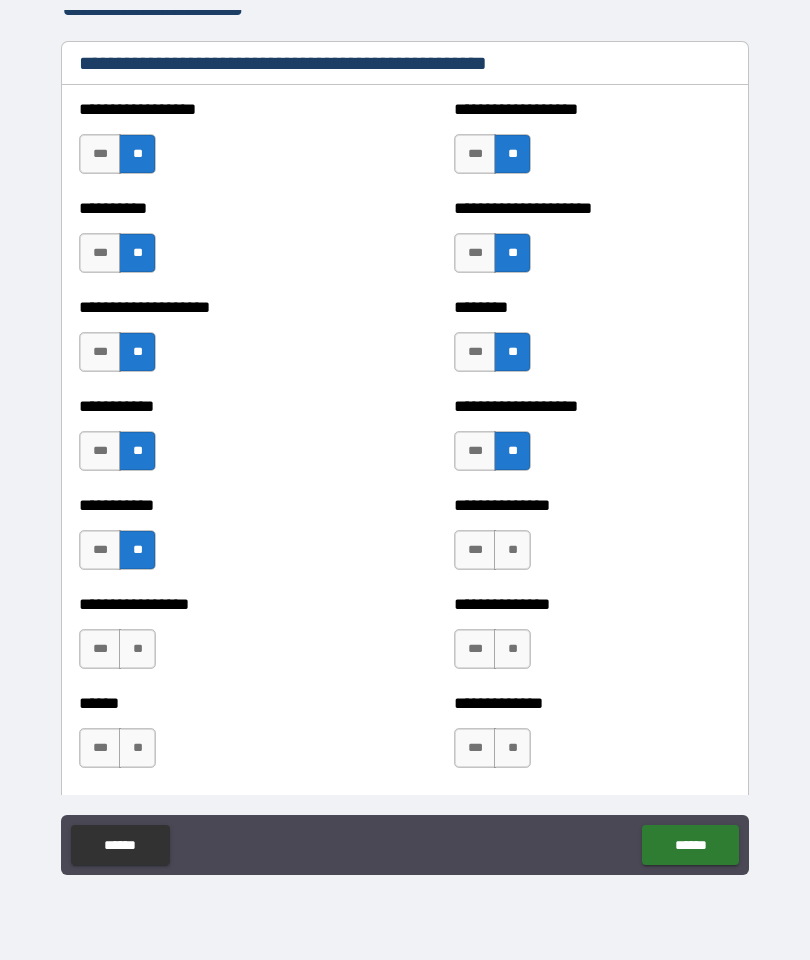 click on "**" at bounding box center [512, 550] 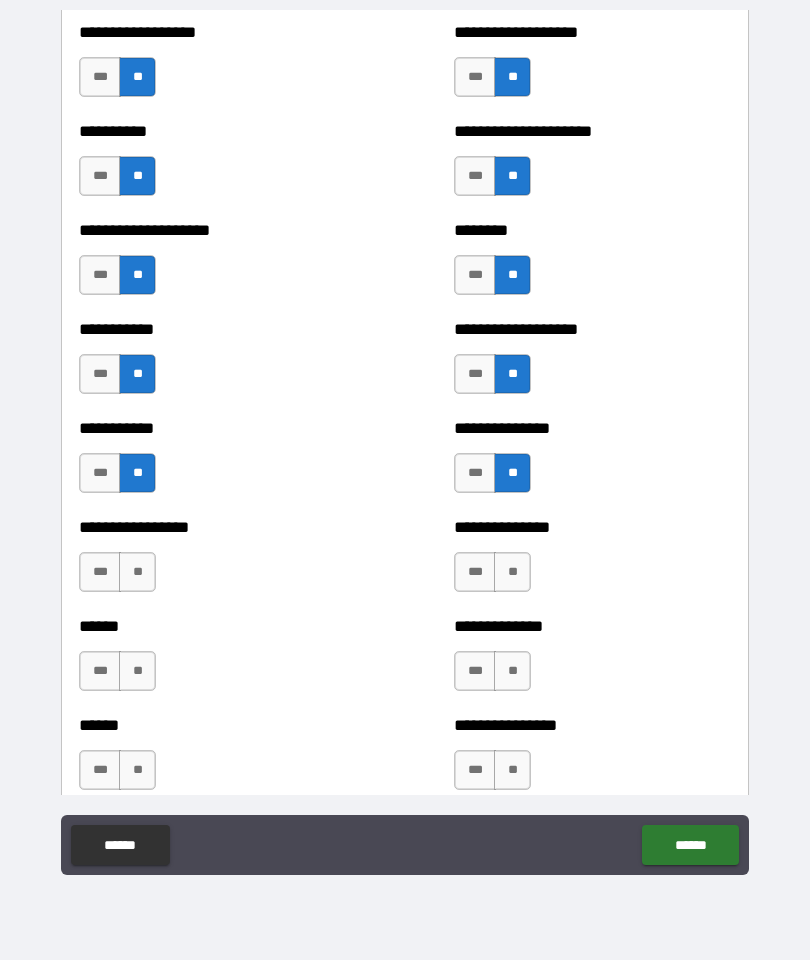 scroll, scrollTop: 2908, scrollLeft: 0, axis: vertical 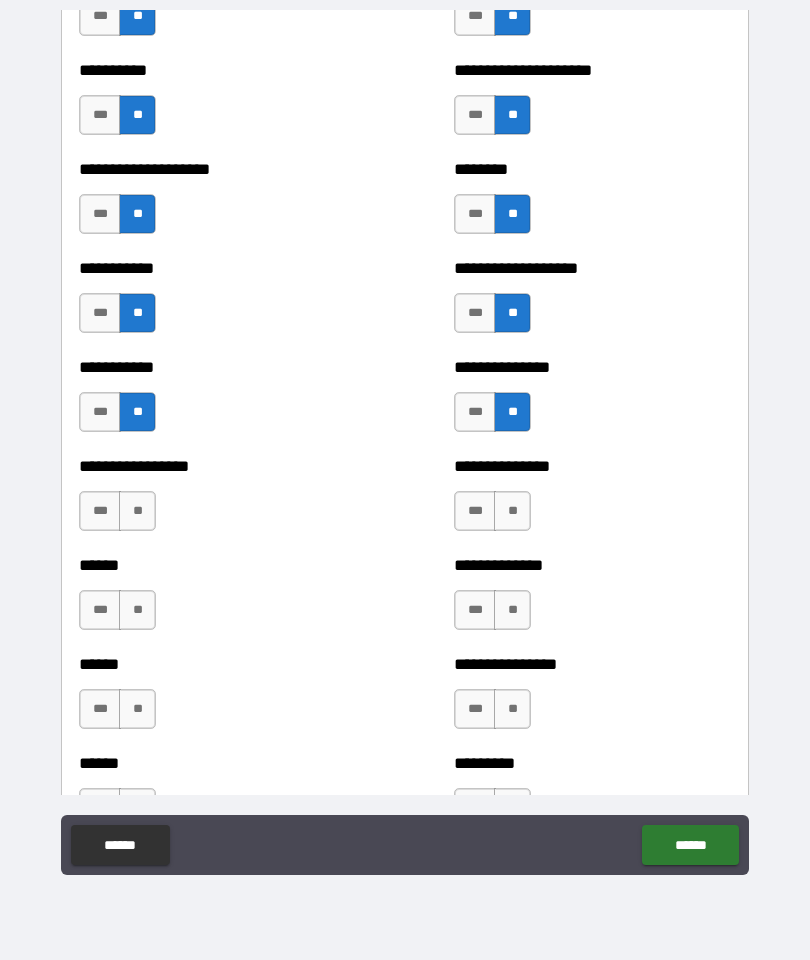 click on "**" at bounding box center (512, 511) 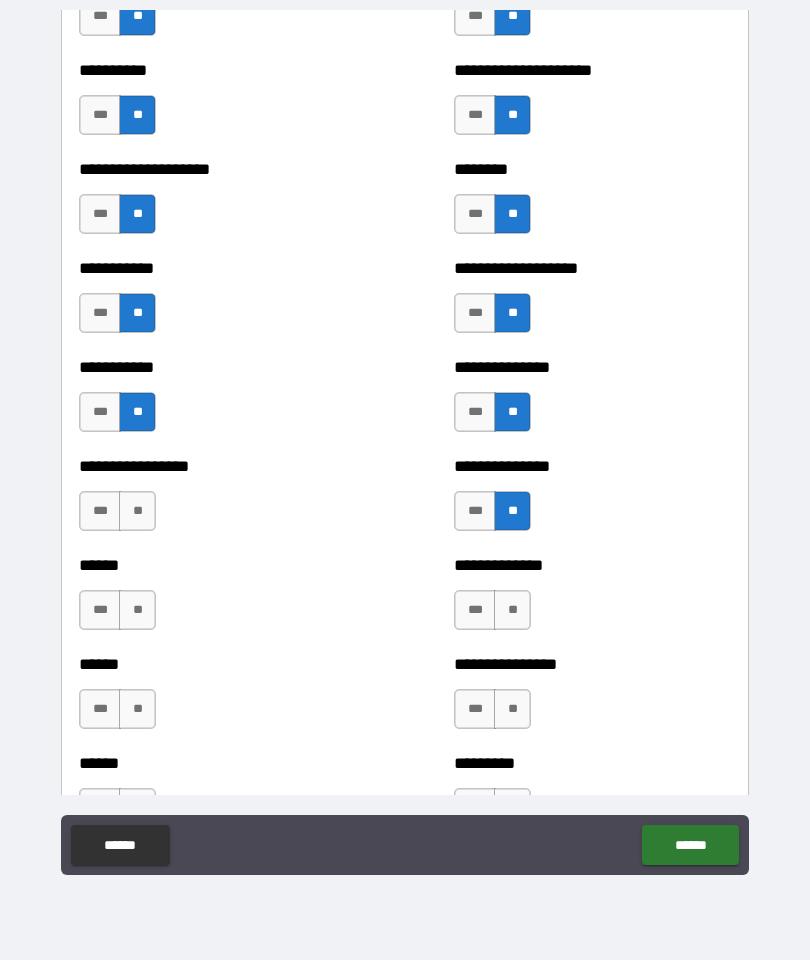 click on "**" at bounding box center [137, 511] 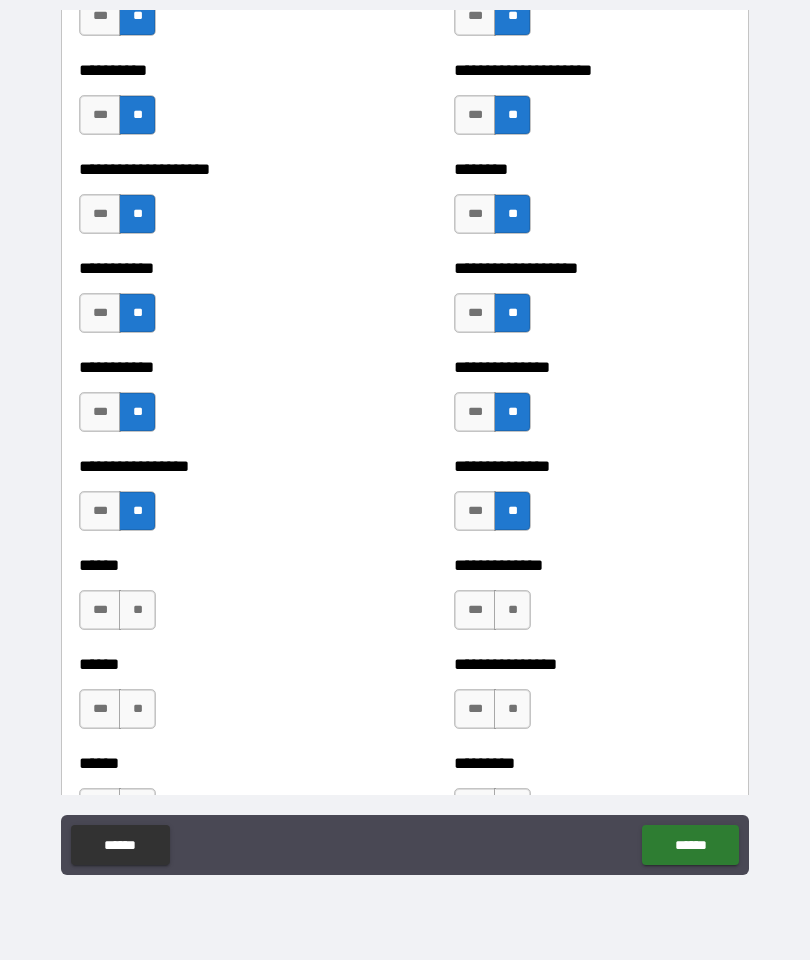 click on "**" at bounding box center [137, 610] 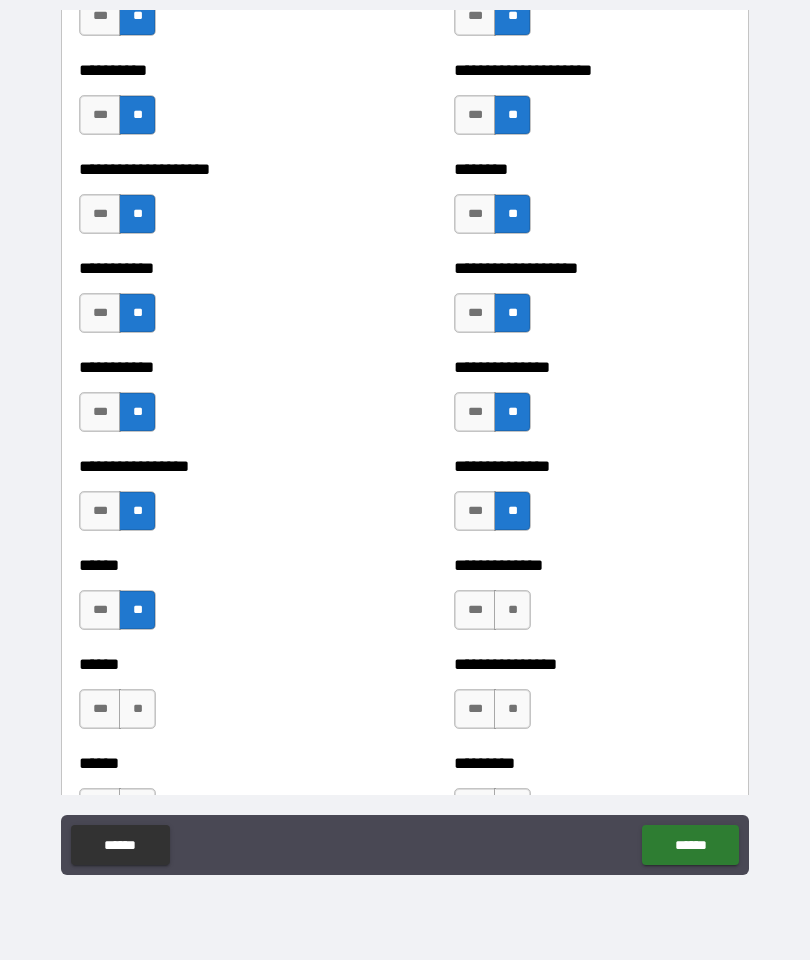 click on "***" at bounding box center [100, 610] 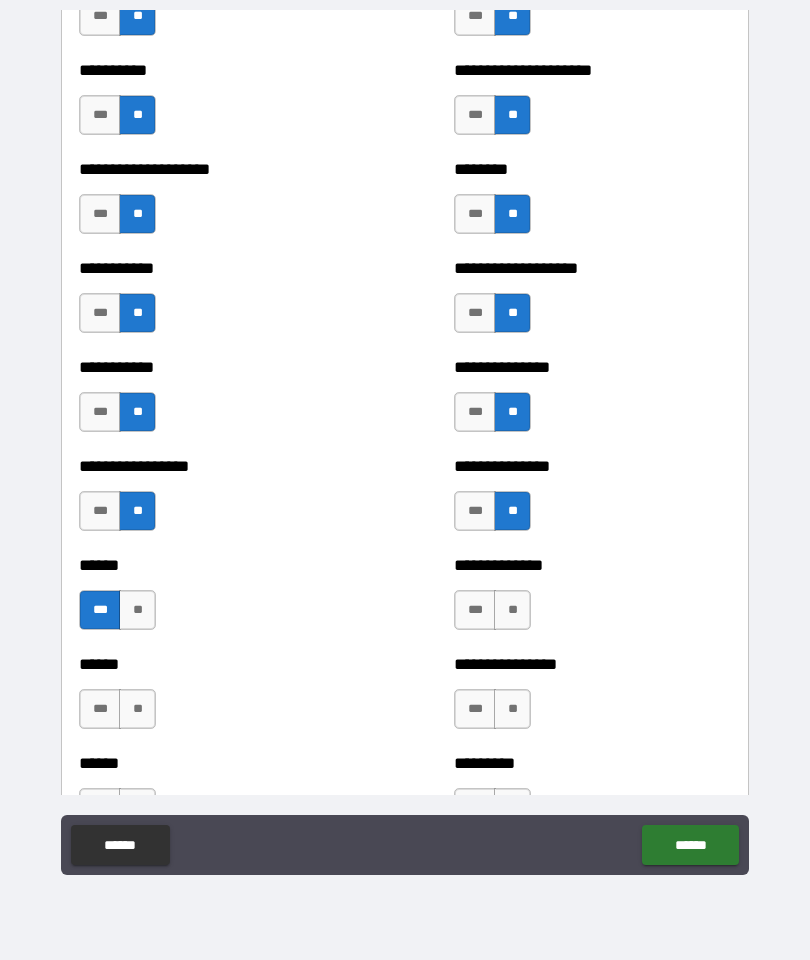 click on "**" at bounding box center (512, 610) 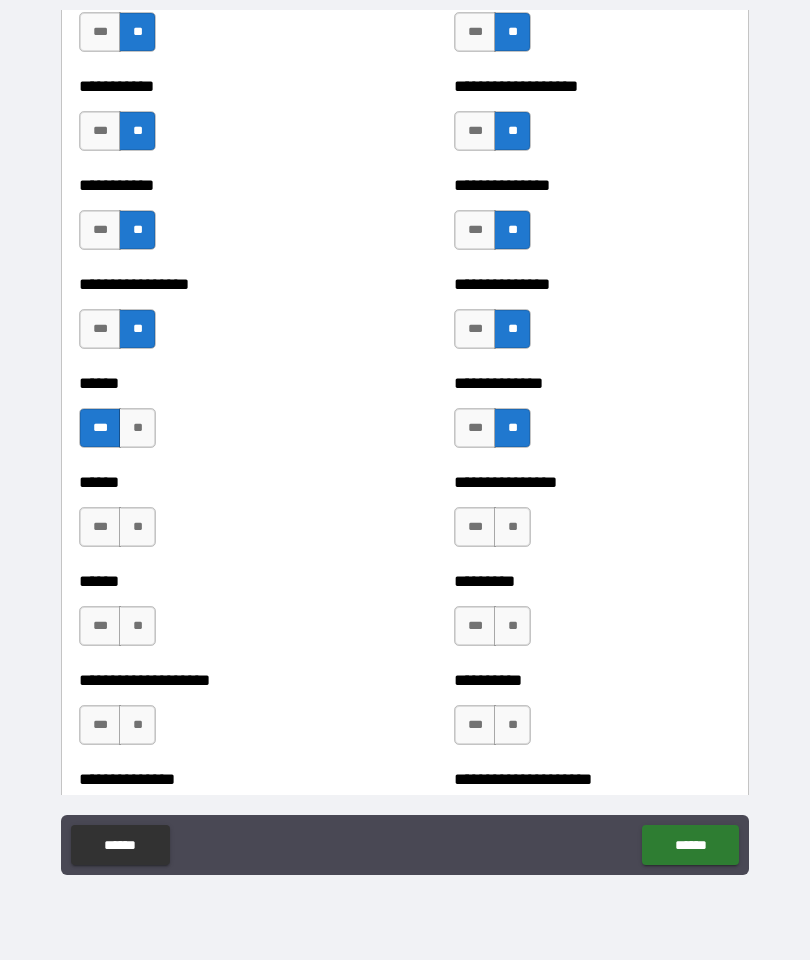 scroll, scrollTop: 3114, scrollLeft: 0, axis: vertical 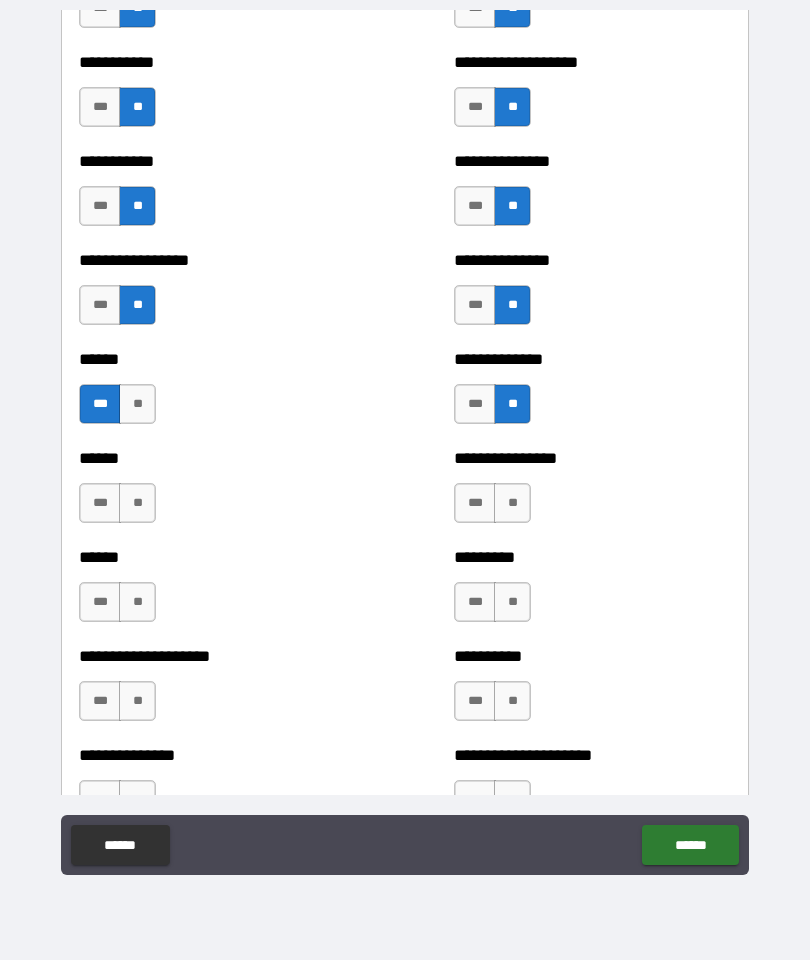 click on "**" at bounding box center (512, 503) 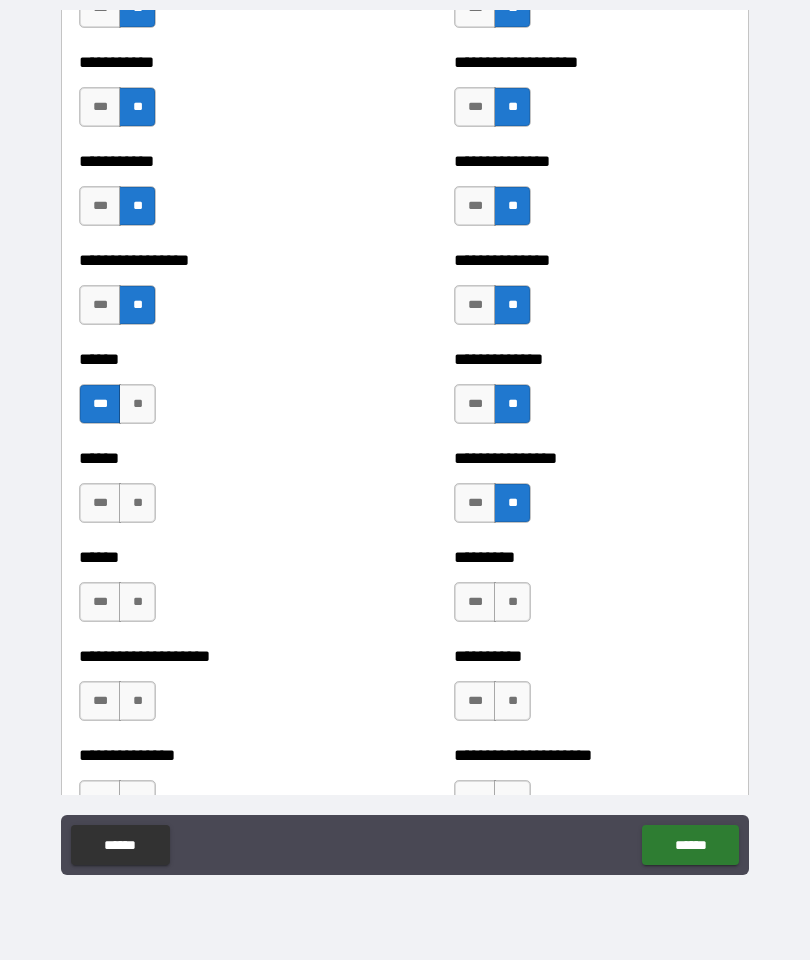 click on "**" at bounding box center [137, 503] 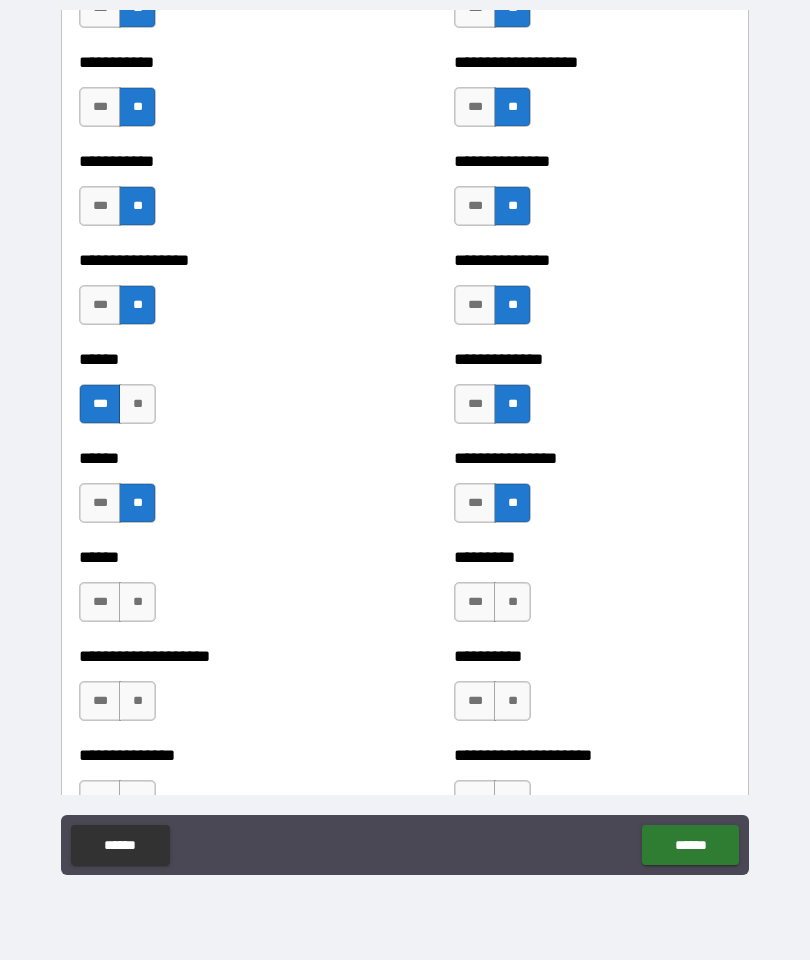 click on "**" at bounding box center [137, 602] 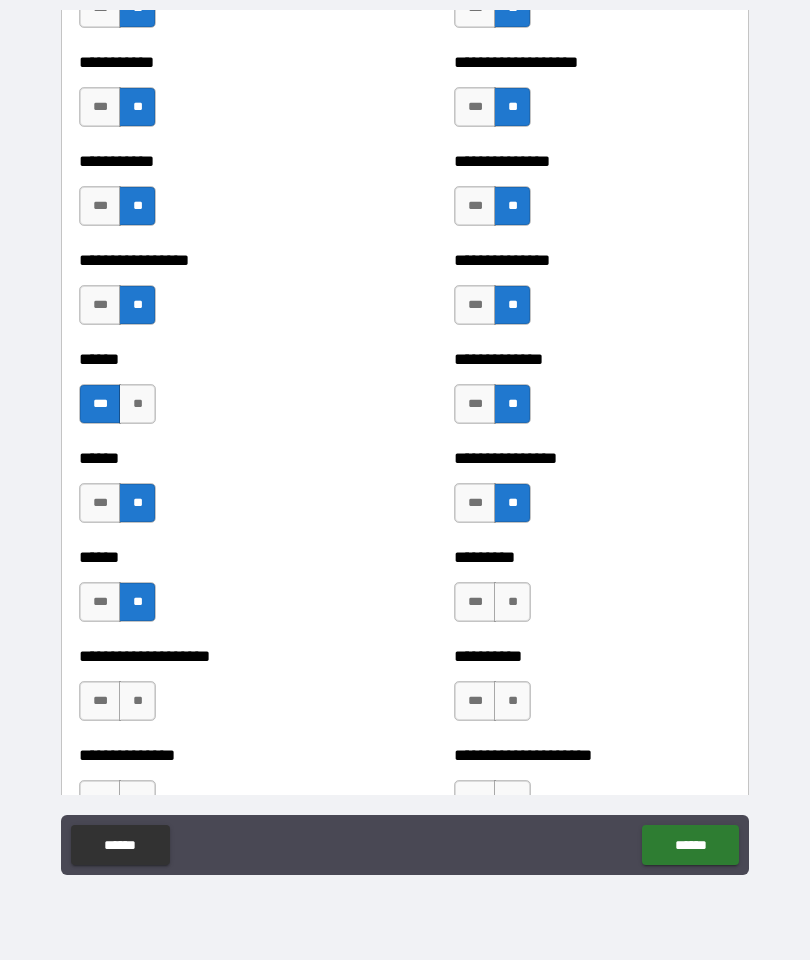 click on "**" at bounding box center (512, 602) 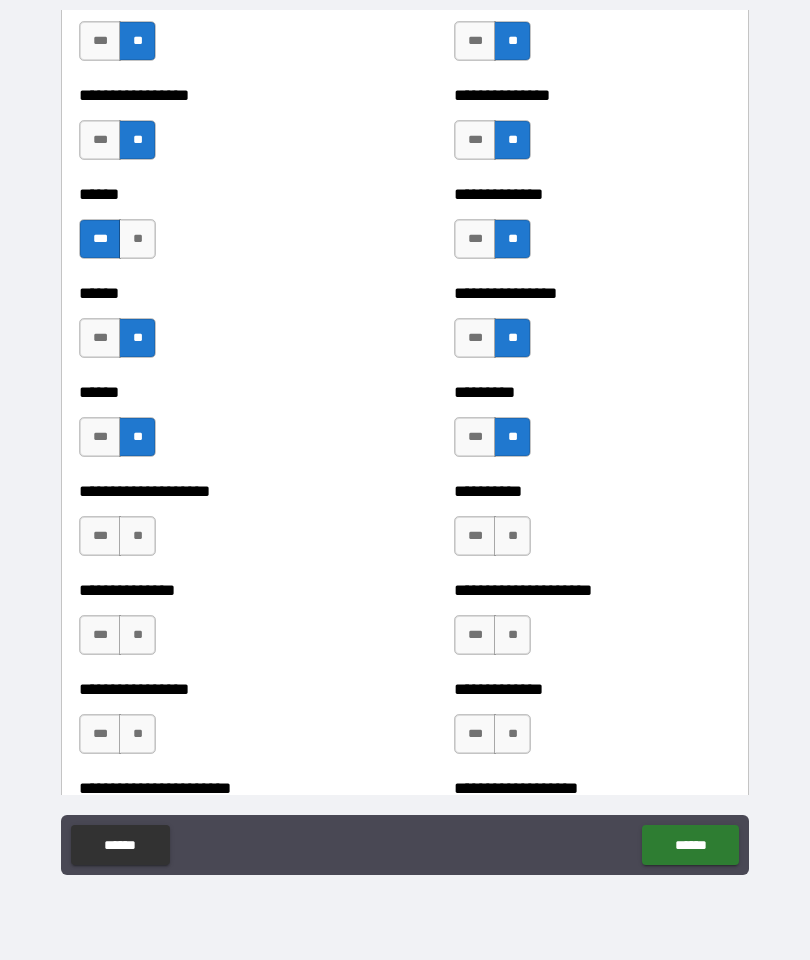 scroll, scrollTop: 3280, scrollLeft: 0, axis: vertical 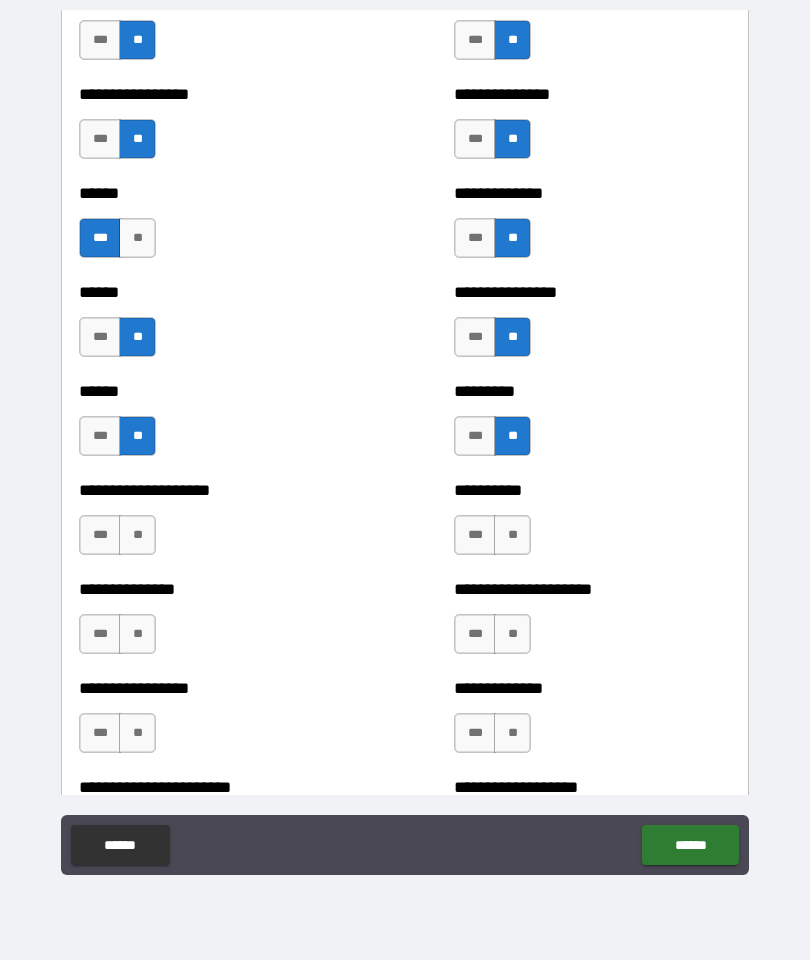click on "**" at bounding box center [137, 535] 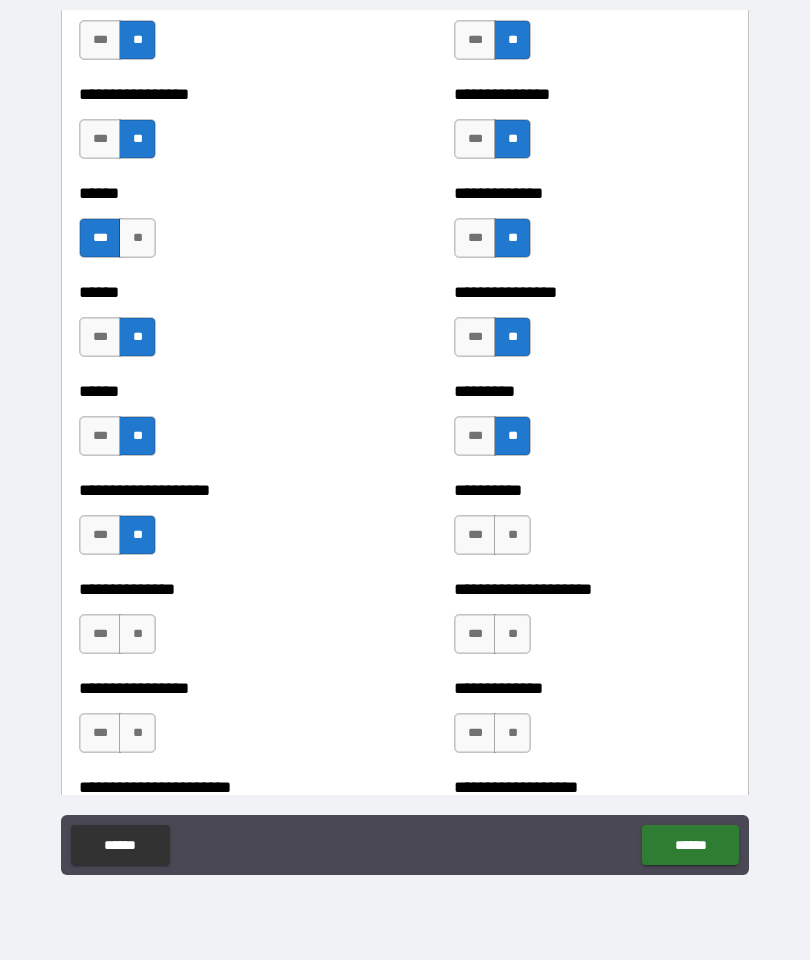 click on "**" at bounding box center (512, 535) 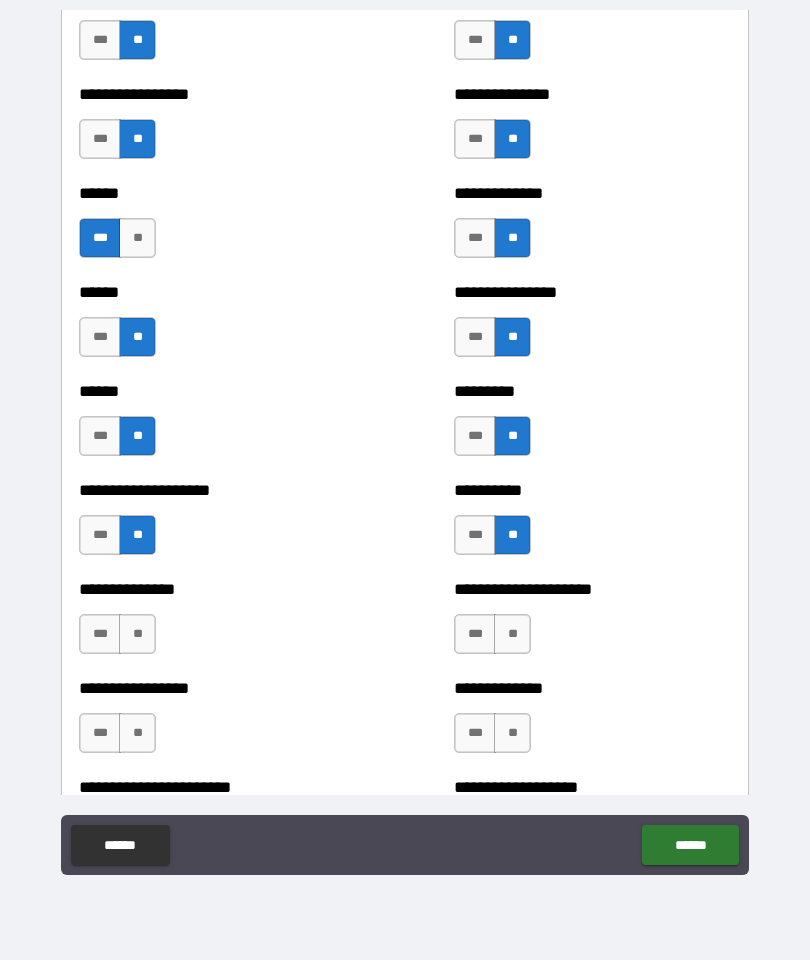 click on "**" at bounding box center [137, 634] 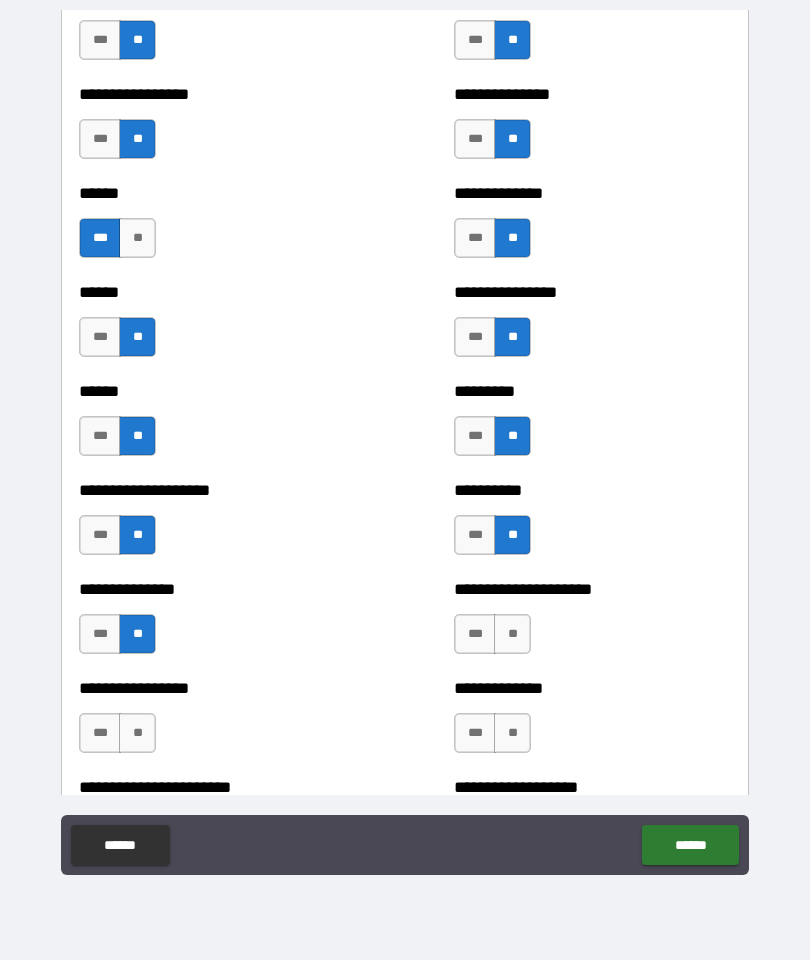 click on "**" at bounding box center (512, 634) 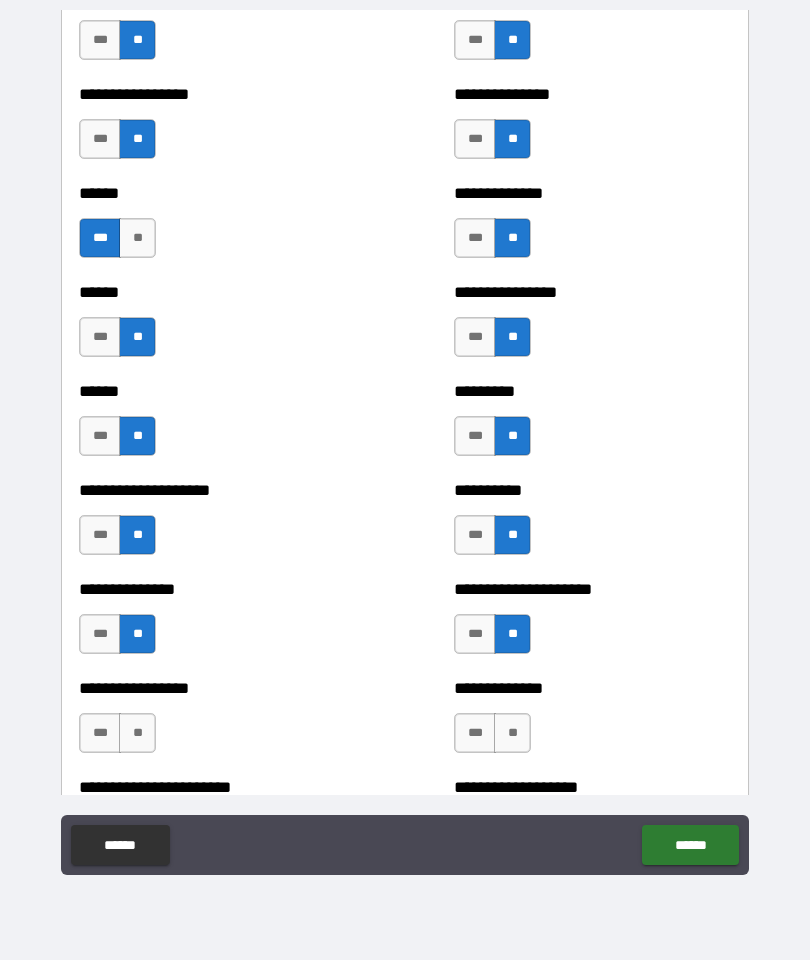 scroll, scrollTop: 3504, scrollLeft: 0, axis: vertical 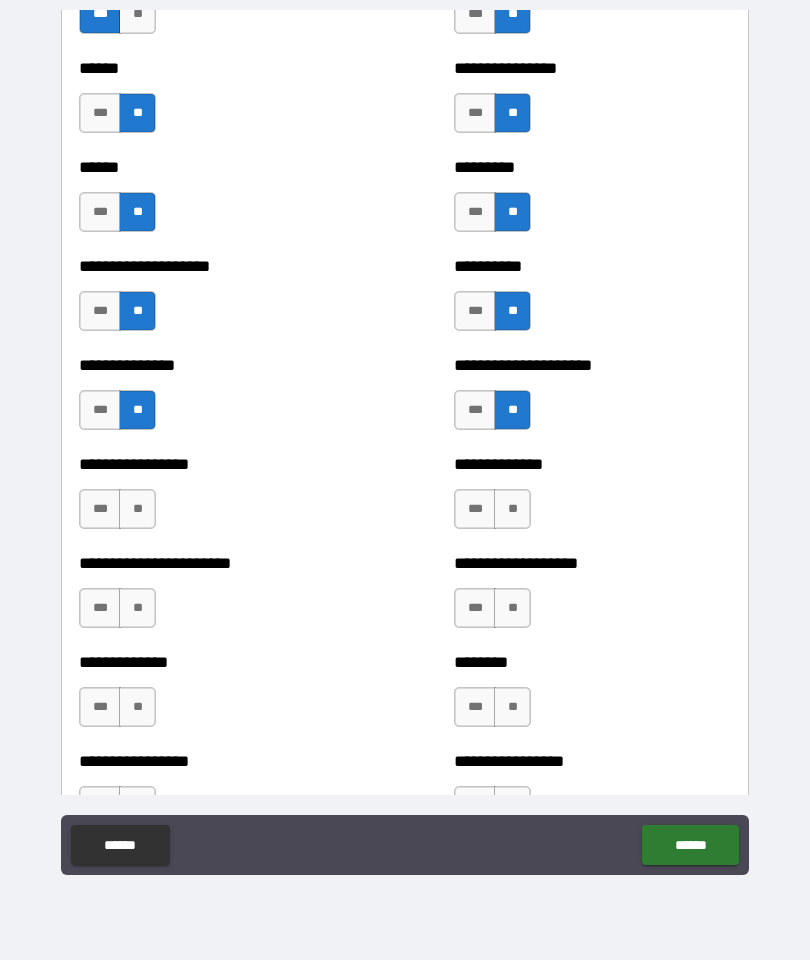 click on "**" at bounding box center [137, 509] 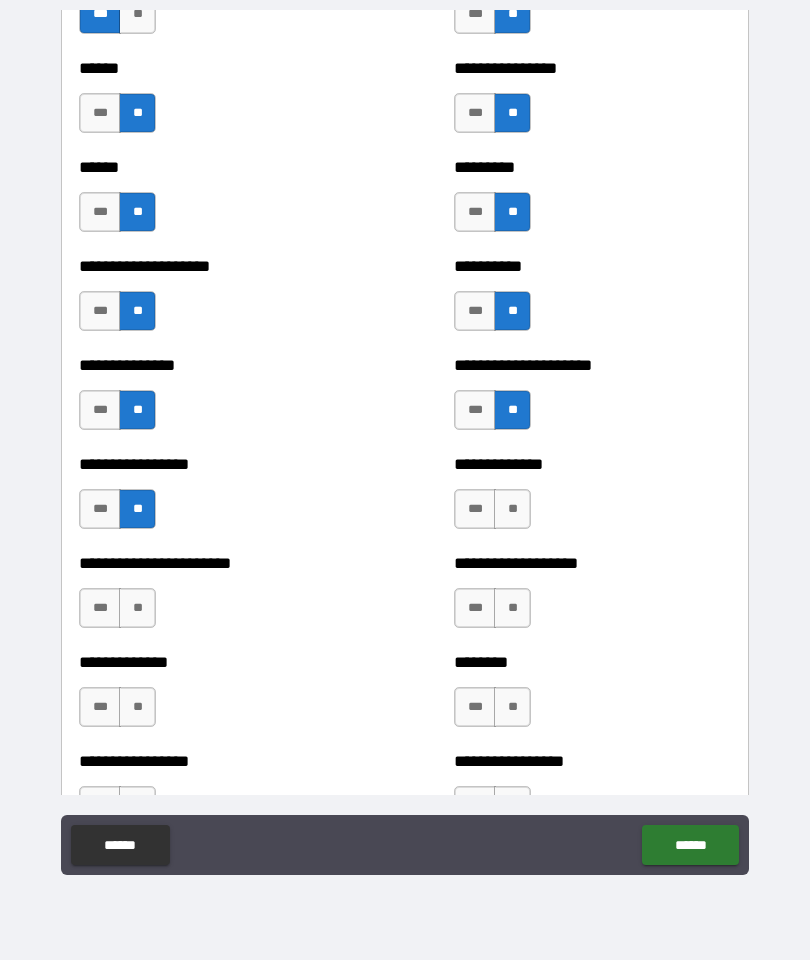click on "**" at bounding box center [512, 509] 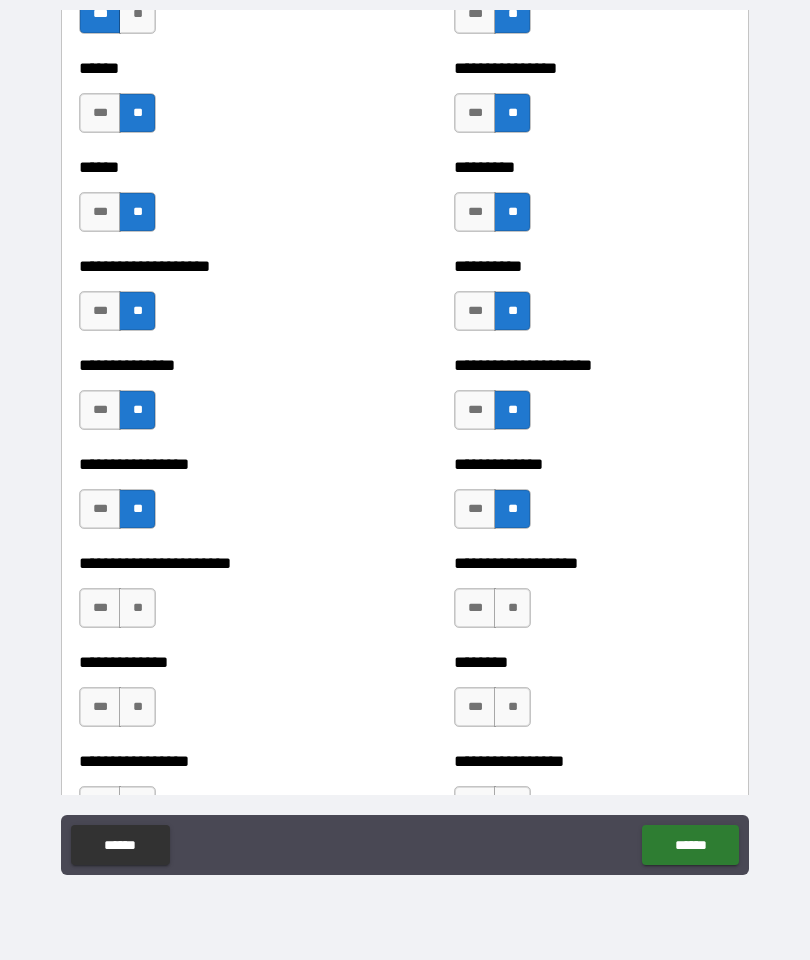 click on "**" at bounding box center (137, 608) 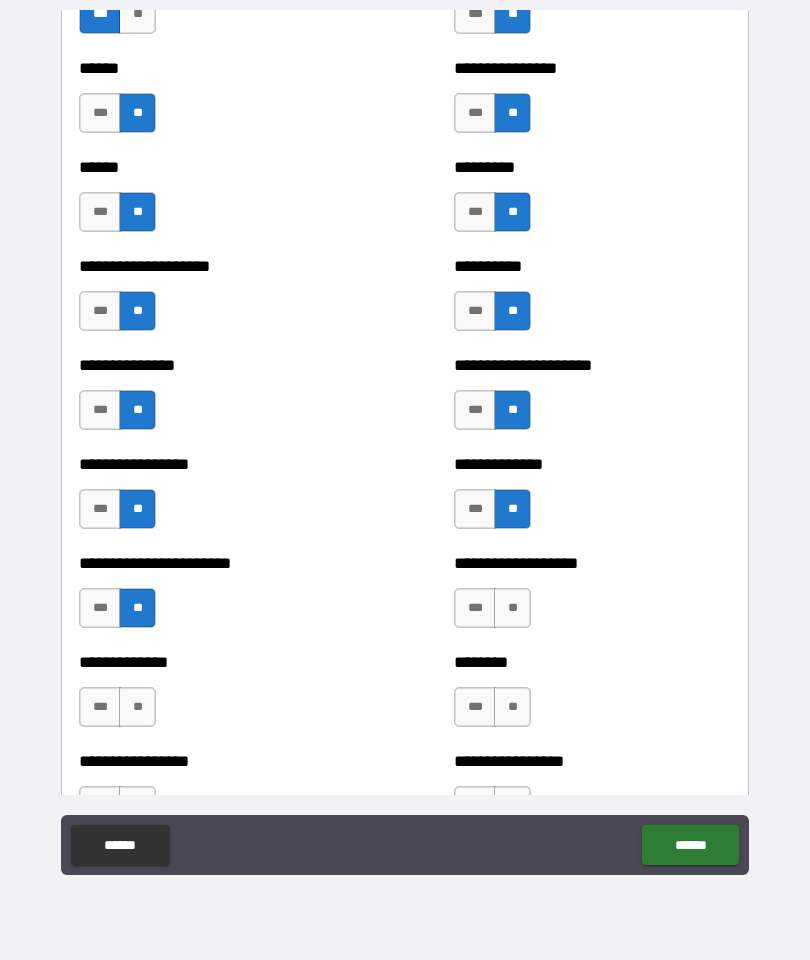 click on "**" at bounding box center (512, 608) 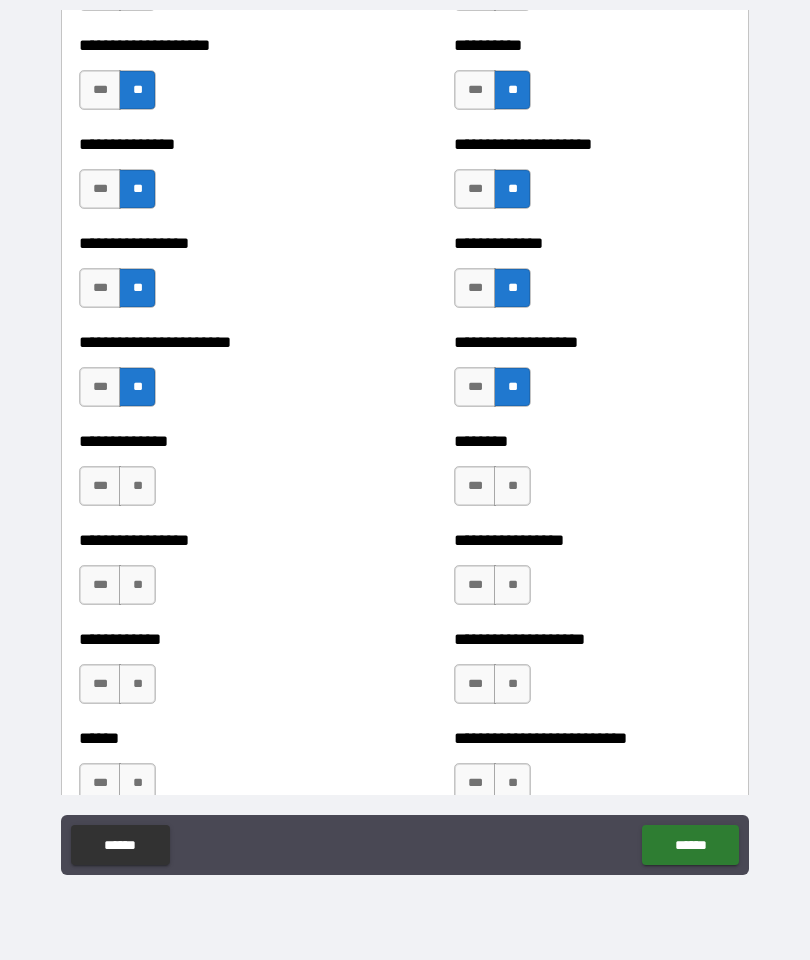 scroll, scrollTop: 3727, scrollLeft: 0, axis: vertical 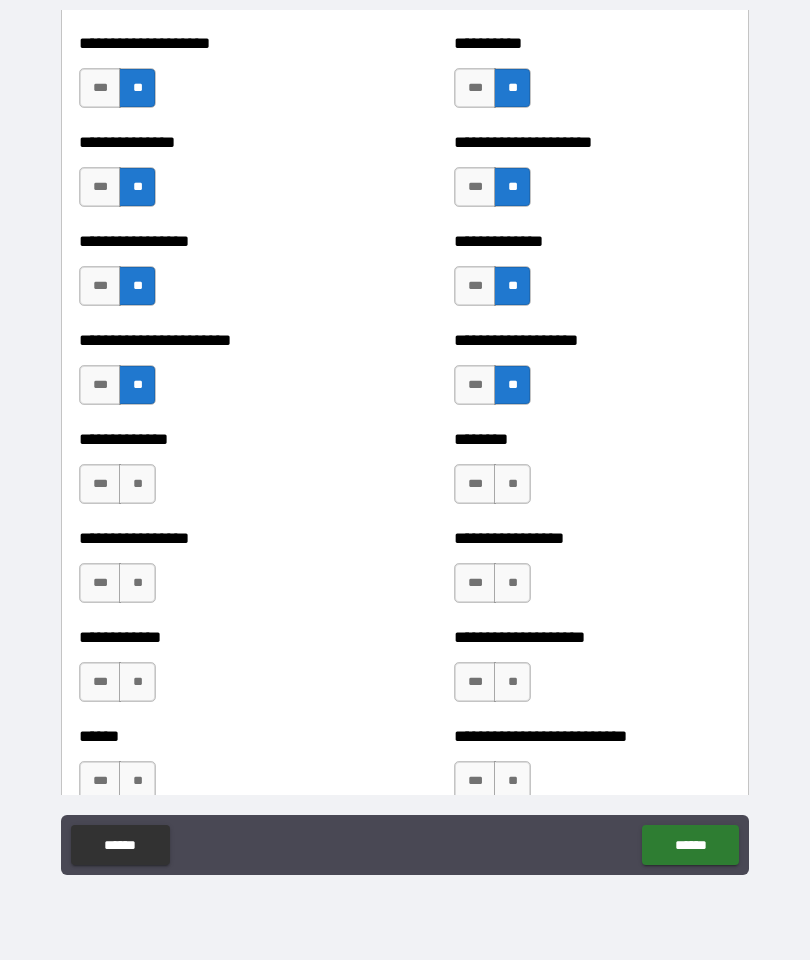 click on "**" at bounding box center (137, 484) 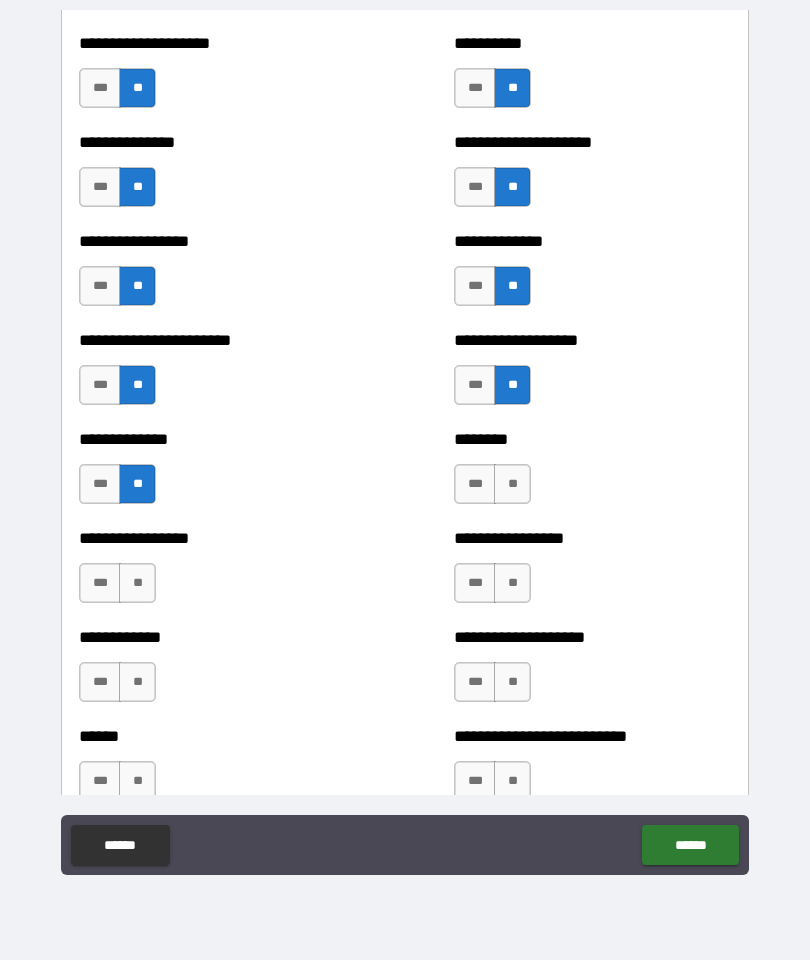 click on "**" at bounding box center (512, 484) 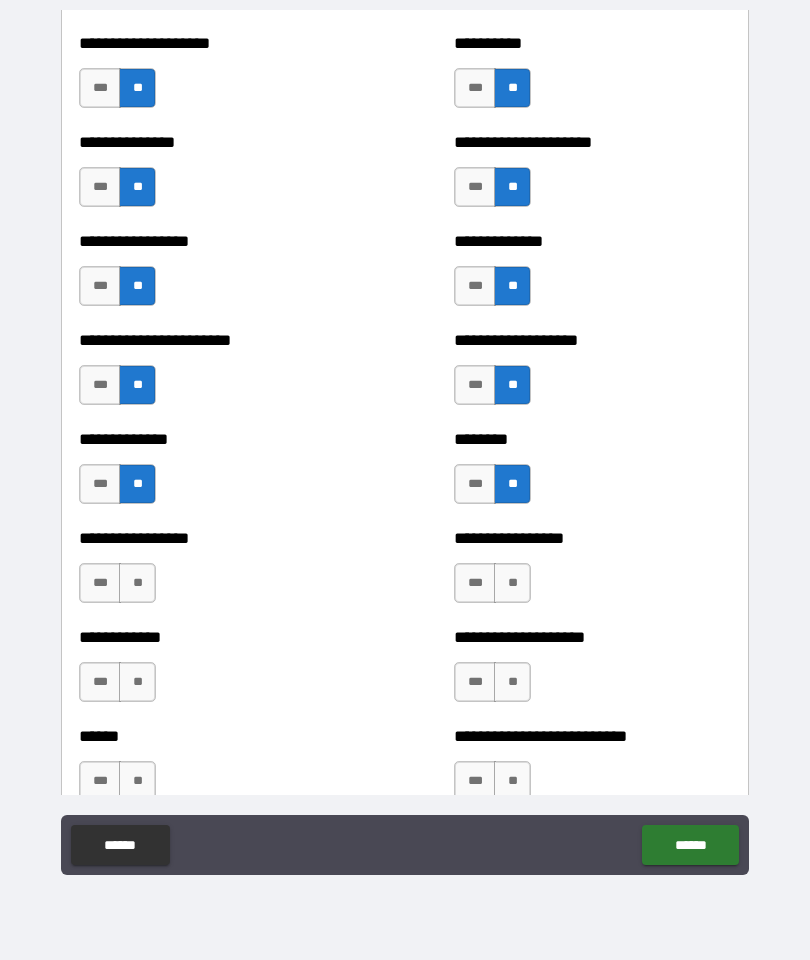 click on "**" at bounding box center (137, 583) 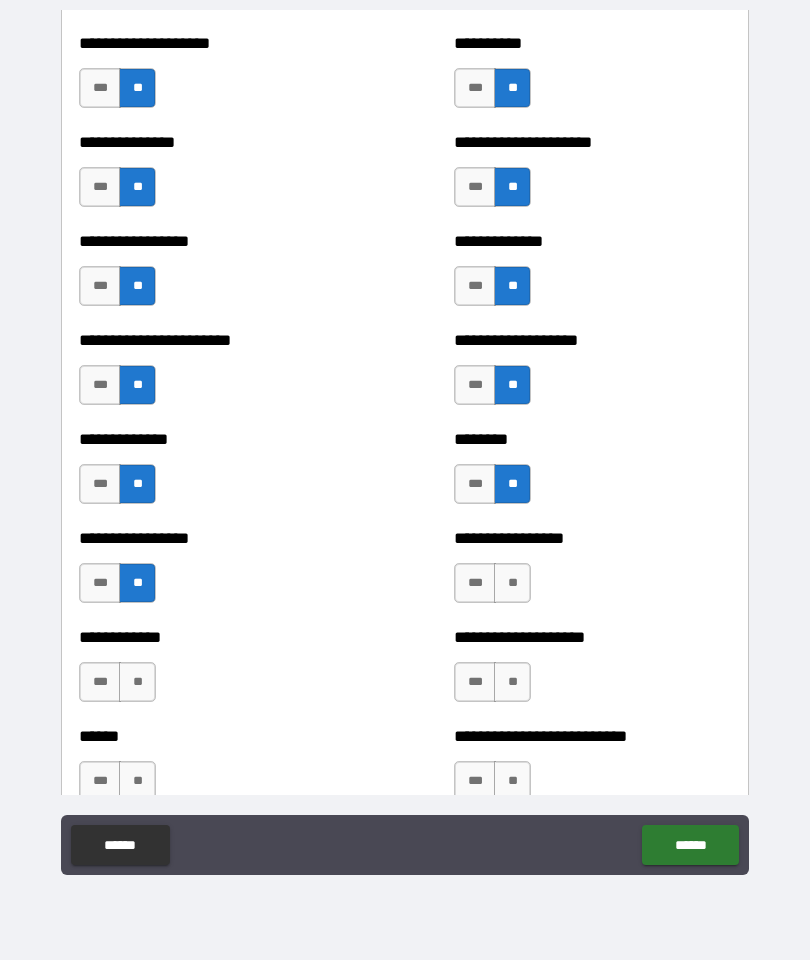 click on "**" at bounding box center [512, 583] 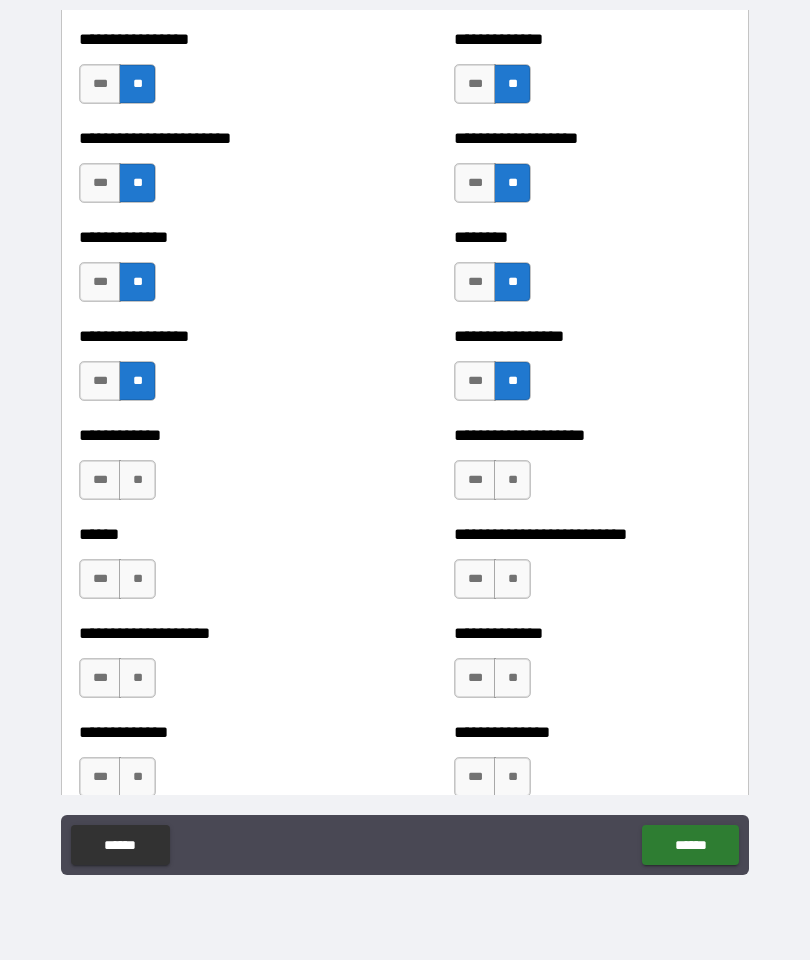 scroll, scrollTop: 3932, scrollLeft: 0, axis: vertical 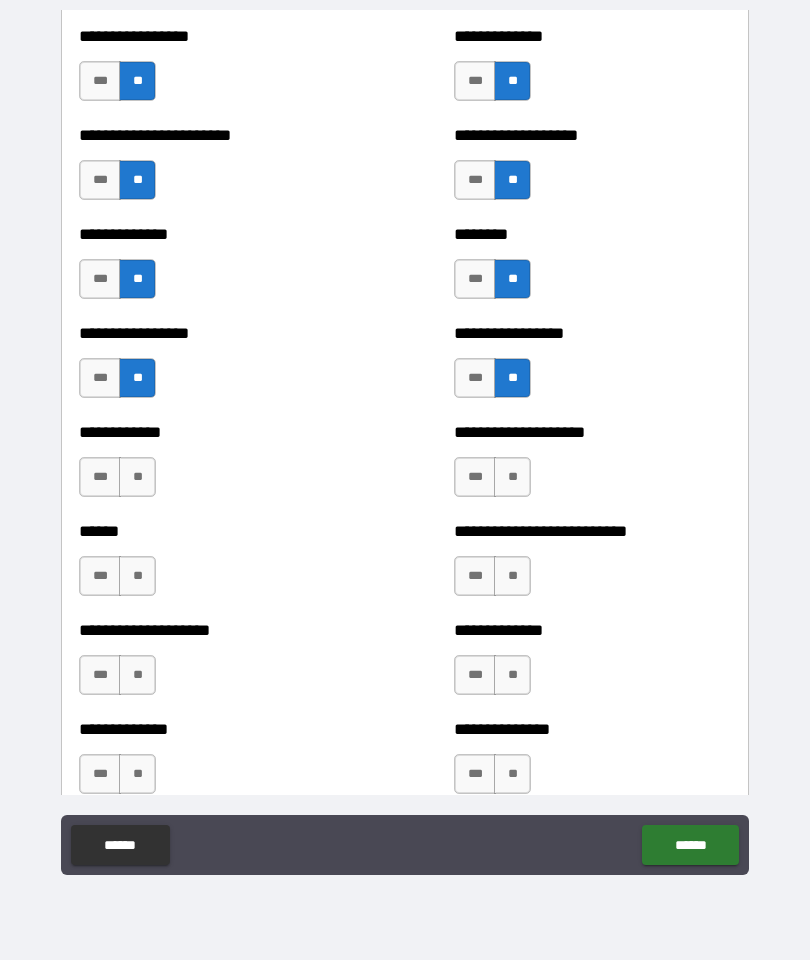 click on "**" at bounding box center (137, 477) 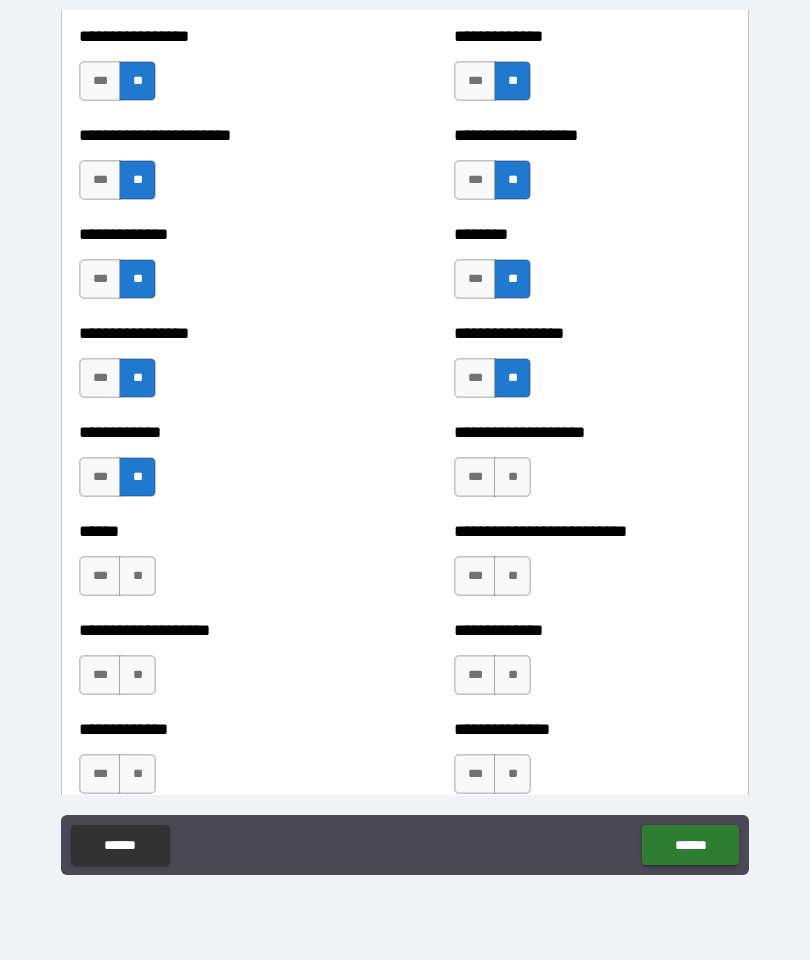 click on "**" at bounding box center (512, 477) 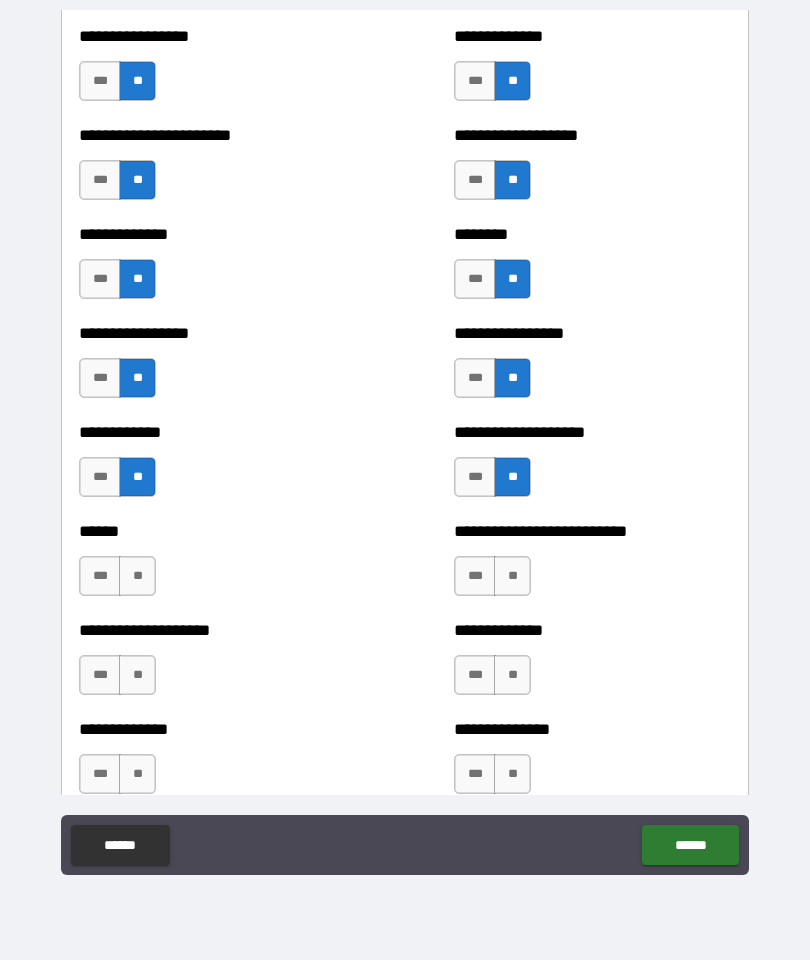 click on "**" at bounding box center [512, 576] 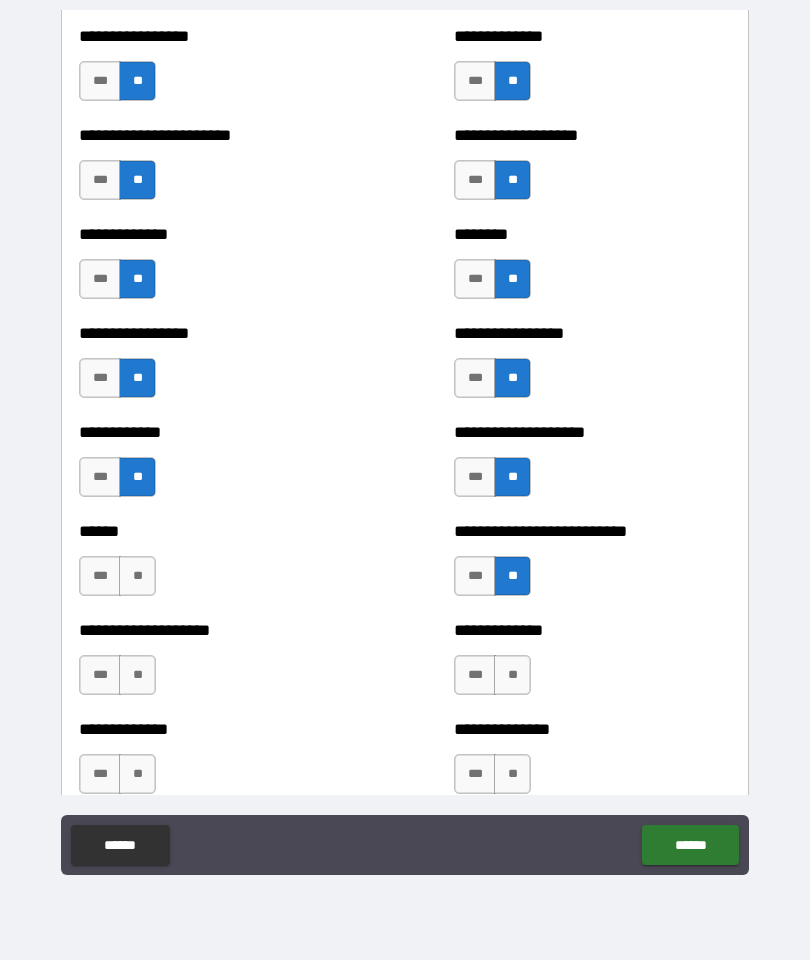 click on "**" at bounding box center (137, 576) 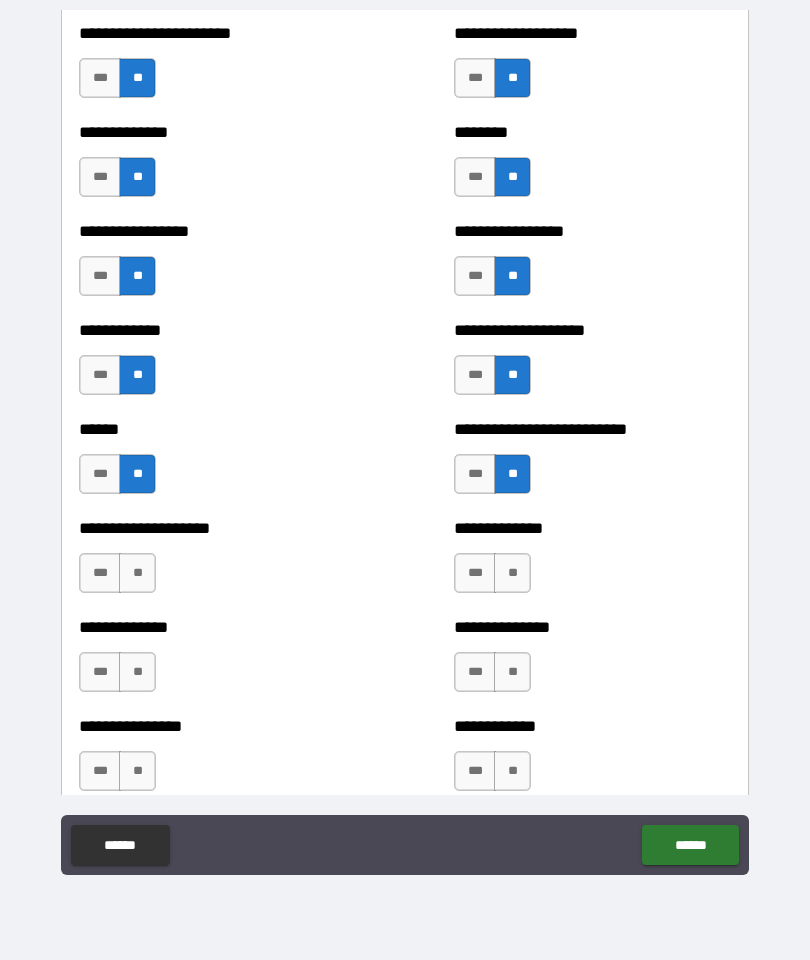 scroll, scrollTop: 4038, scrollLeft: 0, axis: vertical 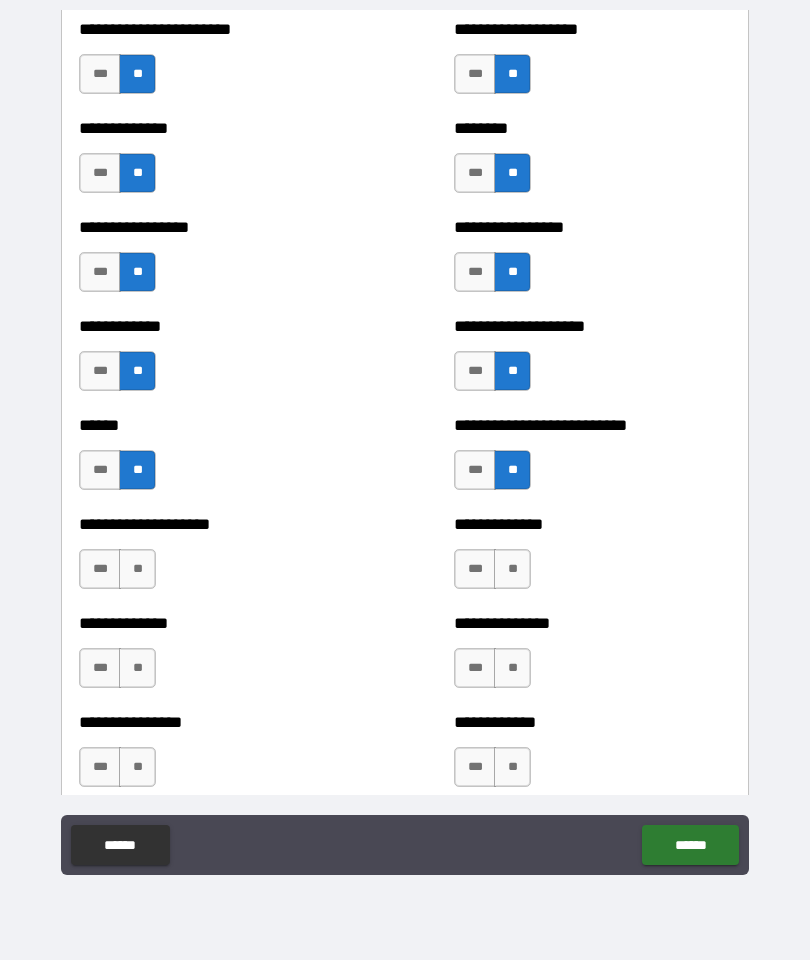 click on "**" at bounding box center (137, 569) 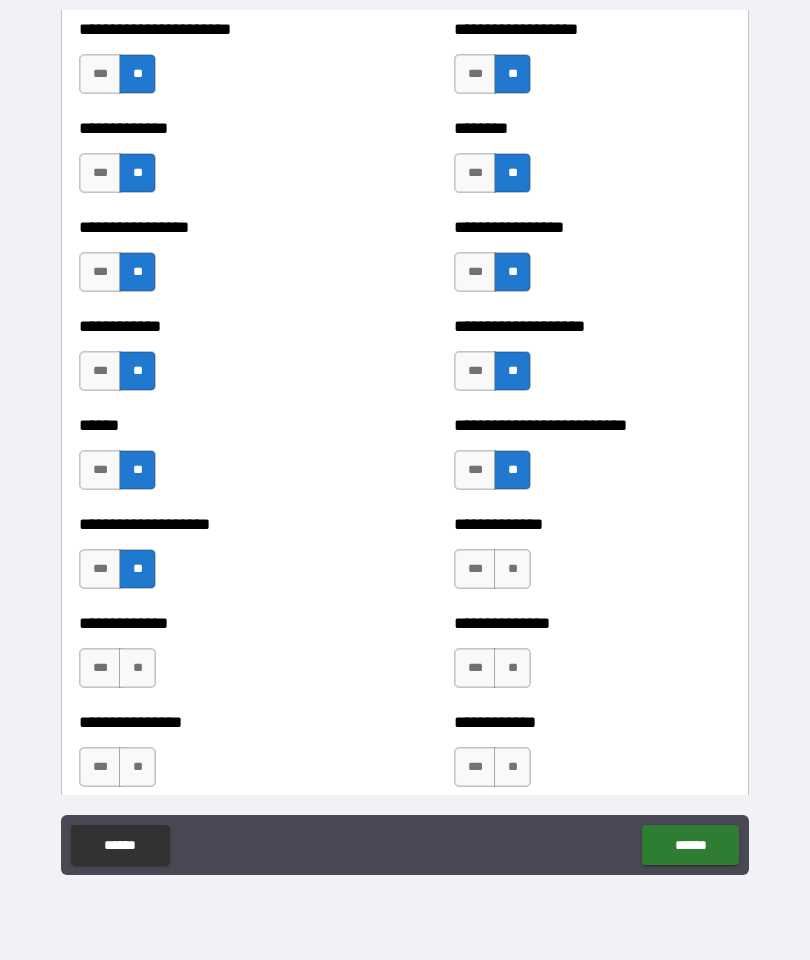 click on "**" at bounding box center (512, 569) 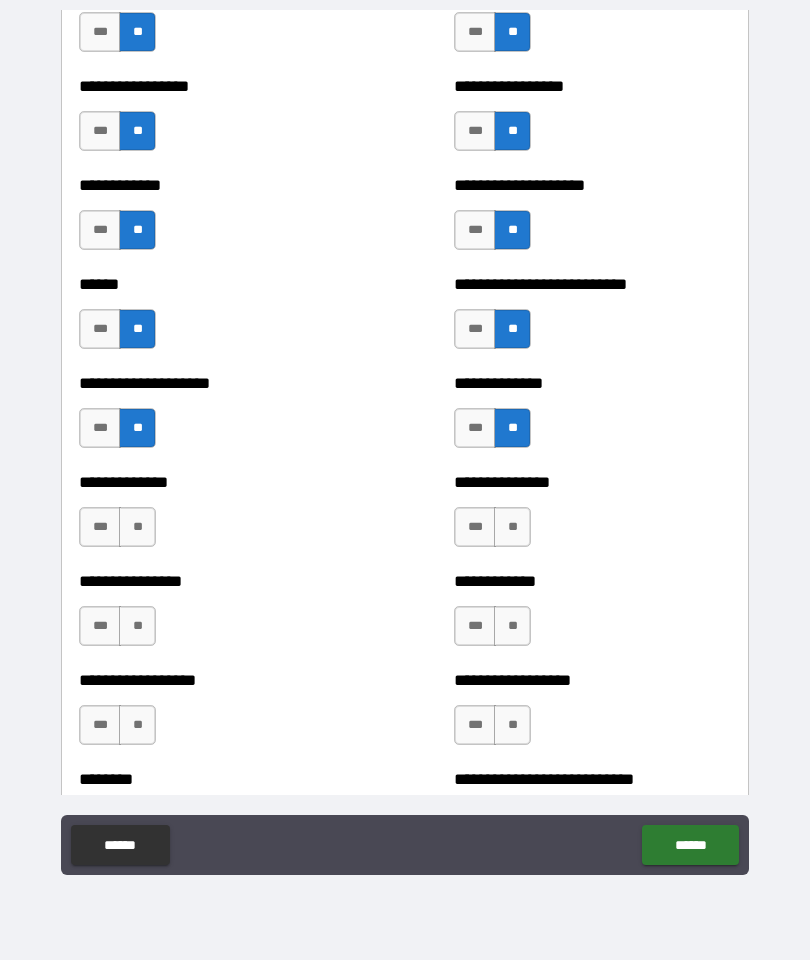 scroll, scrollTop: 4187, scrollLeft: 0, axis: vertical 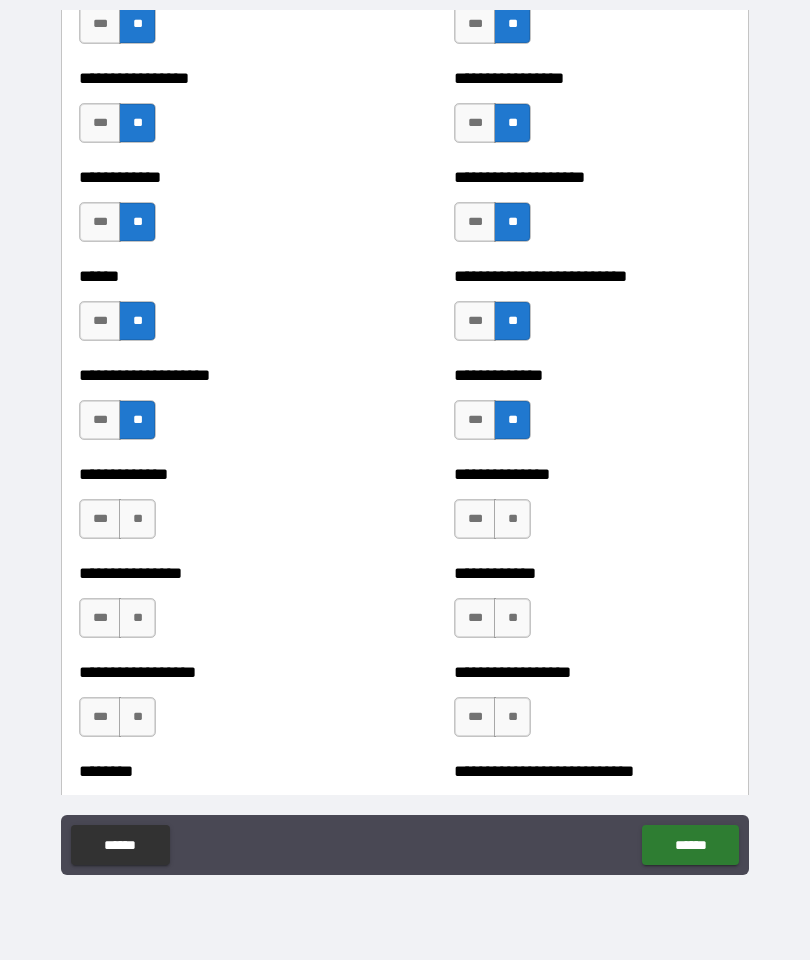 click on "**" at bounding box center (137, 519) 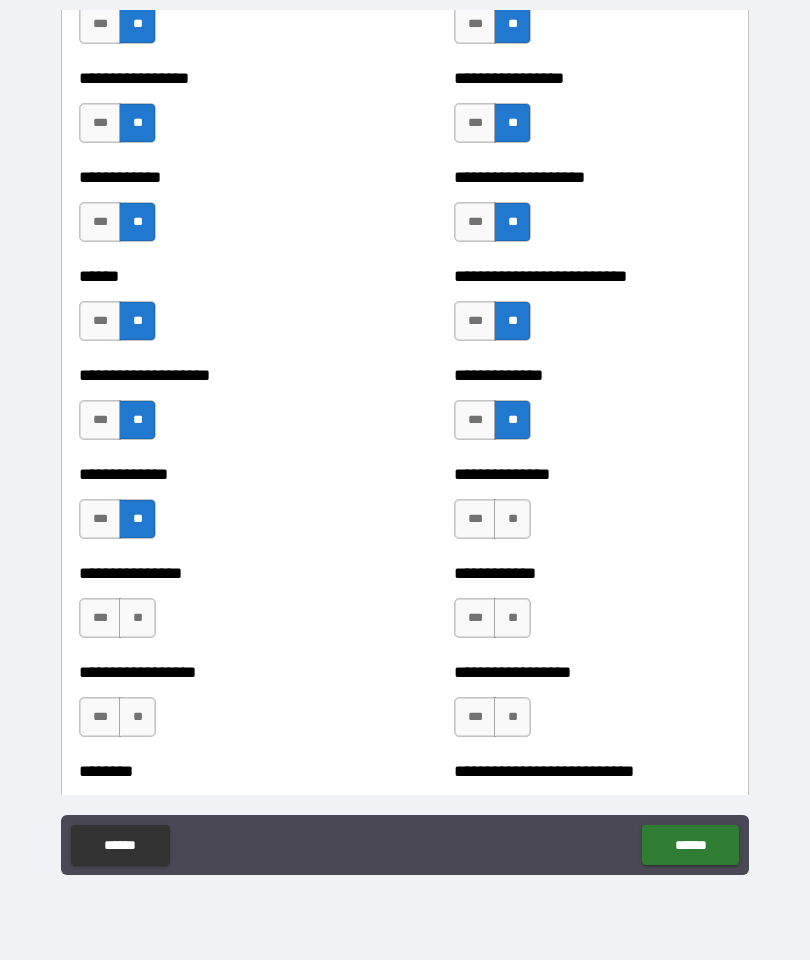 click on "**" at bounding box center [512, 519] 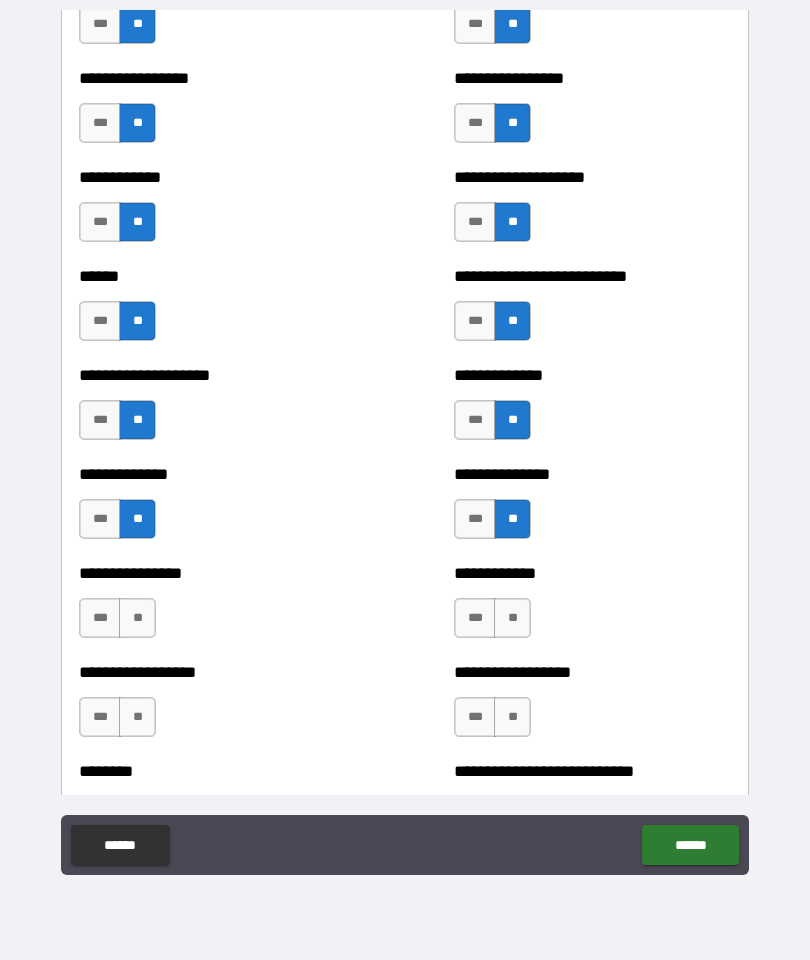 click on "**" at bounding box center (137, 618) 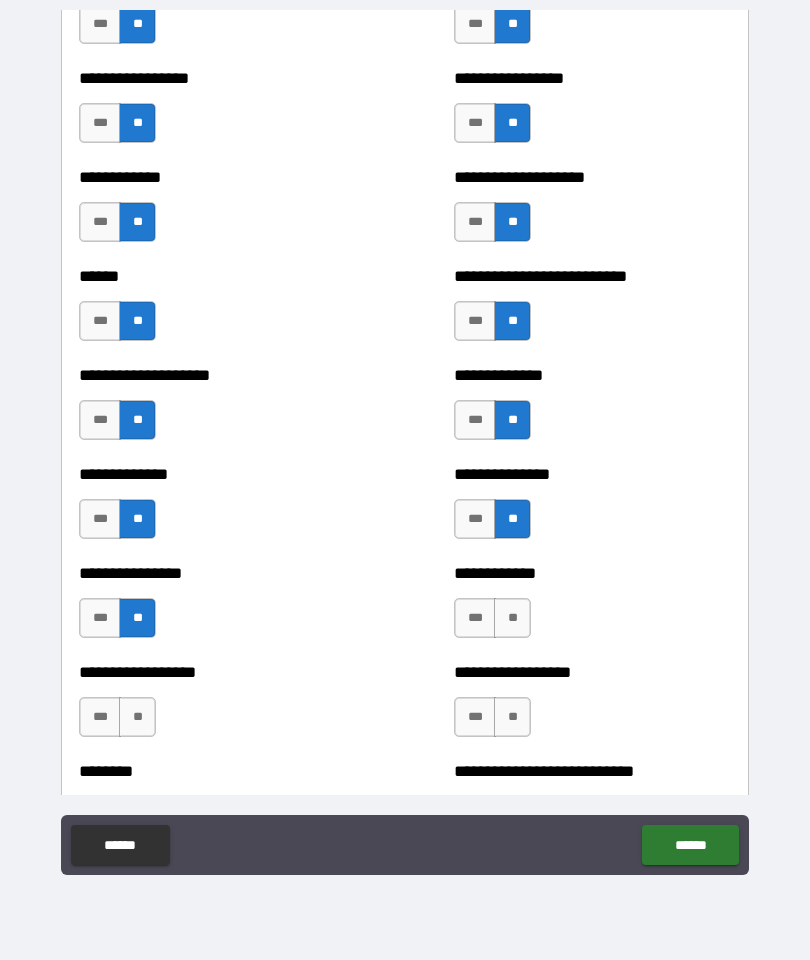 click on "**" at bounding box center [512, 618] 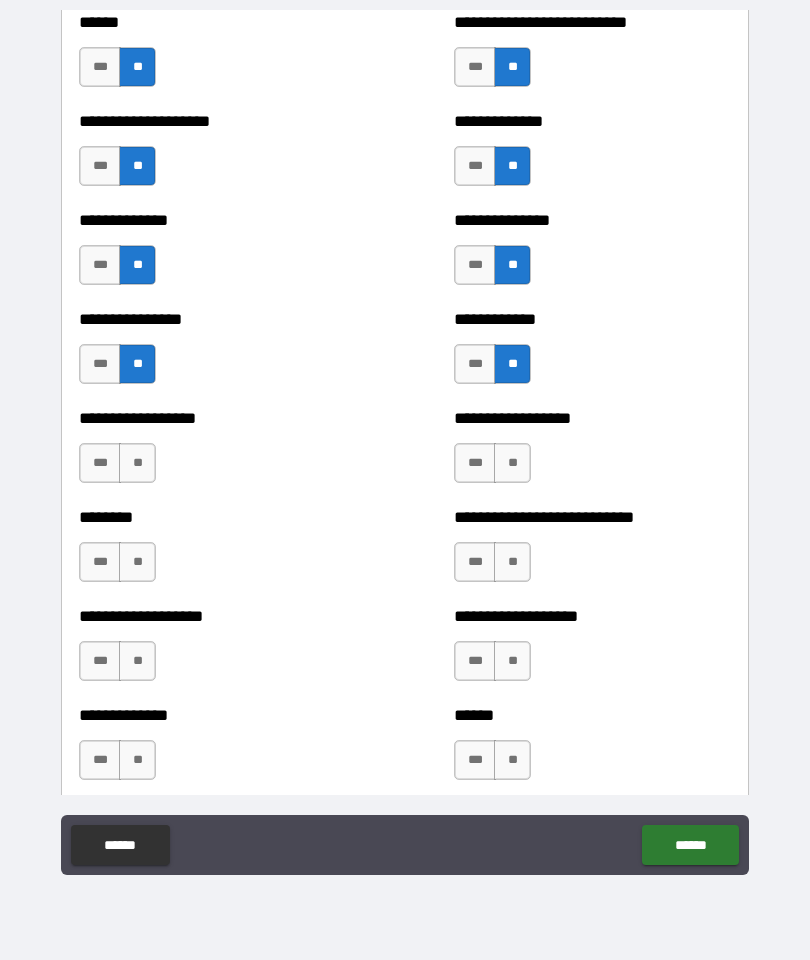 scroll, scrollTop: 4440, scrollLeft: 0, axis: vertical 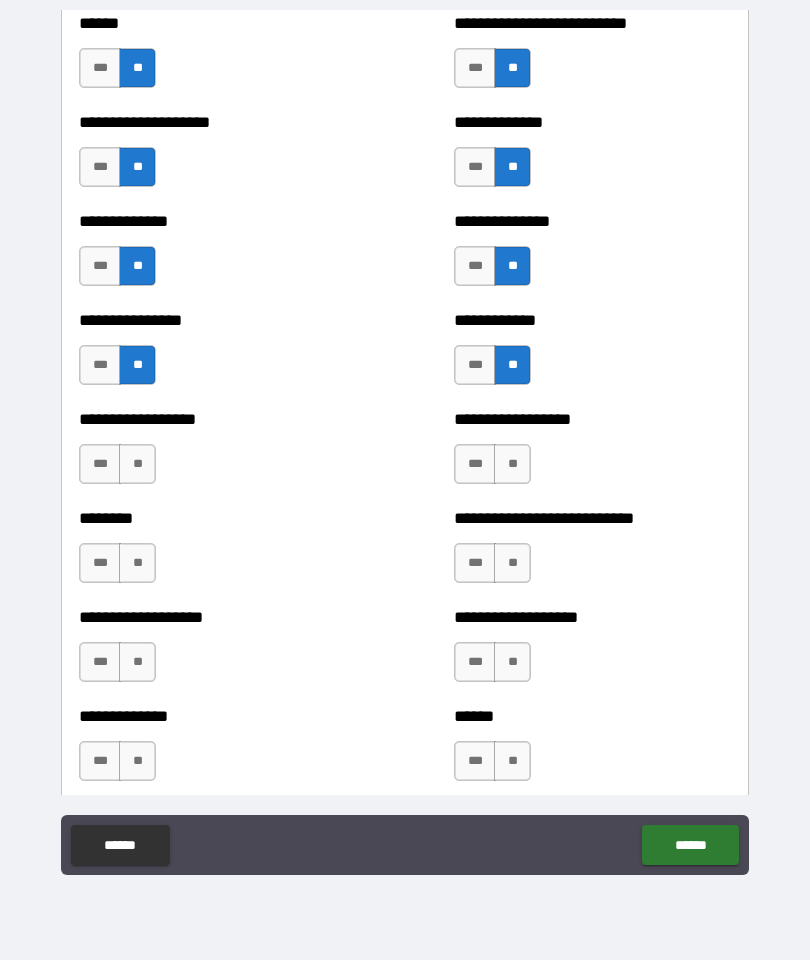 click on "**" at bounding box center (512, 464) 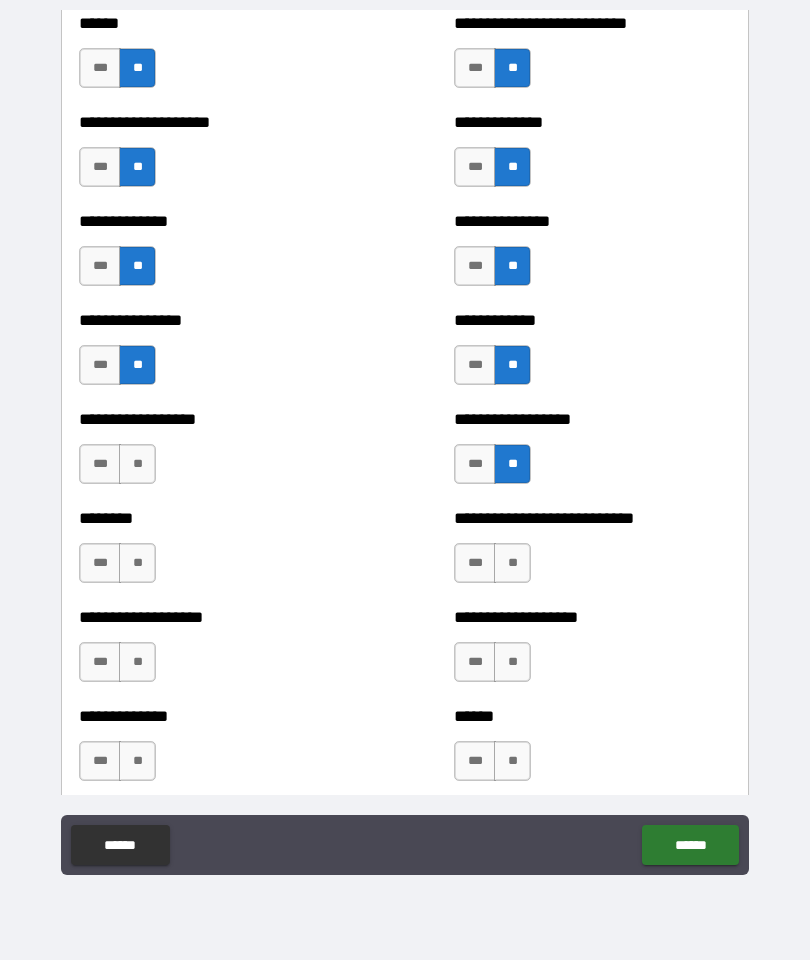 click on "**" at bounding box center [137, 464] 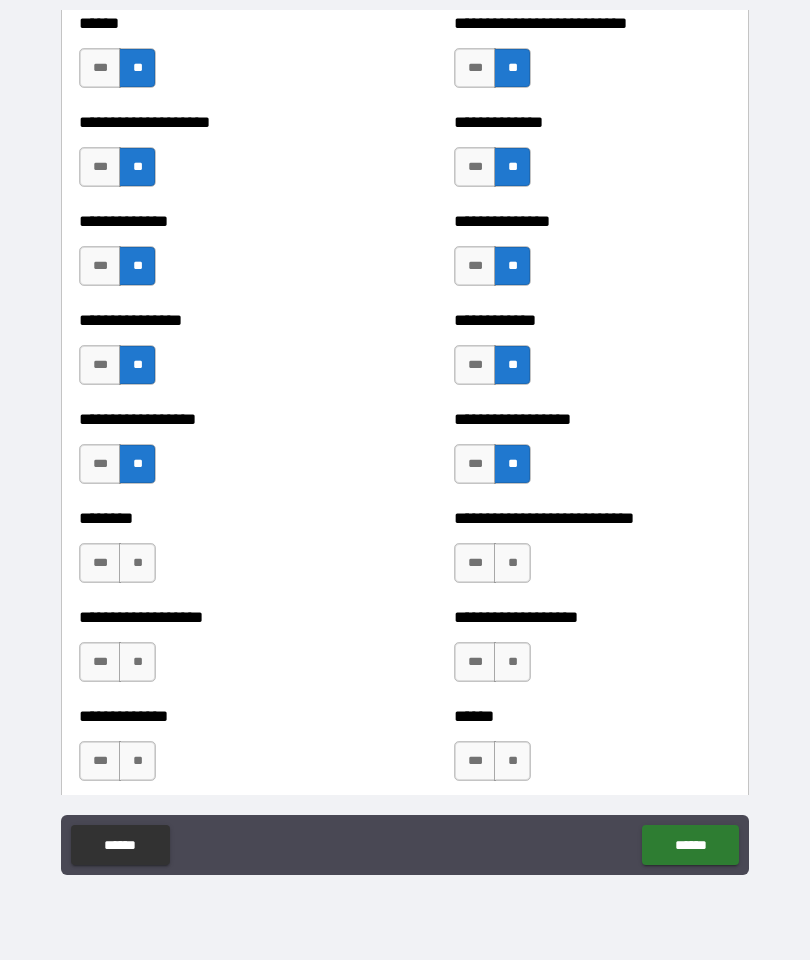 click on "**" at bounding box center (137, 563) 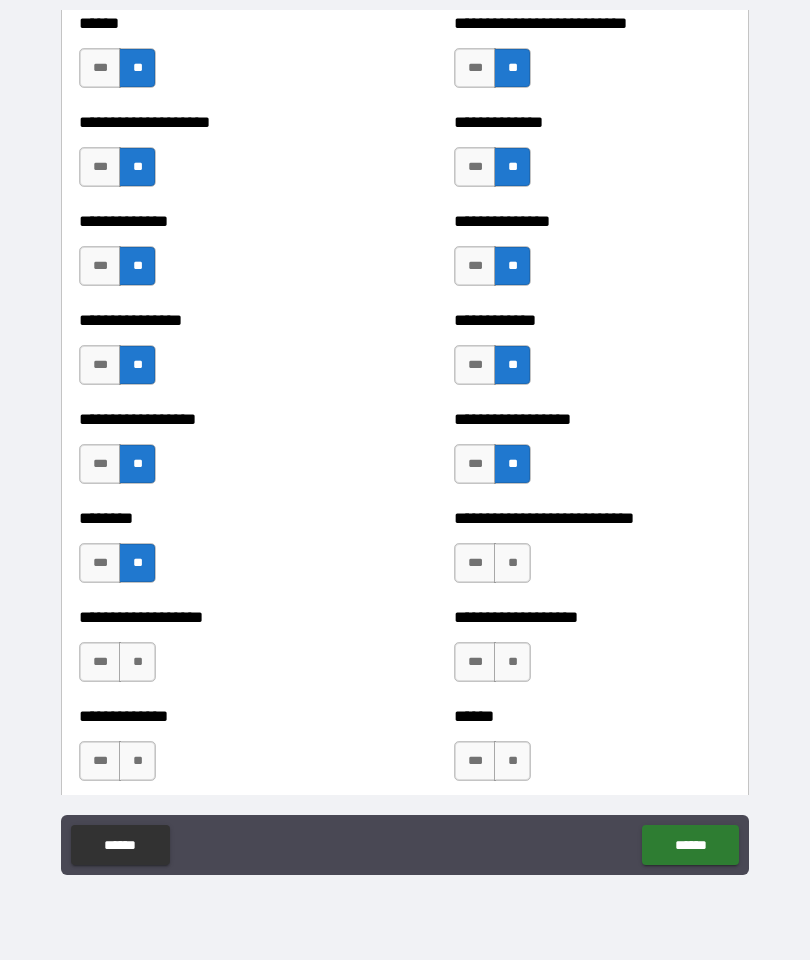 click on "**" at bounding box center [512, 563] 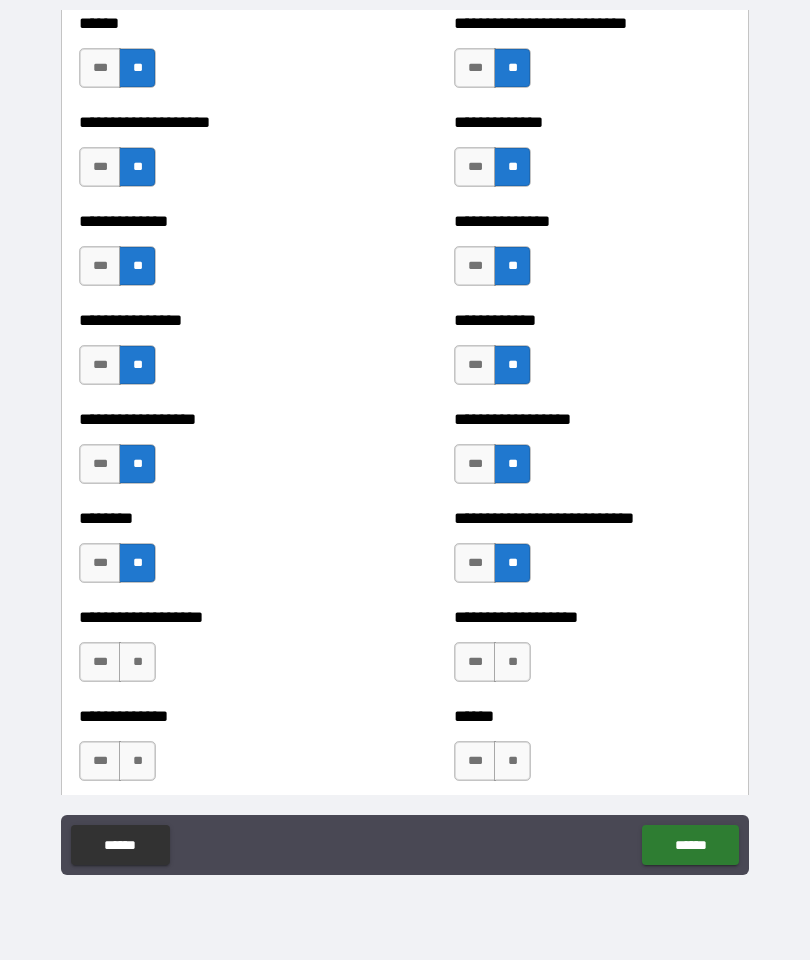 click on "**" at bounding box center [512, 662] 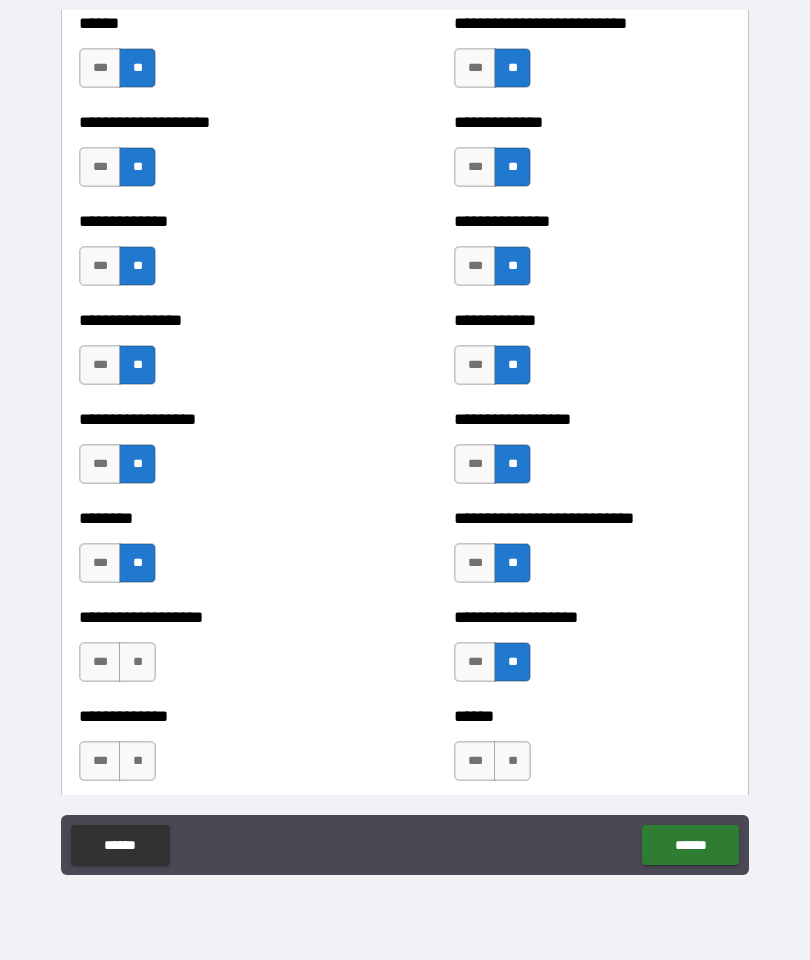 click on "**" at bounding box center (137, 662) 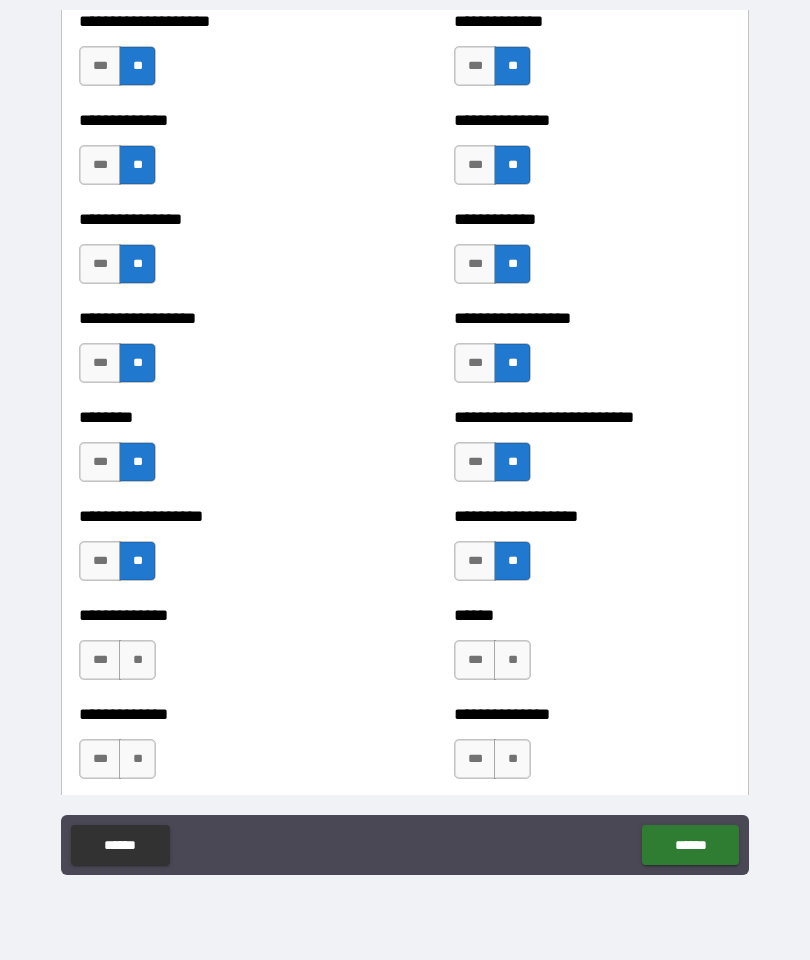 scroll, scrollTop: 4645, scrollLeft: 0, axis: vertical 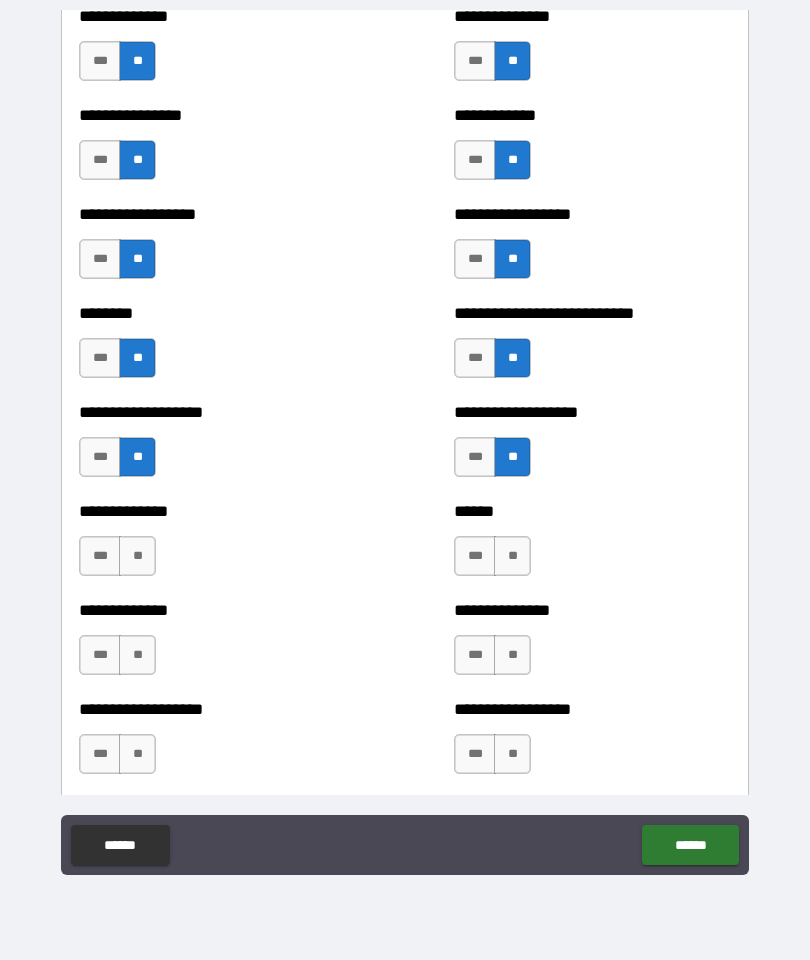 click on "**" at bounding box center (137, 556) 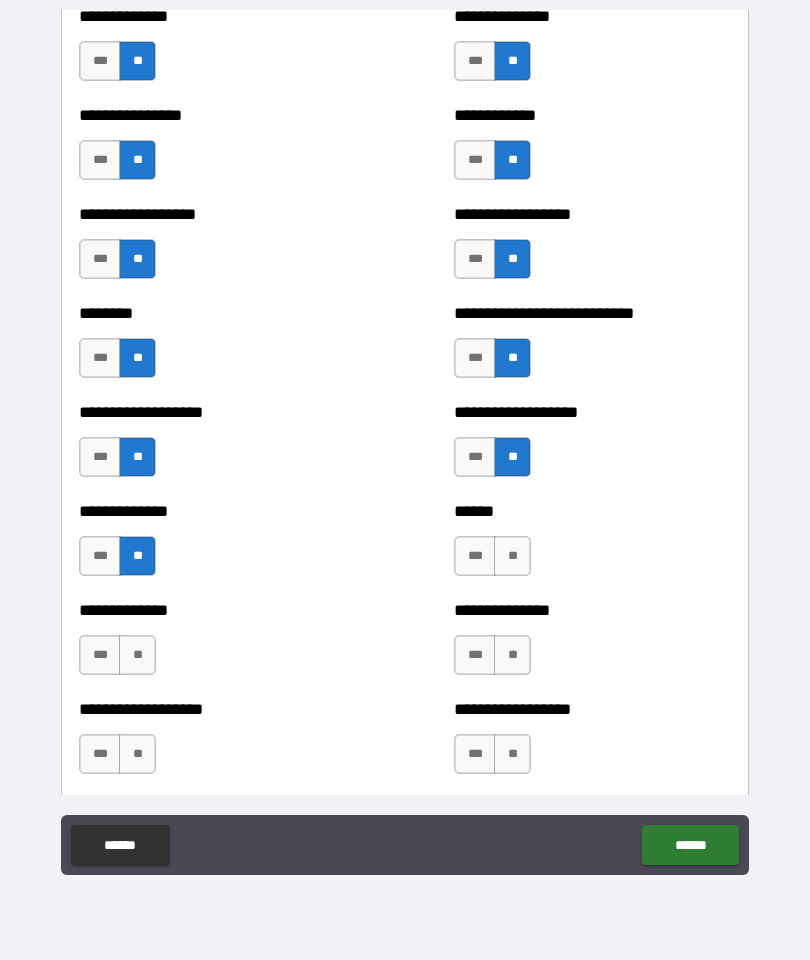 click on "**" at bounding box center [512, 556] 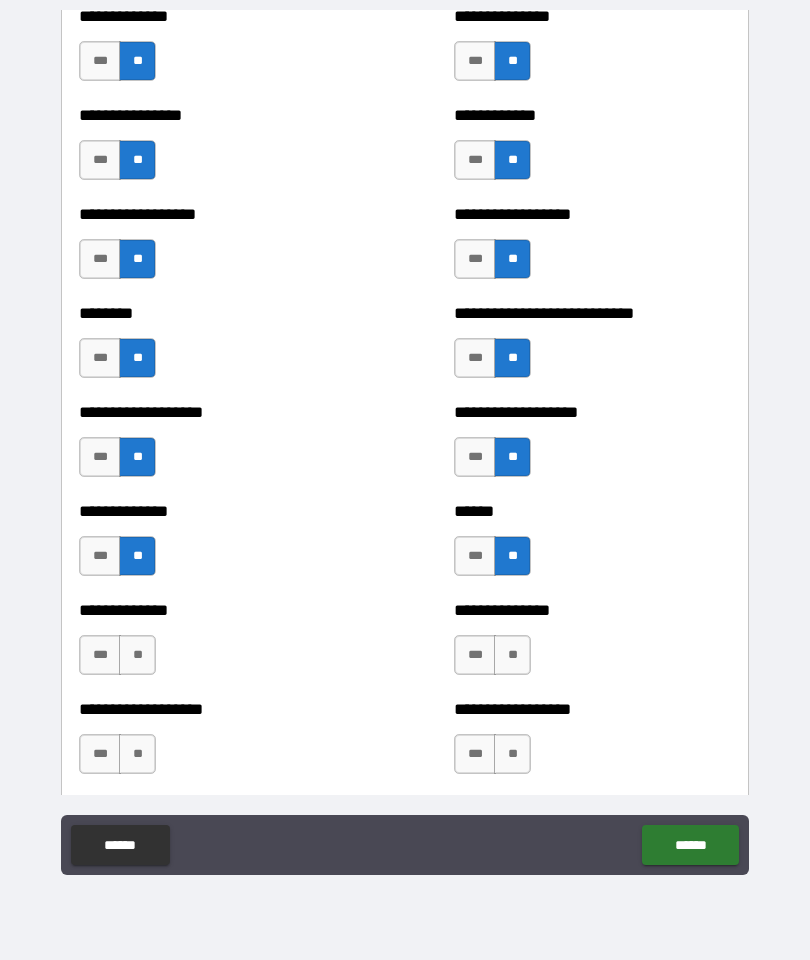 click on "**" at bounding box center [137, 655] 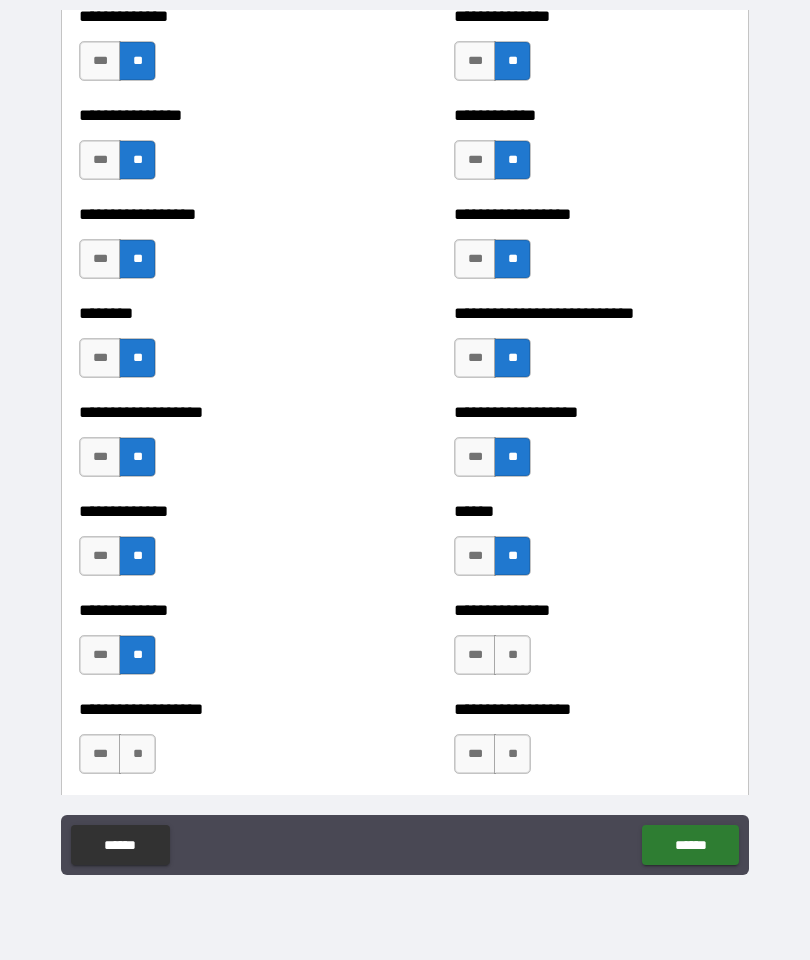 click on "**" at bounding box center (512, 655) 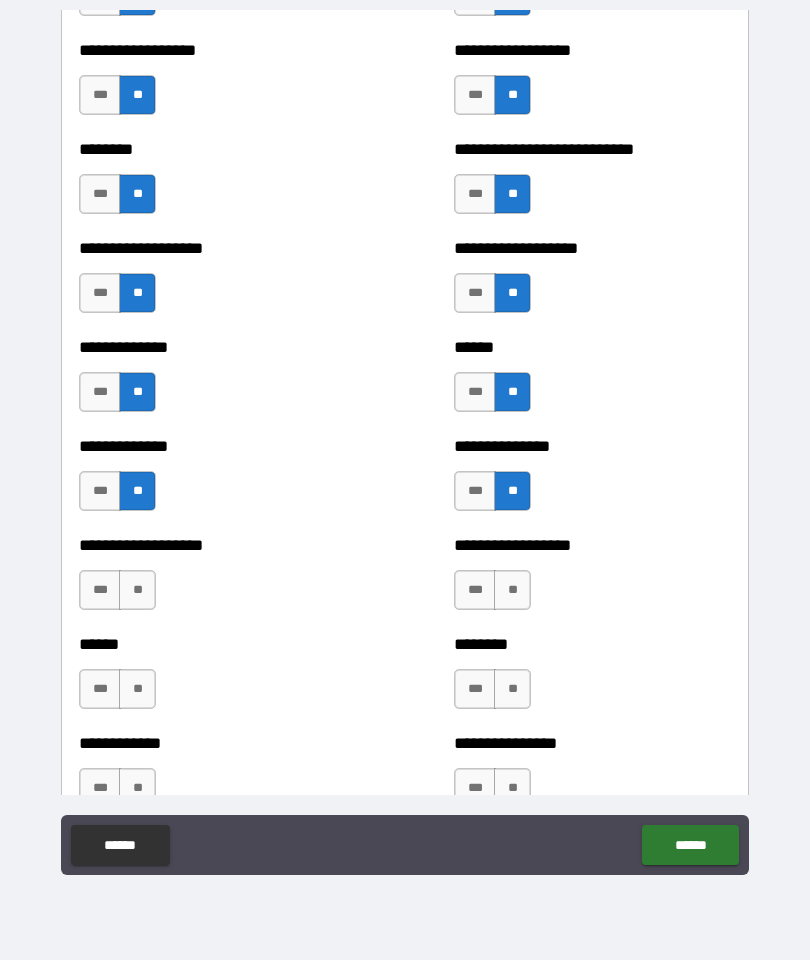 scroll, scrollTop: 4812, scrollLeft: 0, axis: vertical 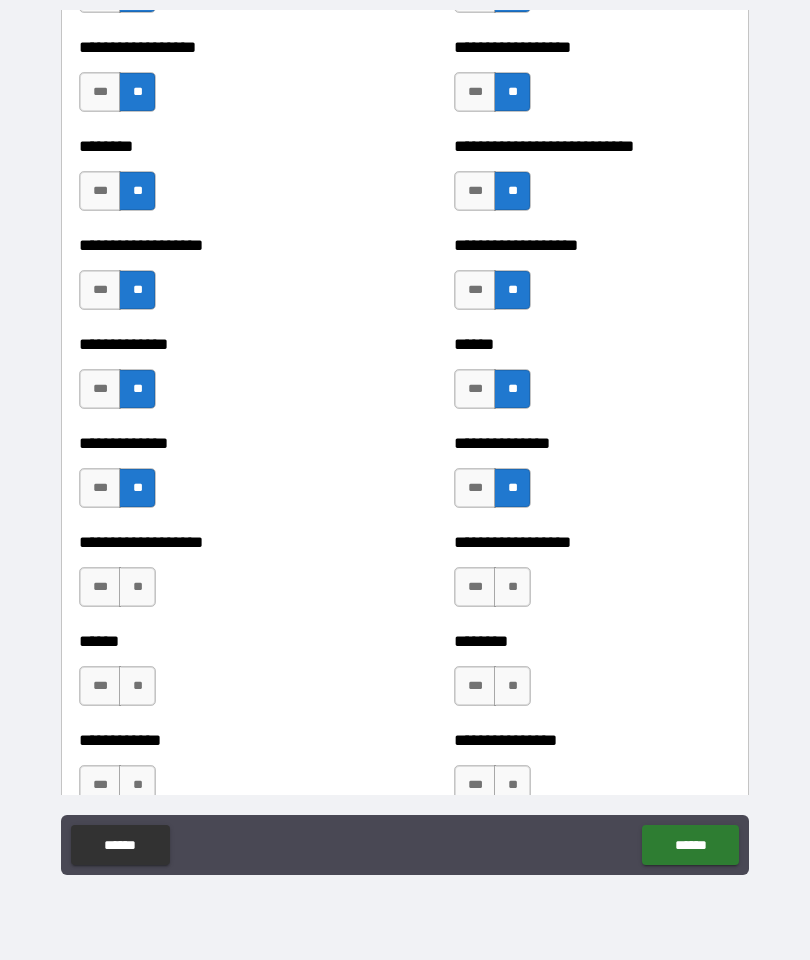 click on "**" at bounding box center (137, 587) 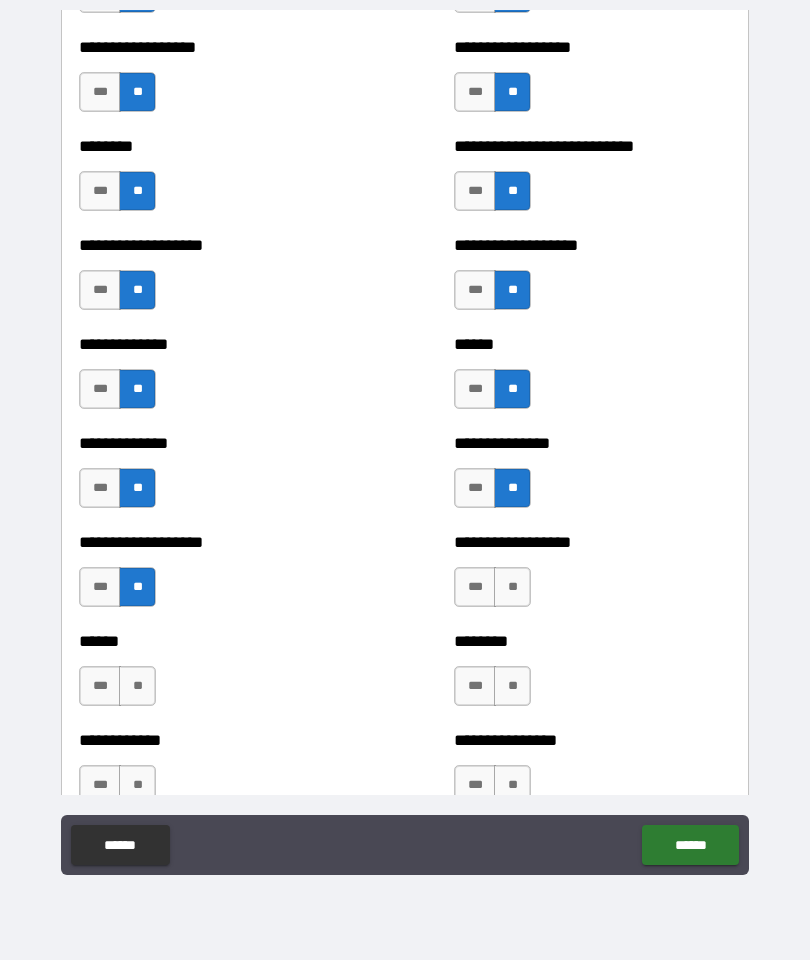 click on "***" at bounding box center [100, 587] 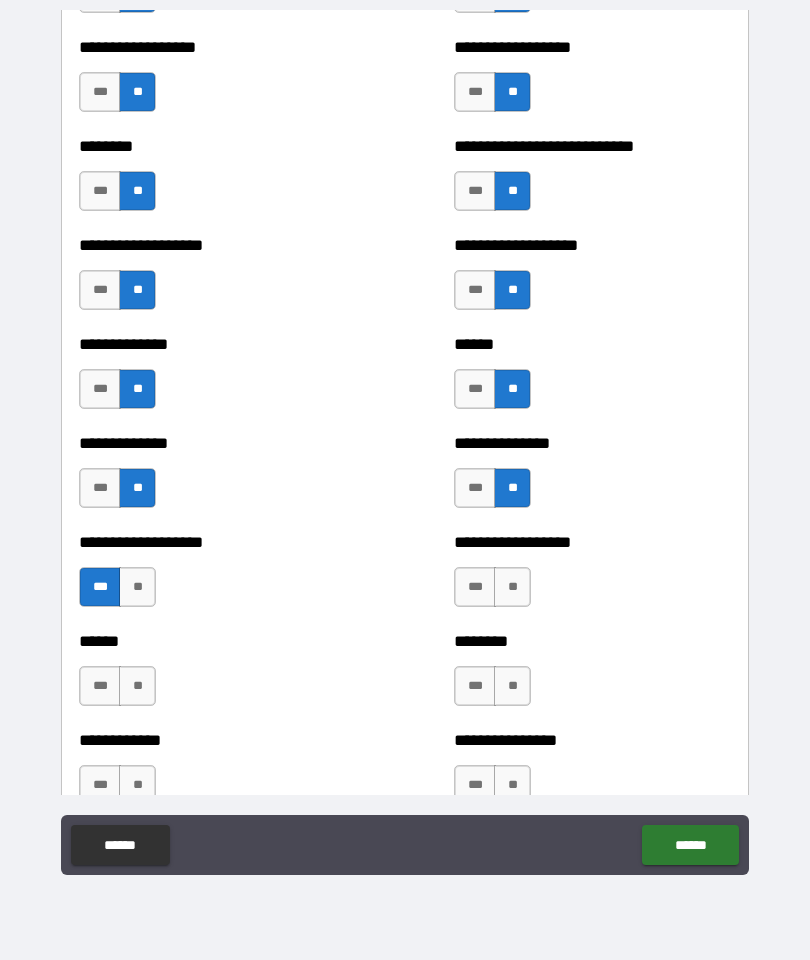 click on "**" at bounding box center (137, 587) 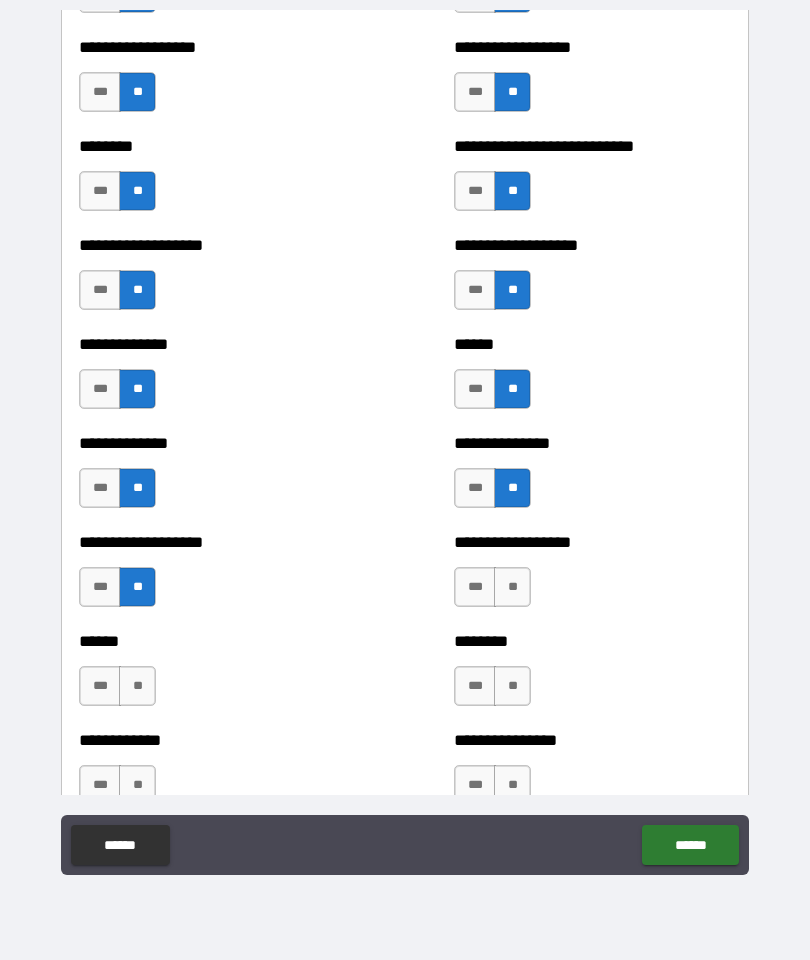 click on "**" at bounding box center (512, 587) 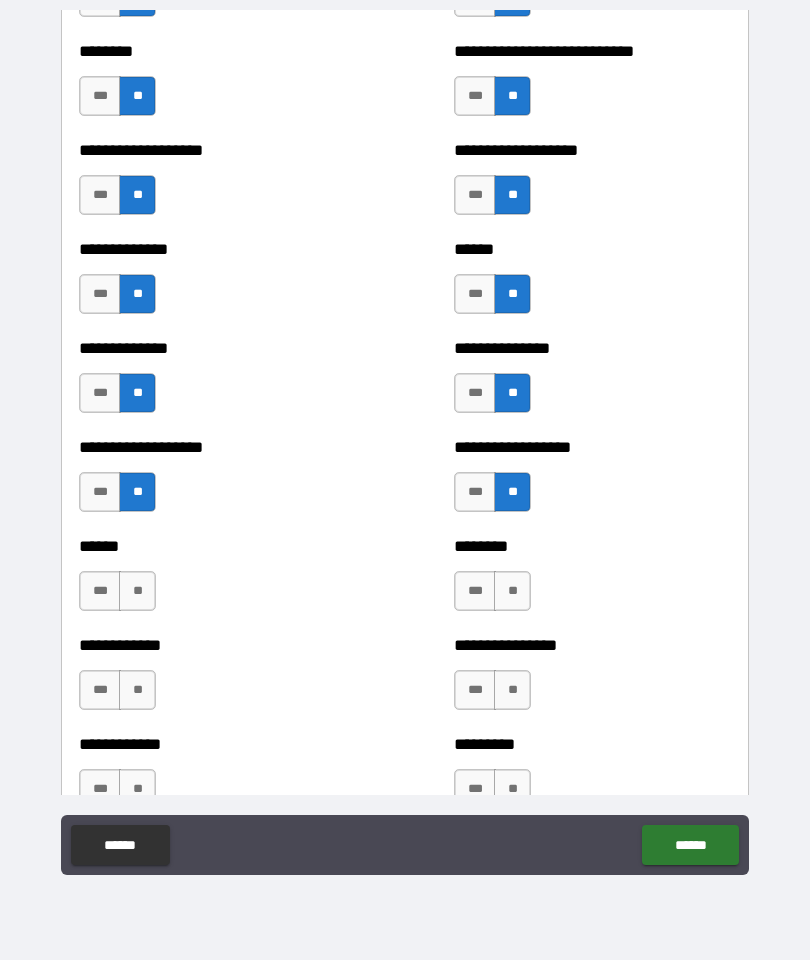 scroll, scrollTop: 4920, scrollLeft: 0, axis: vertical 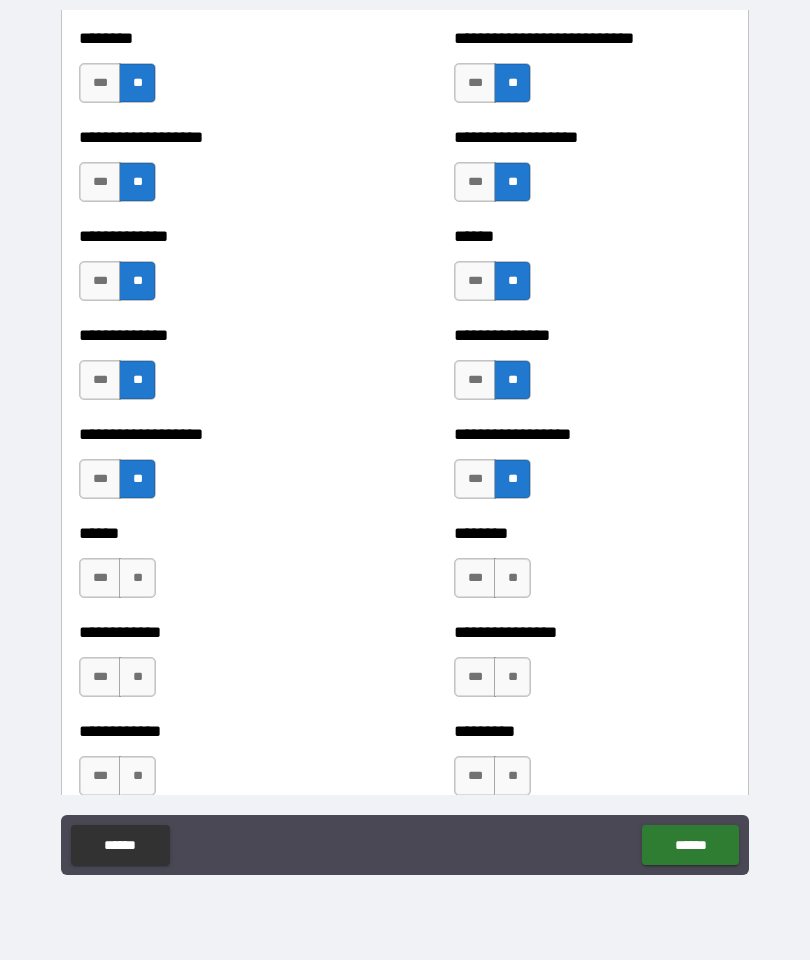 click on "**" at bounding box center [512, 578] 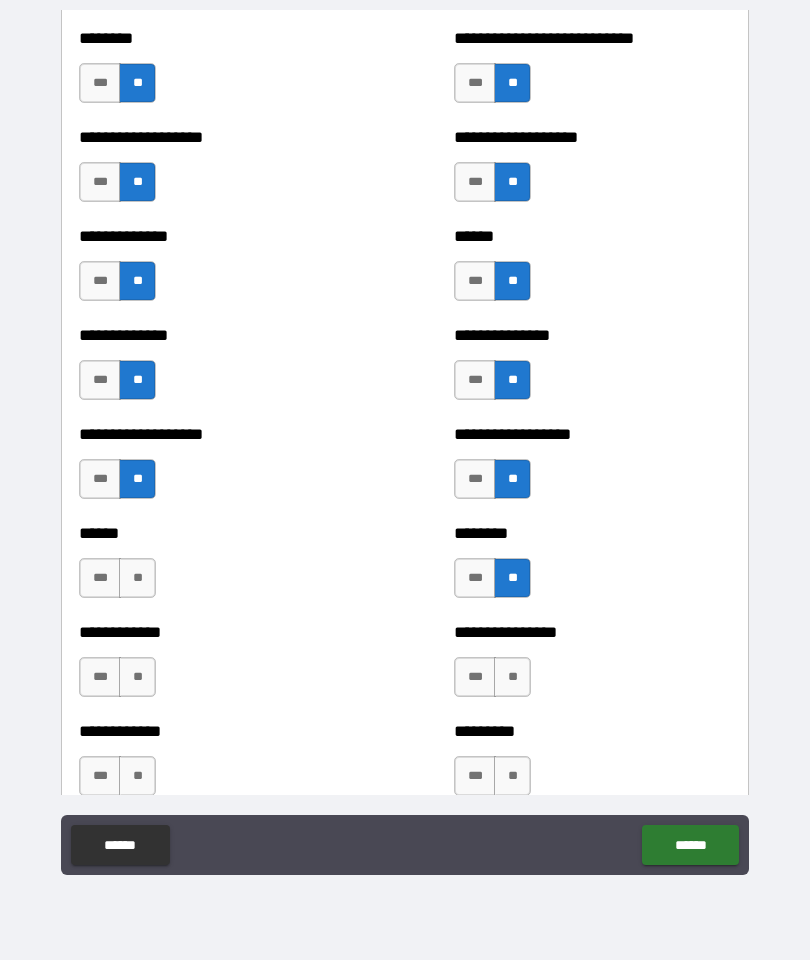 click on "**" at bounding box center (137, 578) 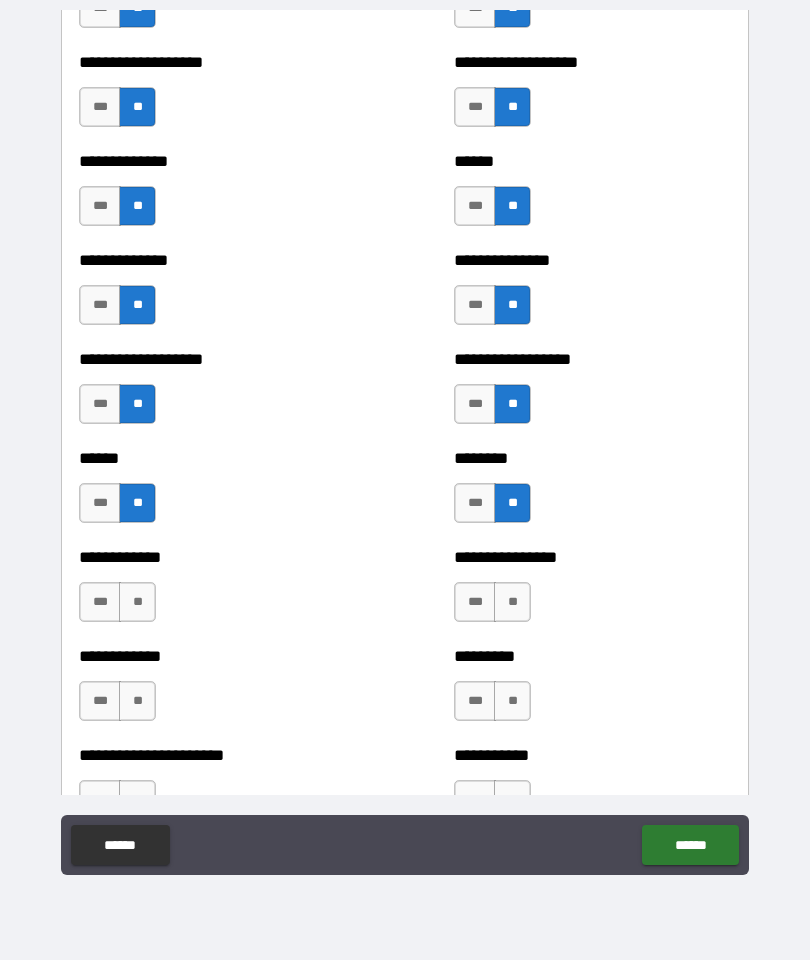 scroll, scrollTop: 4996, scrollLeft: 0, axis: vertical 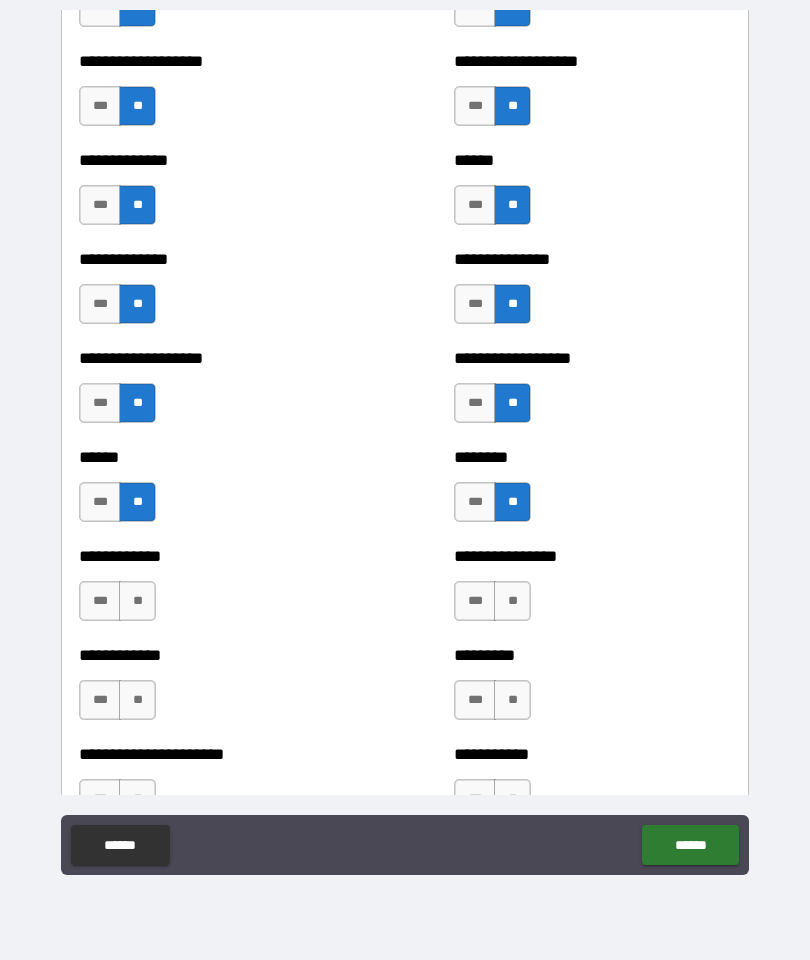 click on "**" at bounding box center [137, 601] 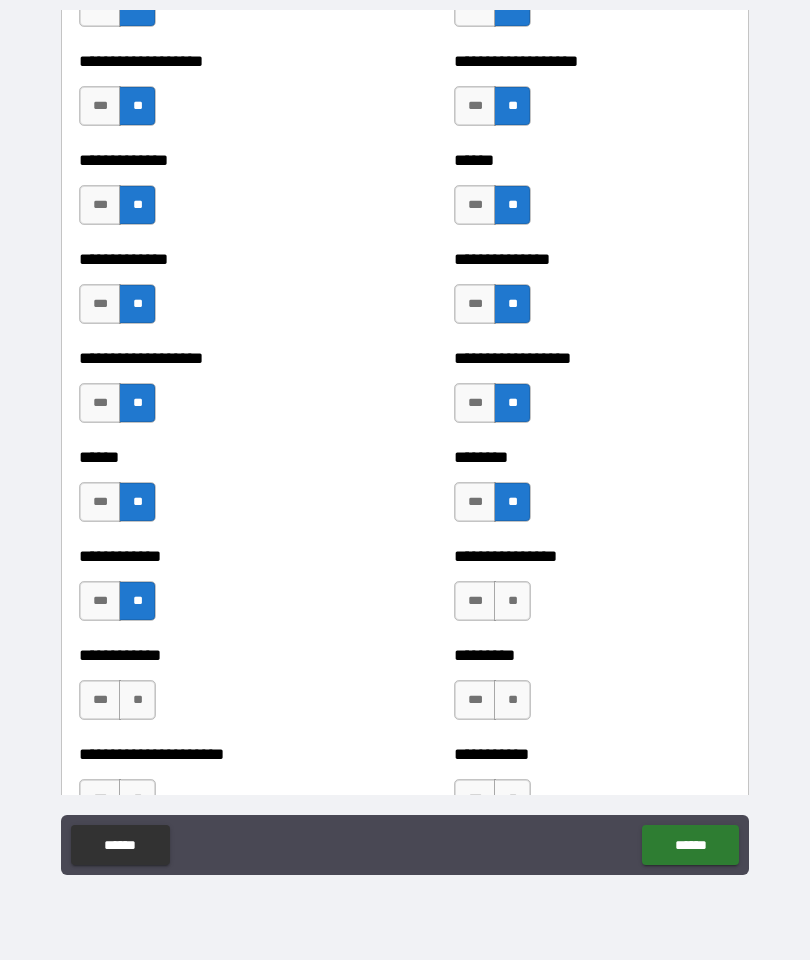 click on "**" at bounding box center (512, 601) 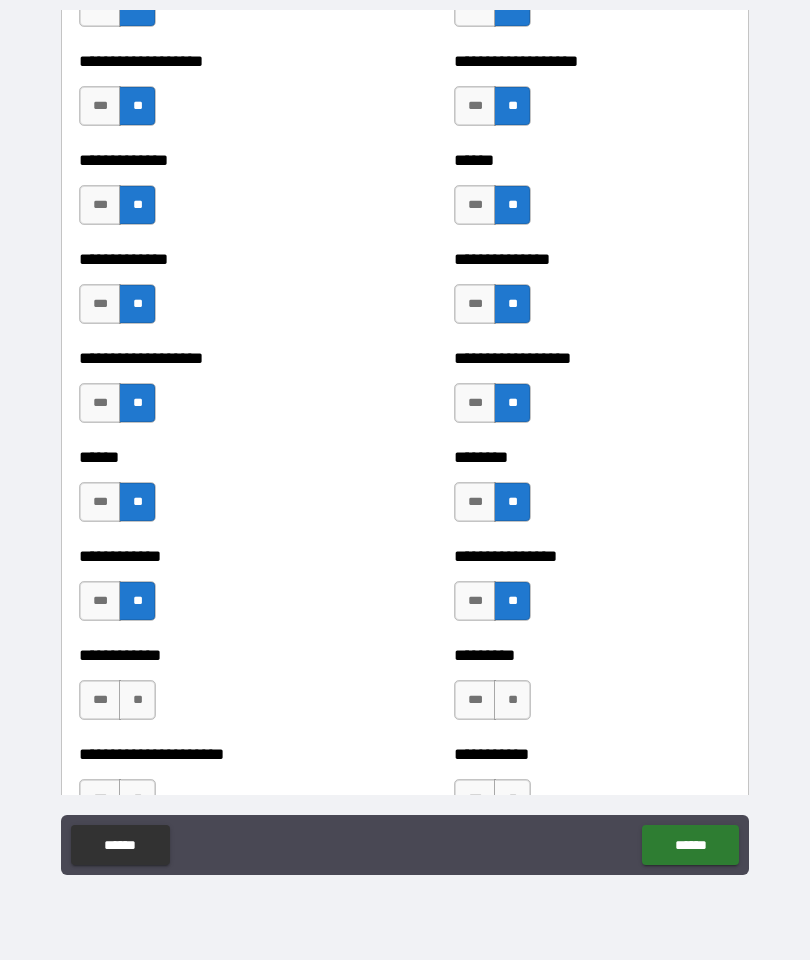click on "***" at bounding box center (475, 601) 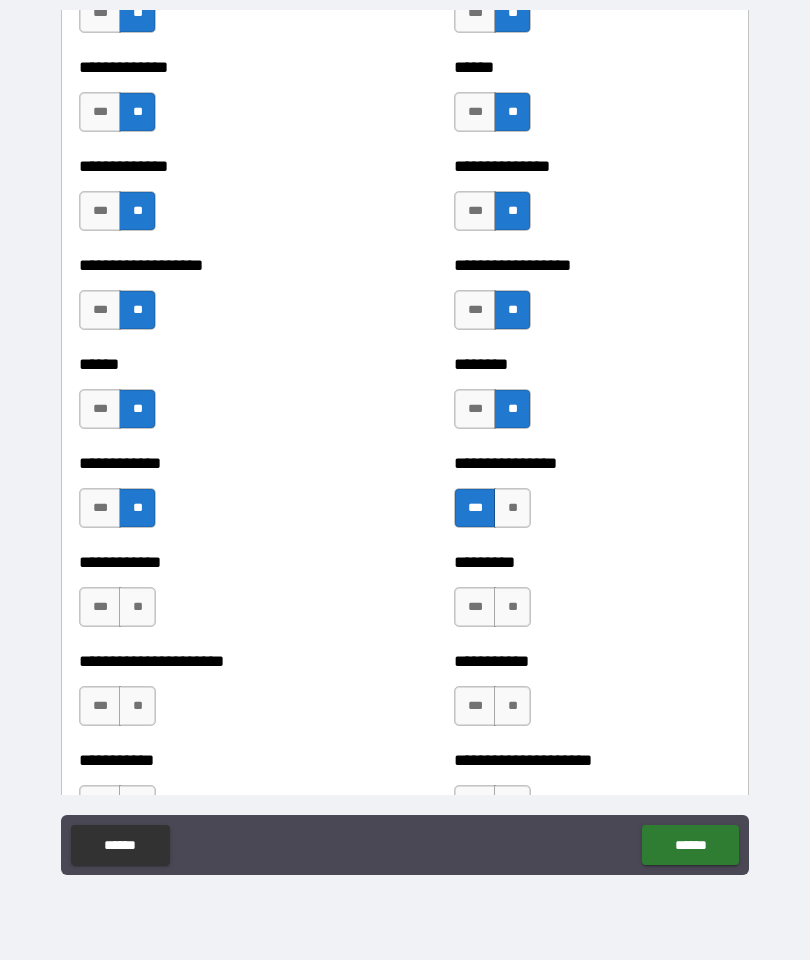 scroll, scrollTop: 5098, scrollLeft: 0, axis: vertical 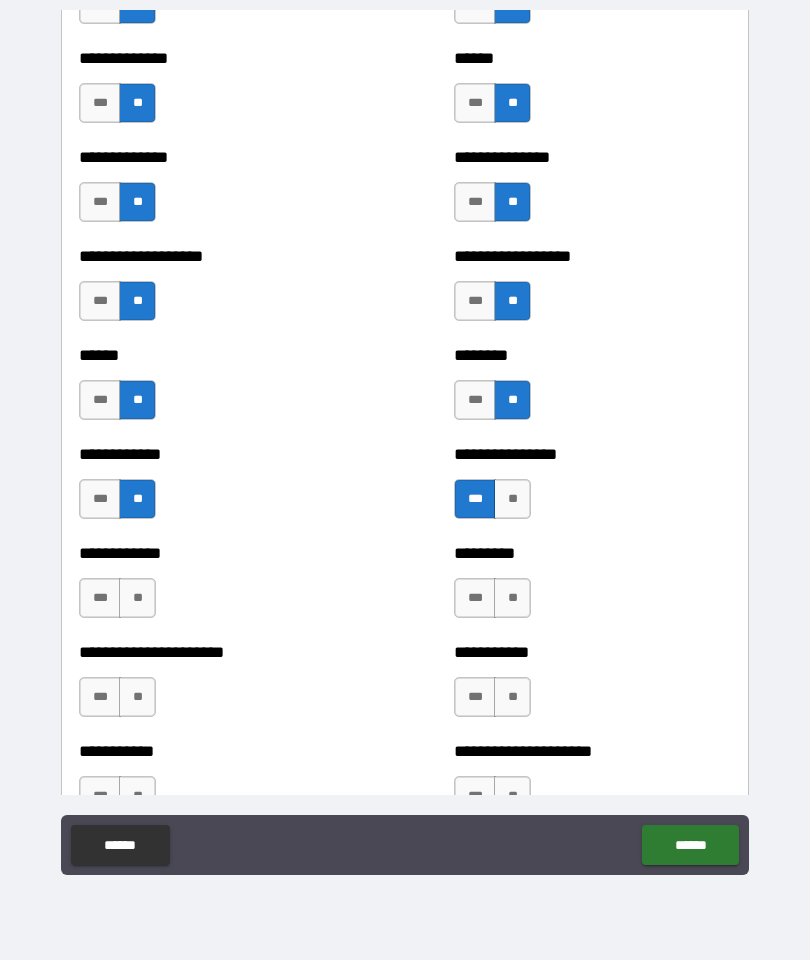 click on "**" at bounding box center (137, 598) 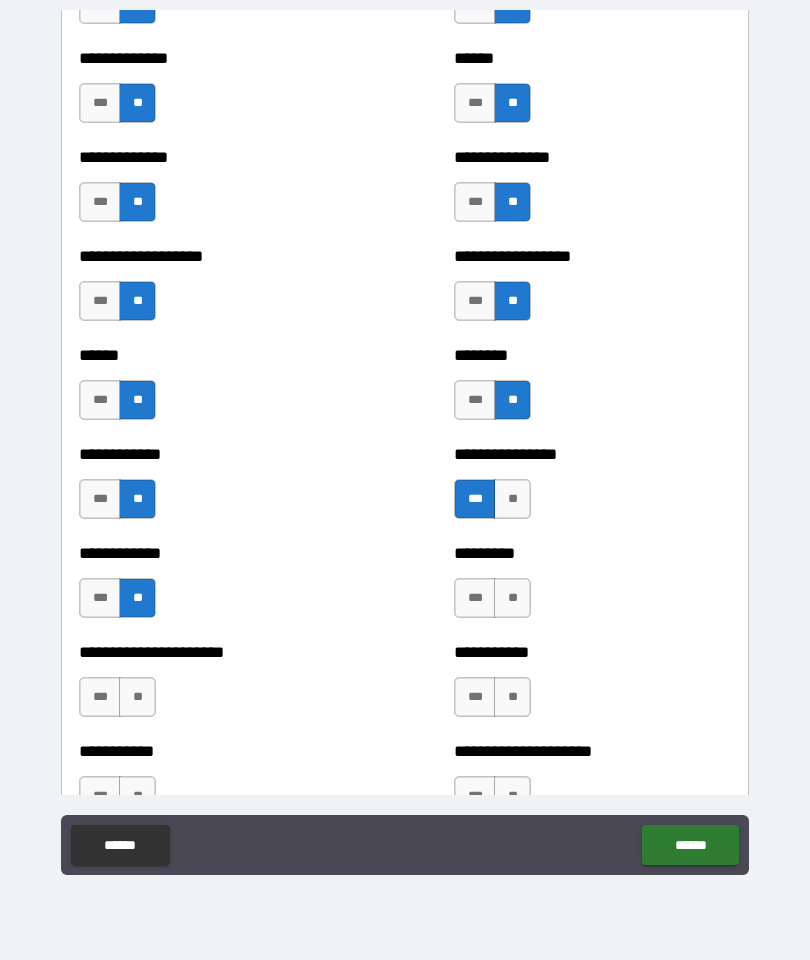 click on "**" at bounding box center (512, 598) 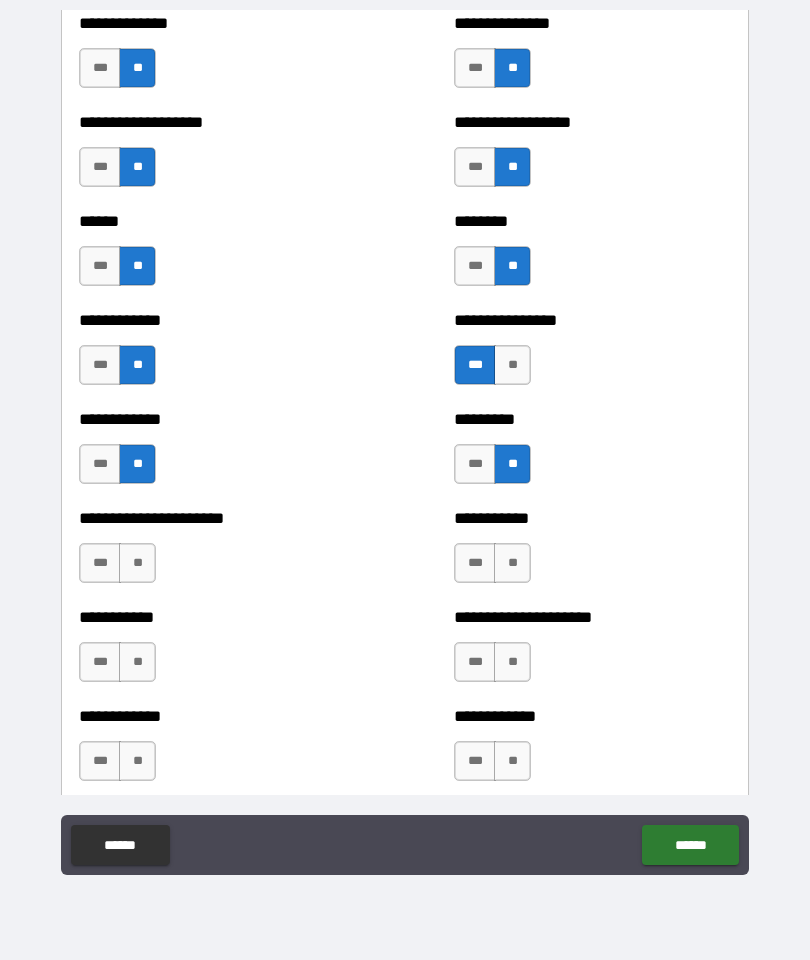 scroll, scrollTop: 5233, scrollLeft: 0, axis: vertical 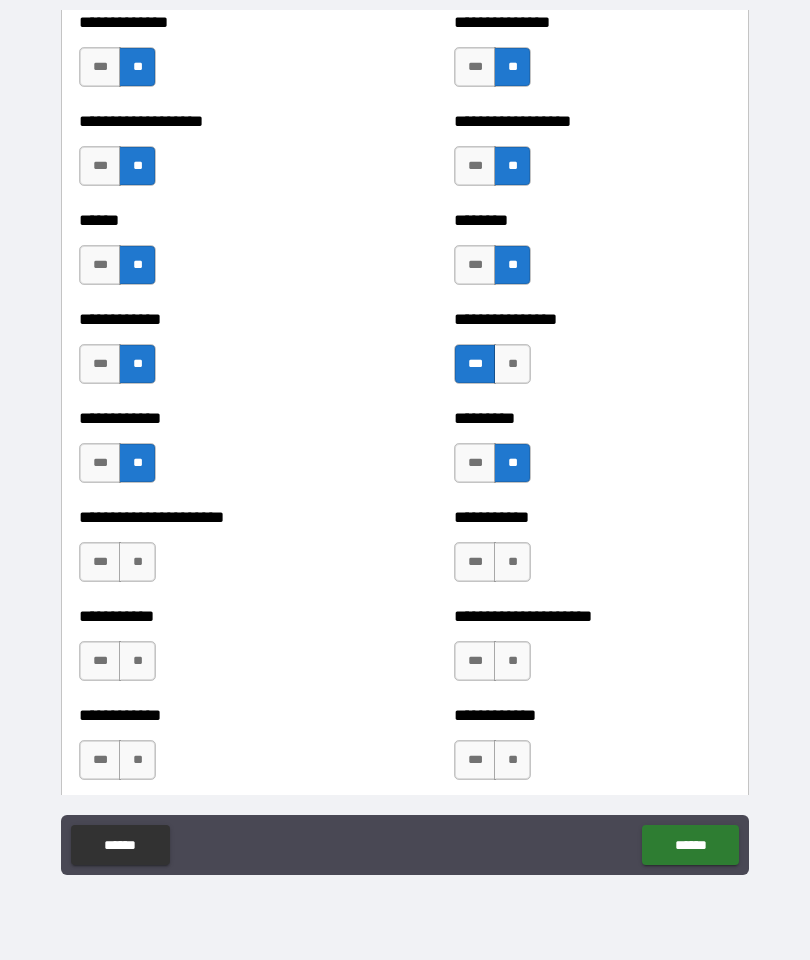 click on "**" at bounding box center [137, 562] 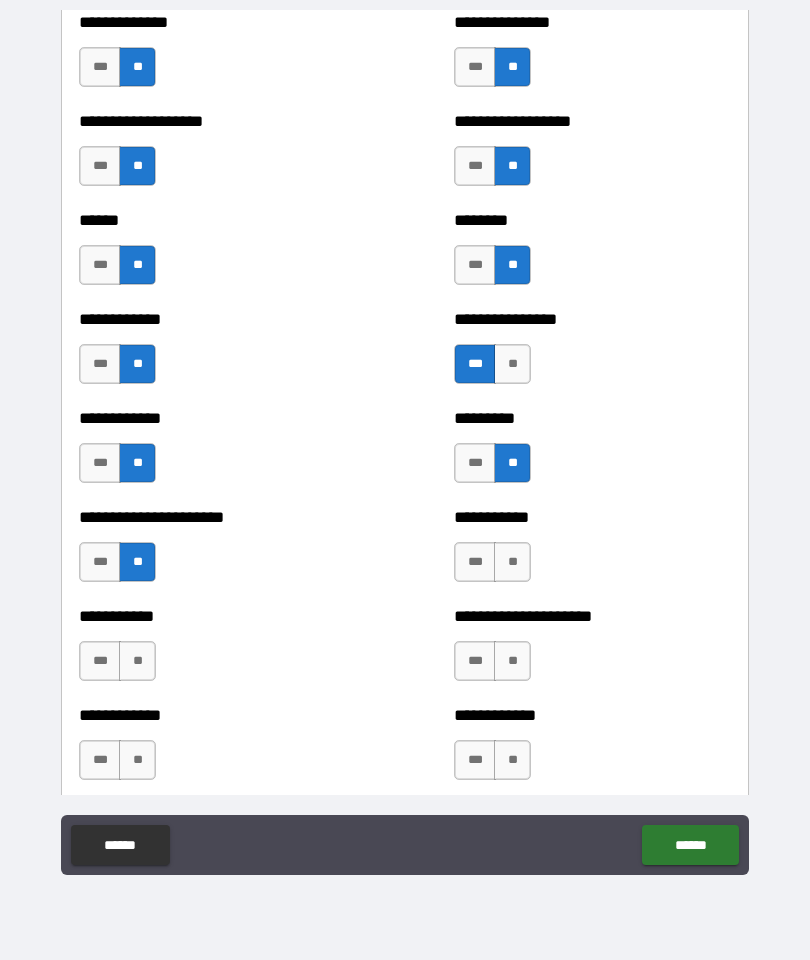 click on "**" at bounding box center [512, 562] 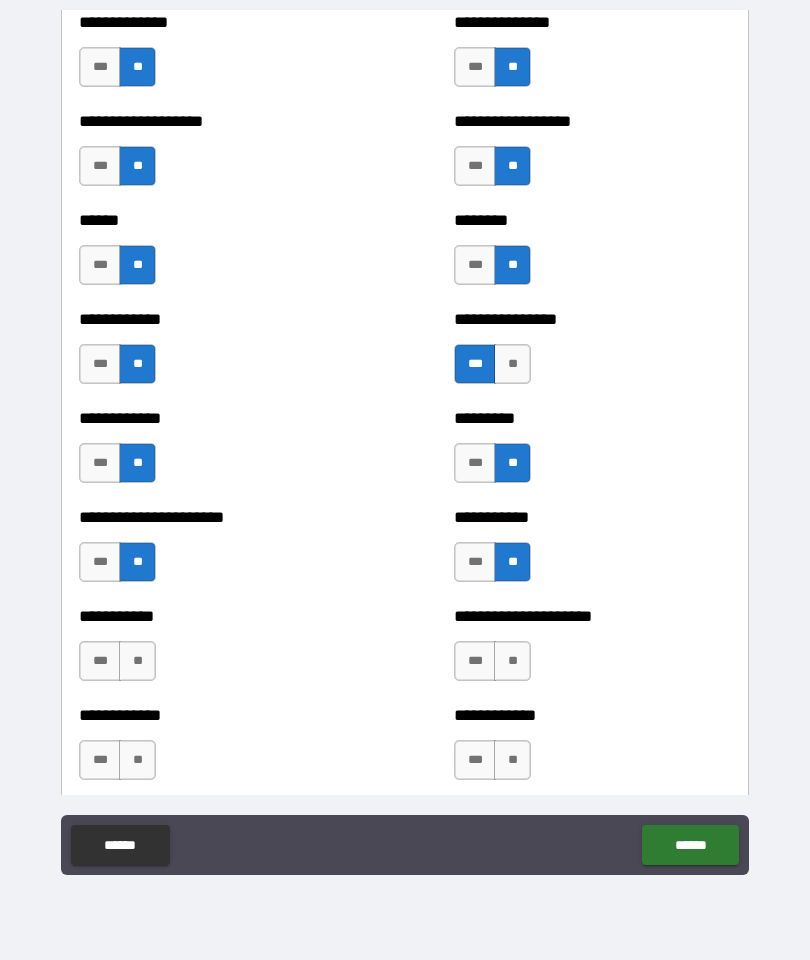 click on "**" at bounding box center [137, 661] 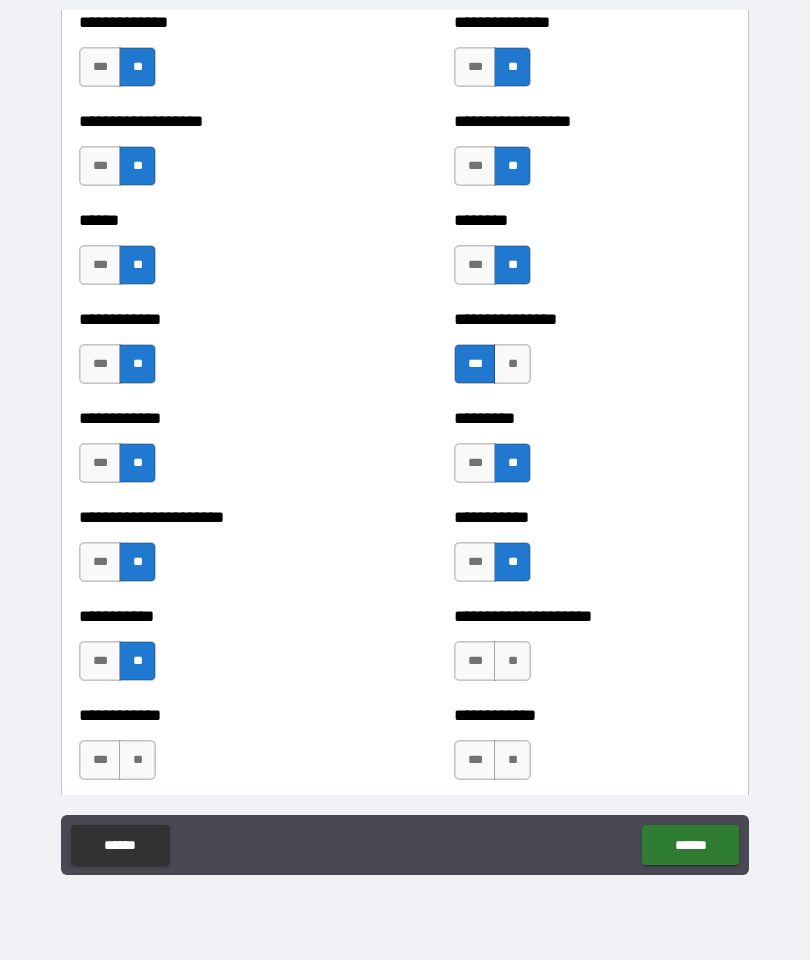 click on "**" at bounding box center [512, 661] 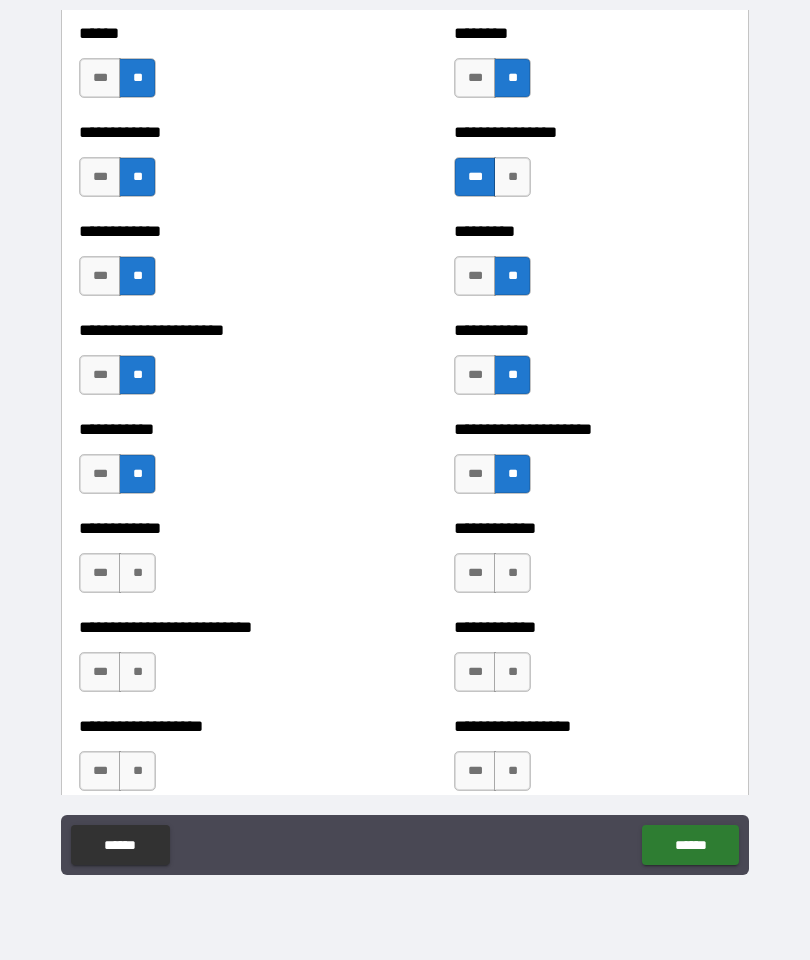 scroll, scrollTop: 5421, scrollLeft: 0, axis: vertical 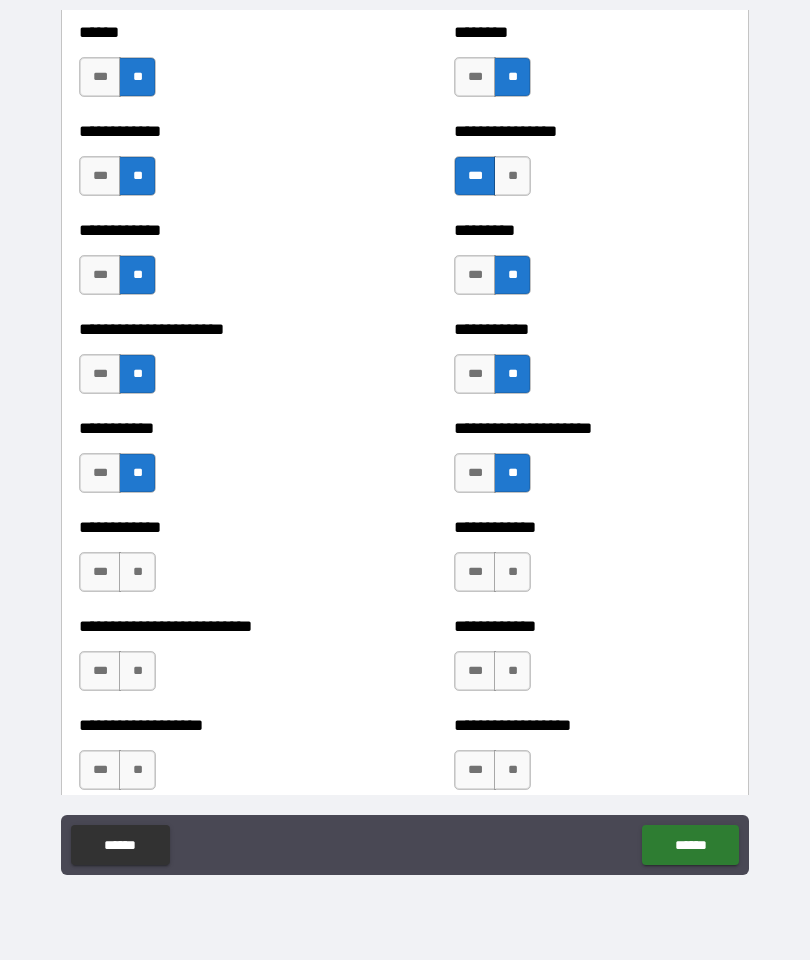 click on "**" at bounding box center (512, 572) 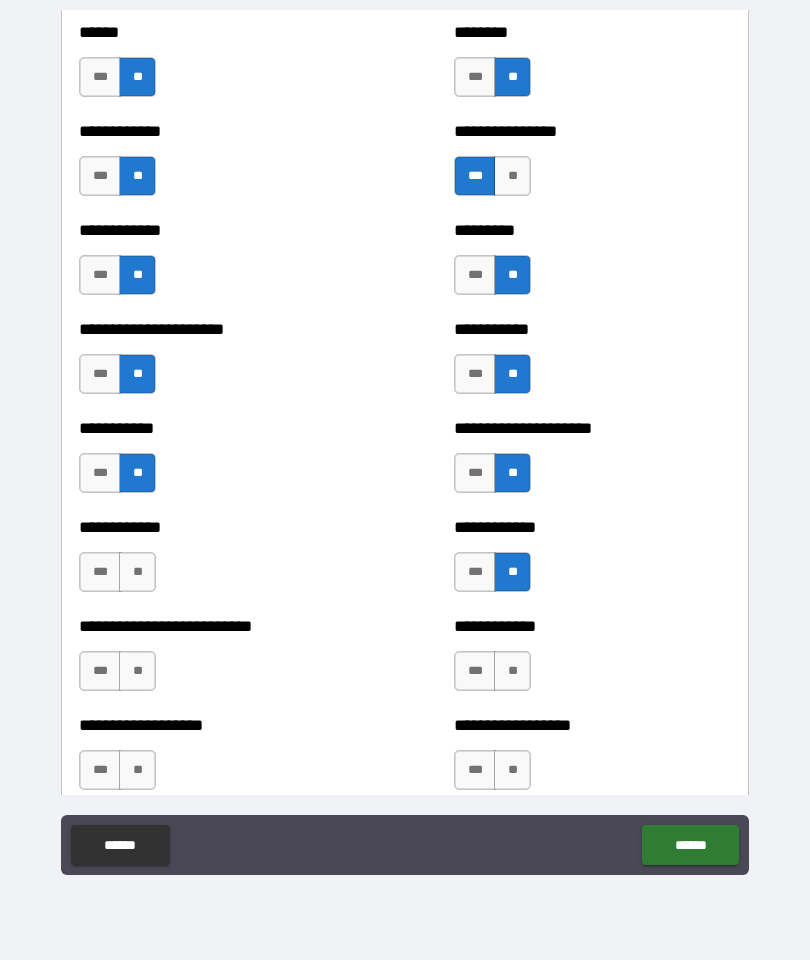 click on "**" at bounding box center [137, 572] 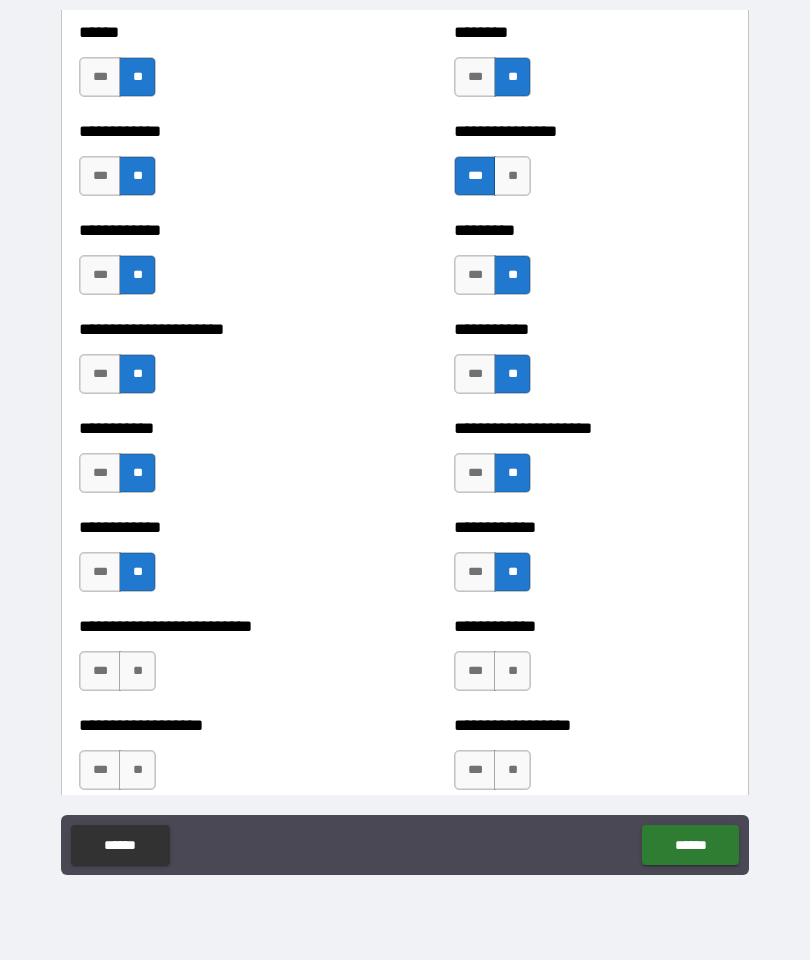 click on "**" at bounding box center [137, 671] 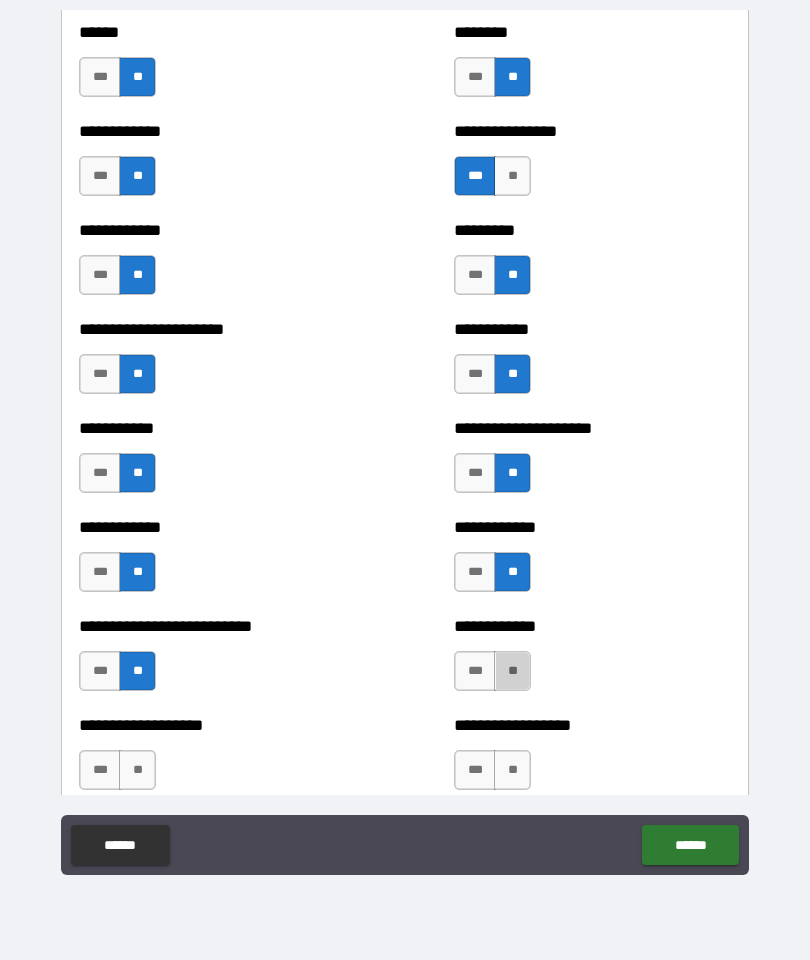 click on "**" at bounding box center [512, 671] 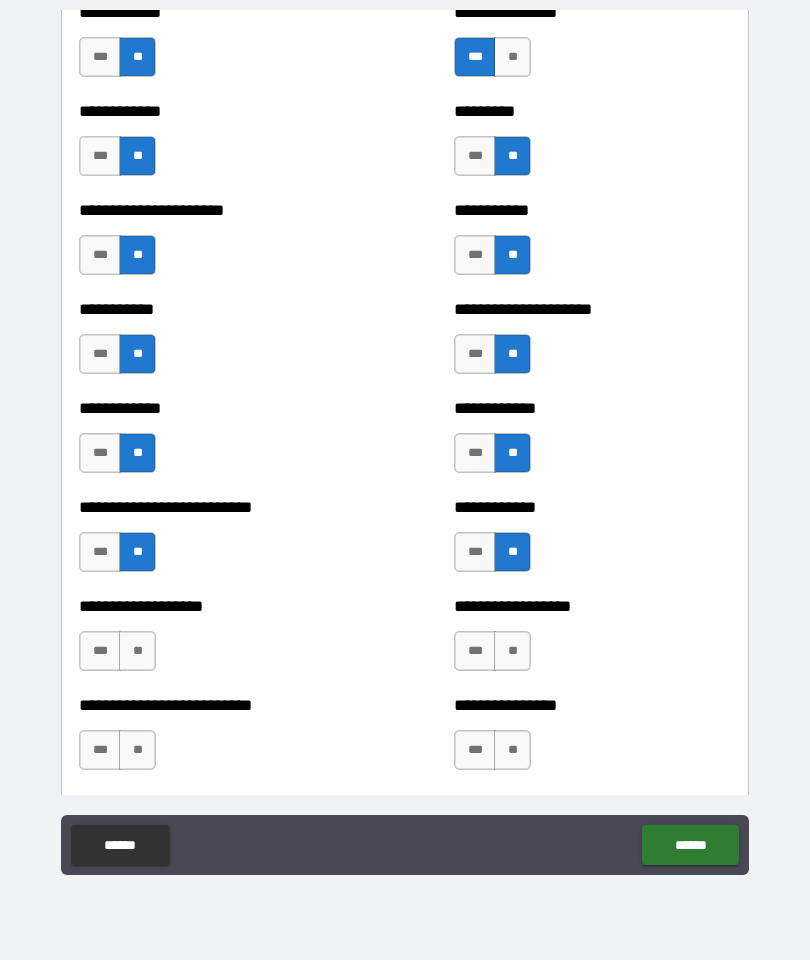 scroll, scrollTop: 5543, scrollLeft: 0, axis: vertical 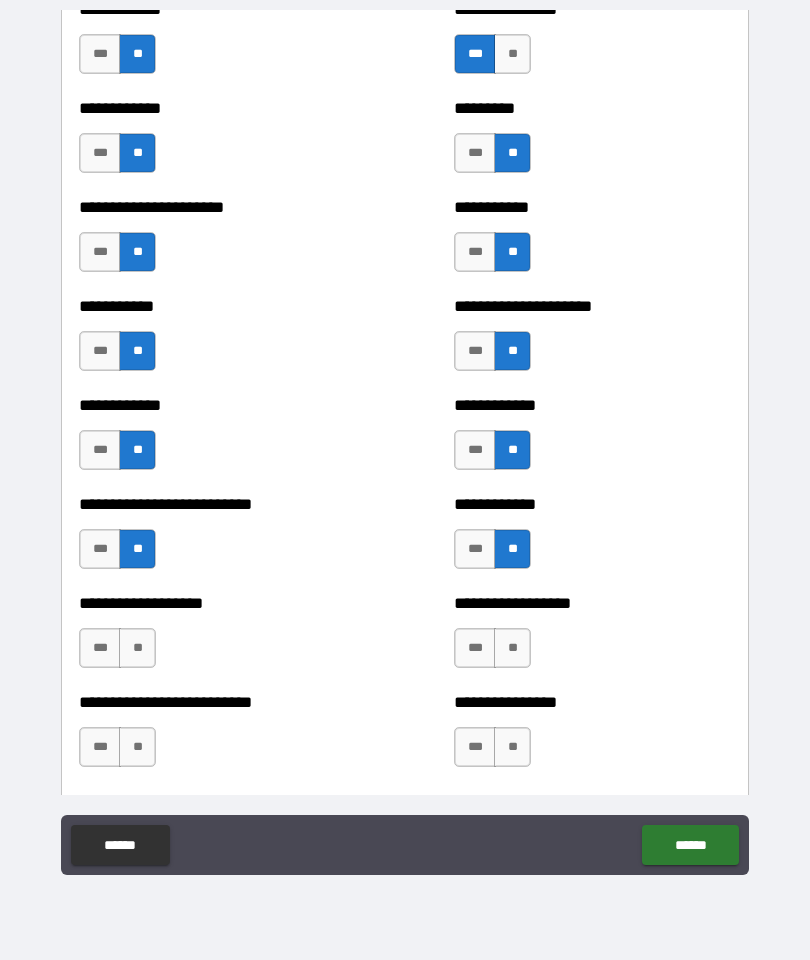 click on "**" at bounding box center (137, 648) 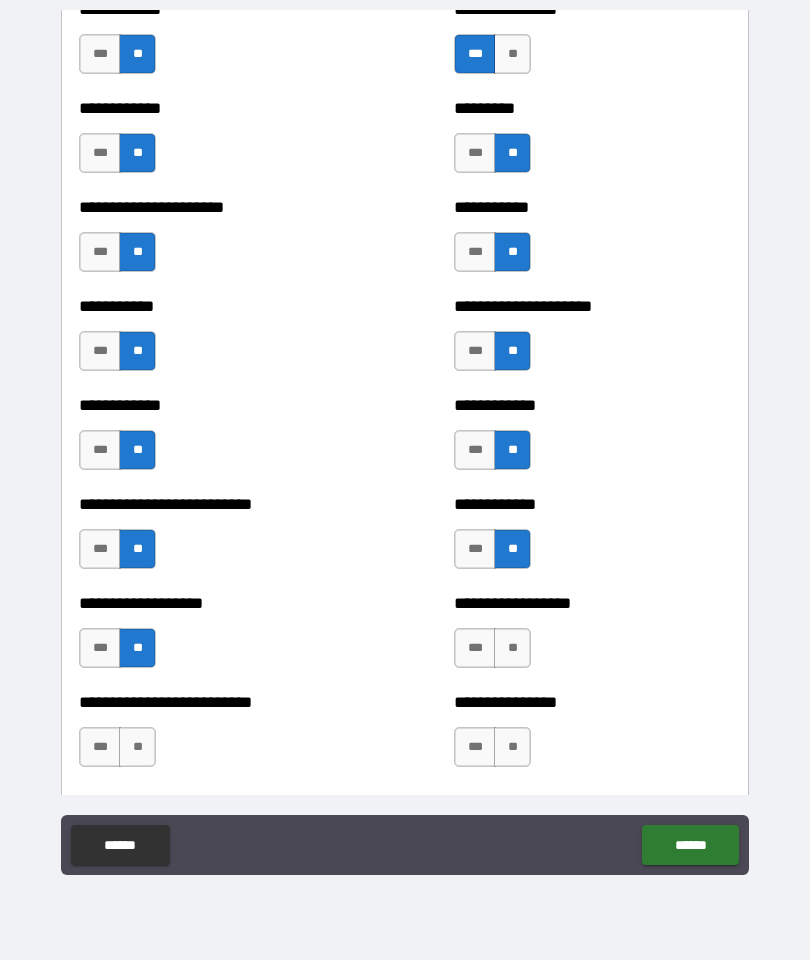 click on "**" at bounding box center (512, 648) 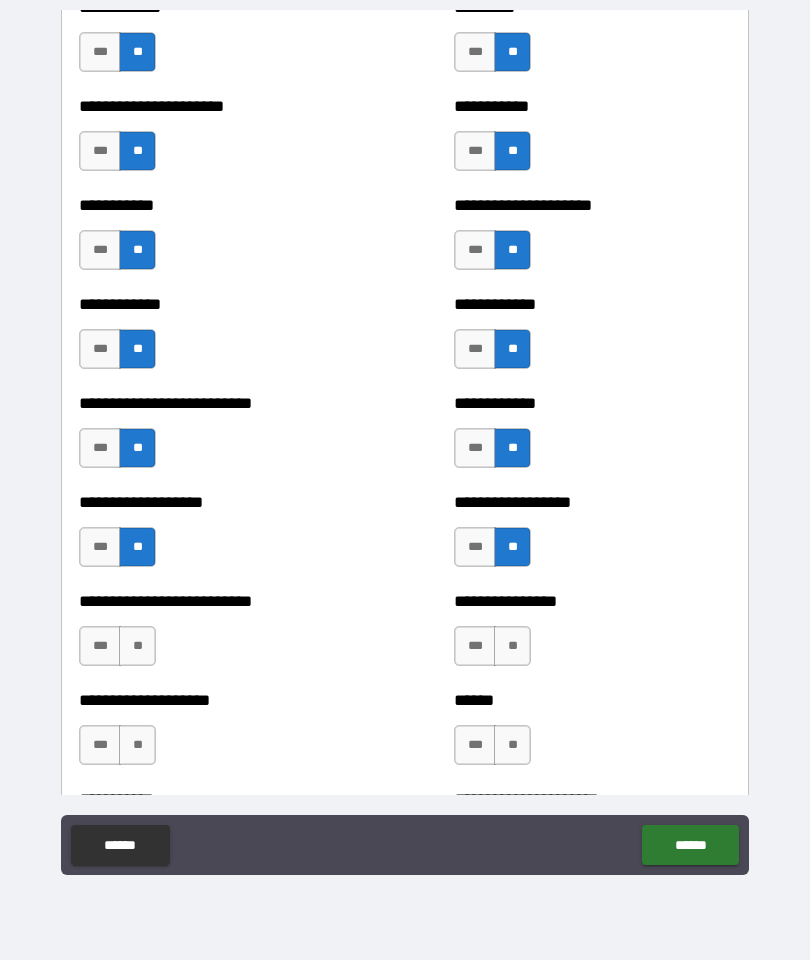 scroll, scrollTop: 5659, scrollLeft: 0, axis: vertical 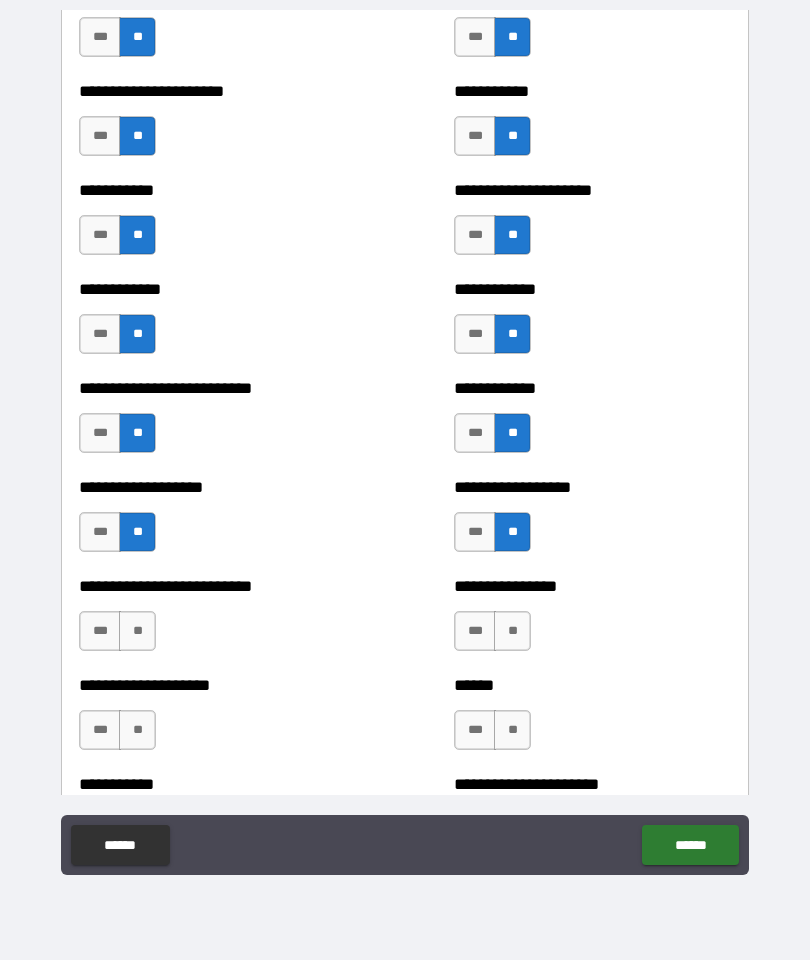 click on "**" at bounding box center (137, 631) 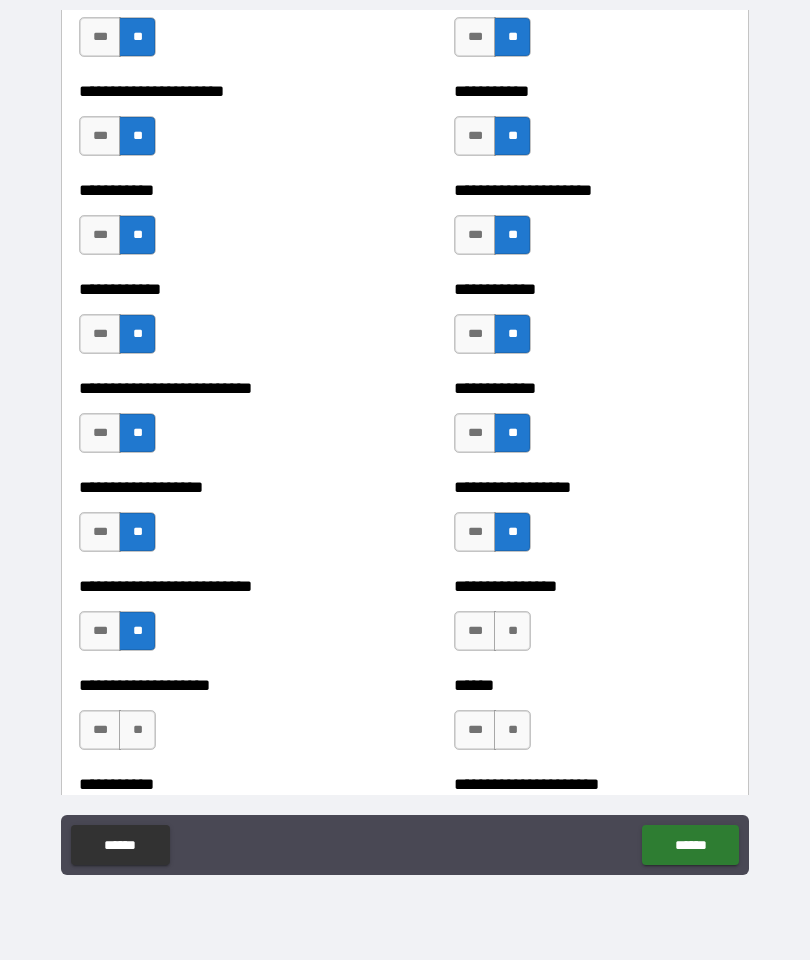 click on "**" at bounding box center (512, 631) 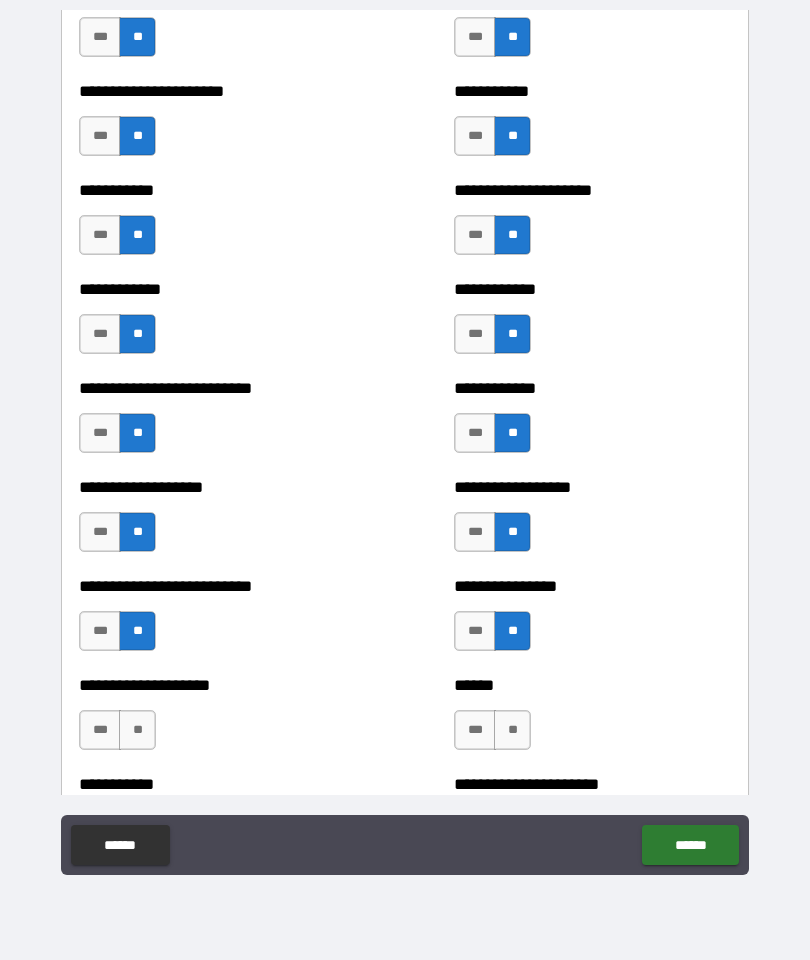 click on "**" at bounding box center (512, 730) 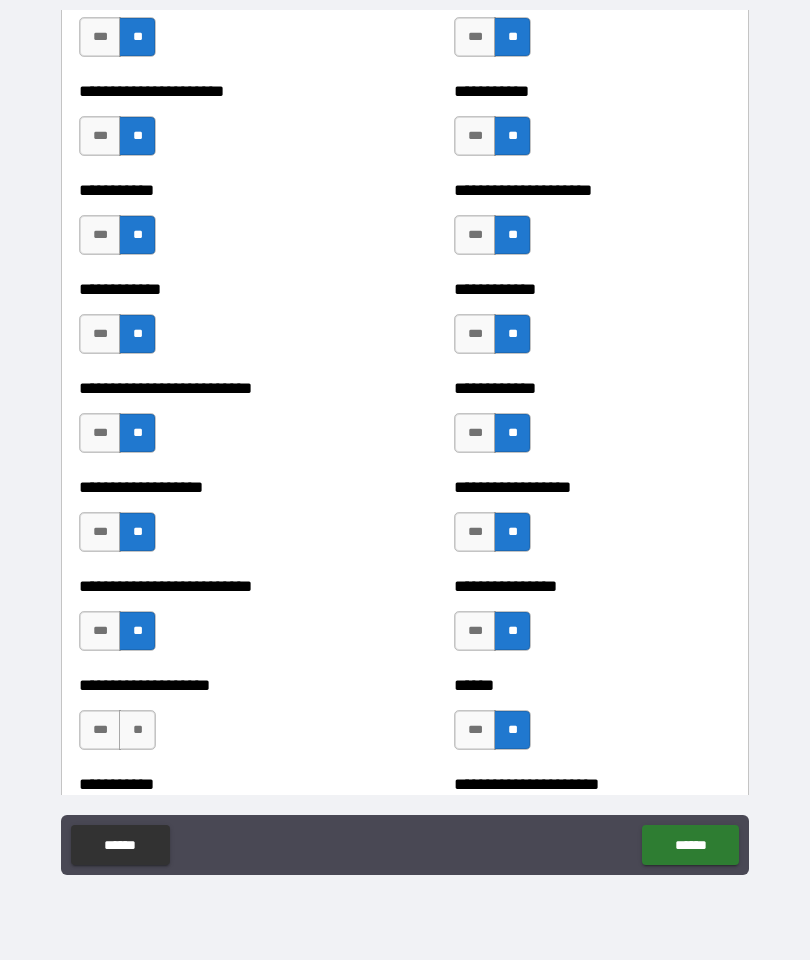 click on "**" at bounding box center (137, 730) 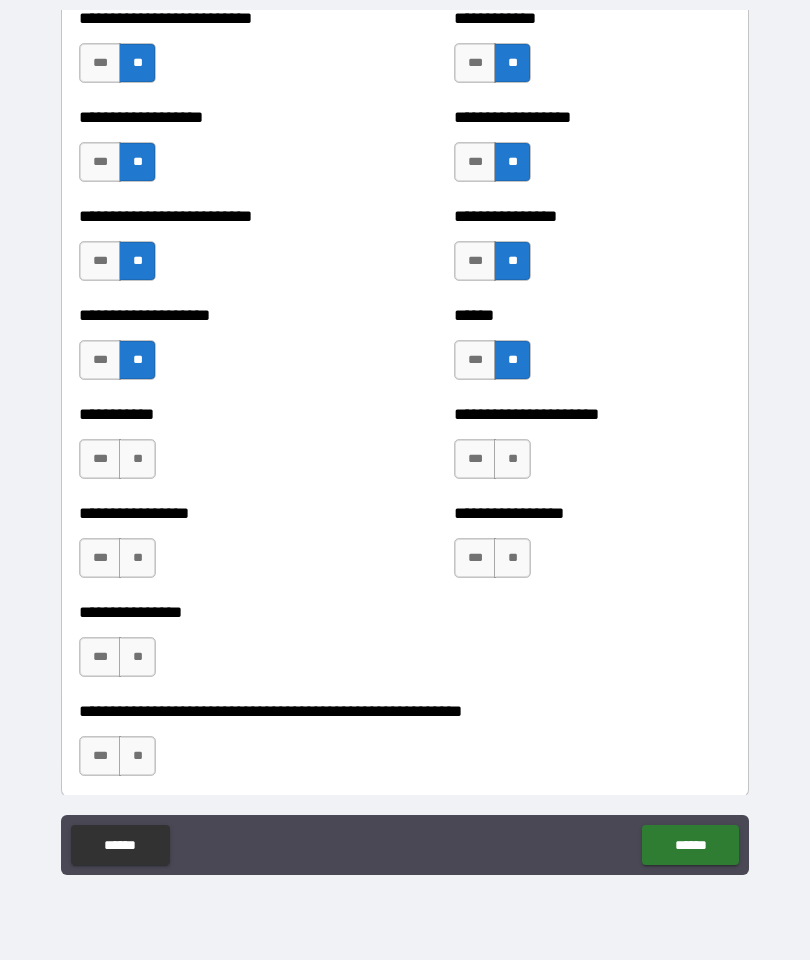 scroll, scrollTop: 6034, scrollLeft: 0, axis: vertical 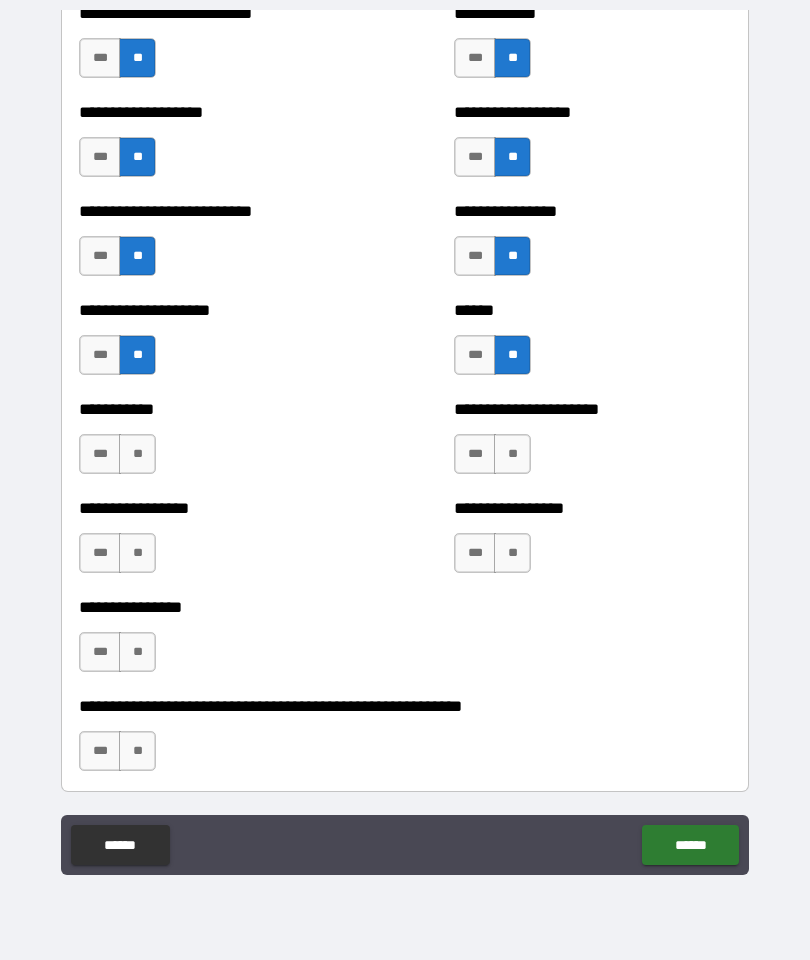 click on "**" at bounding box center [137, 454] 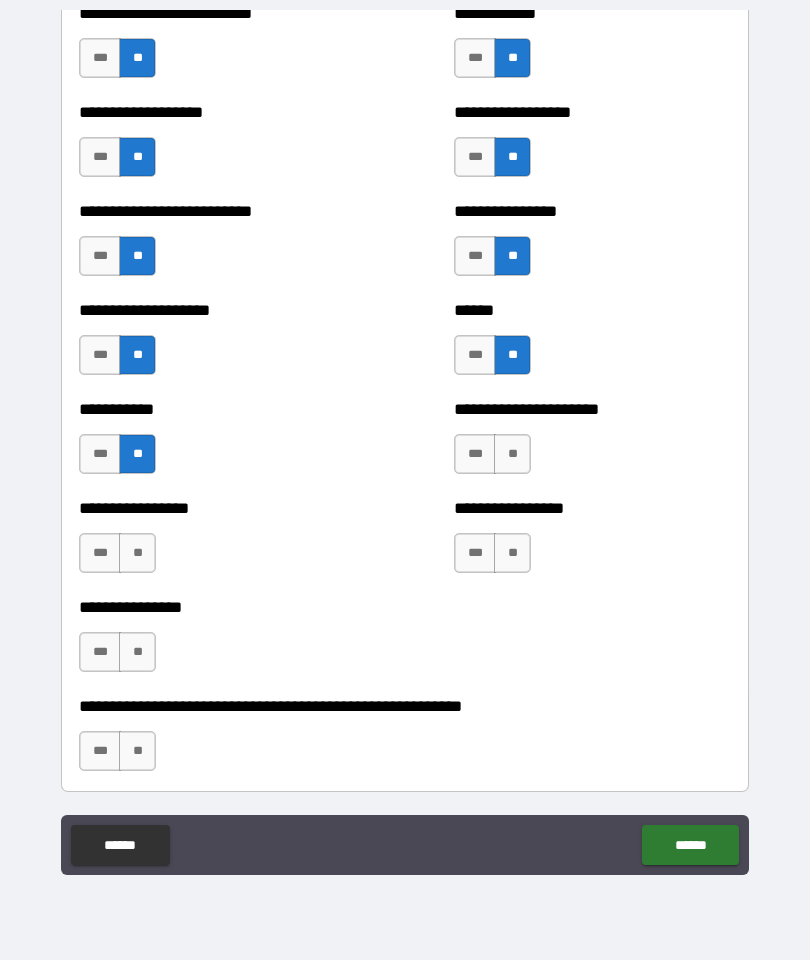 click on "**" at bounding box center (512, 454) 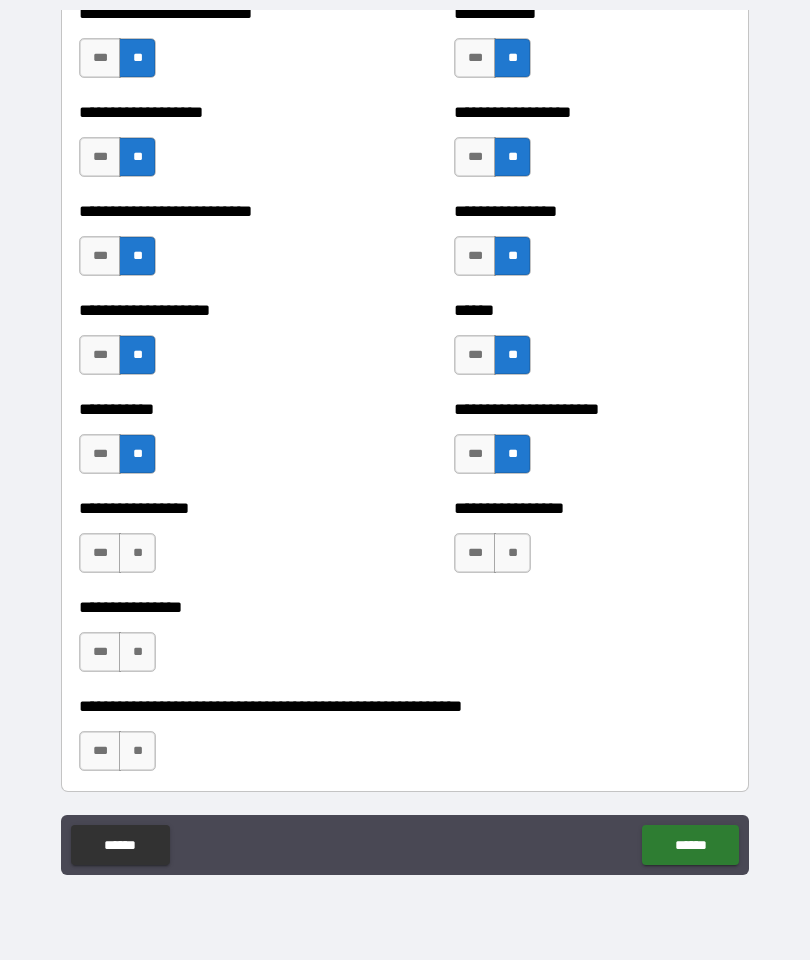 click on "**" at bounding box center [512, 553] 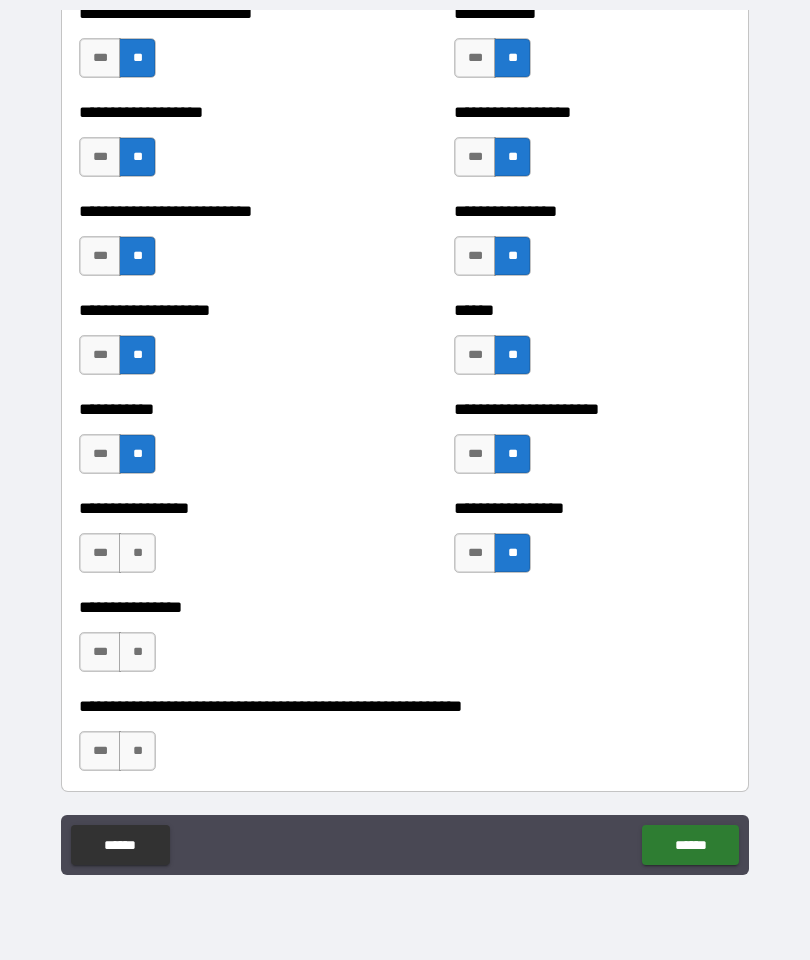 click on "**" at bounding box center [137, 553] 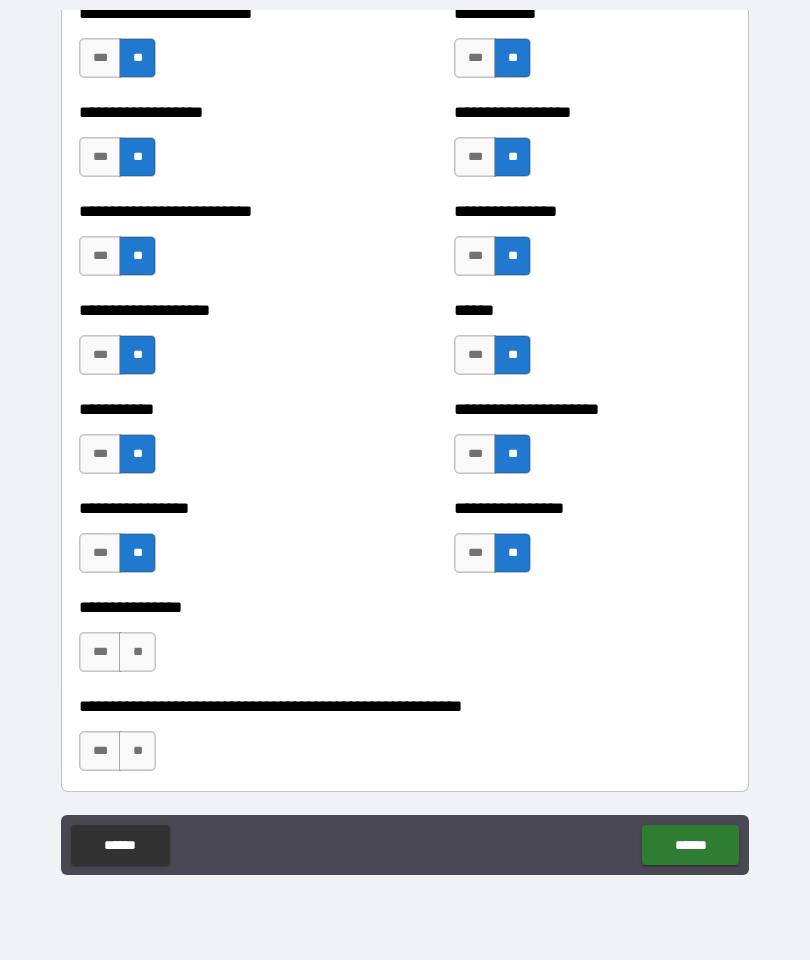 click on "**" at bounding box center (137, 652) 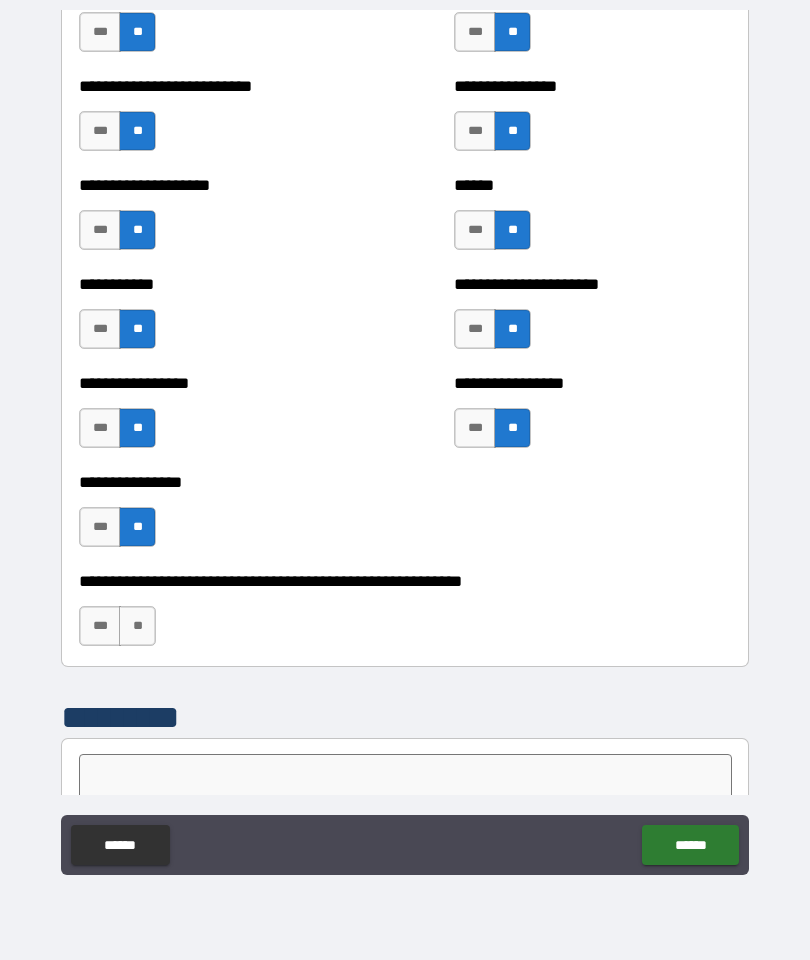 scroll, scrollTop: 6158, scrollLeft: 0, axis: vertical 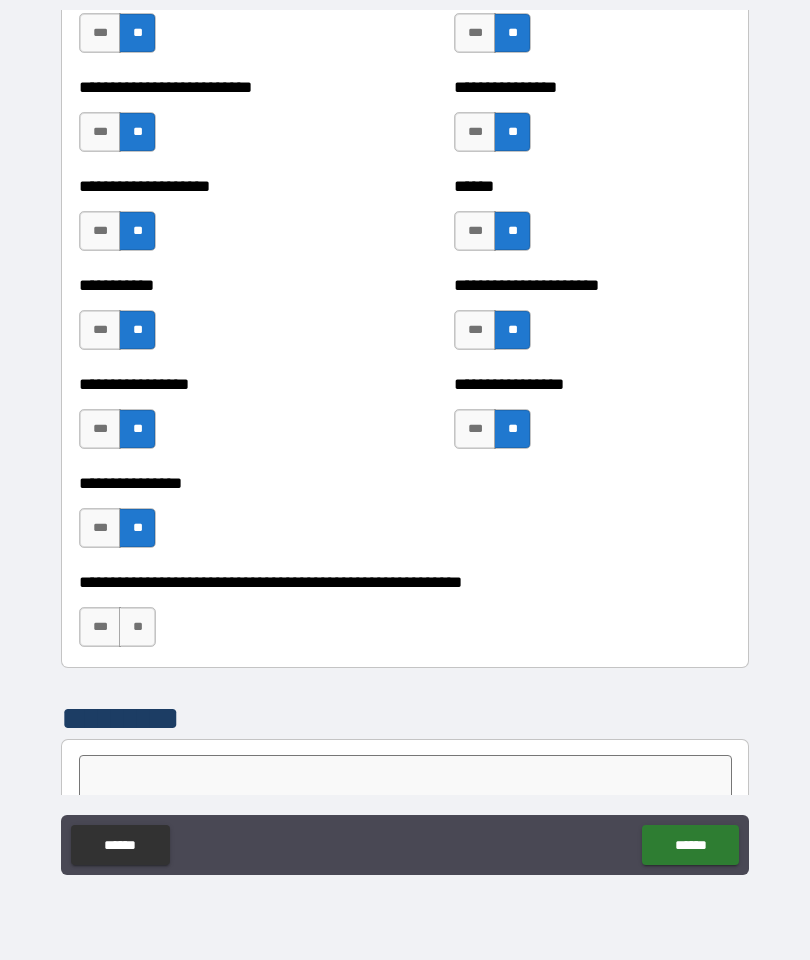 click on "**" at bounding box center (137, 627) 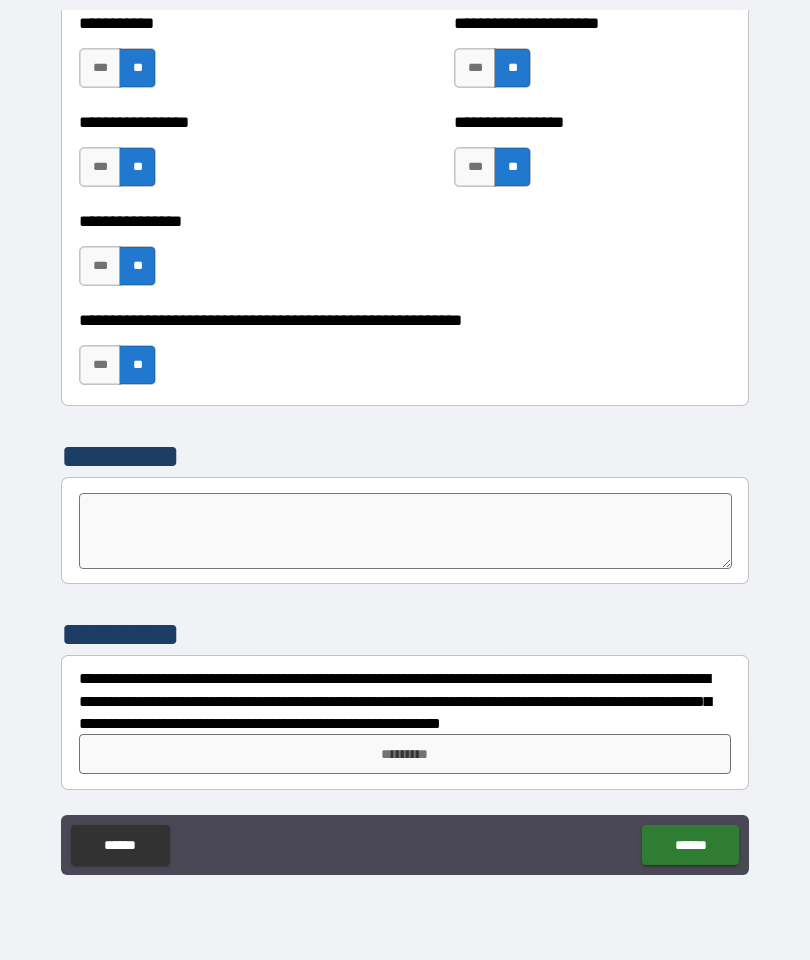click on "*********" at bounding box center [405, 754] 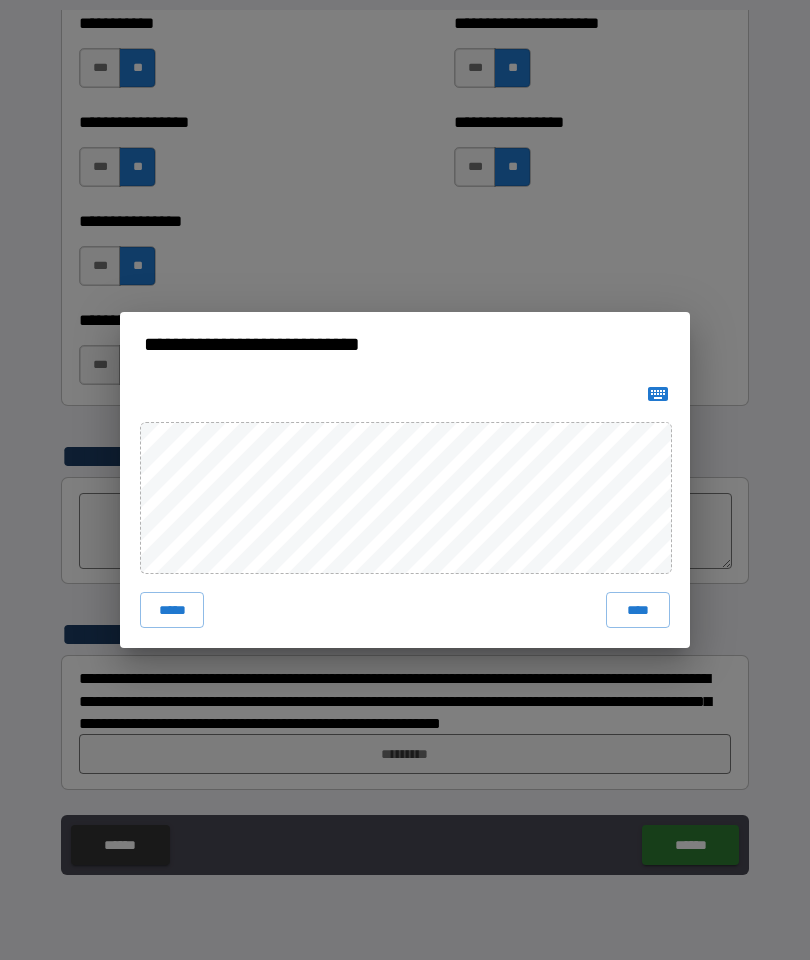 scroll, scrollTop: 6420, scrollLeft: 0, axis: vertical 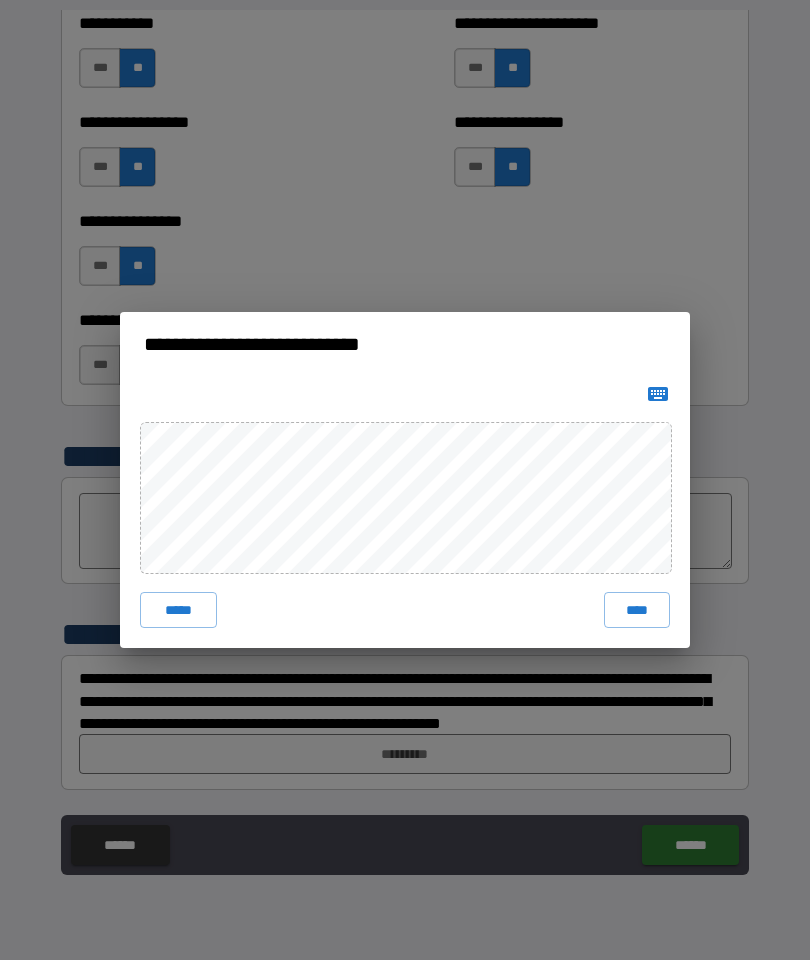 click on "****" at bounding box center [637, 610] 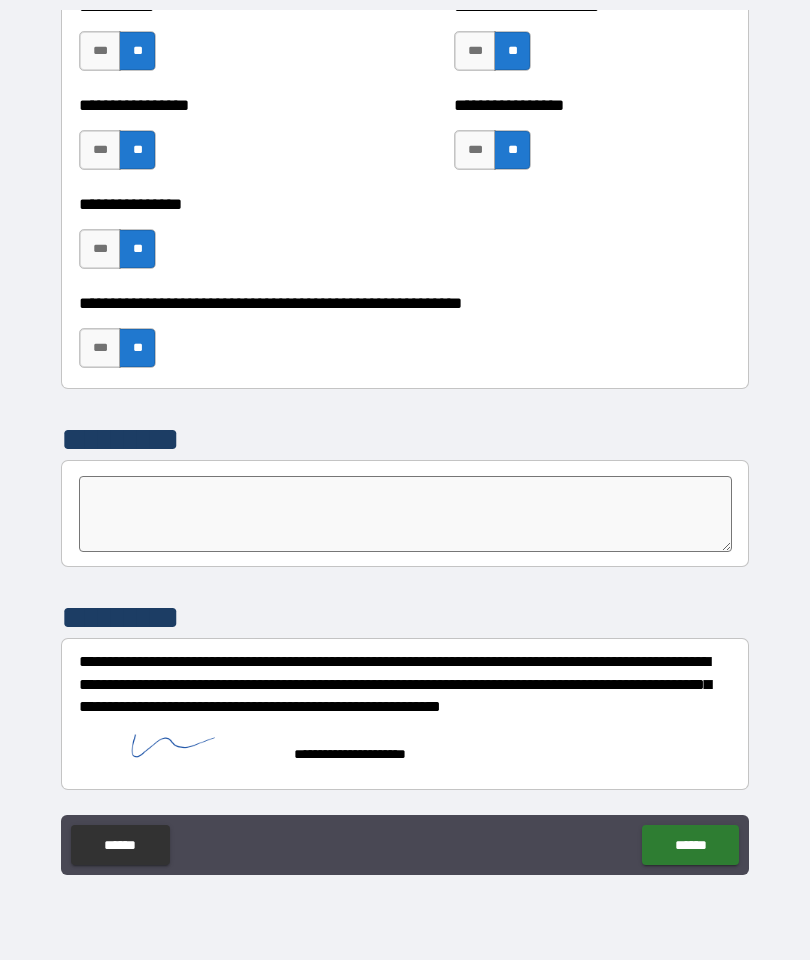 scroll, scrollTop: 6448, scrollLeft: 0, axis: vertical 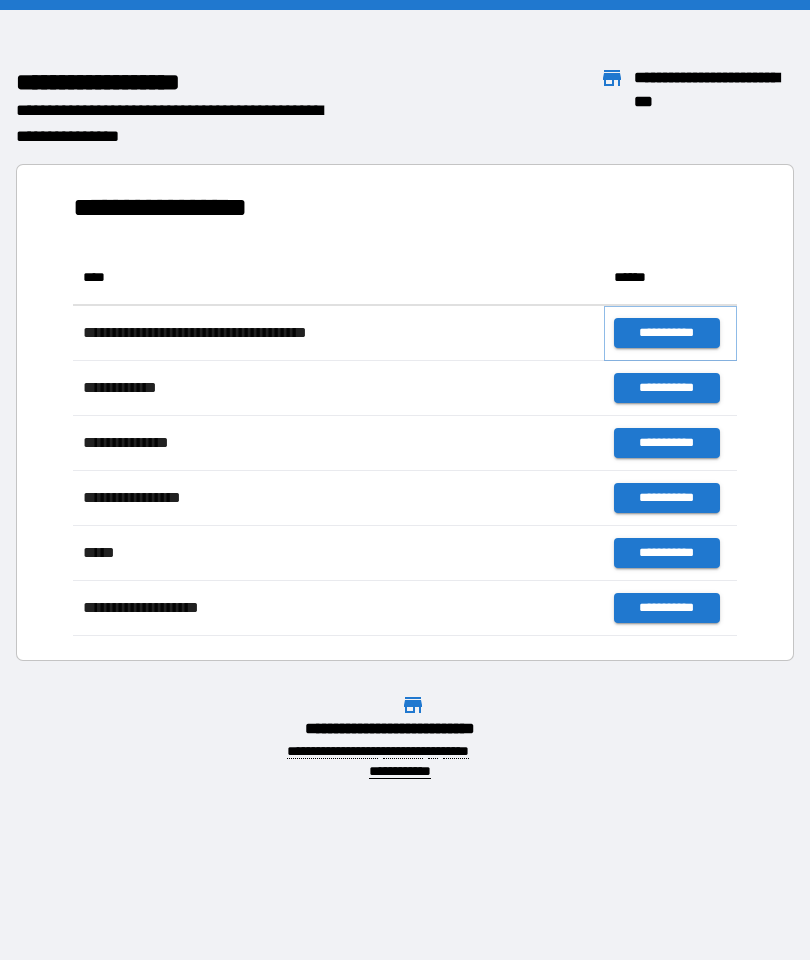 click on "**********" at bounding box center (666, 333) 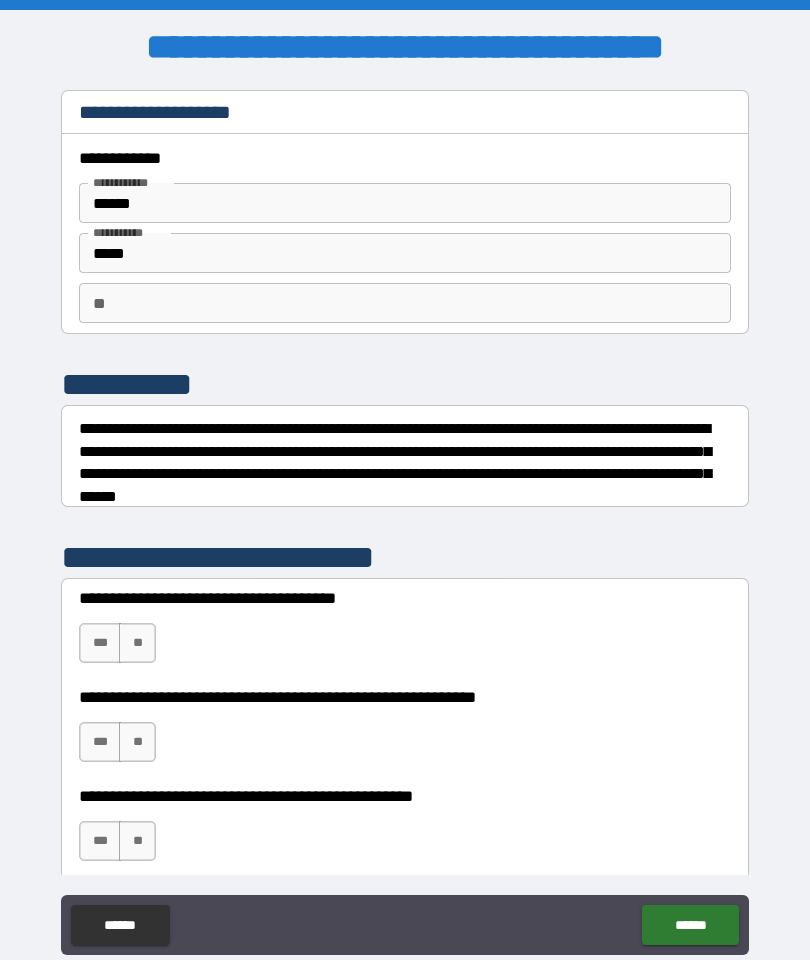 click on "**" at bounding box center [137, 643] 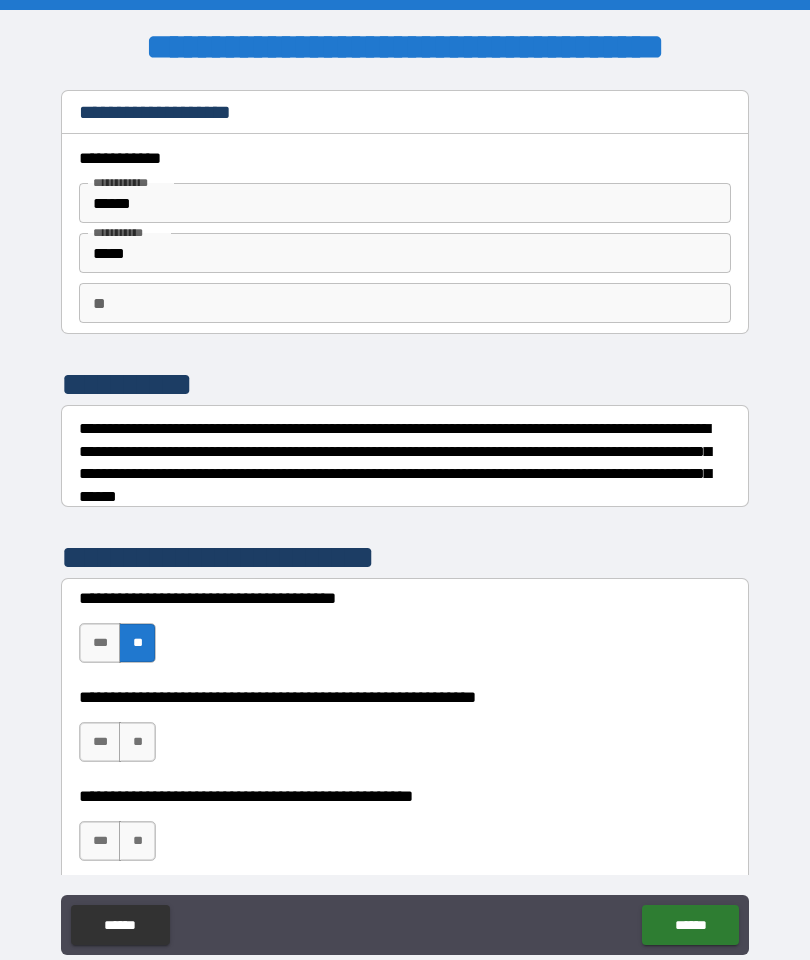 click on "***" at bounding box center (100, 742) 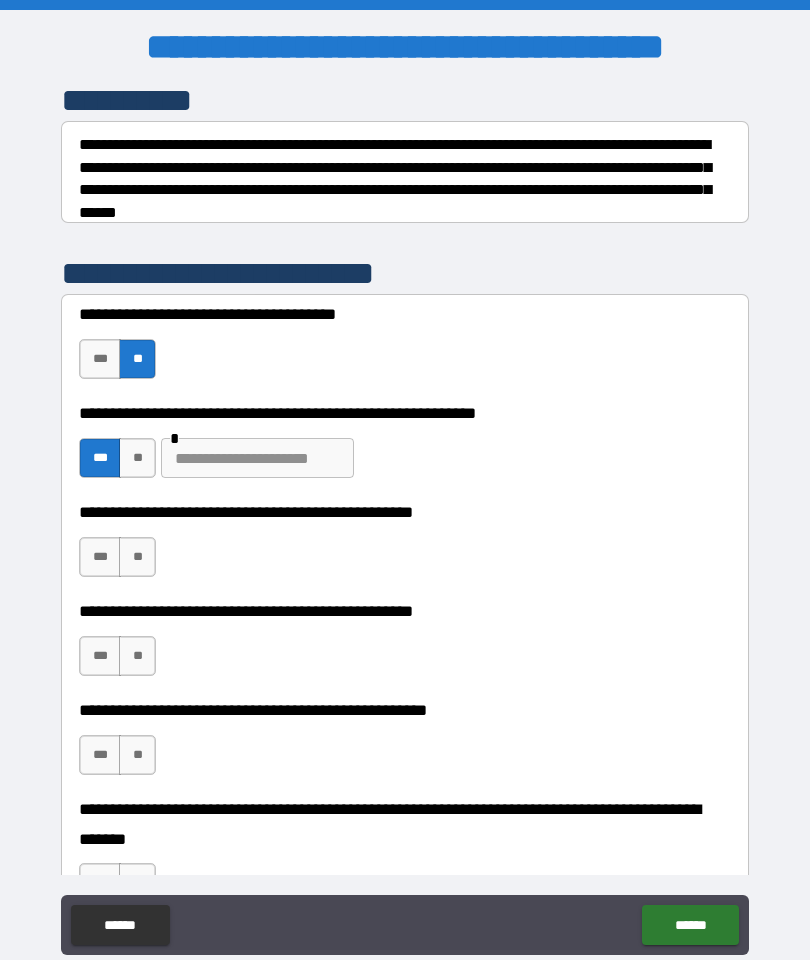 scroll, scrollTop: 290, scrollLeft: 0, axis: vertical 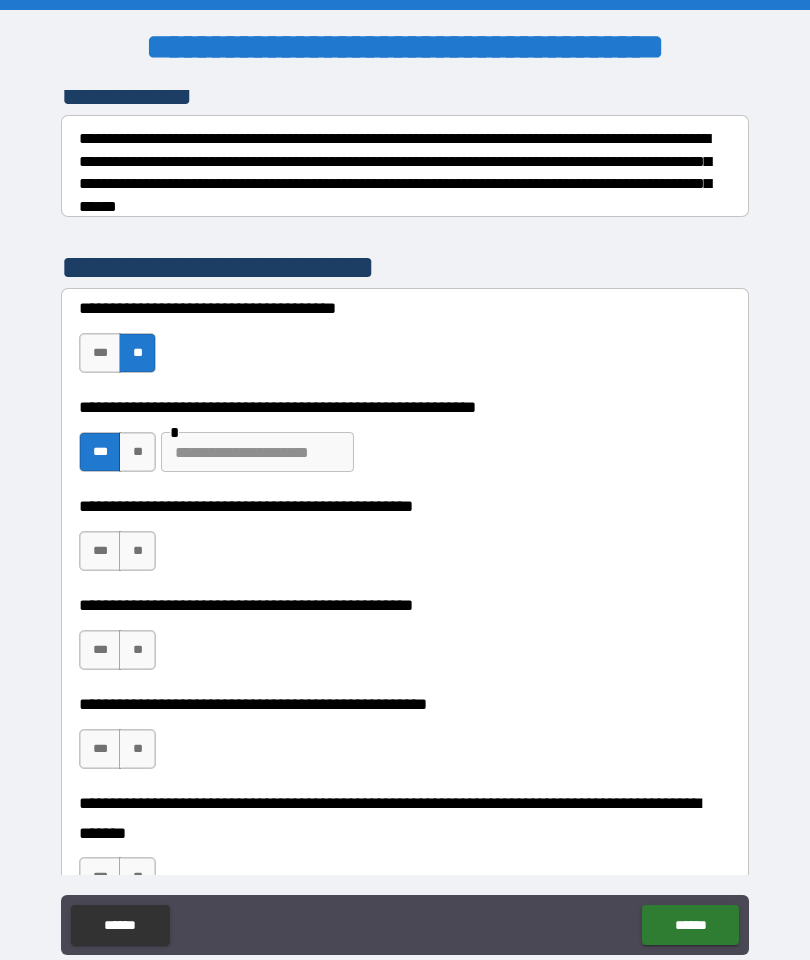 click at bounding box center [257, 452] 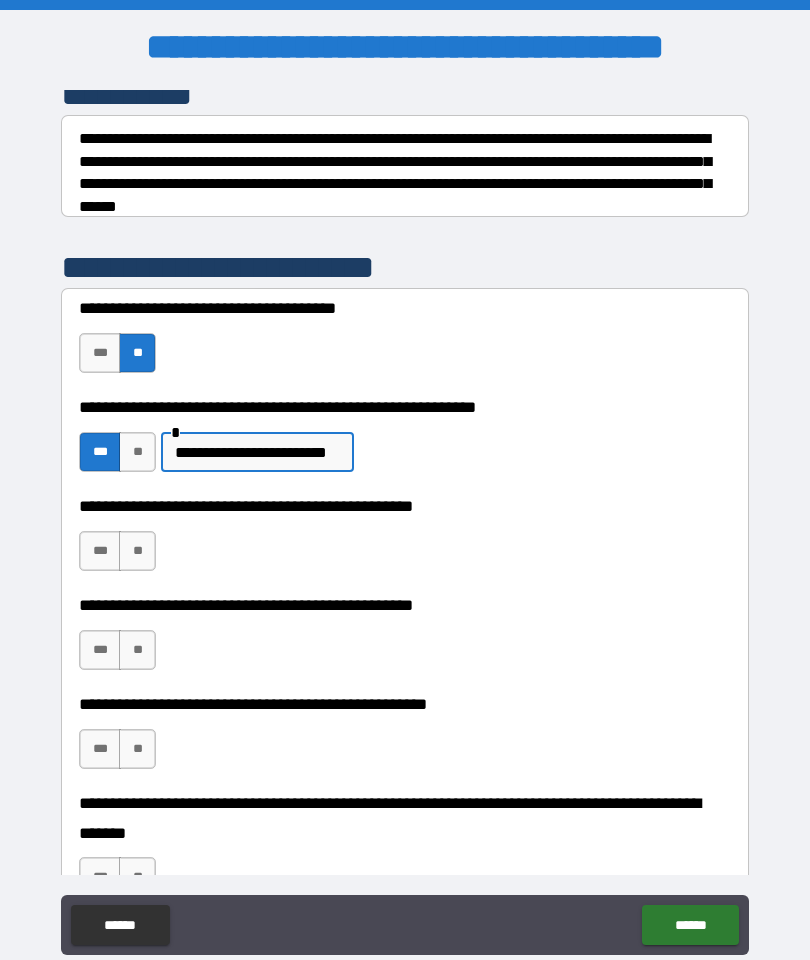 type on "**********" 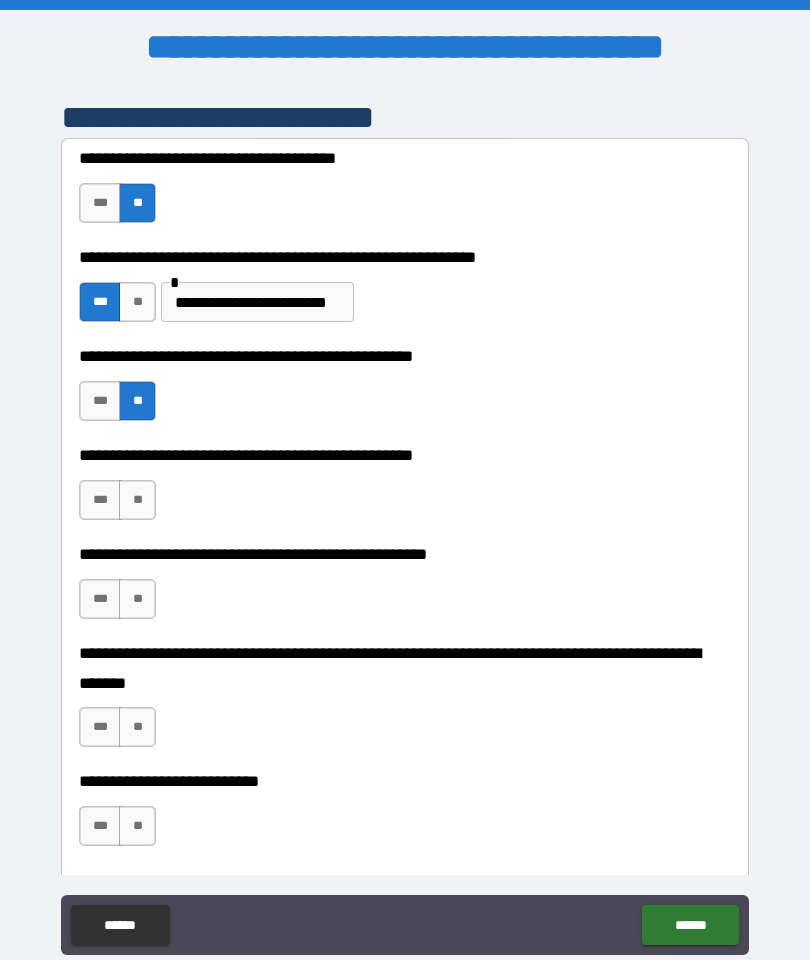 scroll, scrollTop: 459, scrollLeft: 0, axis: vertical 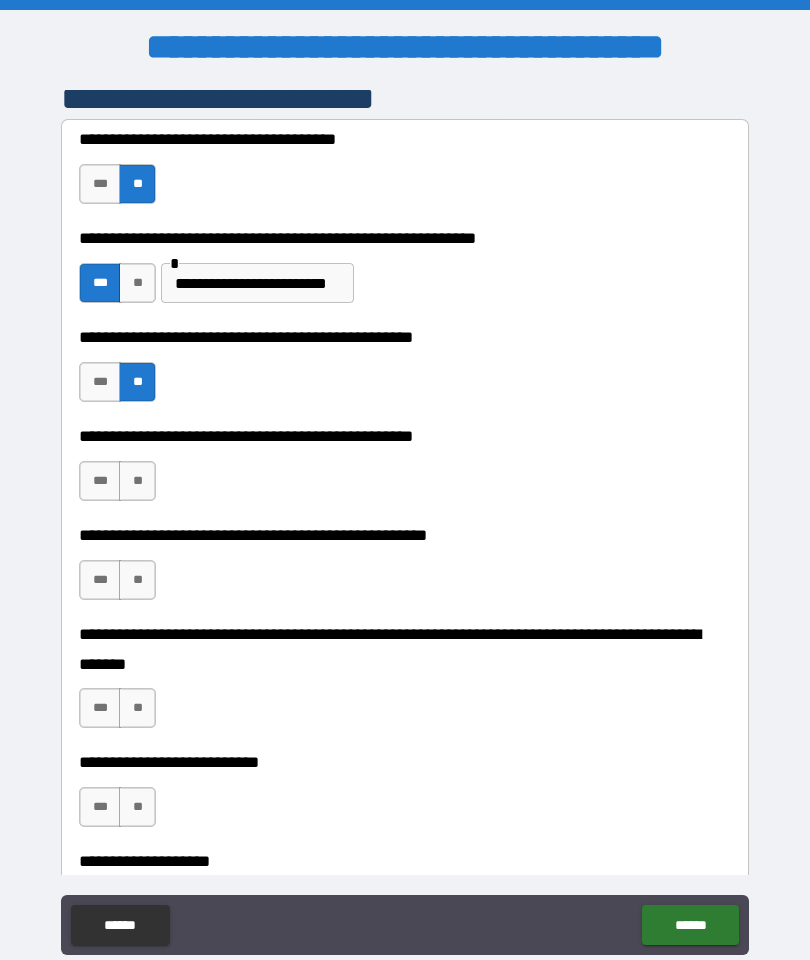 click on "***" at bounding box center [100, 481] 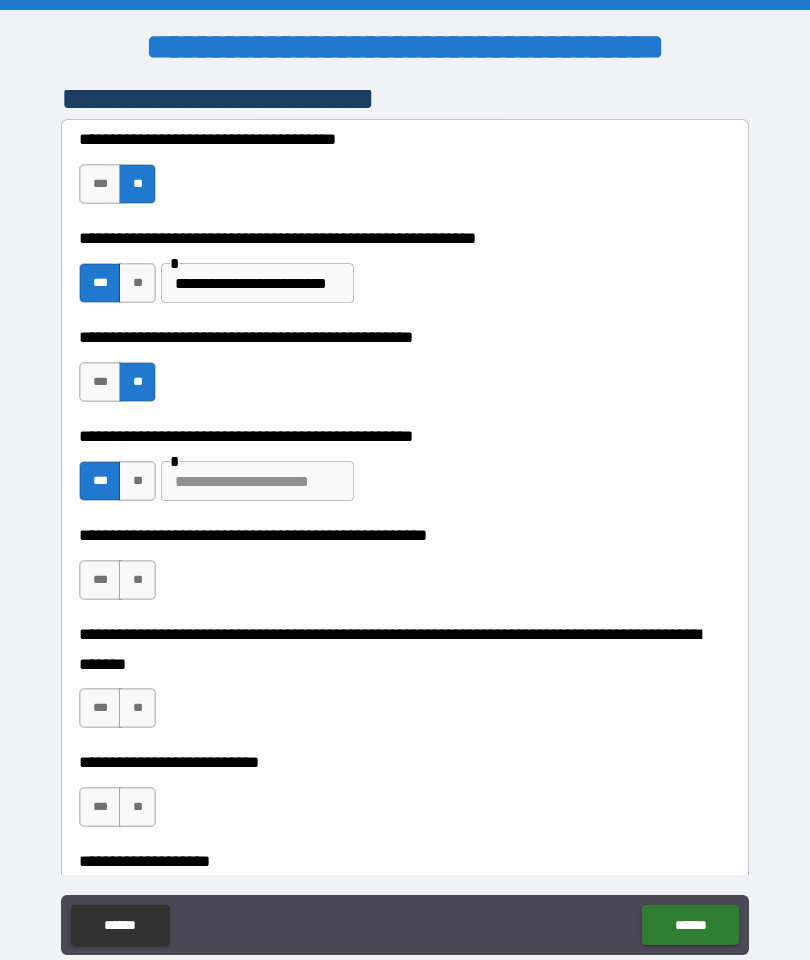 click at bounding box center [257, 481] 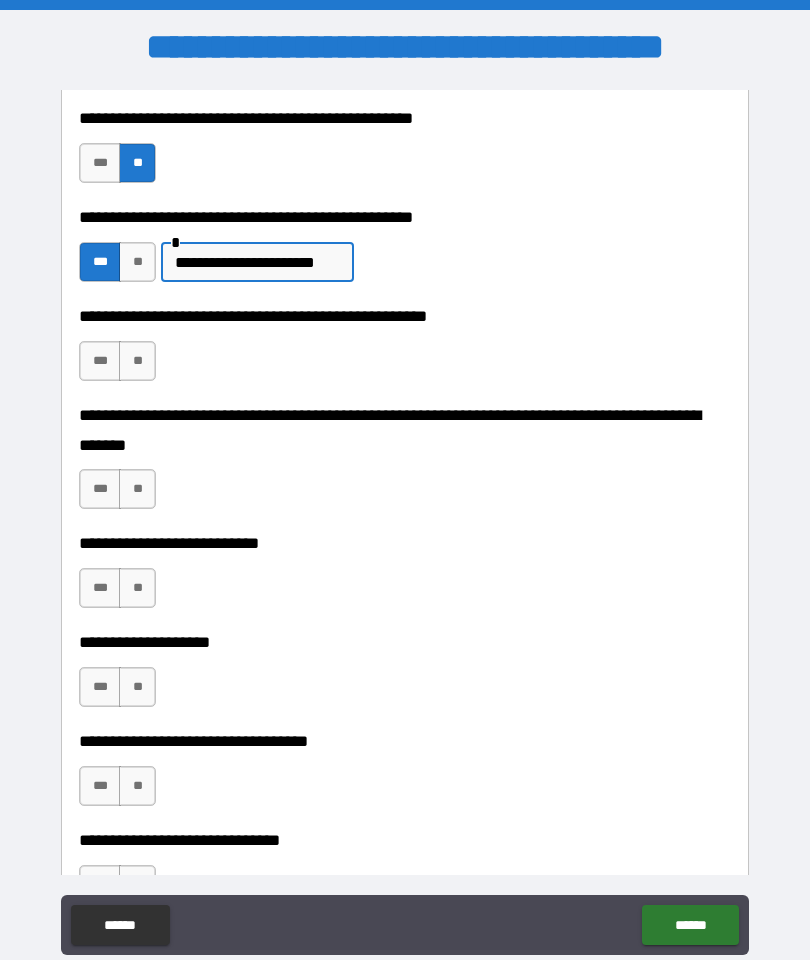 scroll, scrollTop: 680, scrollLeft: 0, axis: vertical 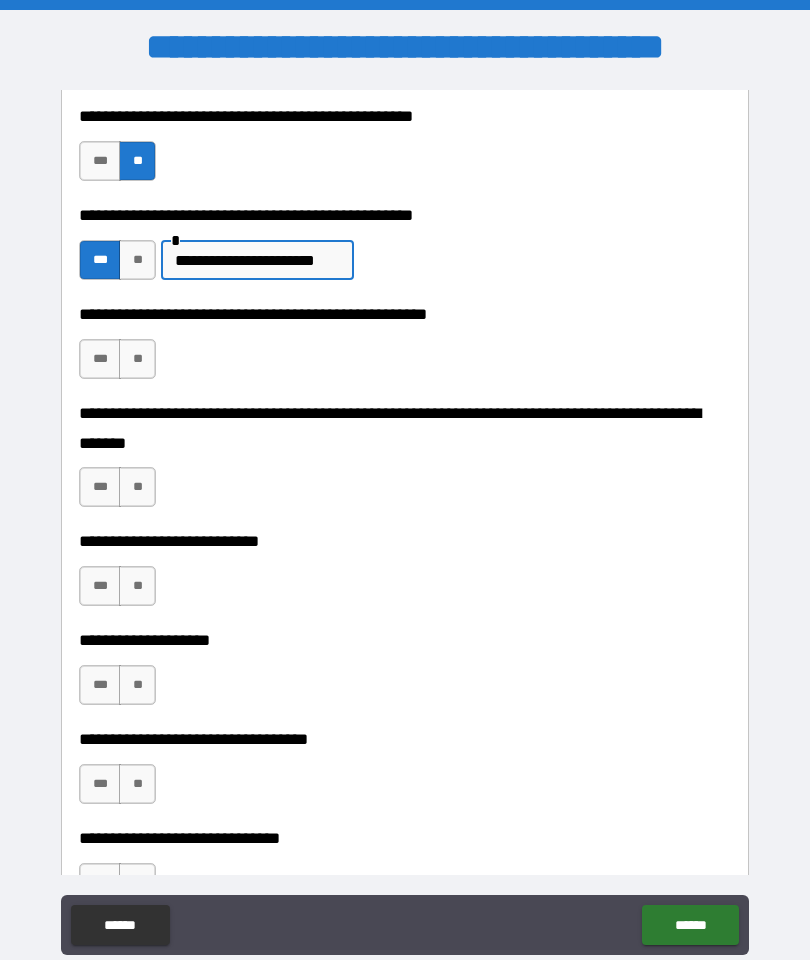 type on "**********" 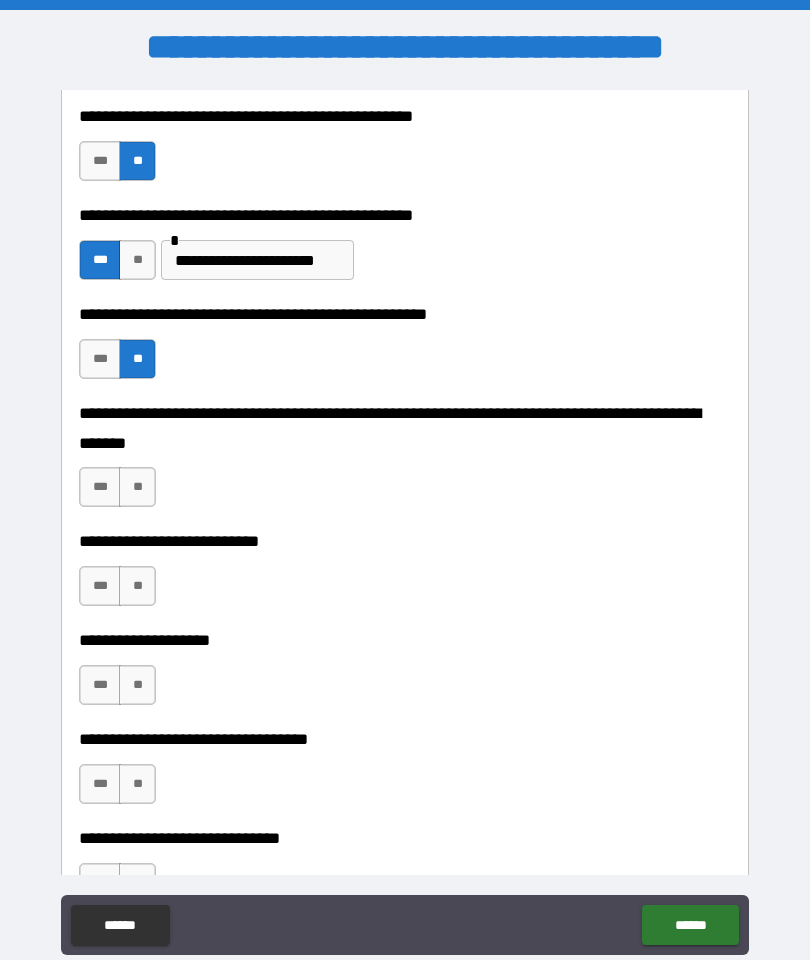 click on "**" at bounding box center [137, 487] 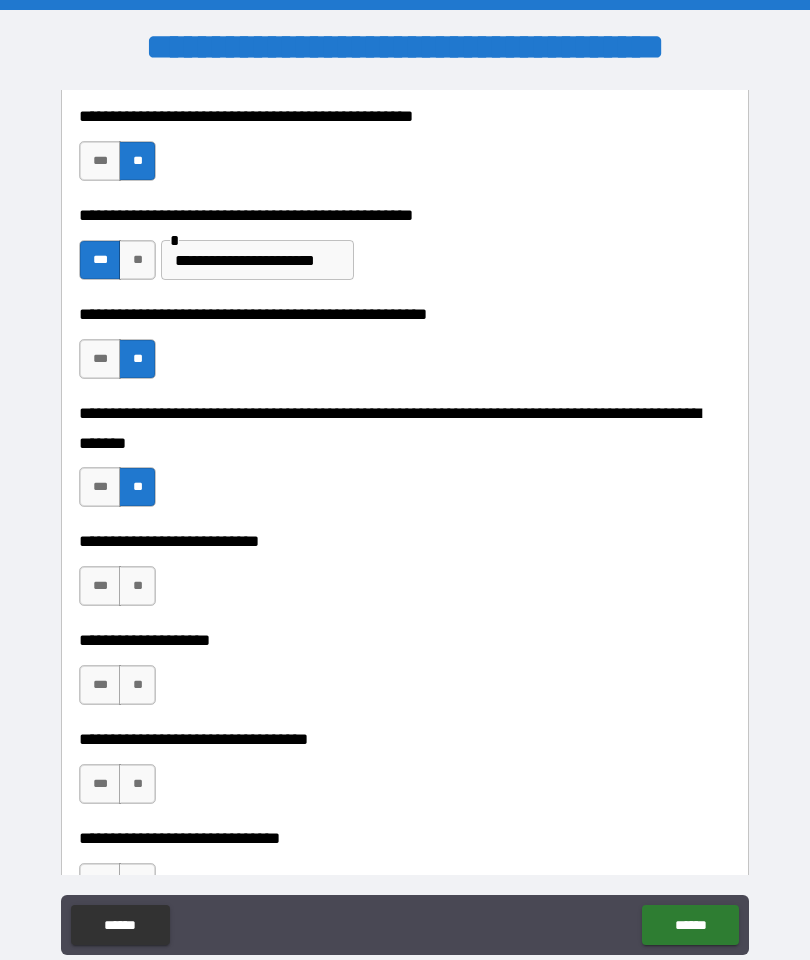 click on "**" at bounding box center [137, 586] 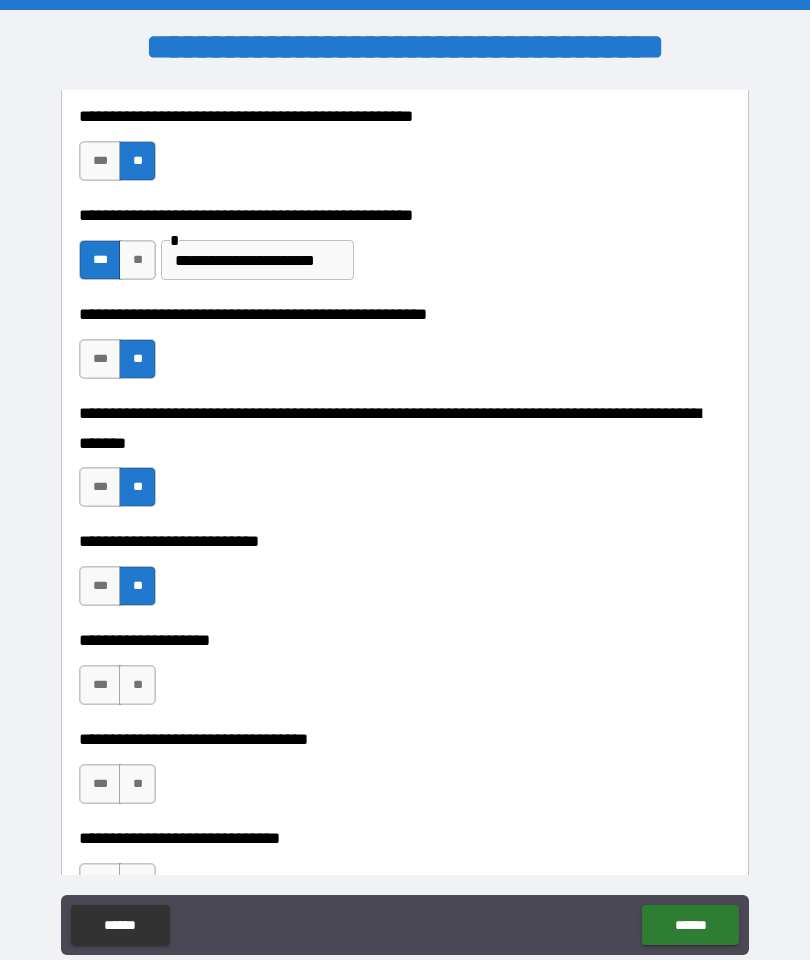 click on "**" at bounding box center (137, 685) 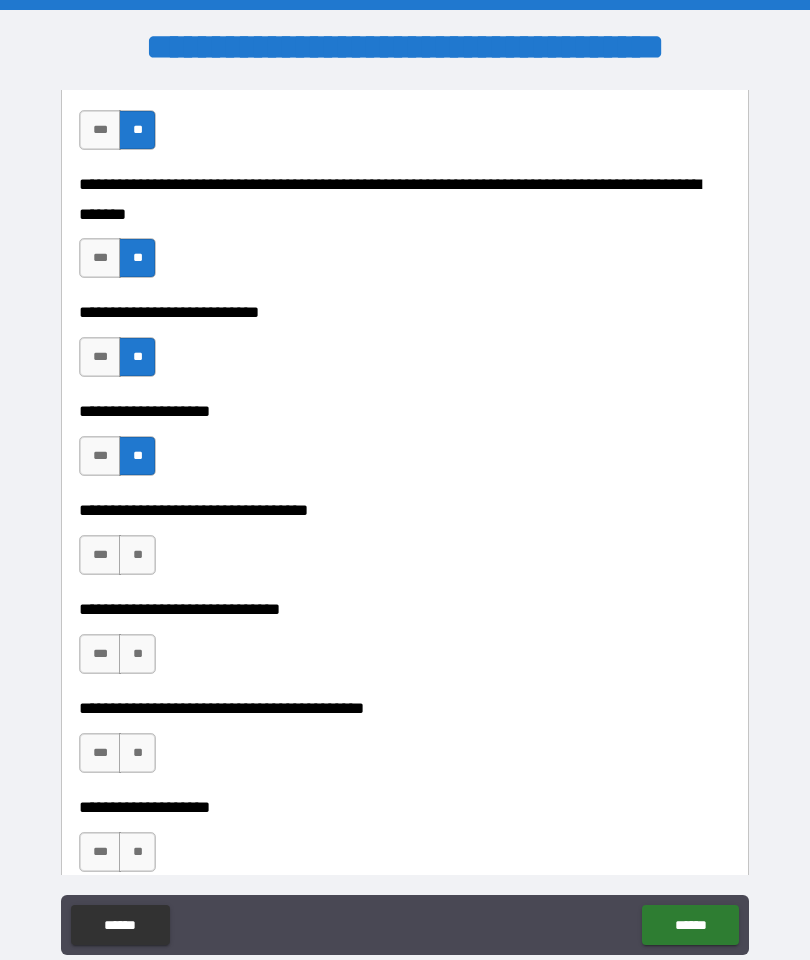scroll, scrollTop: 911, scrollLeft: 0, axis: vertical 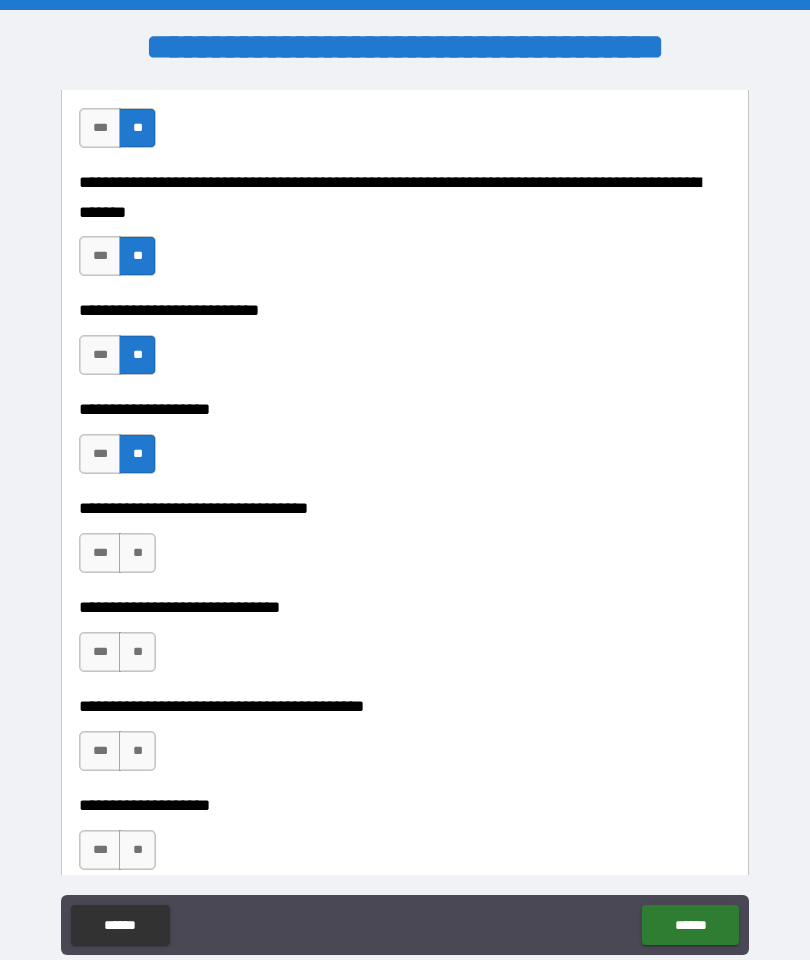 click on "**" at bounding box center [137, 553] 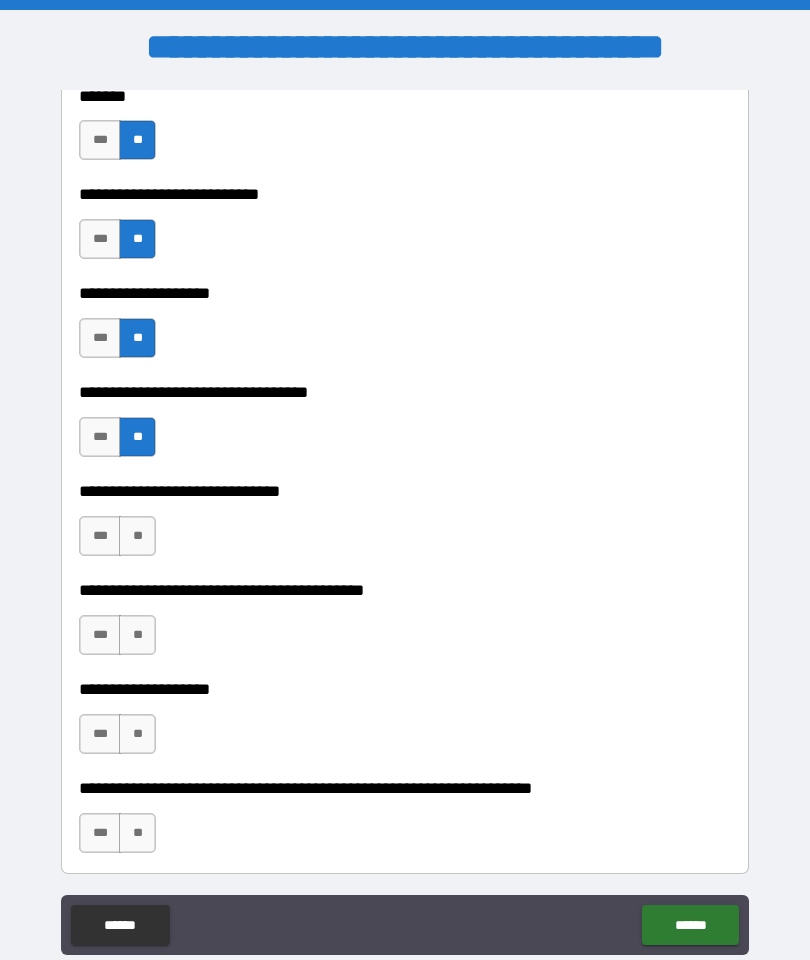 scroll, scrollTop: 1030, scrollLeft: 0, axis: vertical 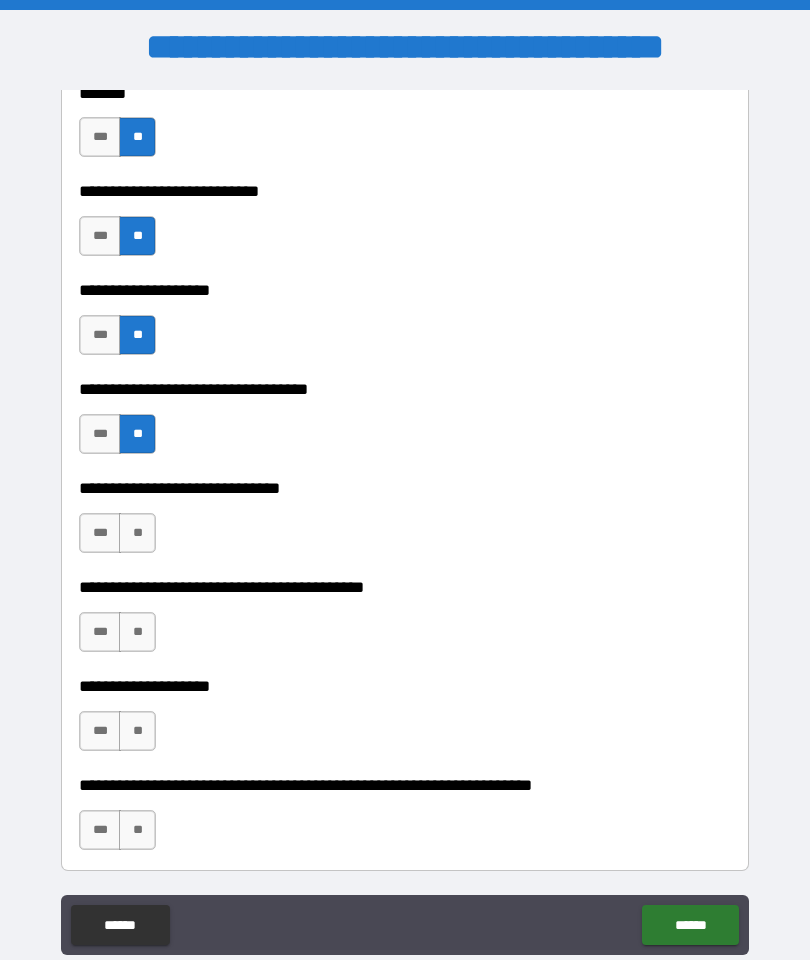 click on "***" at bounding box center [100, 533] 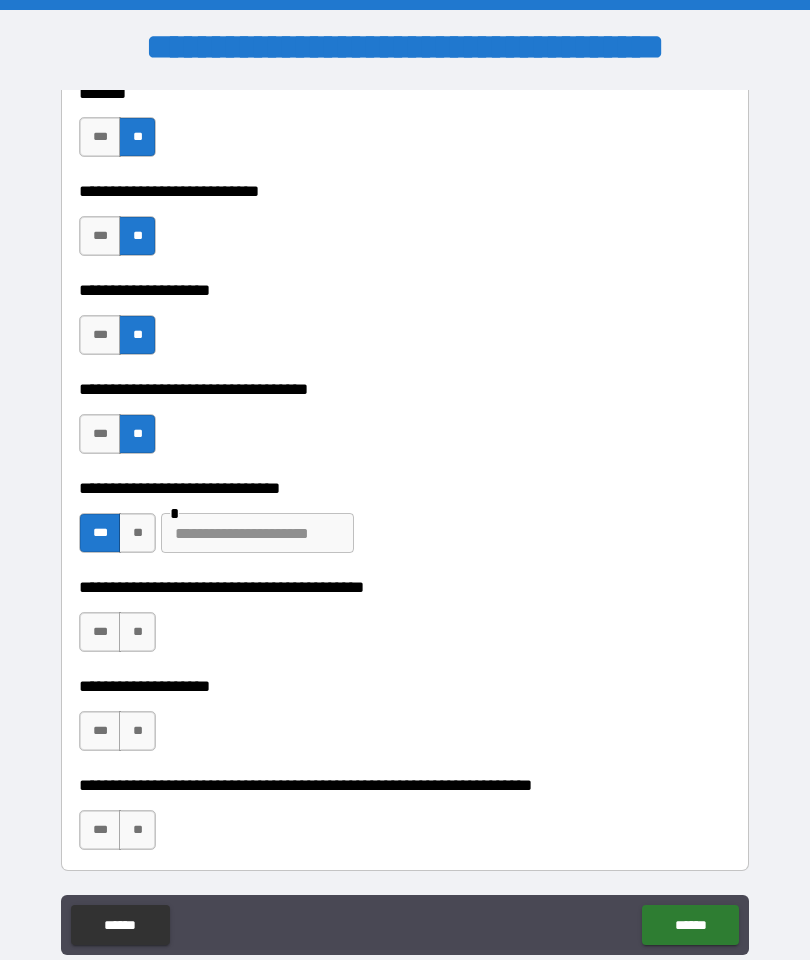 click on "**" at bounding box center (137, 632) 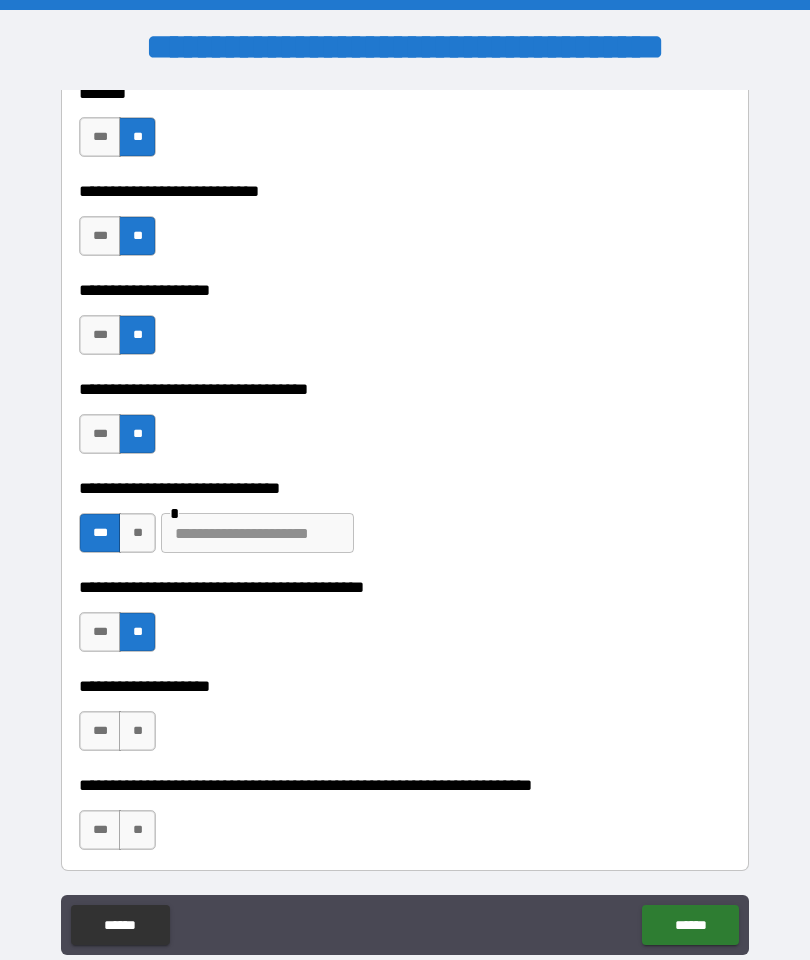 click on "**" at bounding box center (137, 731) 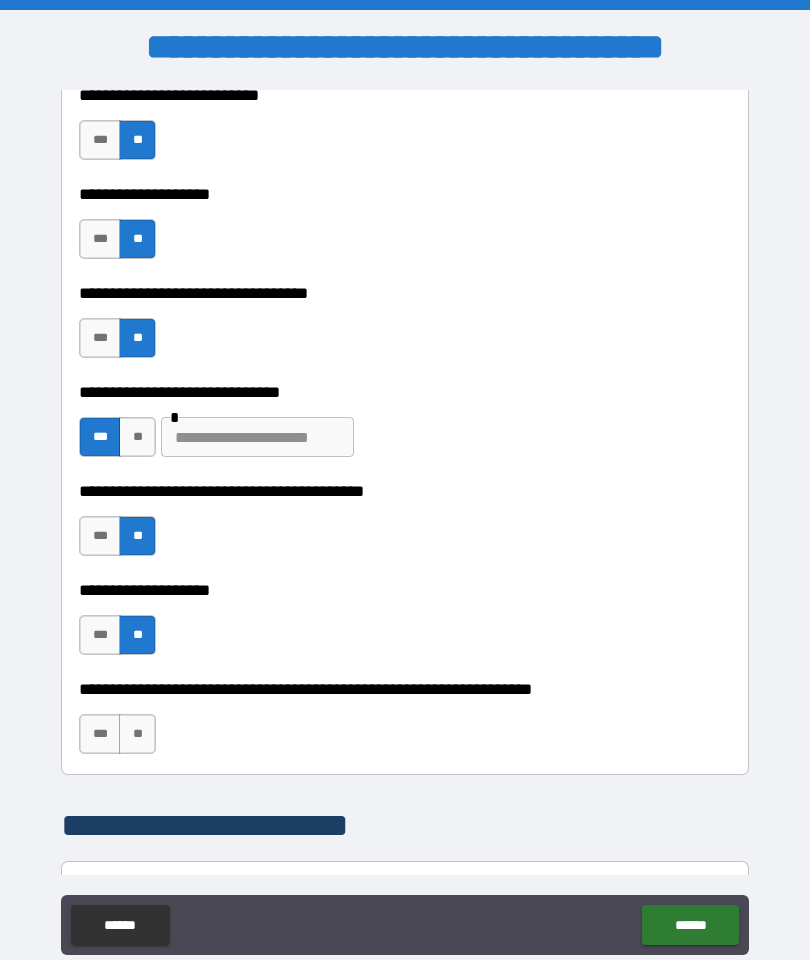 scroll, scrollTop: 1132, scrollLeft: 0, axis: vertical 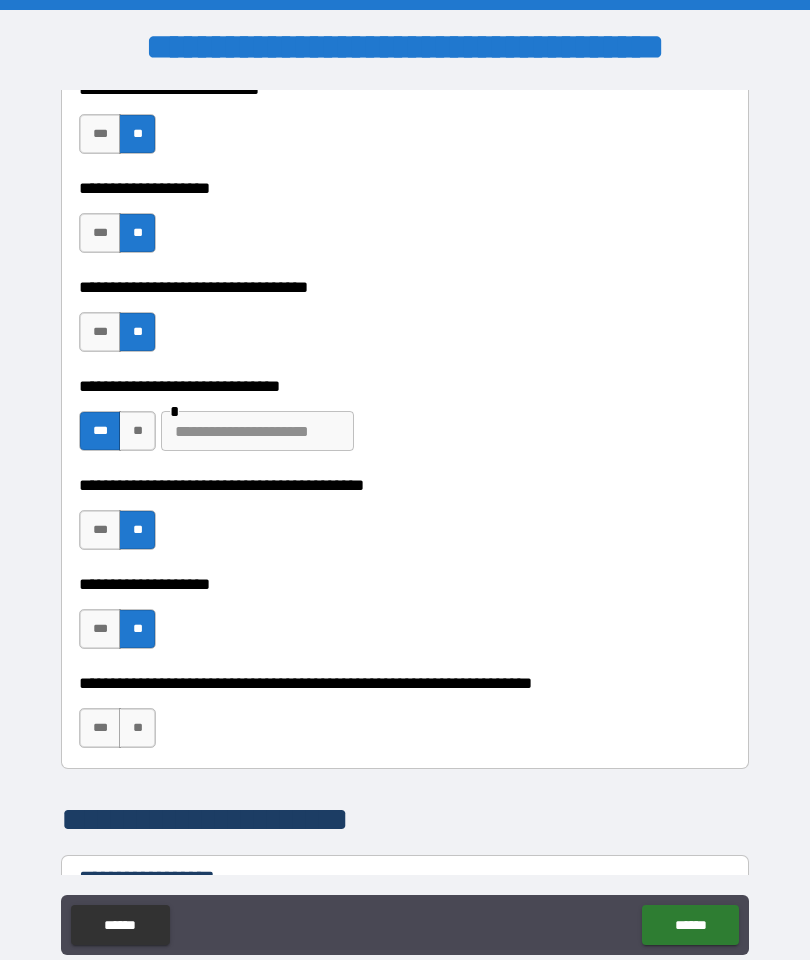 click on "**" at bounding box center [137, 728] 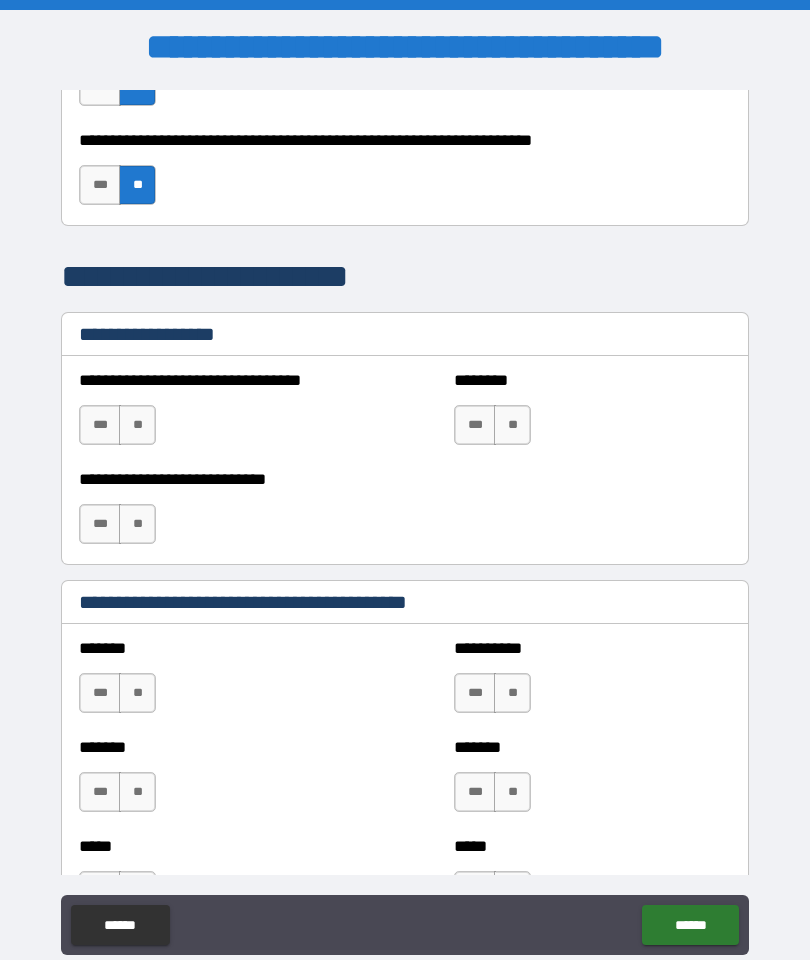 scroll, scrollTop: 1676, scrollLeft: 0, axis: vertical 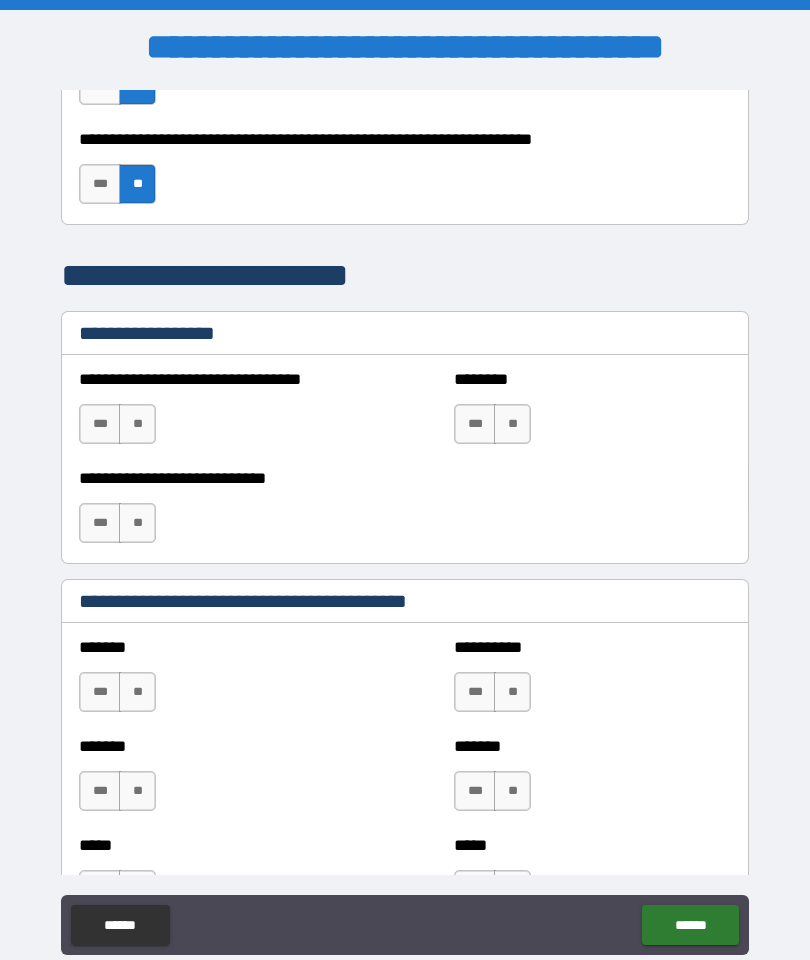 click on "**" at bounding box center (137, 424) 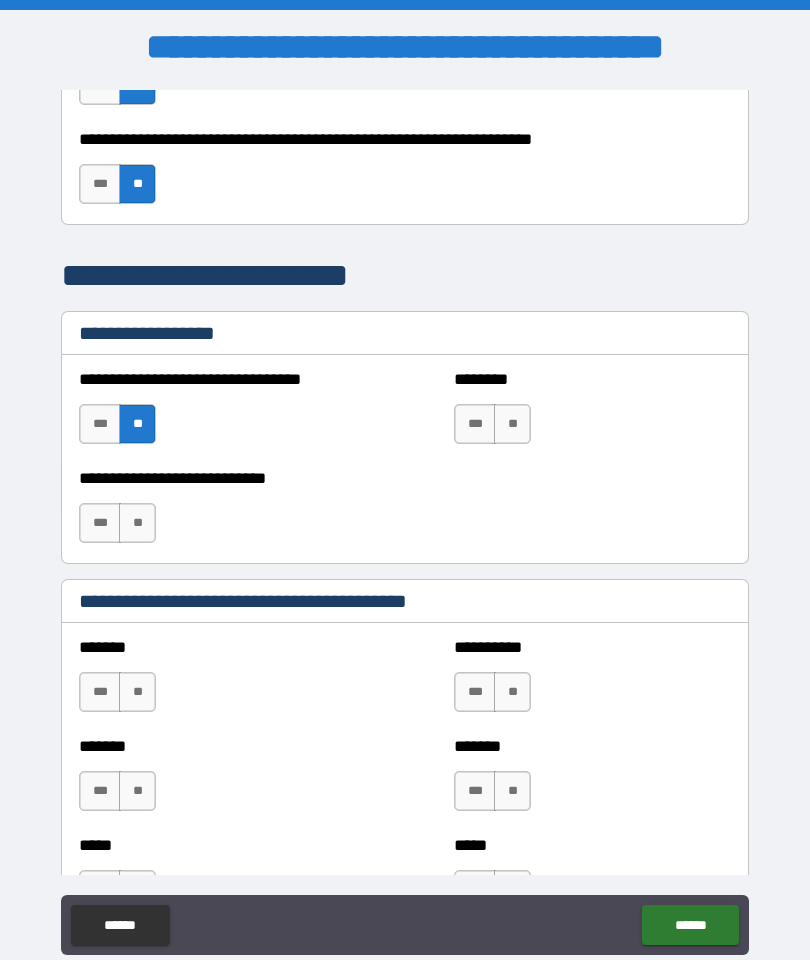 click on "**" at bounding box center [512, 424] 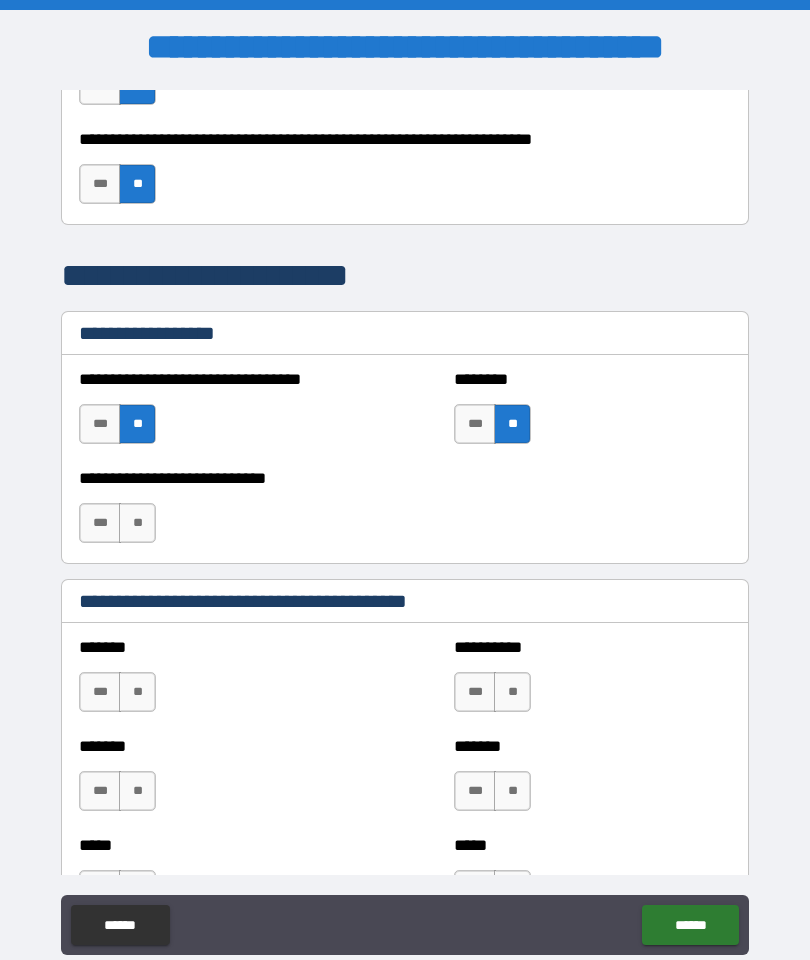click on "**" at bounding box center (137, 523) 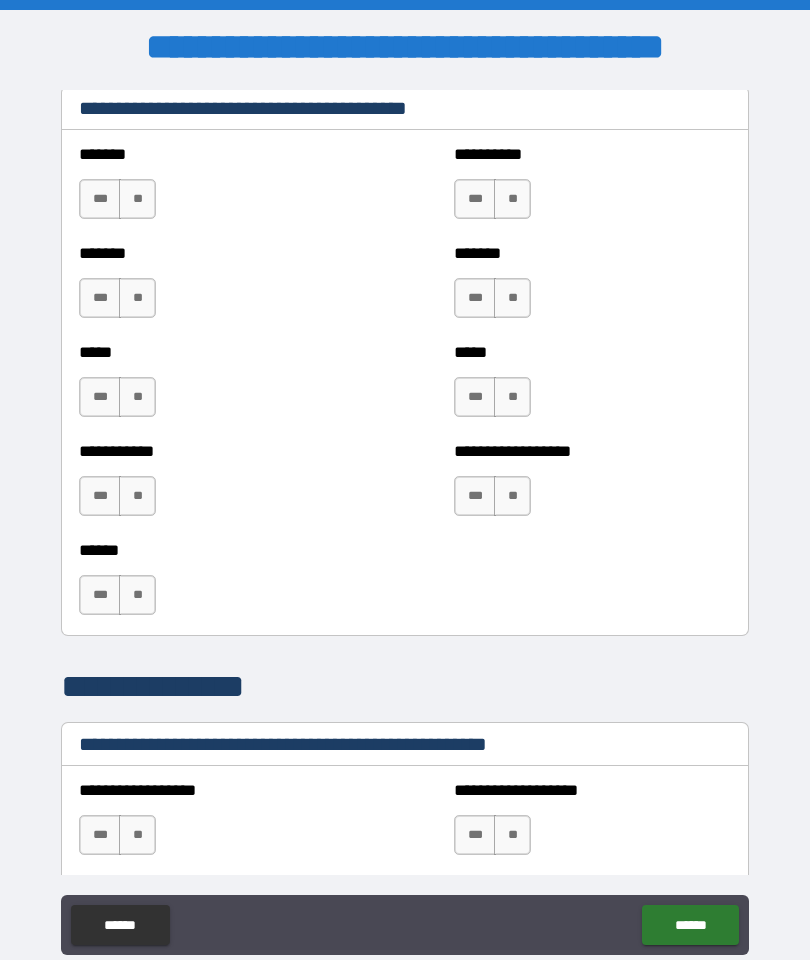 scroll, scrollTop: 2170, scrollLeft: 0, axis: vertical 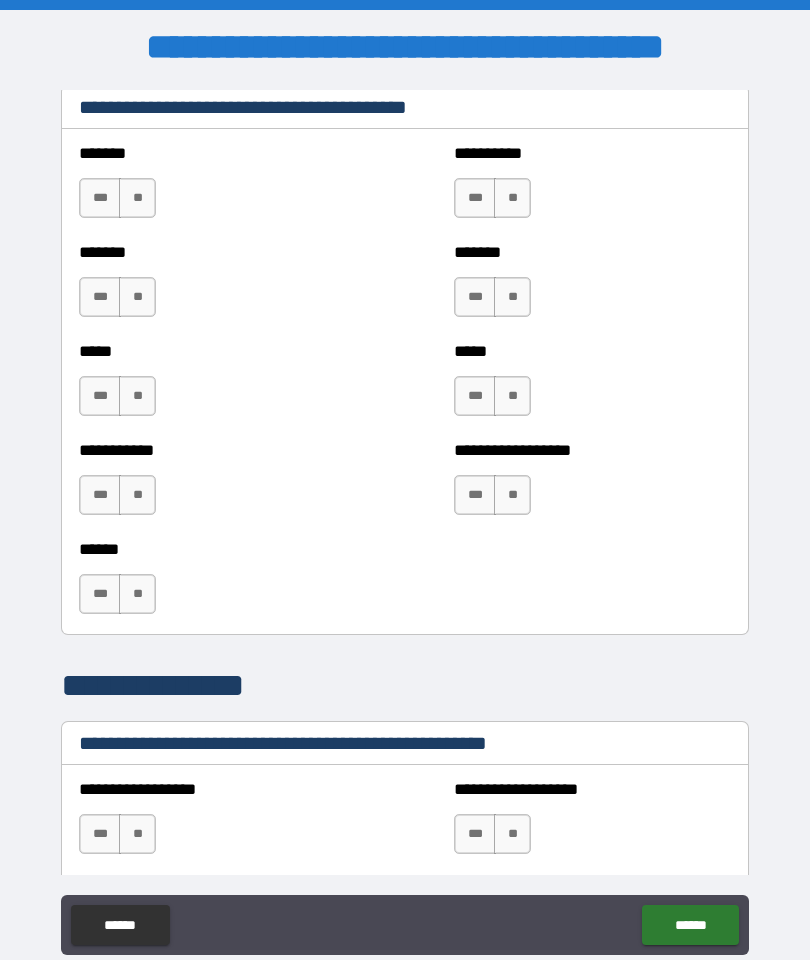 click on "**" at bounding box center (512, 198) 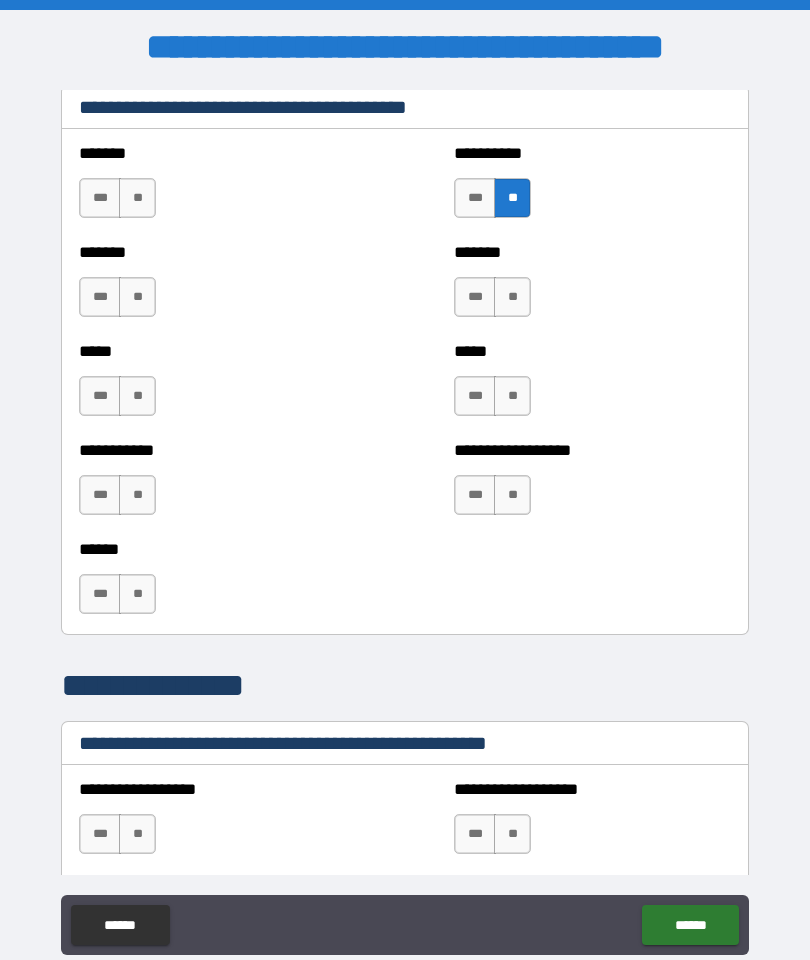 click on "**" at bounding box center [512, 297] 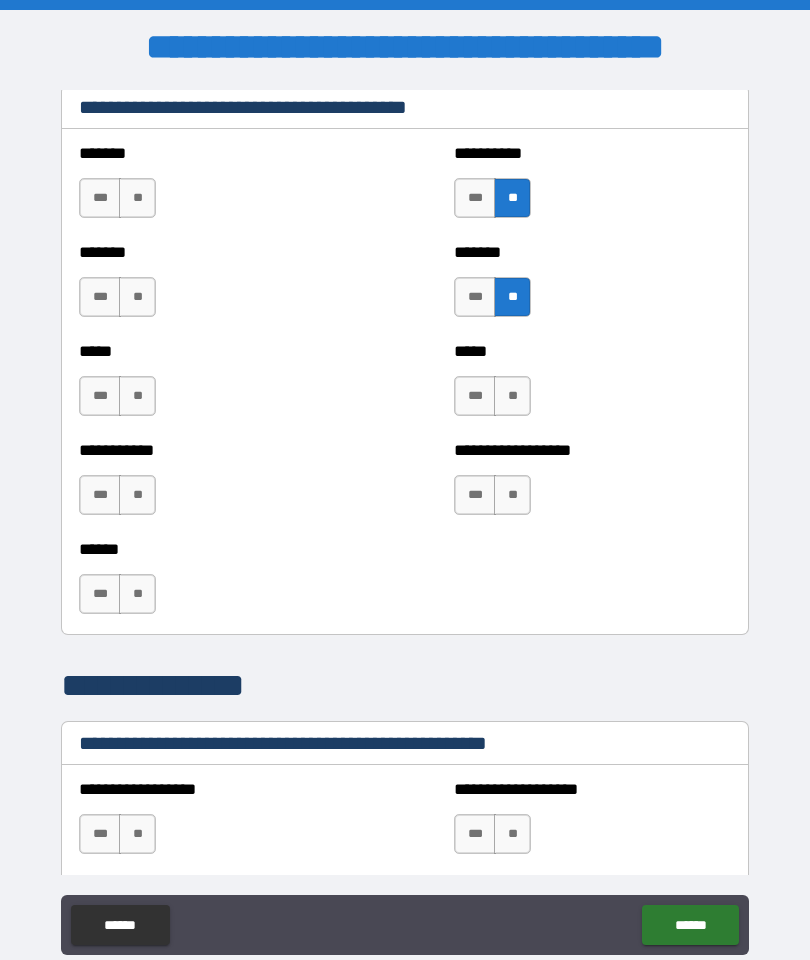 click on "**" at bounding box center [512, 396] 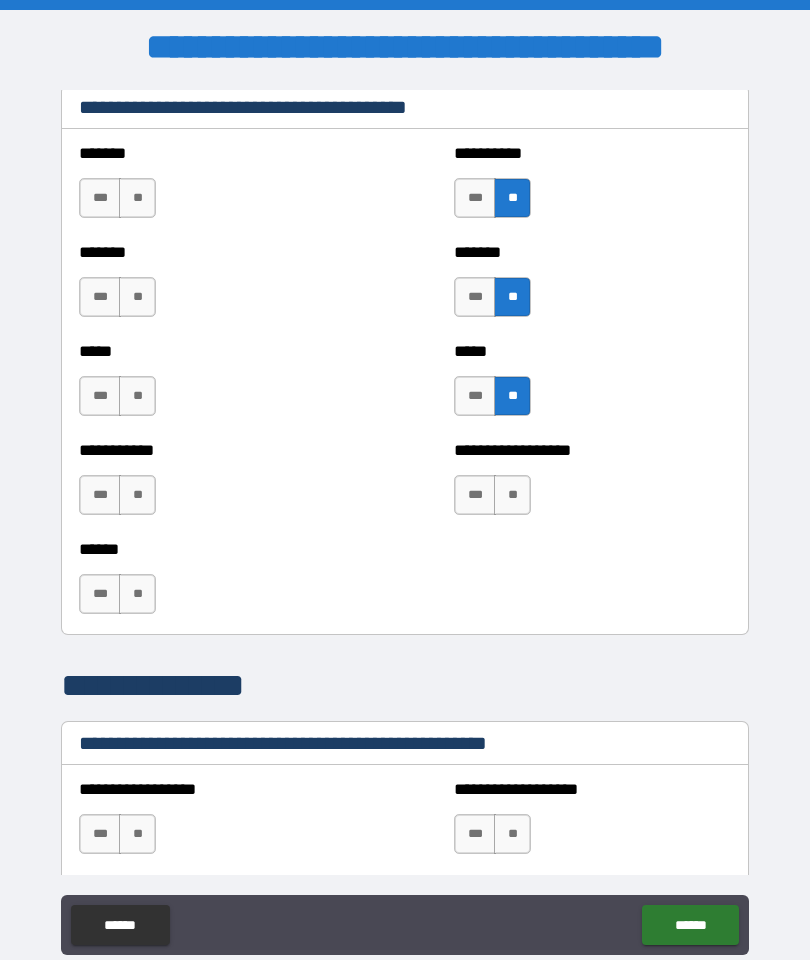 click on "**" at bounding box center [512, 495] 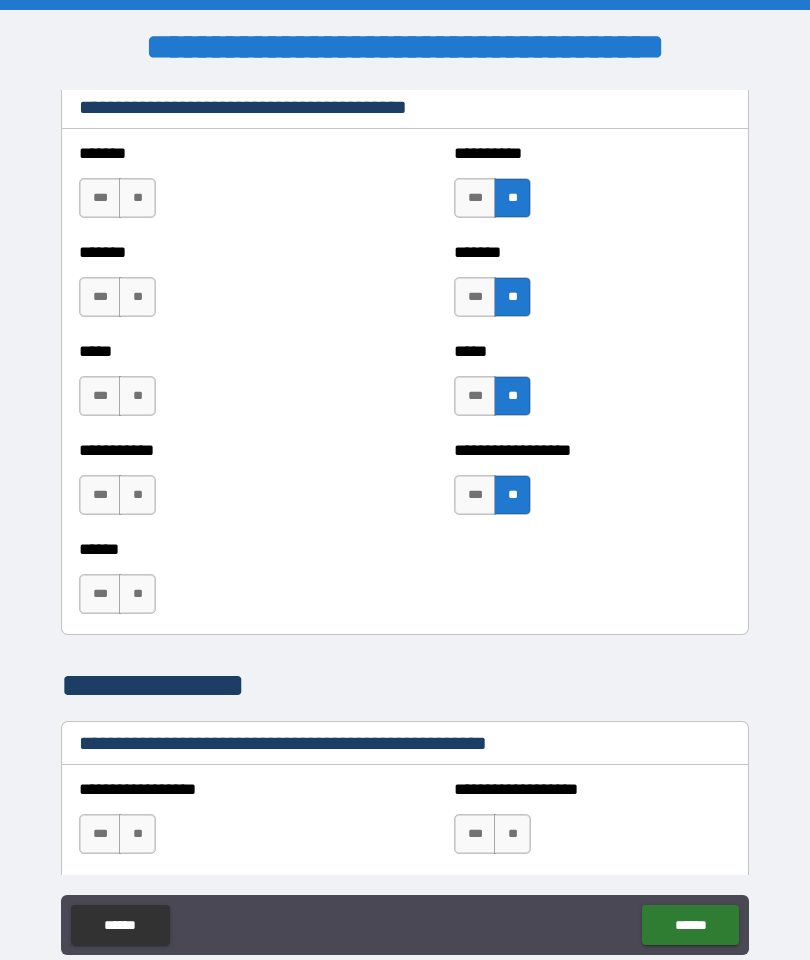 click on "**" at bounding box center (137, 594) 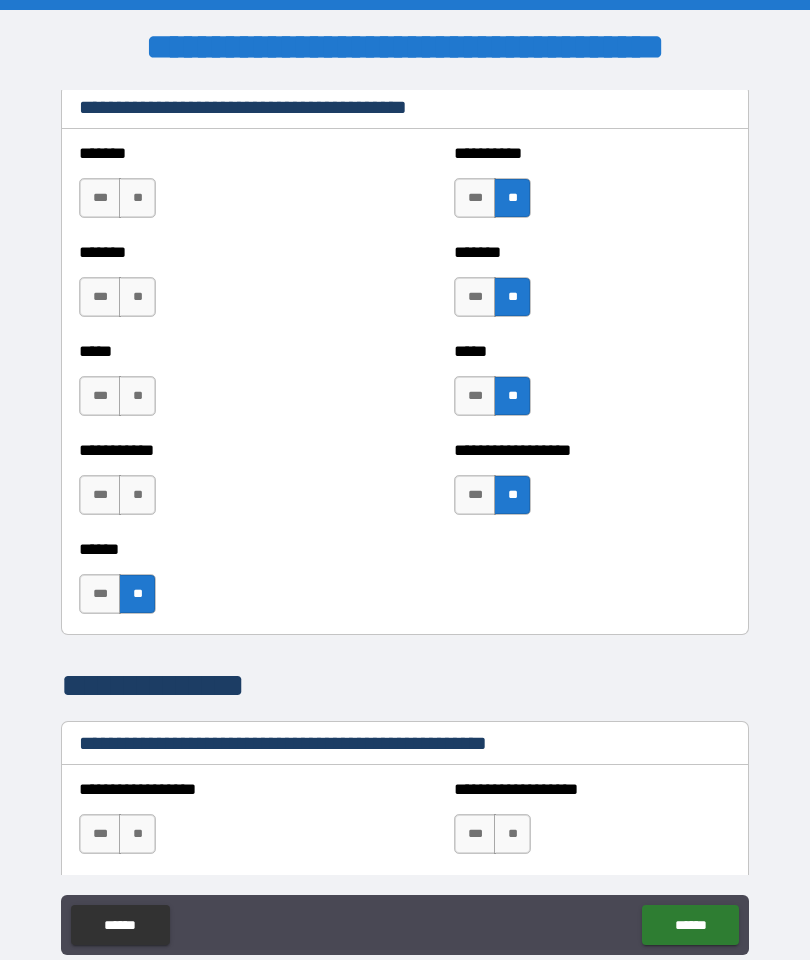 click on "**" at bounding box center (137, 495) 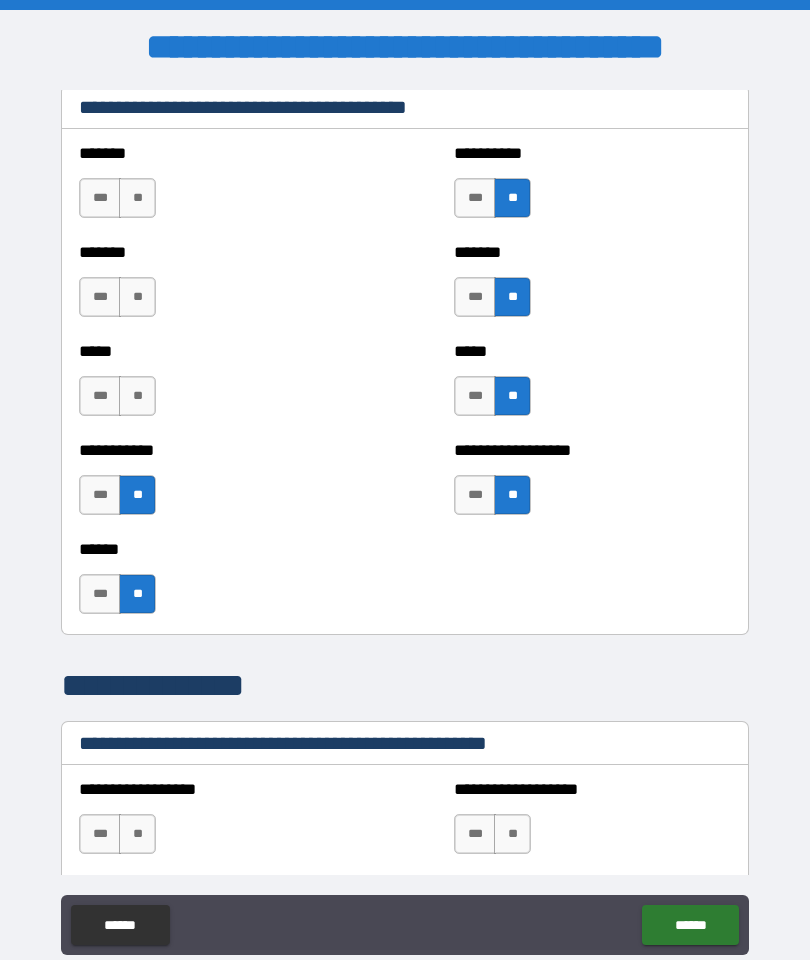 click on "**" at bounding box center (137, 396) 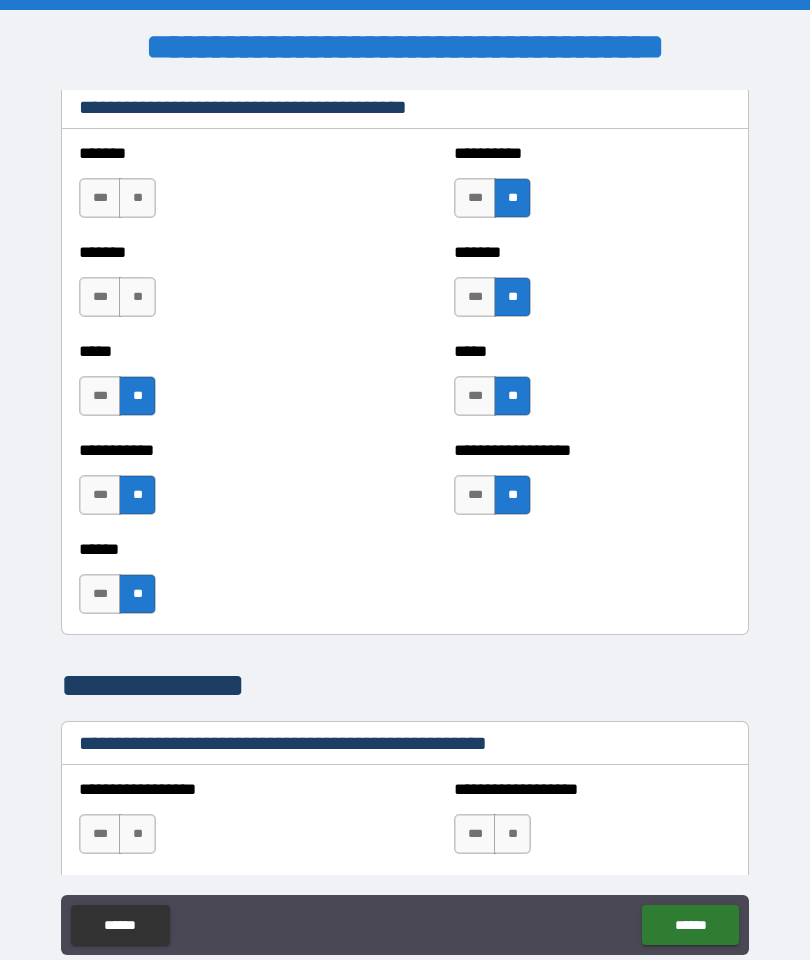 click on "**" at bounding box center (137, 297) 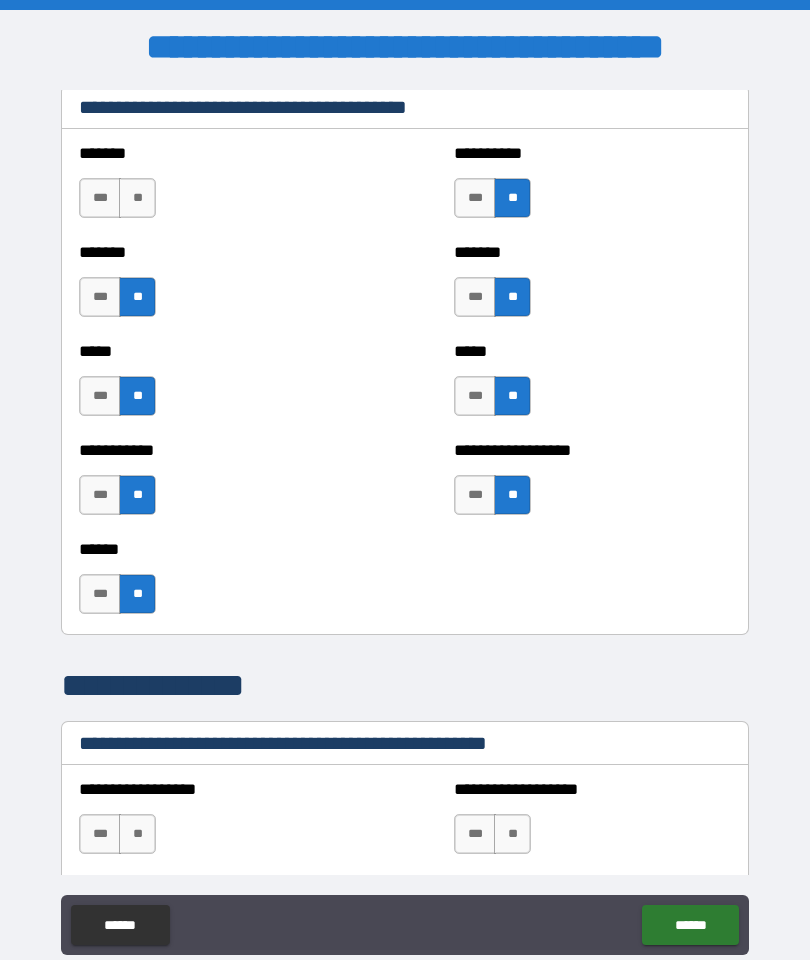 click on "**" at bounding box center (137, 198) 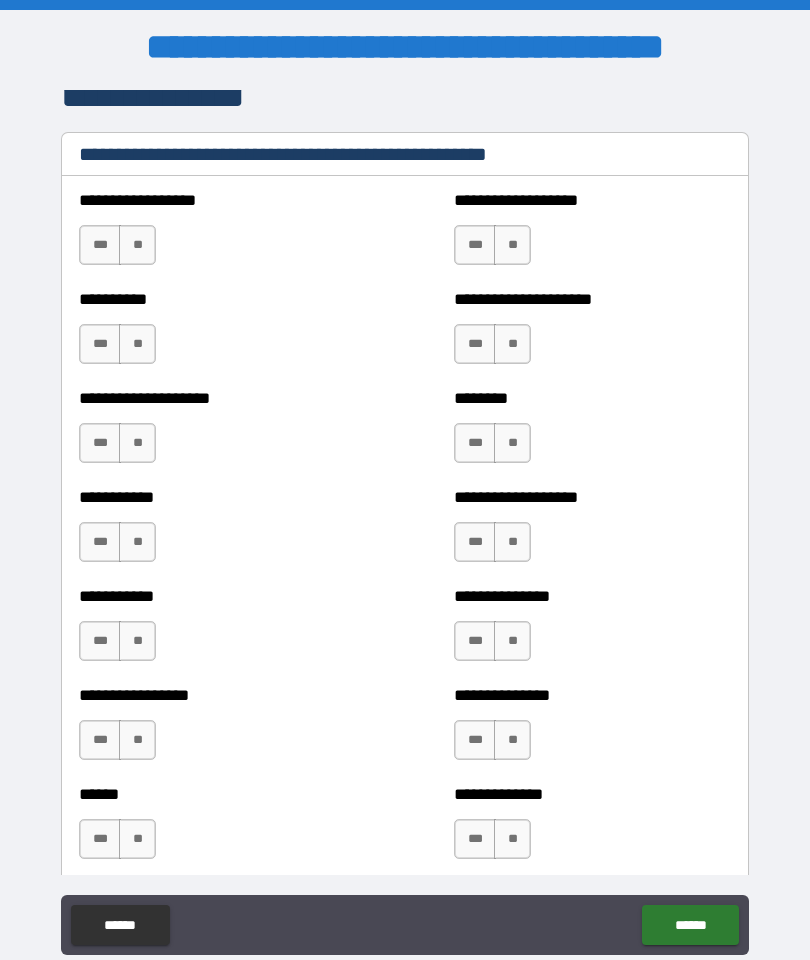 scroll, scrollTop: 2760, scrollLeft: 0, axis: vertical 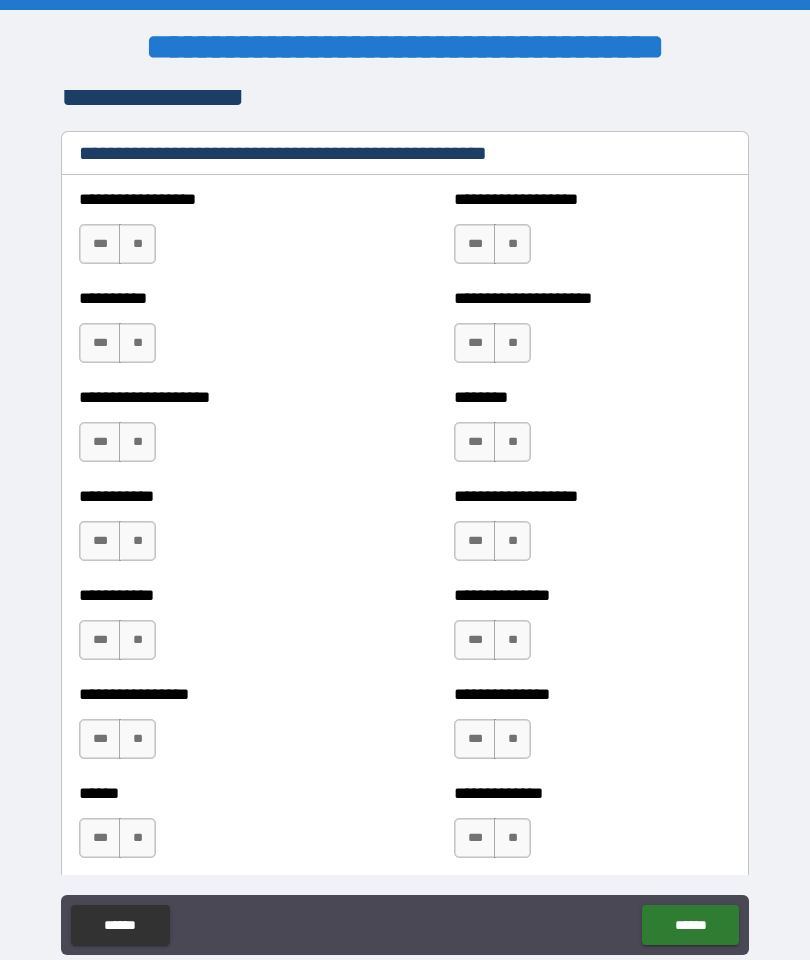 click on "**" at bounding box center [137, 244] 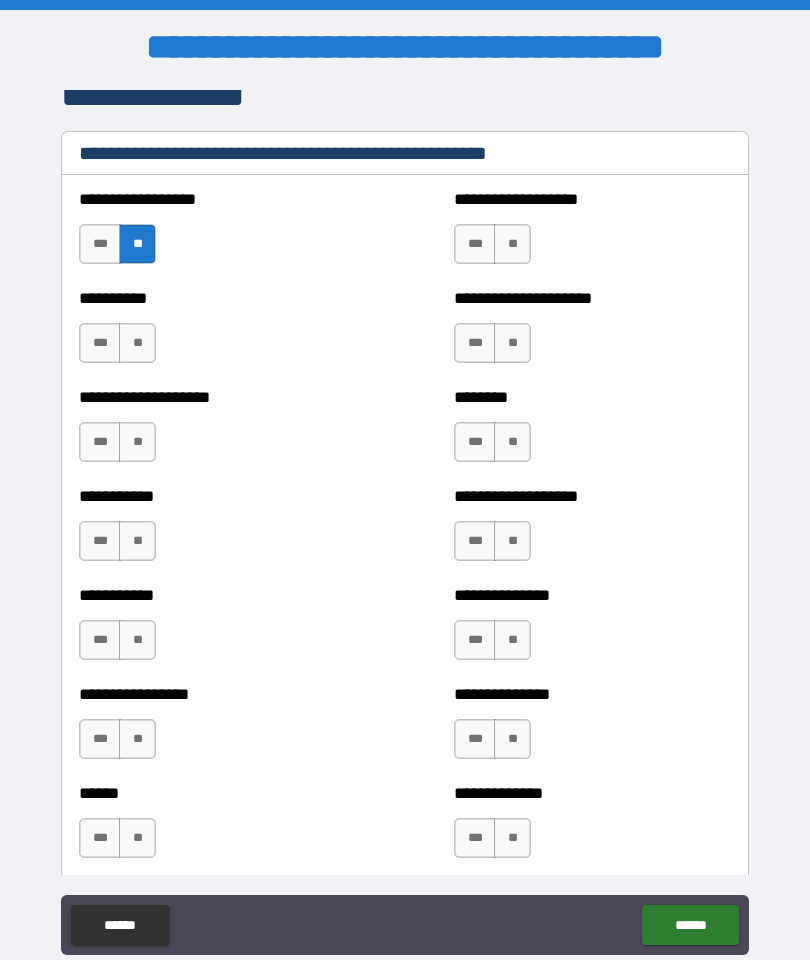 click on "**" at bounding box center [137, 343] 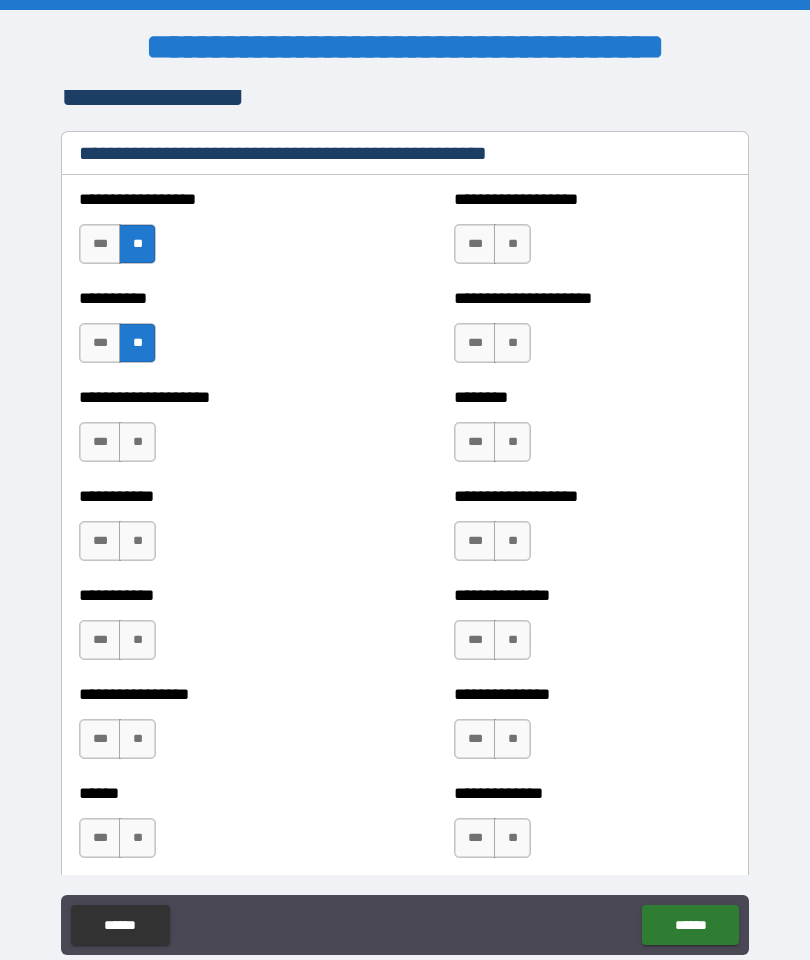 click on "**" at bounding box center (137, 442) 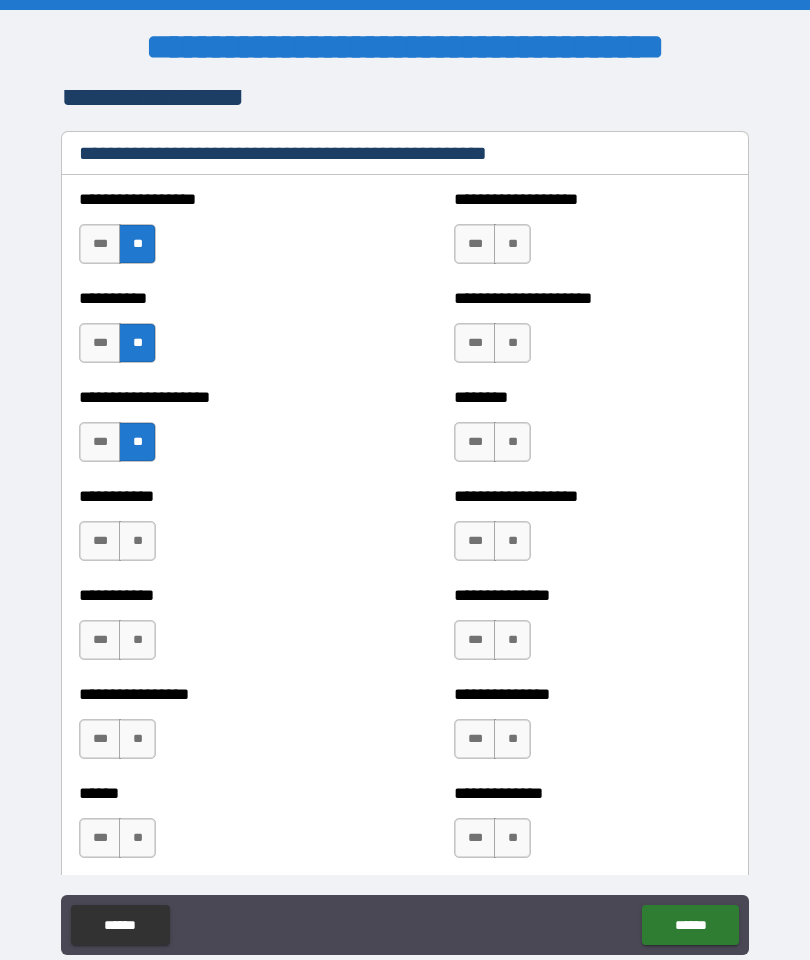 click on "**" at bounding box center [137, 541] 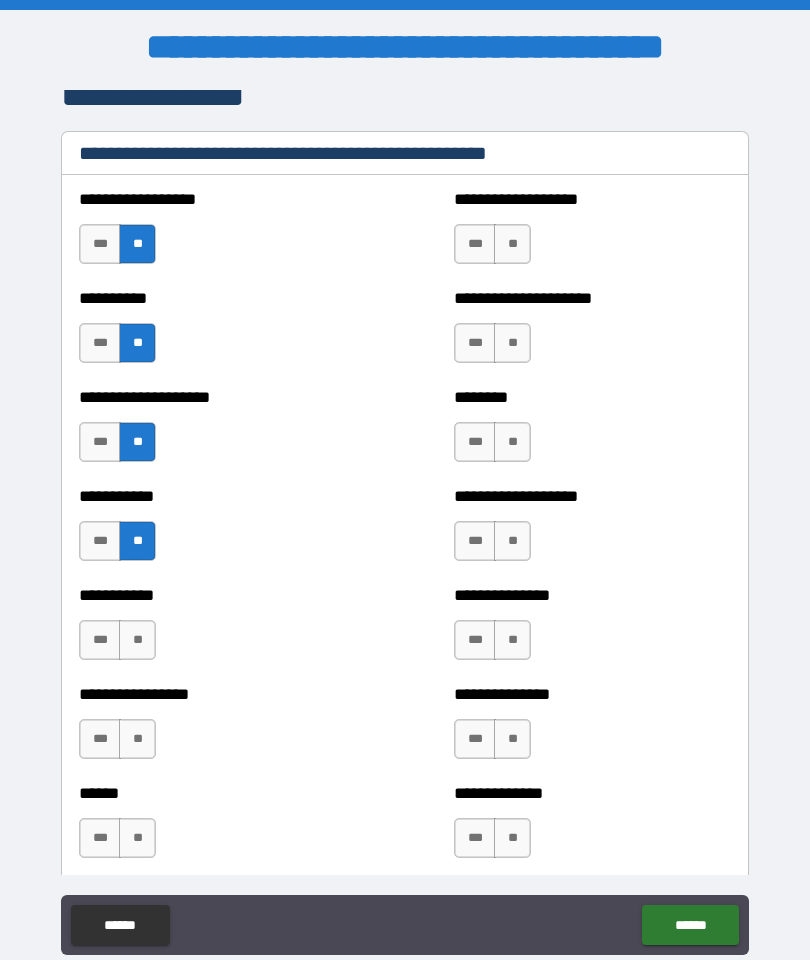 click on "**" at bounding box center [137, 640] 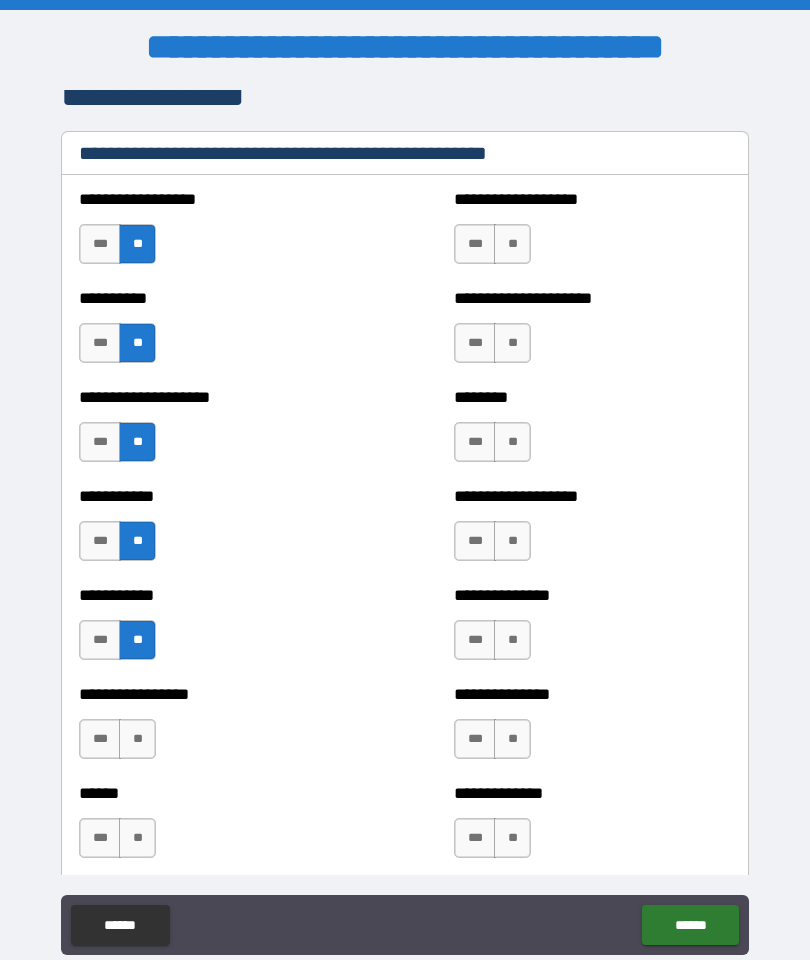click on "**" at bounding box center (137, 739) 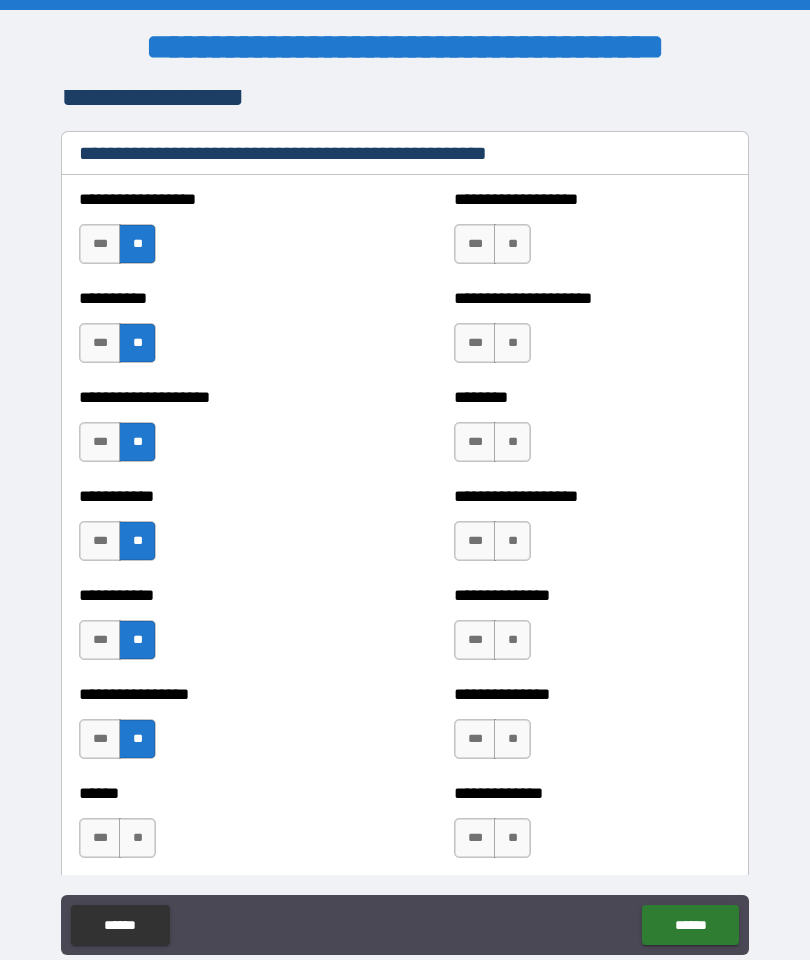 click on "**" at bounding box center (137, 838) 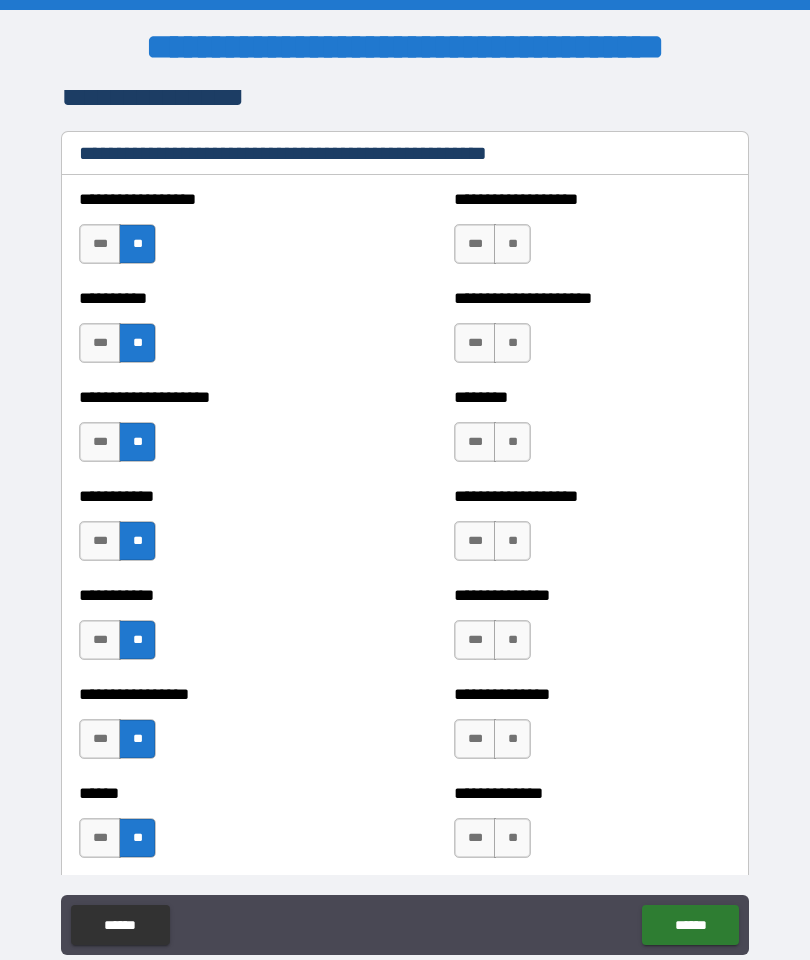 click on "**" at bounding box center (512, 244) 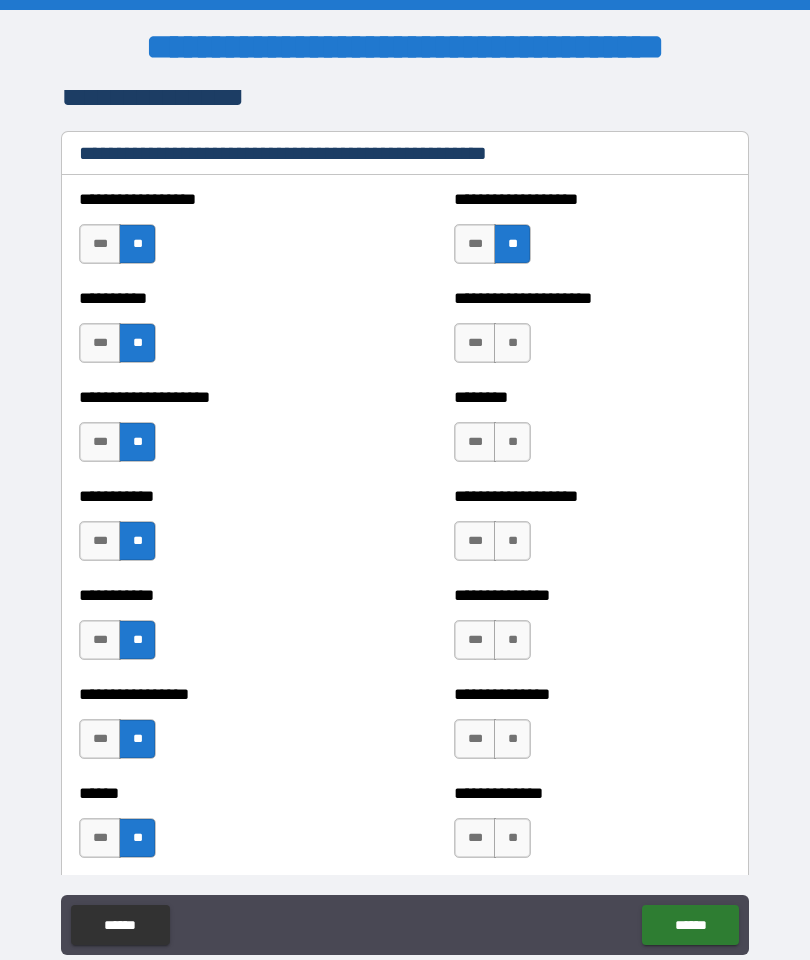 click on "**" at bounding box center [512, 343] 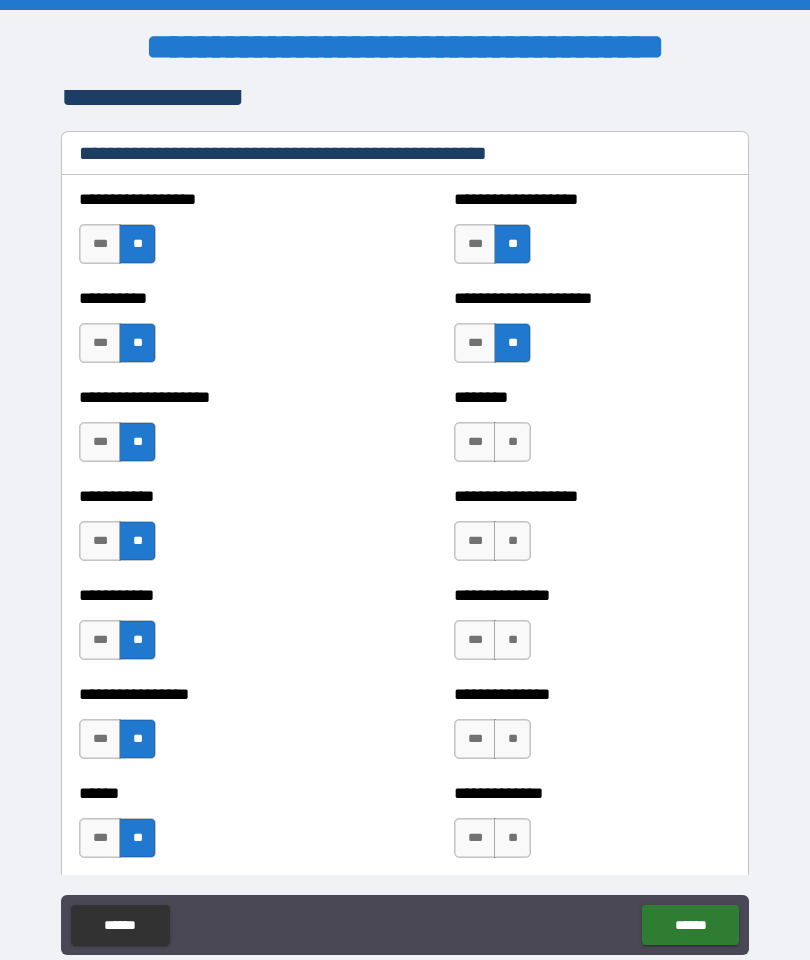 click on "**" at bounding box center (512, 442) 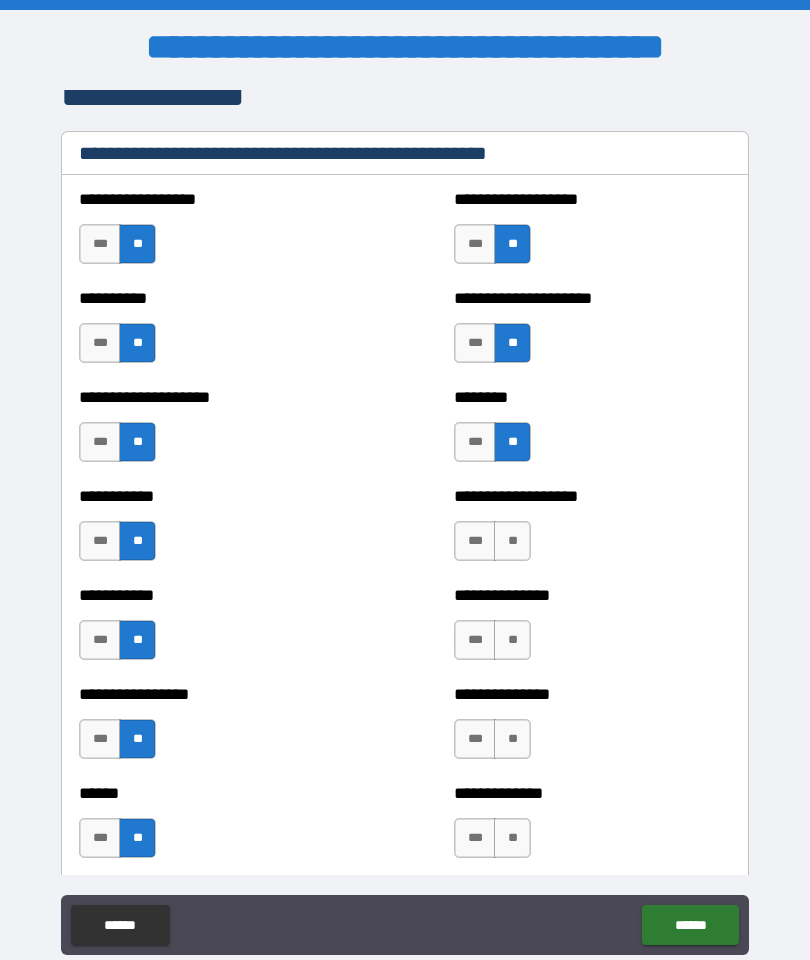 click on "**" at bounding box center [512, 541] 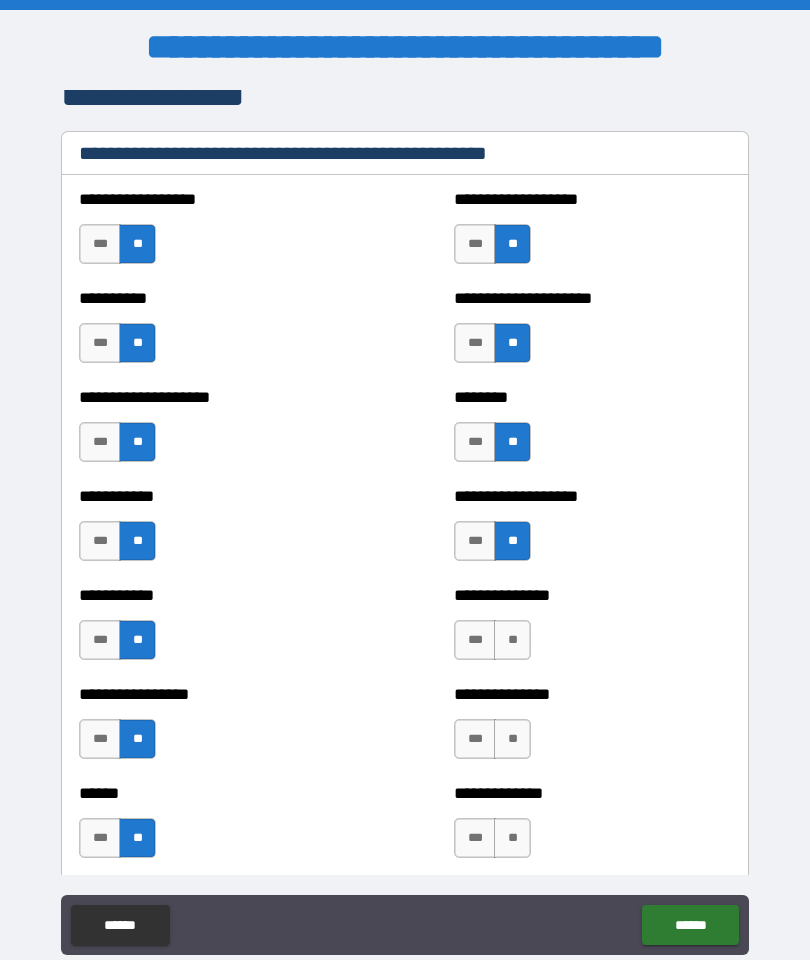 click on "**" at bounding box center [512, 640] 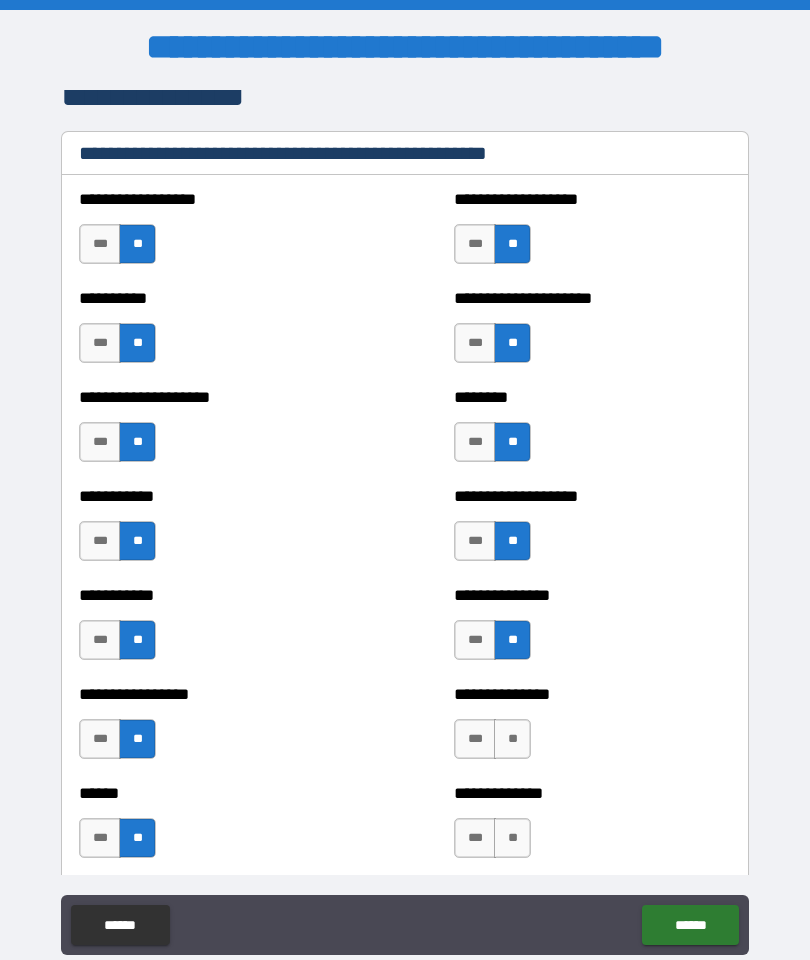 click on "**" at bounding box center (512, 739) 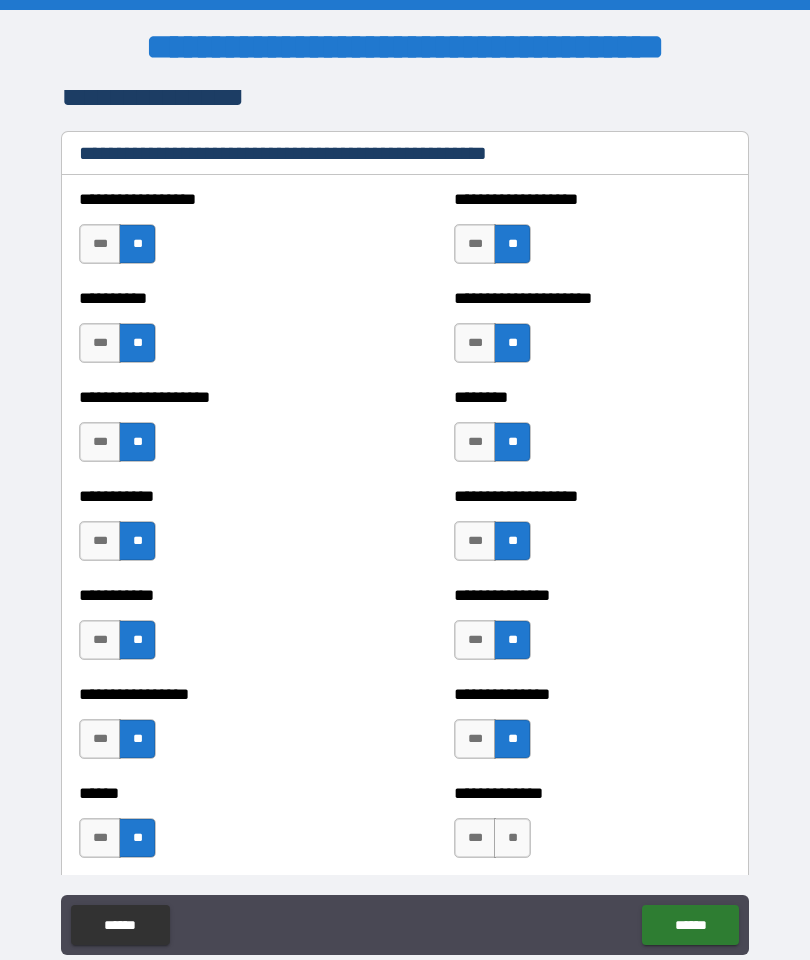 click on "**" at bounding box center [512, 838] 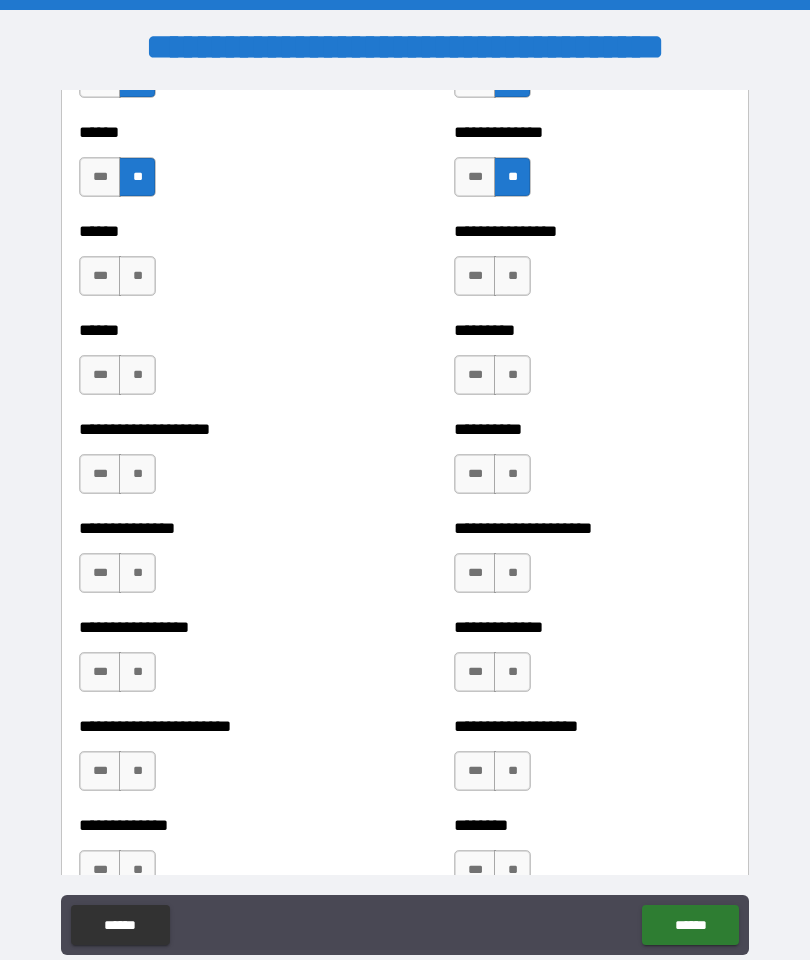 scroll, scrollTop: 3452, scrollLeft: 0, axis: vertical 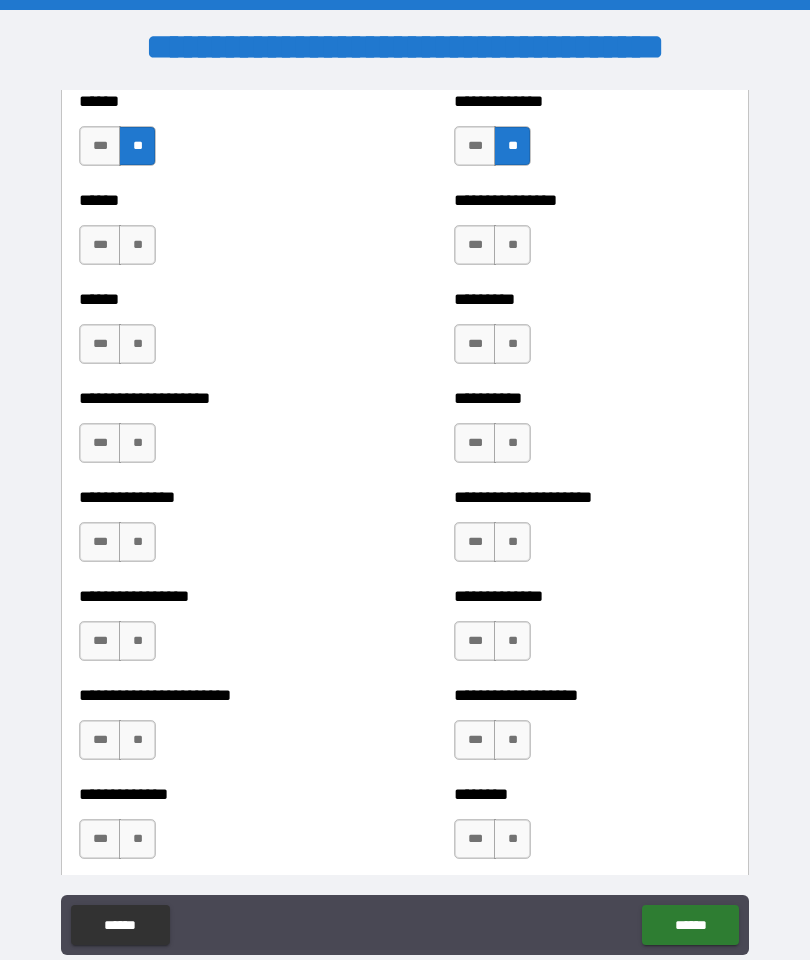 click on "**" at bounding box center [137, 245] 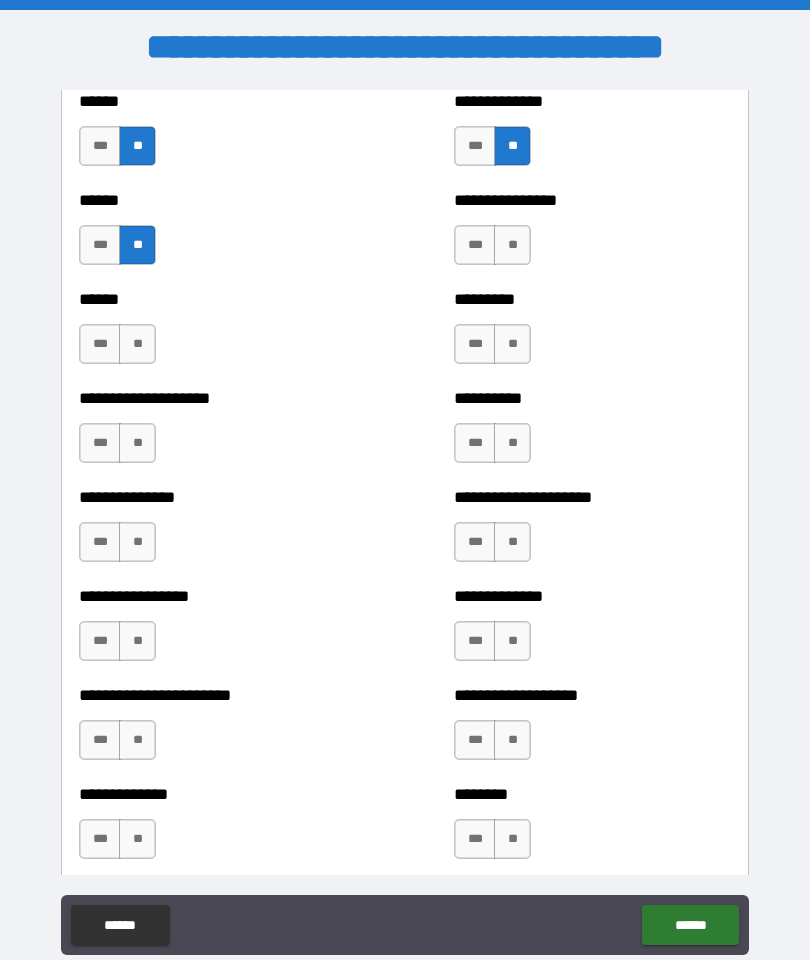 click on "**" at bounding box center (137, 344) 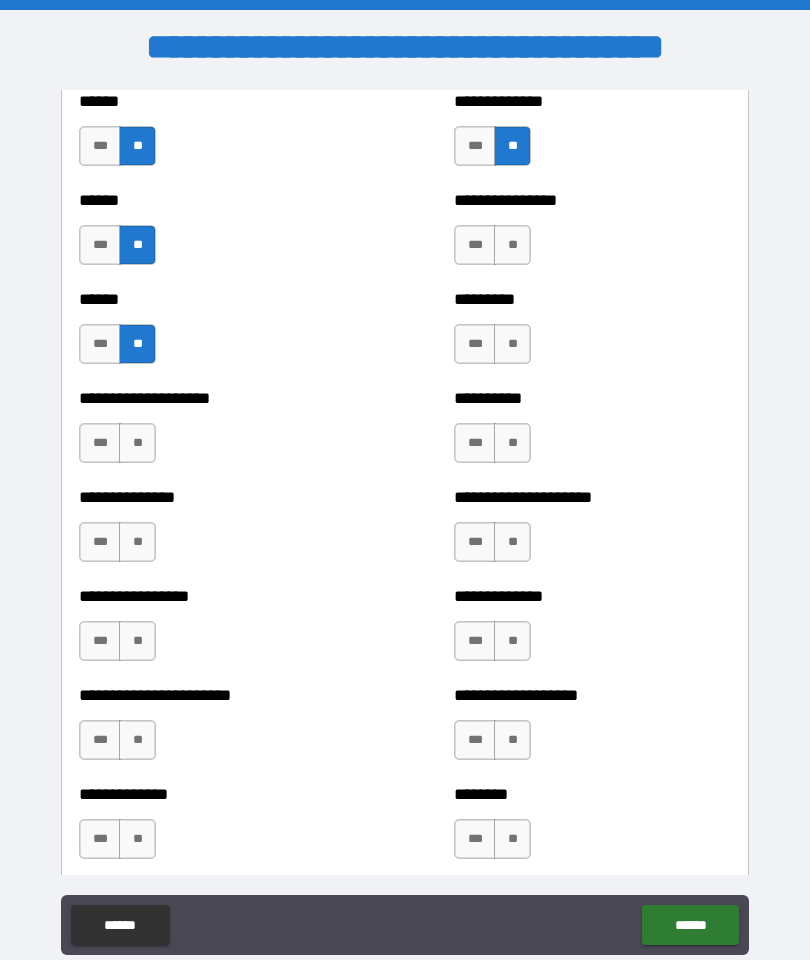 click on "**" at bounding box center (137, 443) 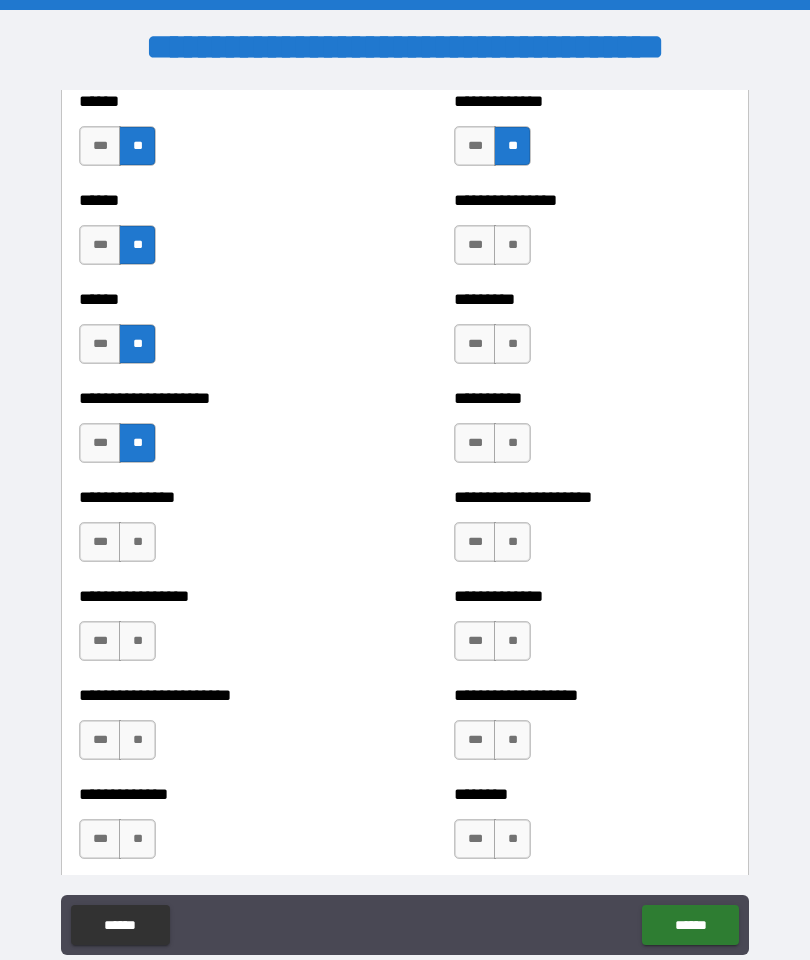 click on "**" at bounding box center [137, 542] 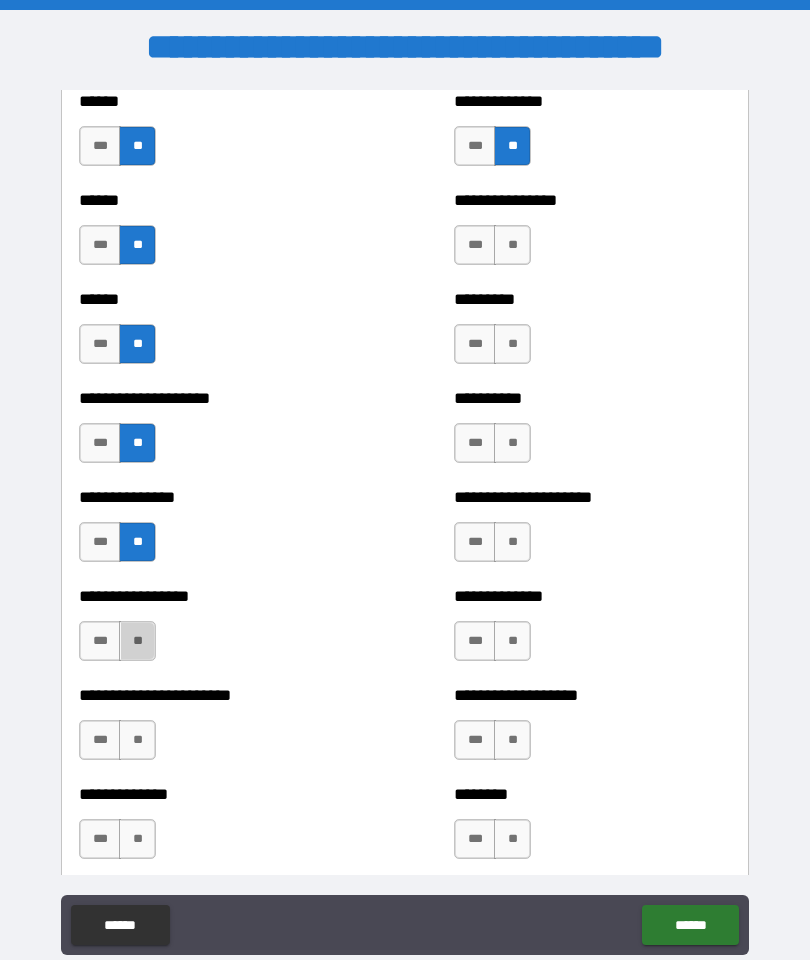 click on "**" at bounding box center (137, 641) 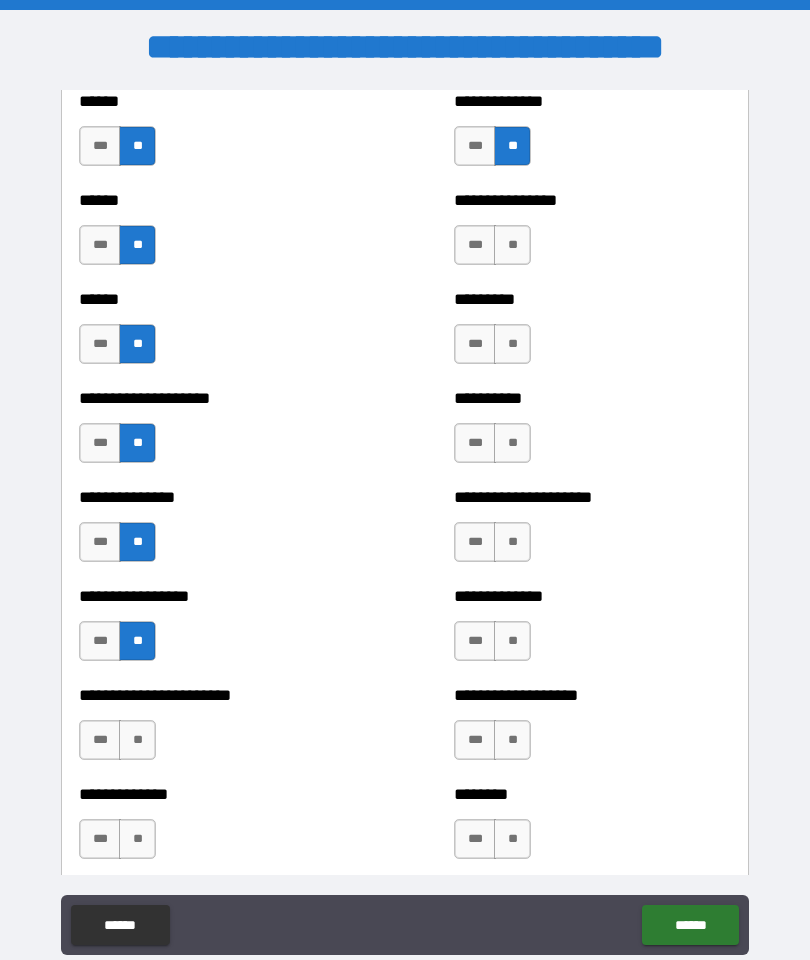 click on "**" at bounding box center [137, 740] 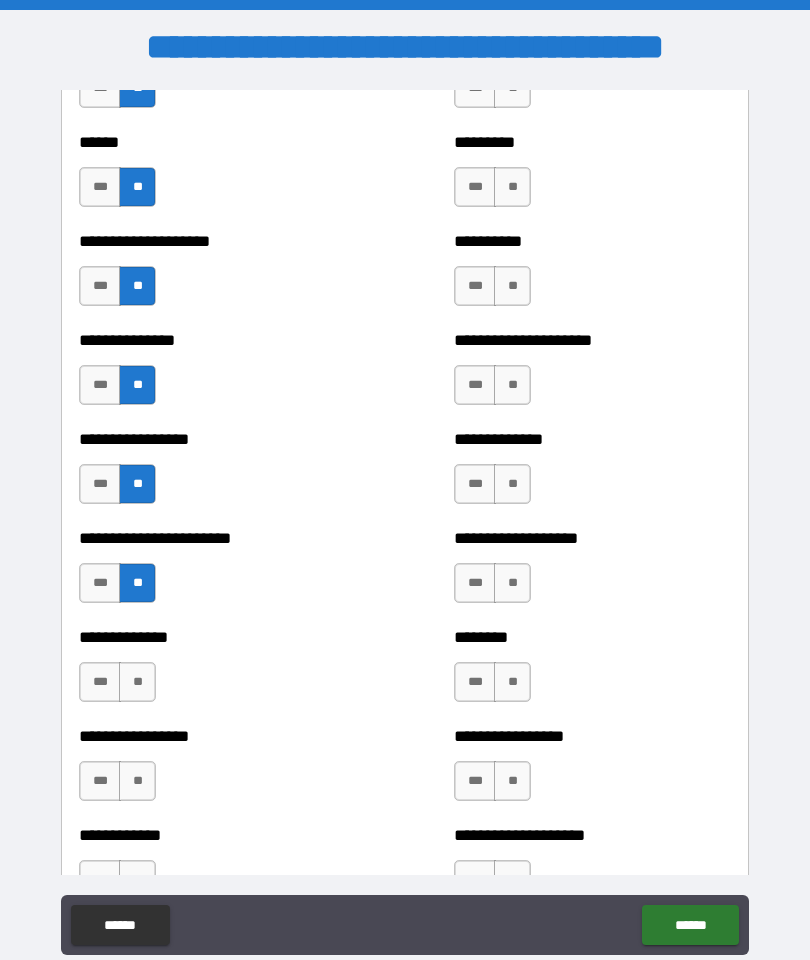 scroll, scrollTop: 3607, scrollLeft: 0, axis: vertical 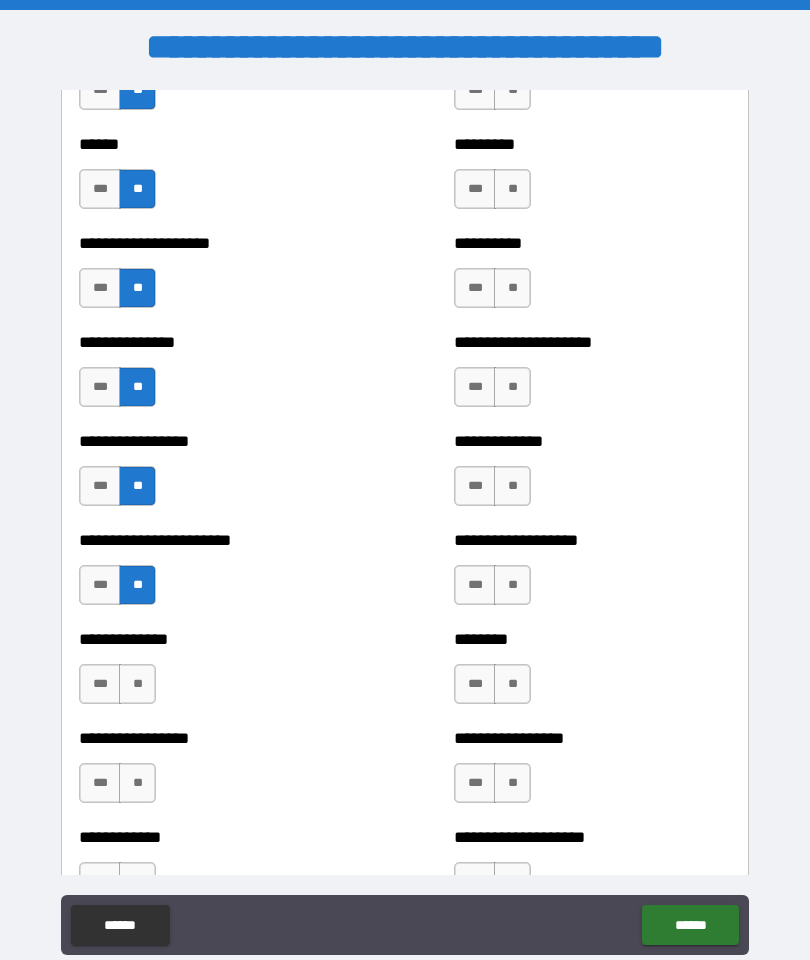 click on "**" at bounding box center (137, 684) 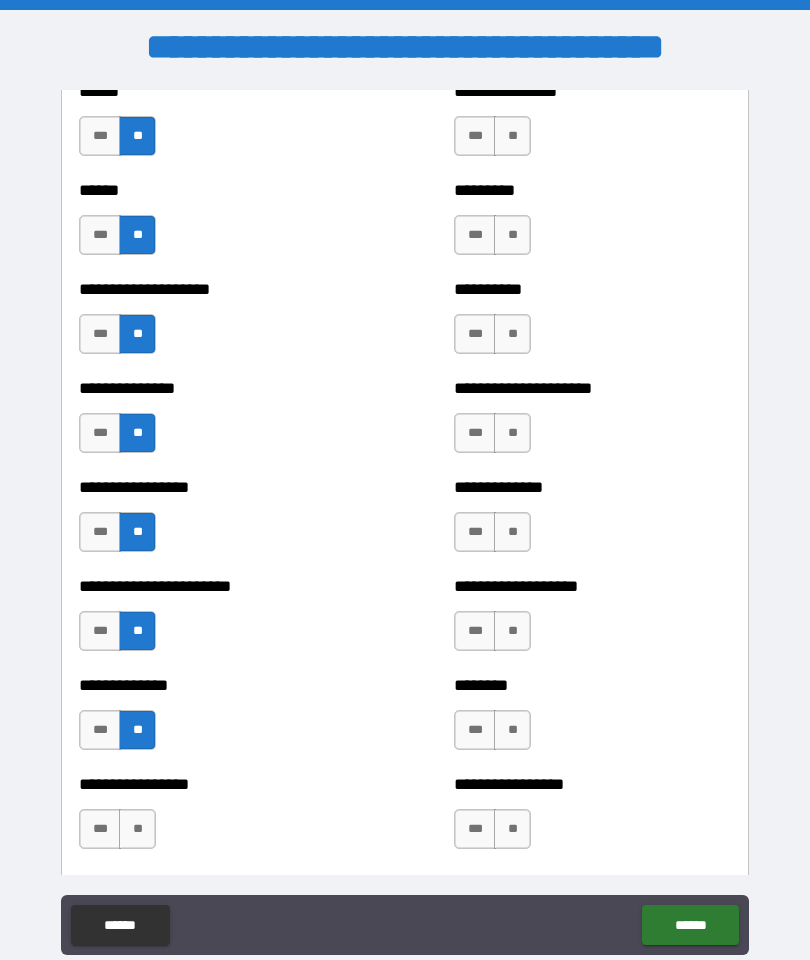 scroll, scrollTop: 3538, scrollLeft: 0, axis: vertical 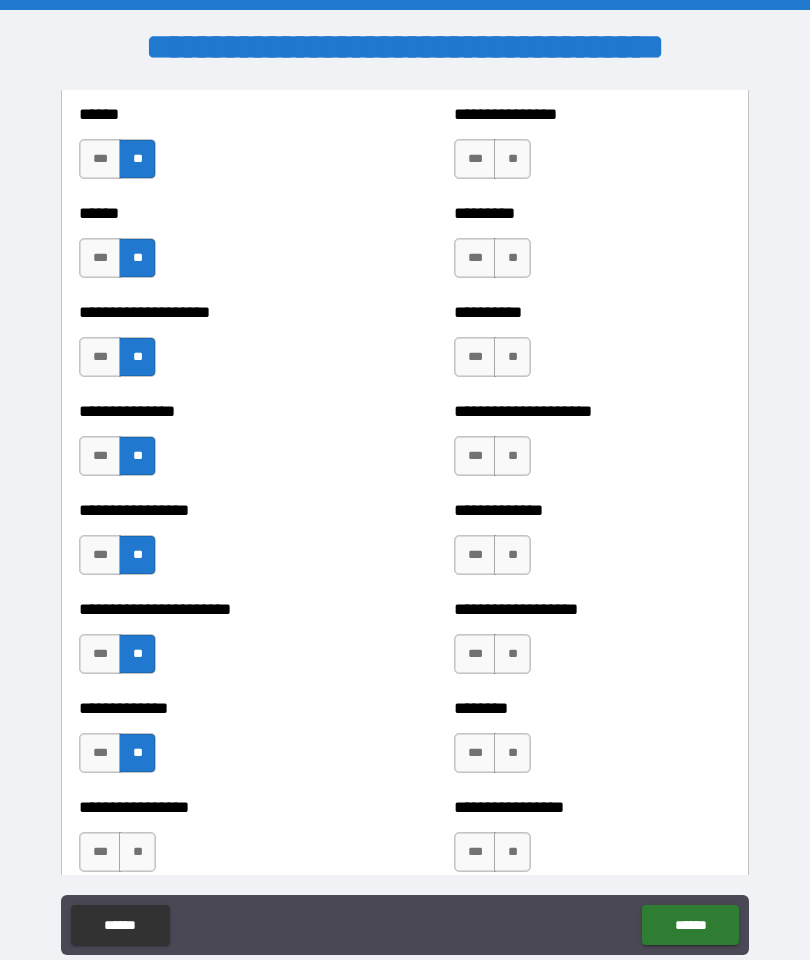 click on "**" at bounding box center [512, 159] 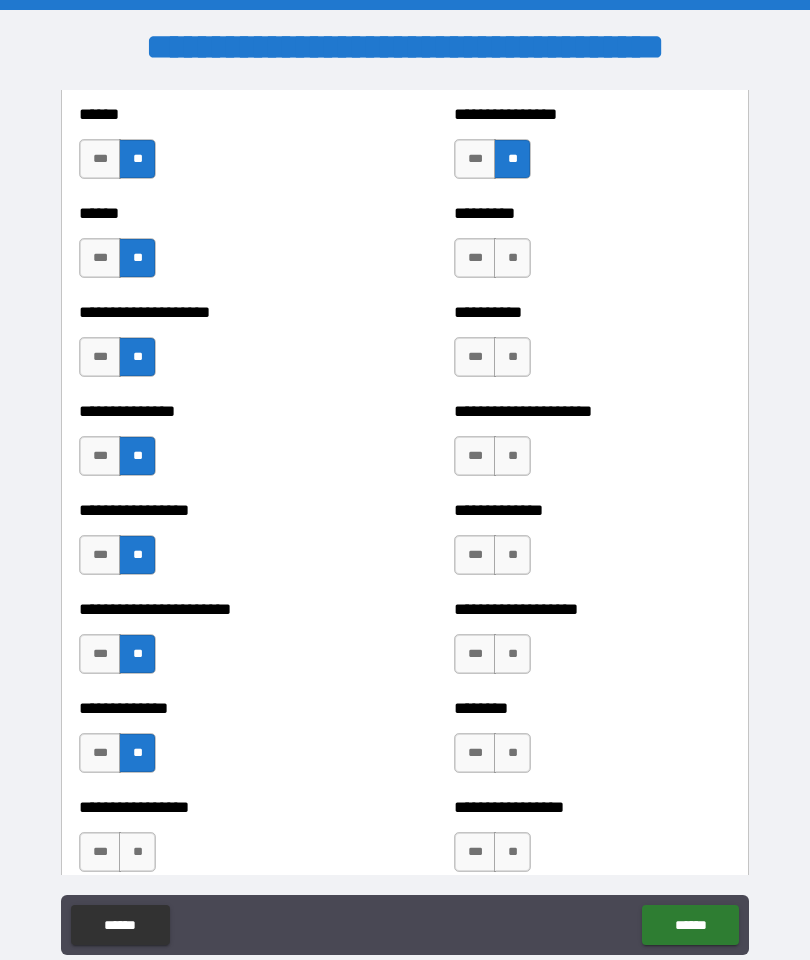 click on "**" at bounding box center [512, 258] 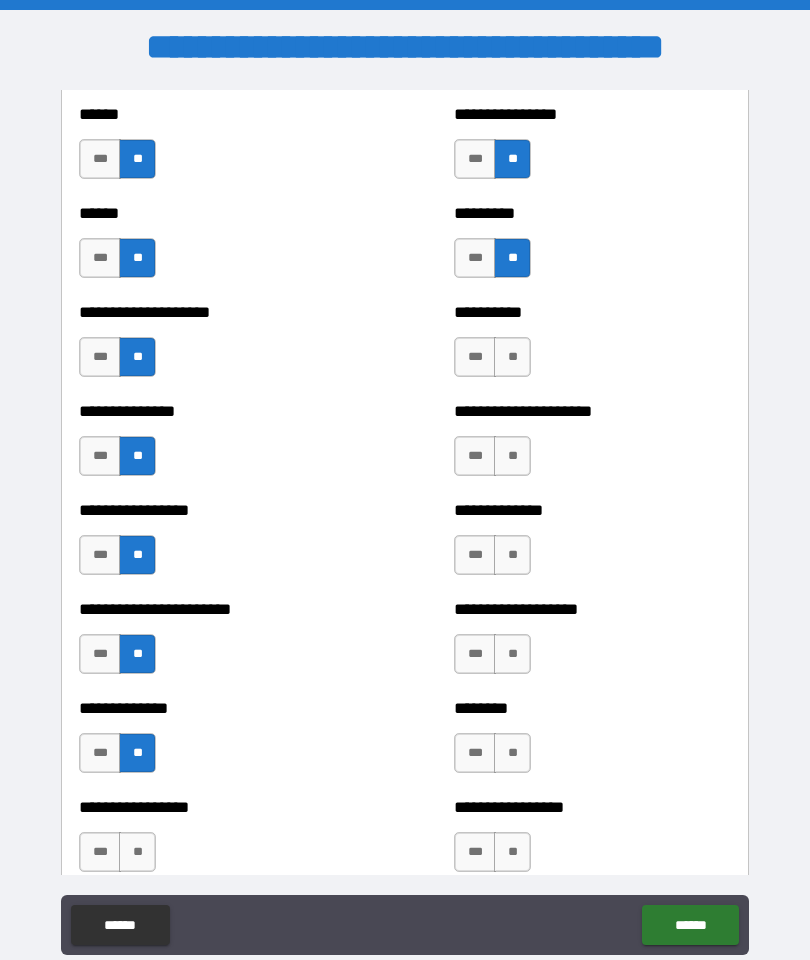 click on "**" at bounding box center (512, 357) 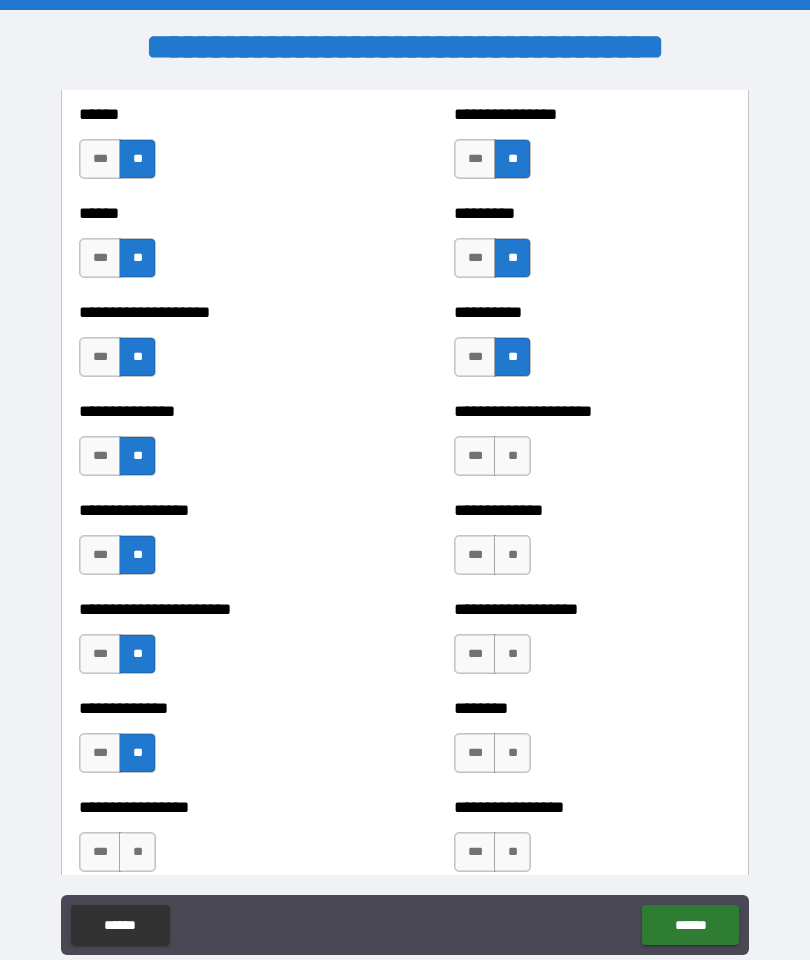 click on "**" at bounding box center [512, 456] 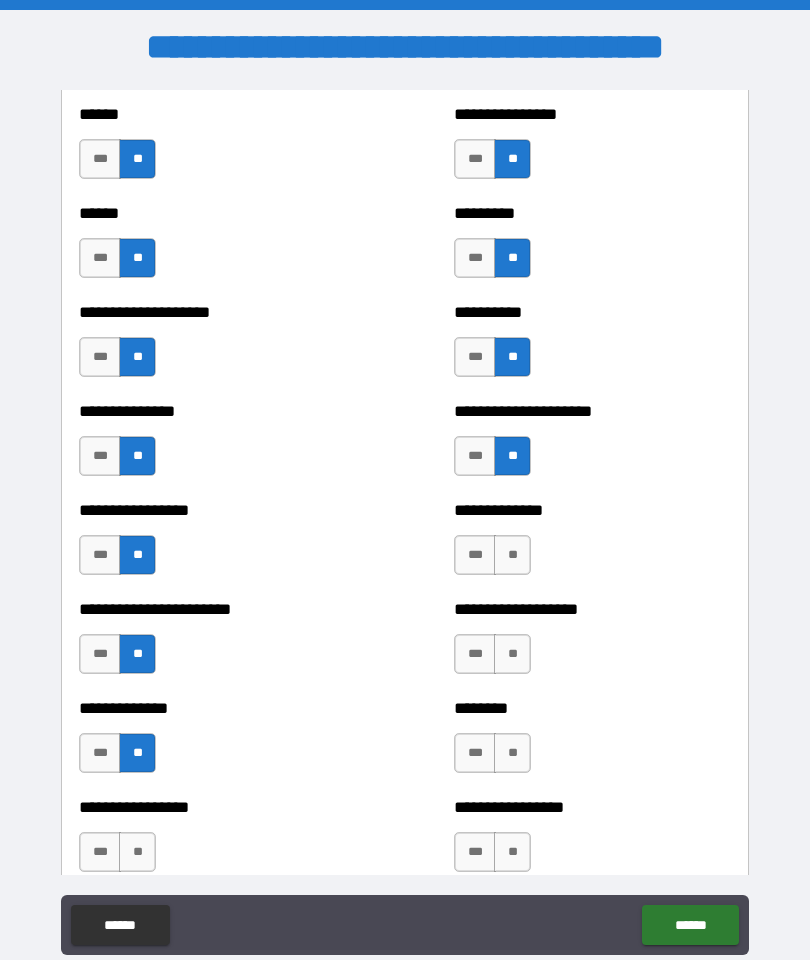 click on "**" at bounding box center [512, 555] 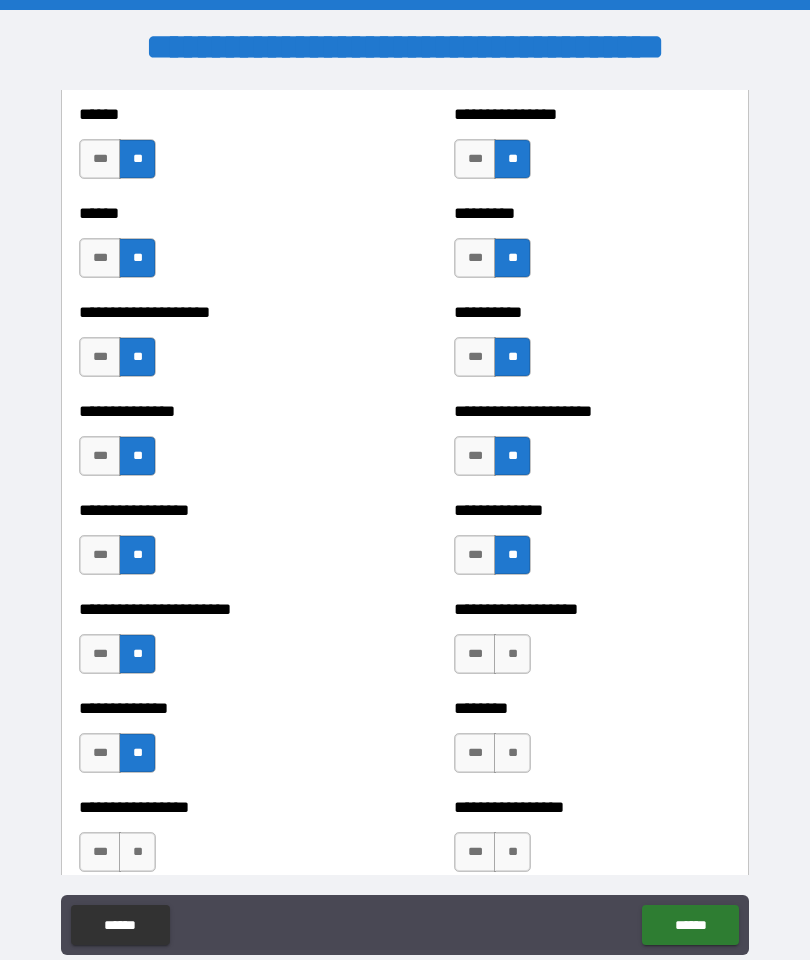 click on "**" at bounding box center [512, 654] 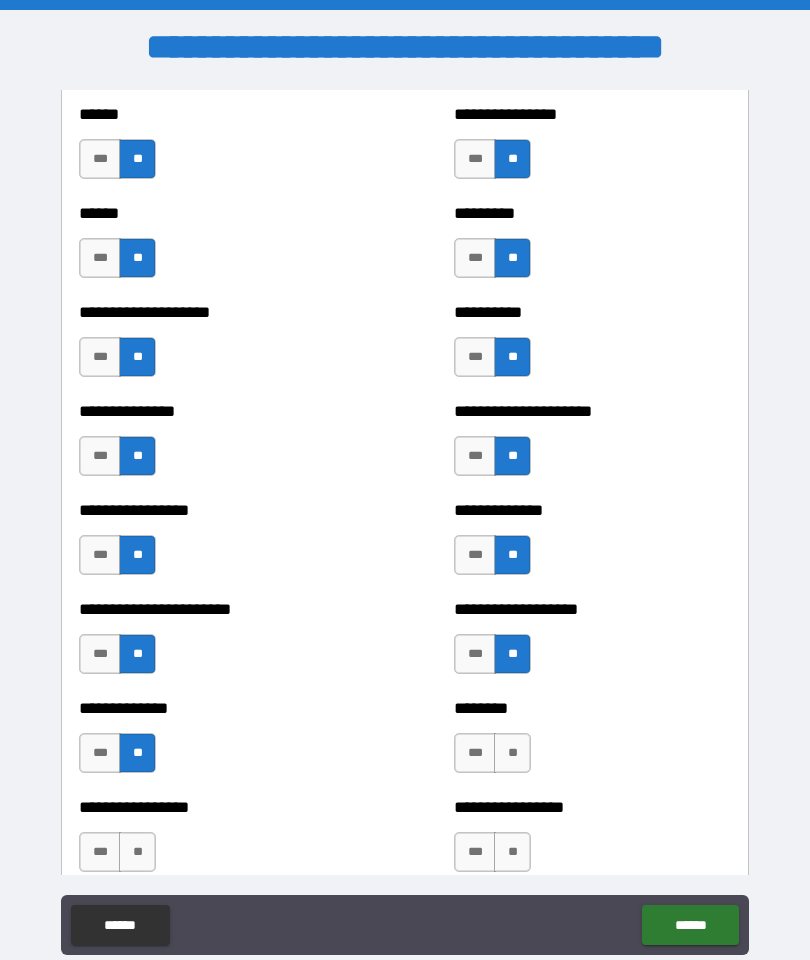 click on "**" at bounding box center (512, 753) 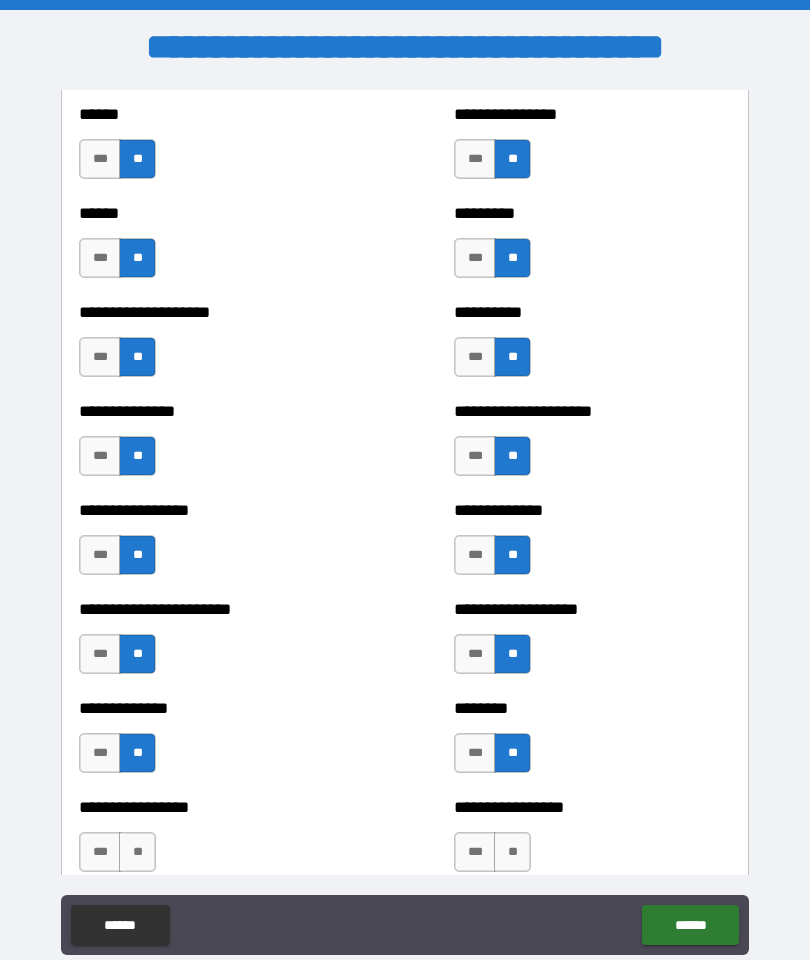click on "**" at bounding box center [512, 852] 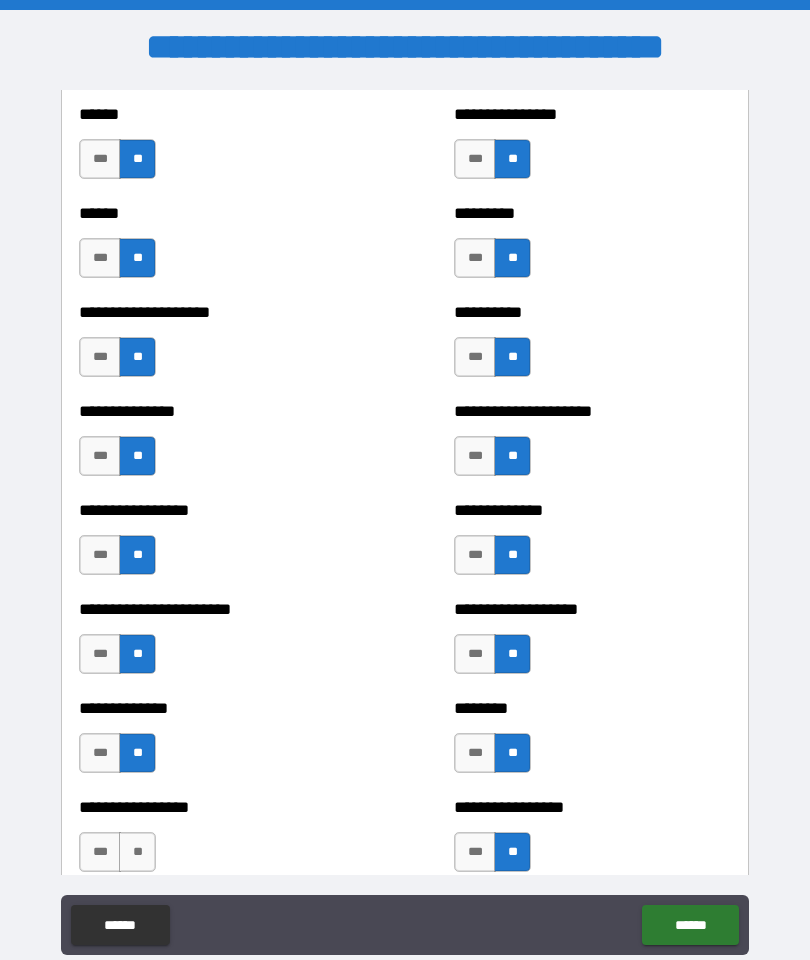 click on "**" at bounding box center [137, 852] 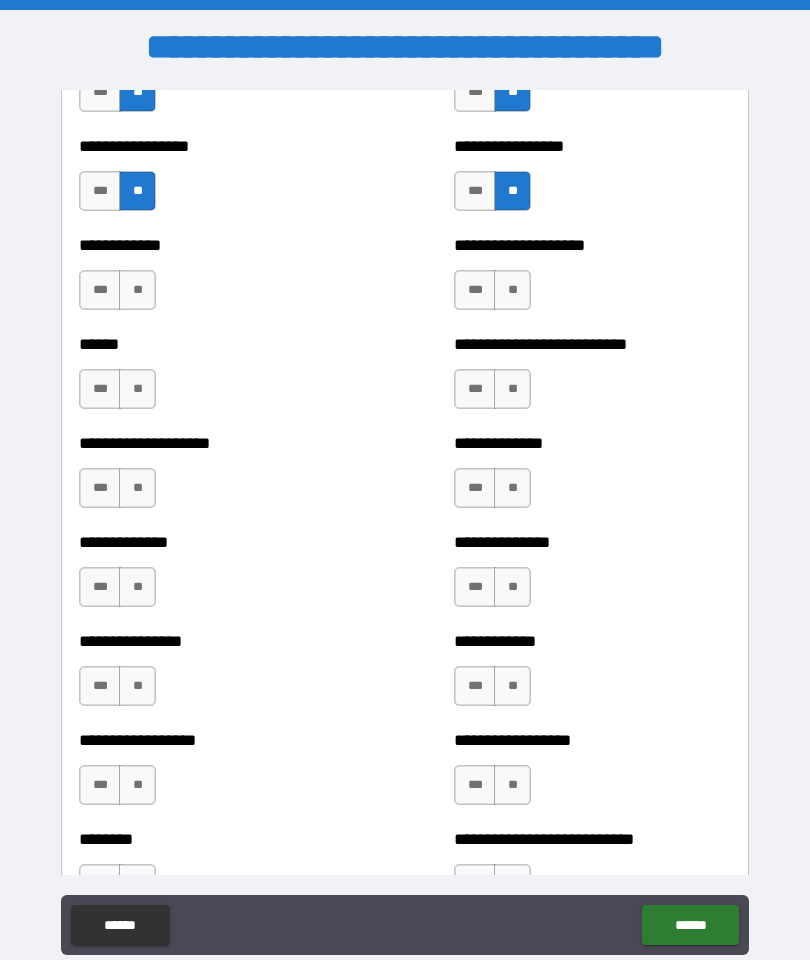 scroll, scrollTop: 4203, scrollLeft: 0, axis: vertical 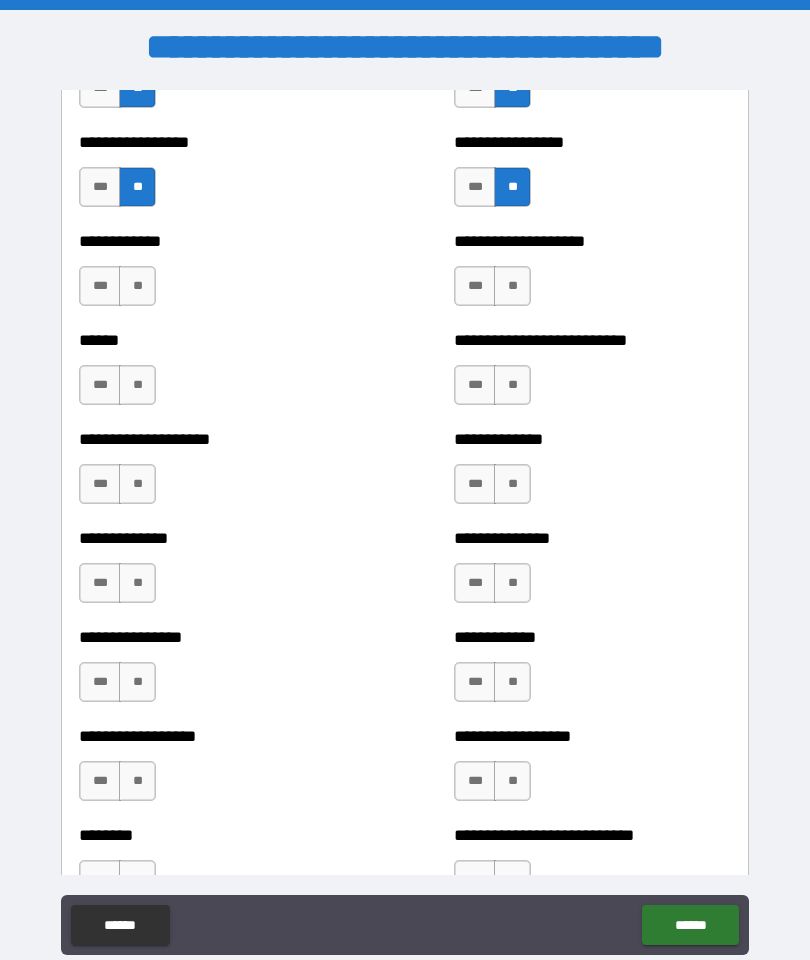 click on "**" at bounding box center (137, 286) 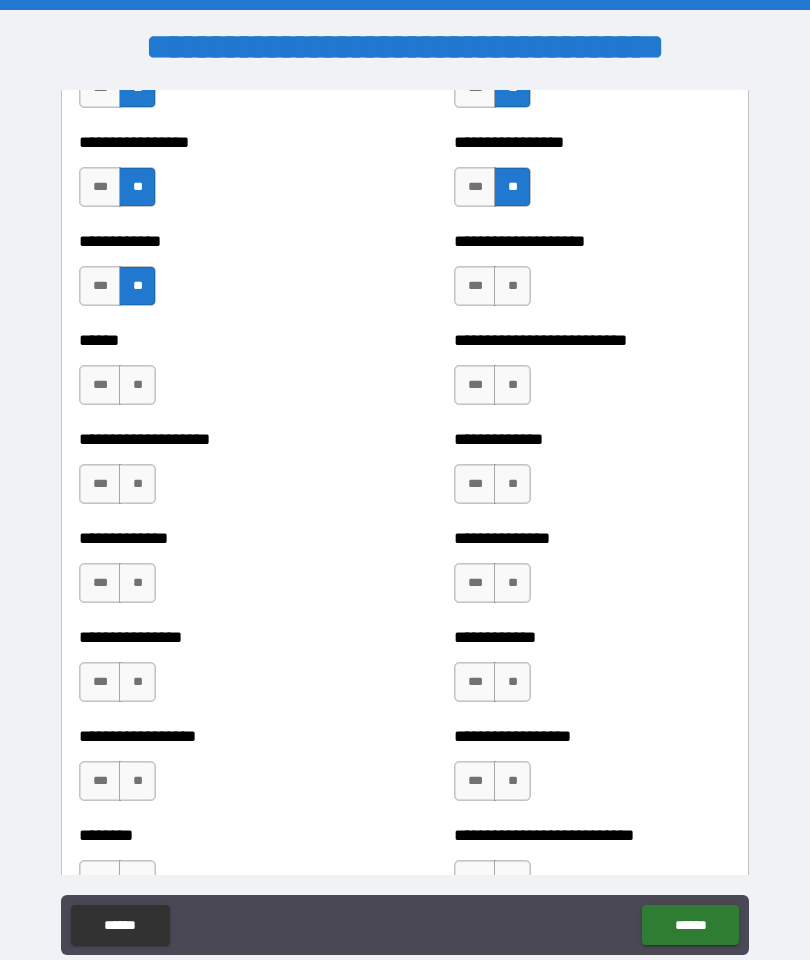 click on "**" at bounding box center (137, 385) 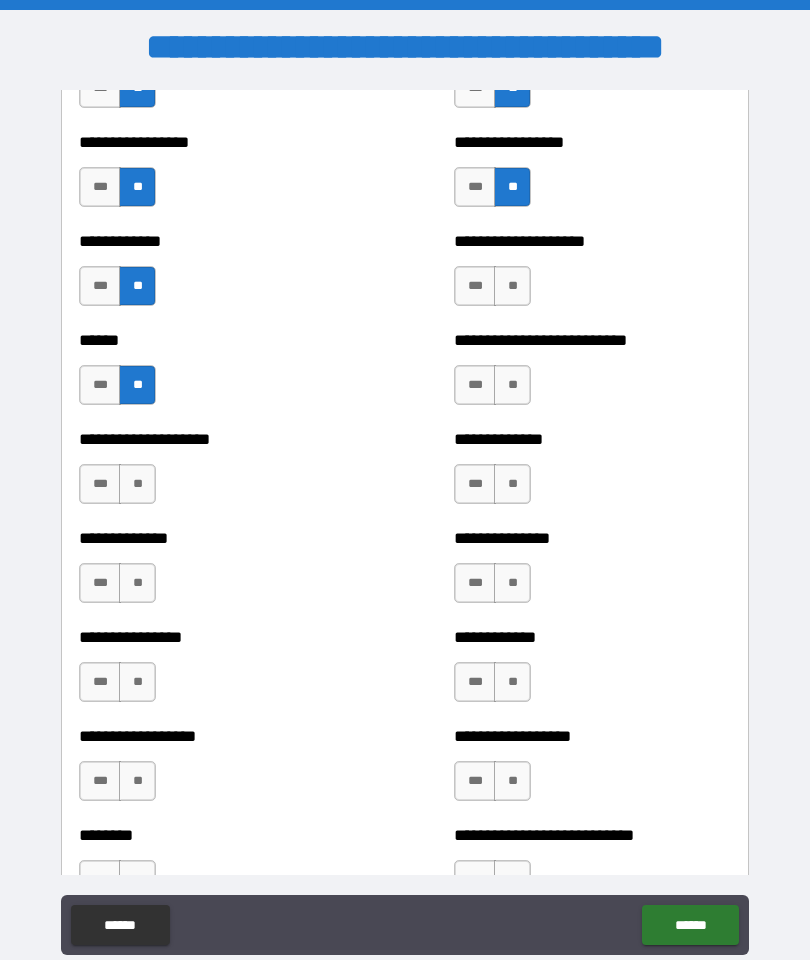 click on "**" at bounding box center (137, 484) 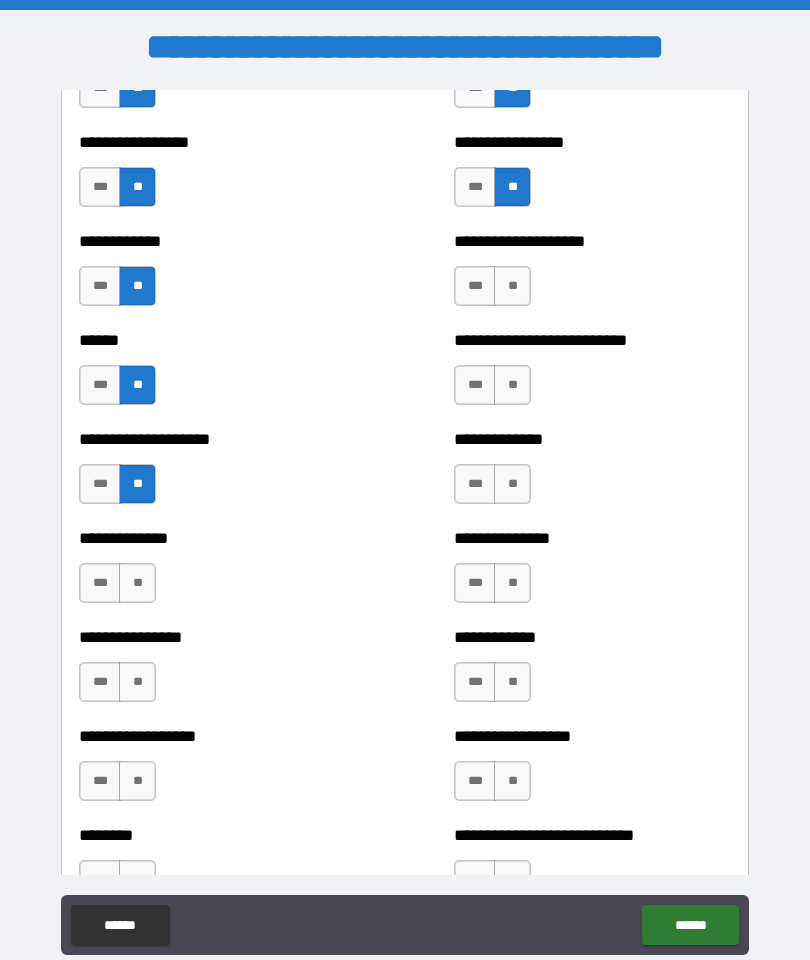 click on "**" at bounding box center (137, 583) 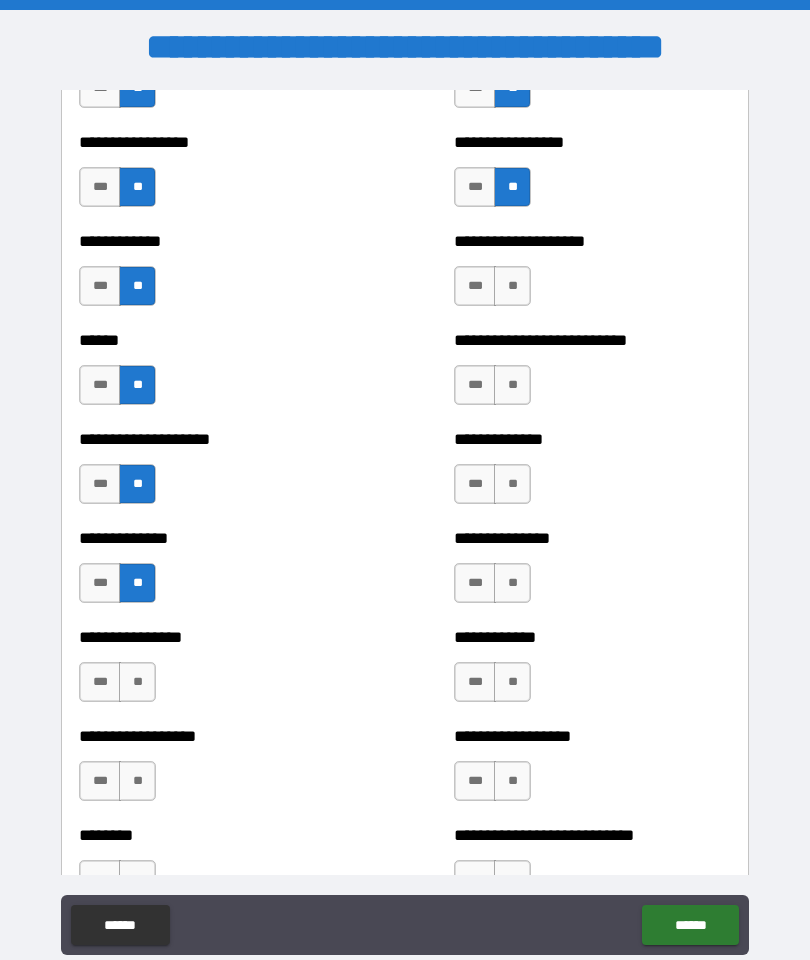 click on "**" at bounding box center [137, 682] 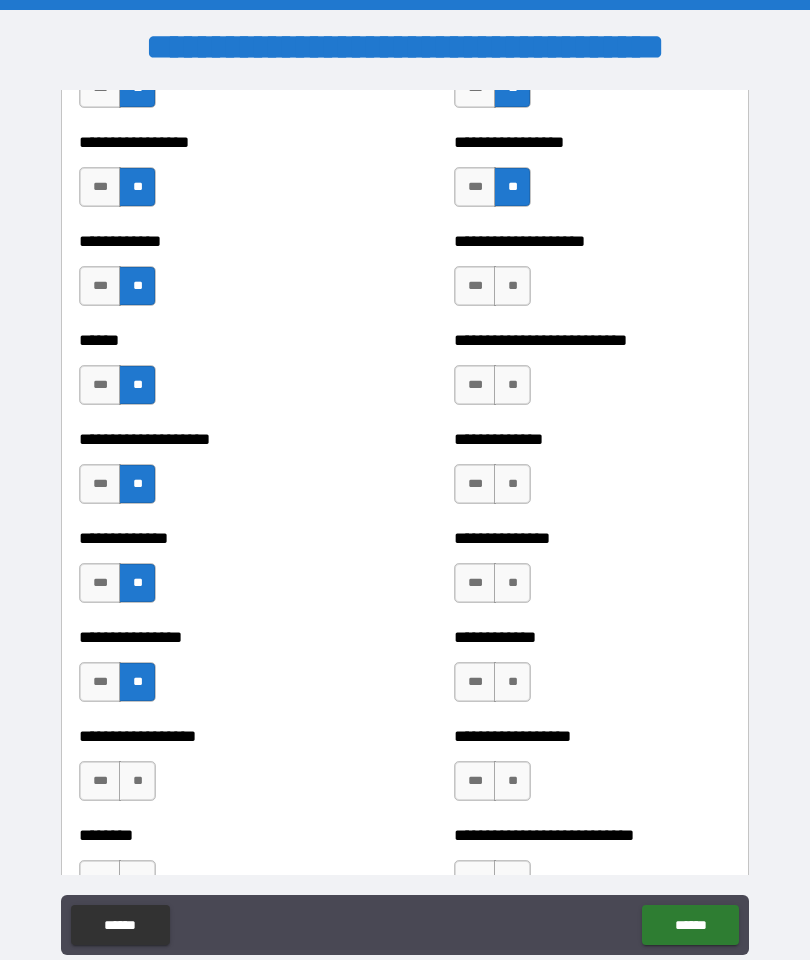 click on "**" at bounding box center [137, 781] 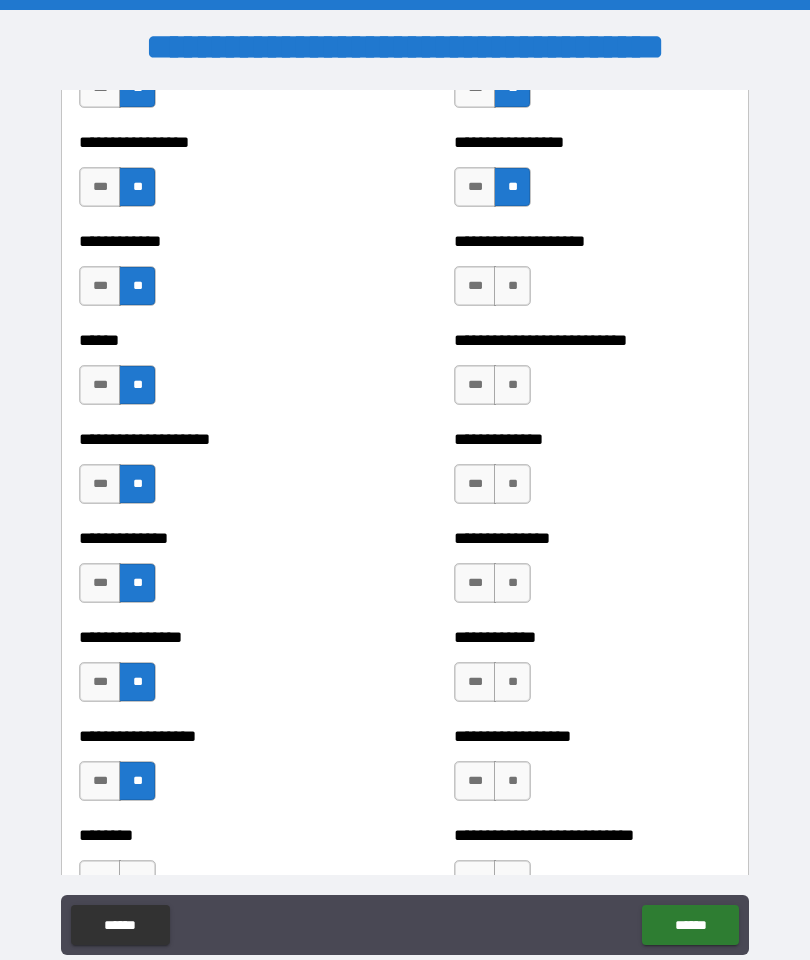 click on "**" at bounding box center [512, 286] 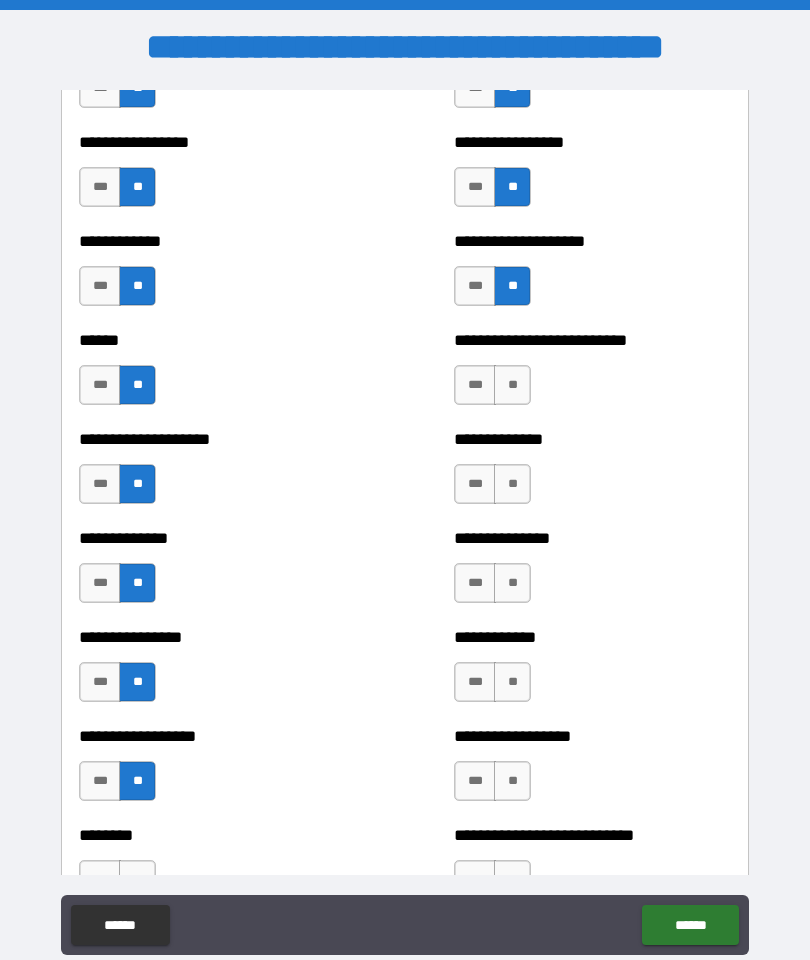 click on "**" at bounding box center [512, 385] 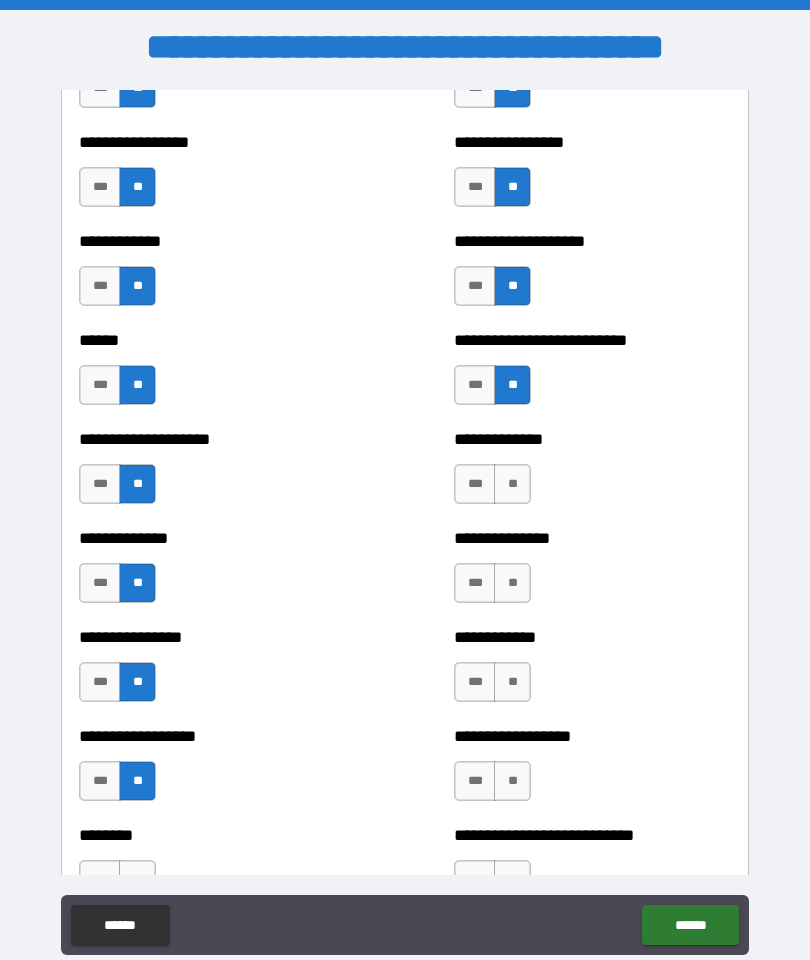 click on "**" at bounding box center [512, 484] 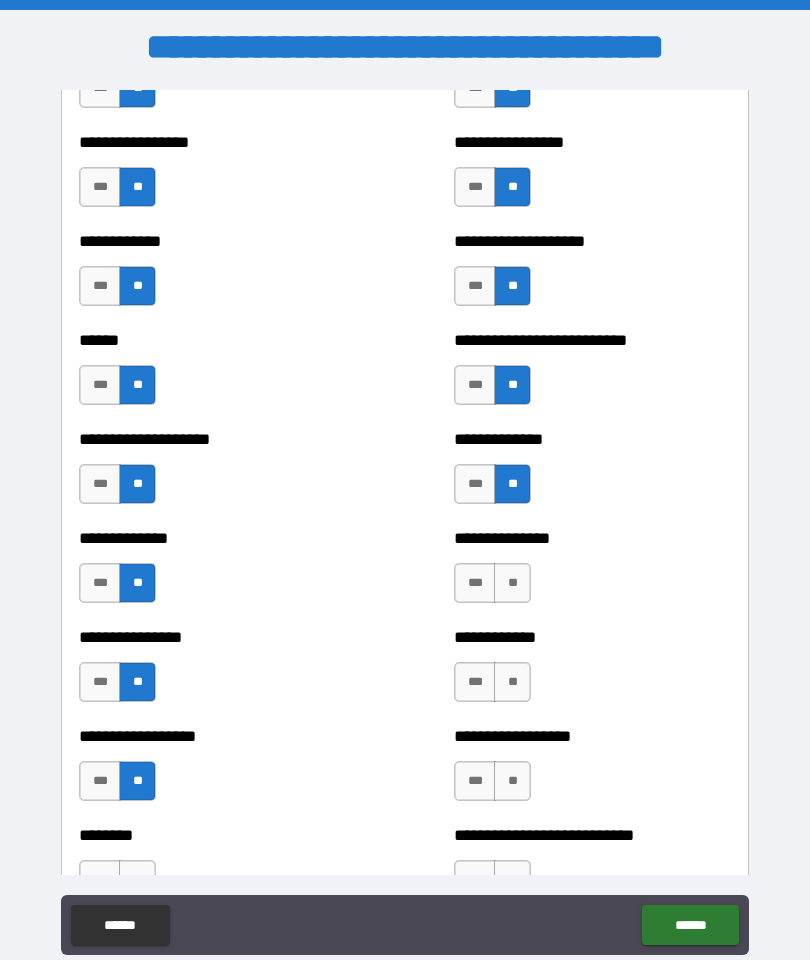 click on "**" at bounding box center [512, 583] 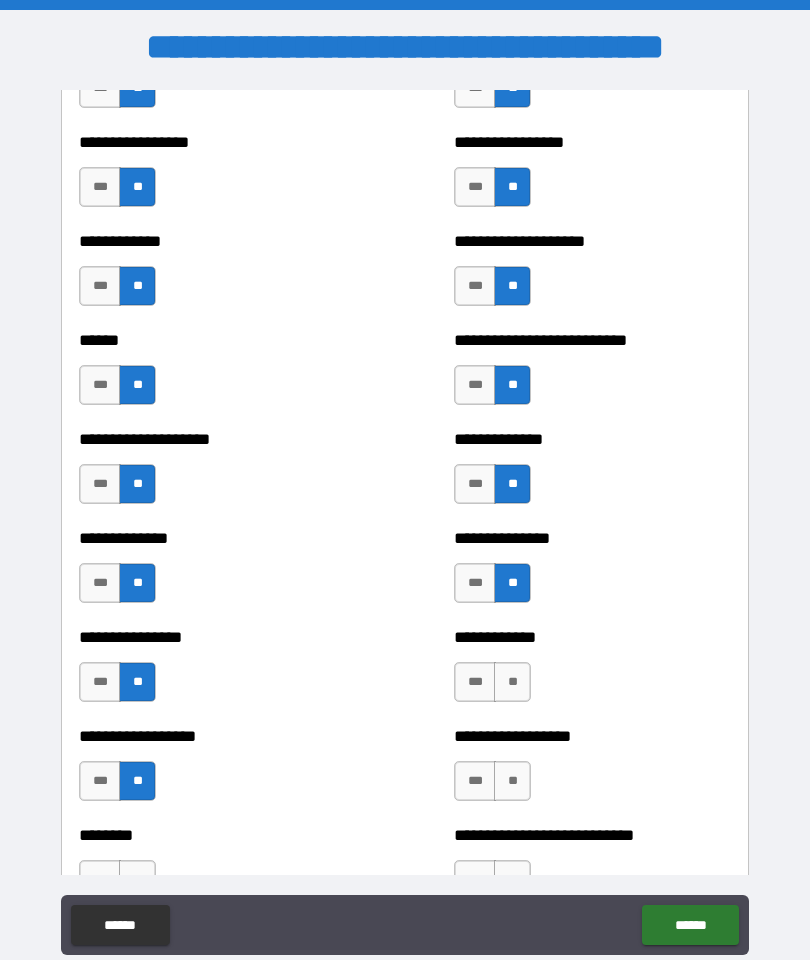 click on "**" at bounding box center (512, 682) 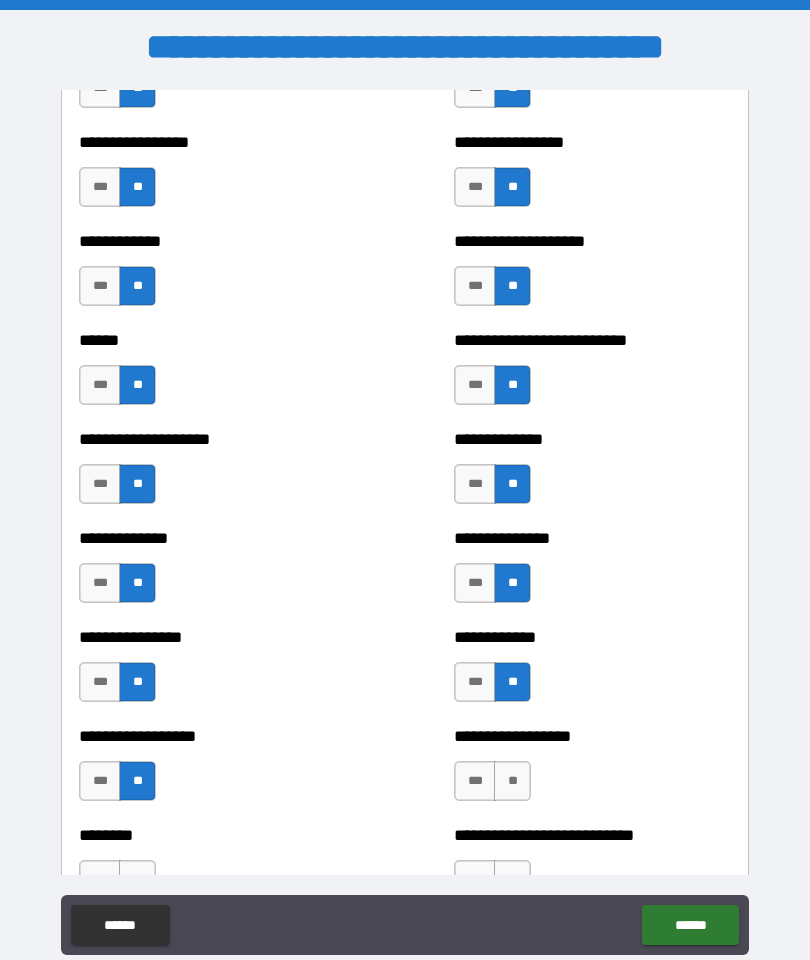 click on "**" at bounding box center [512, 781] 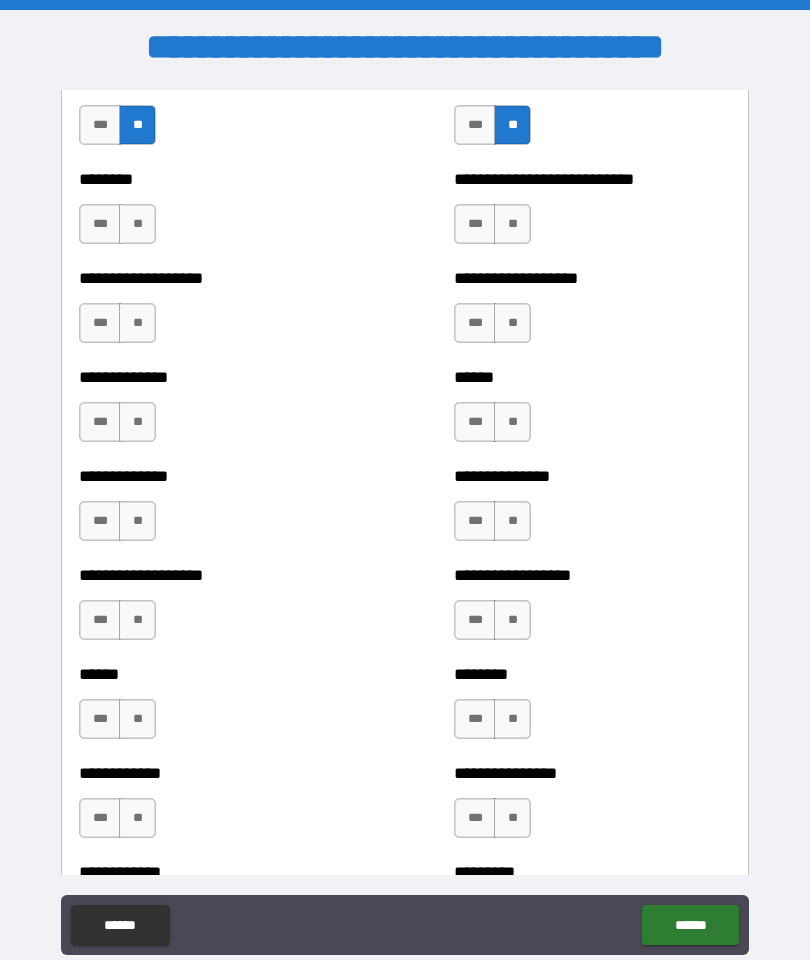 scroll, scrollTop: 4862, scrollLeft: 0, axis: vertical 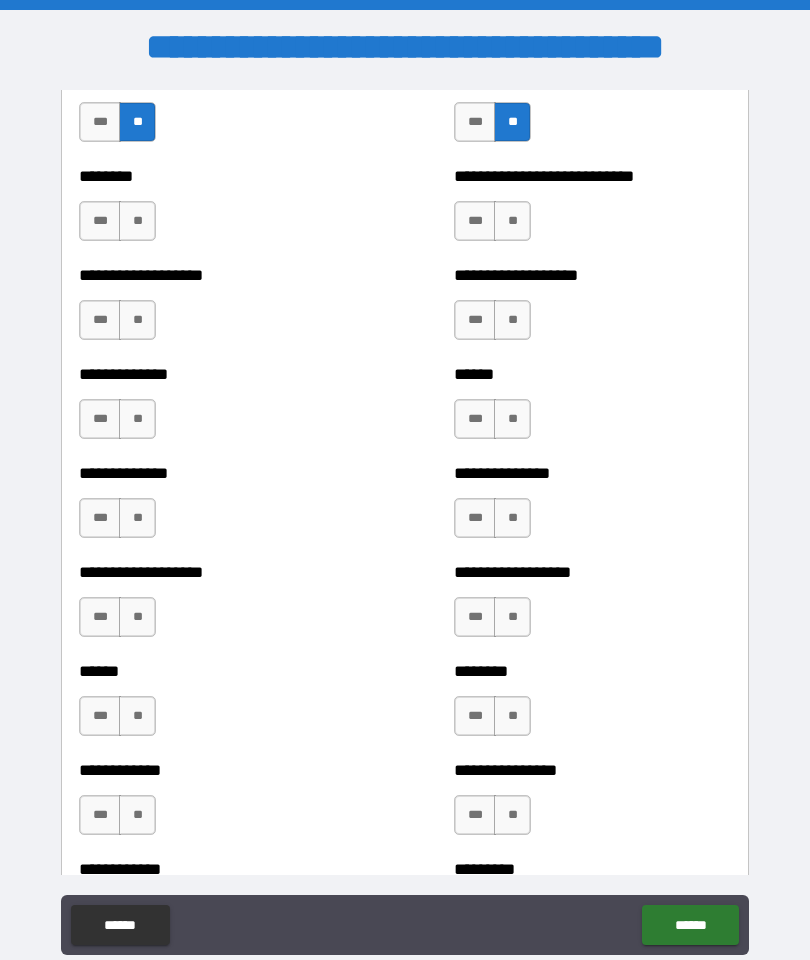 click on "**" at bounding box center [137, 221] 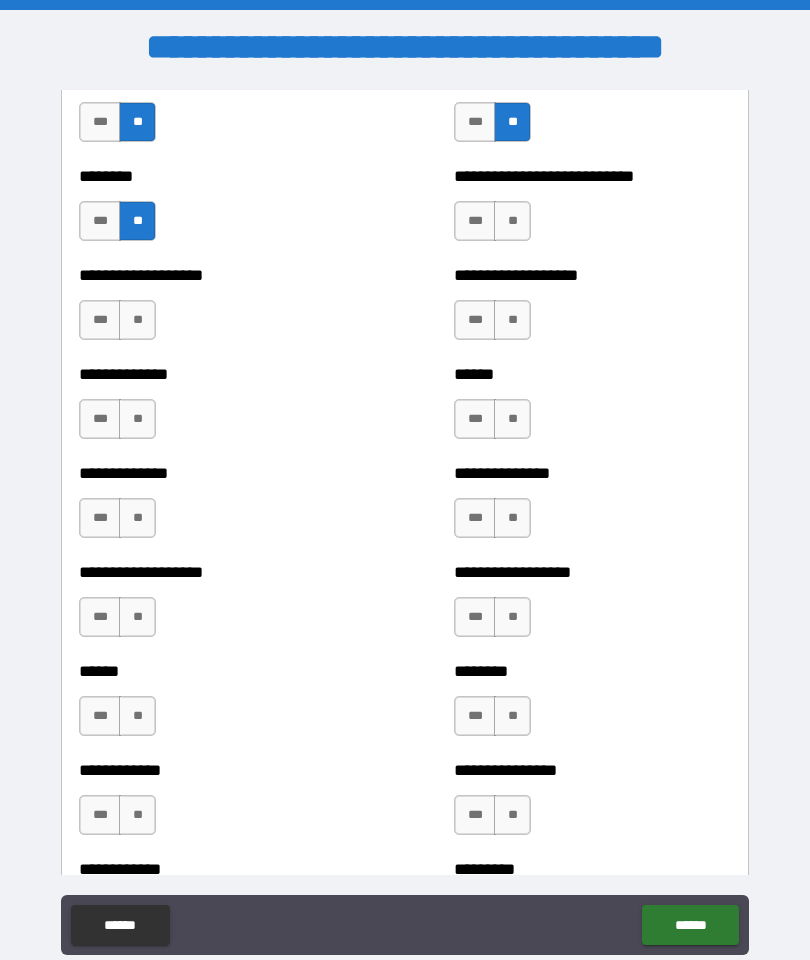 click on "**" at bounding box center (137, 320) 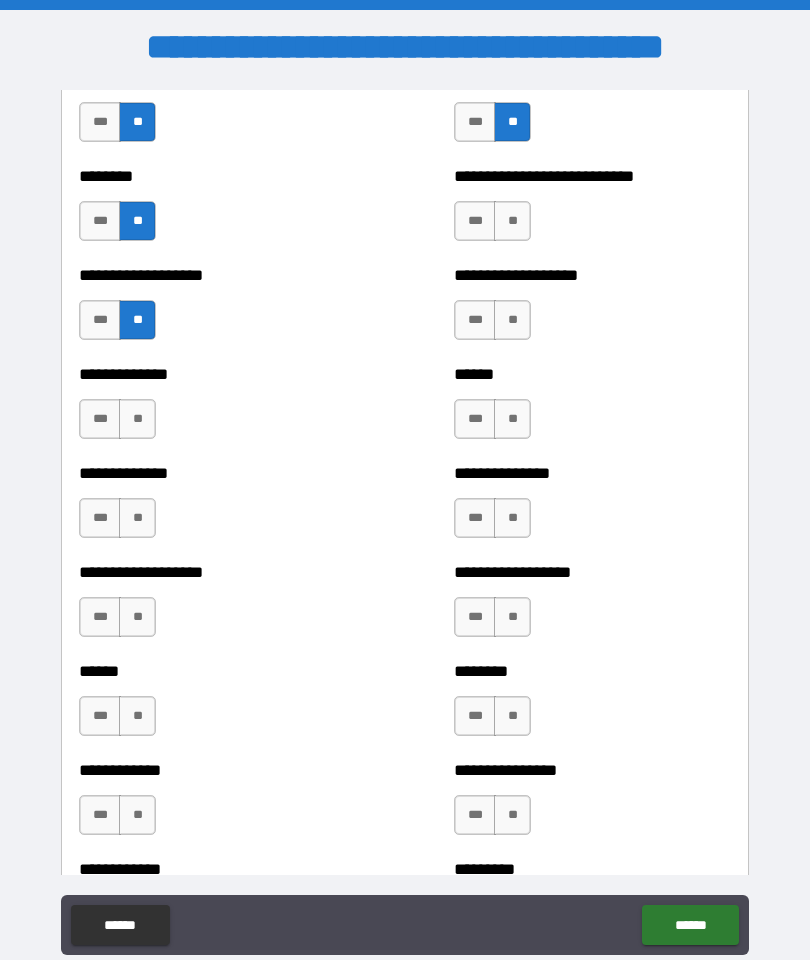click on "**" at bounding box center (137, 419) 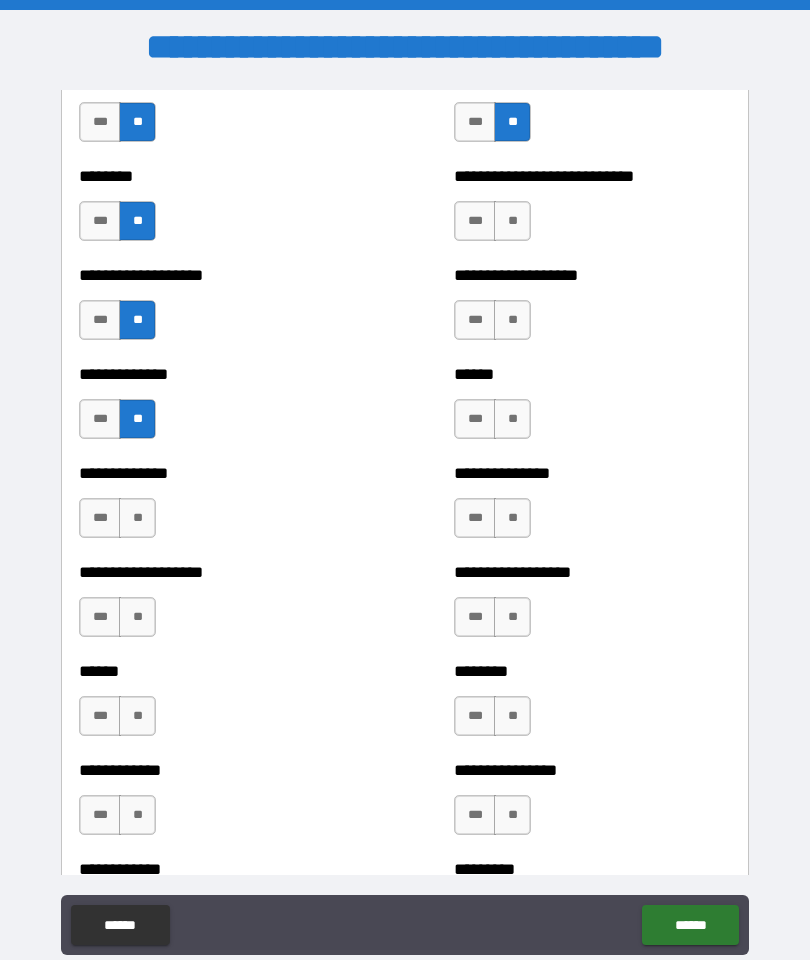 click on "**" at bounding box center [137, 518] 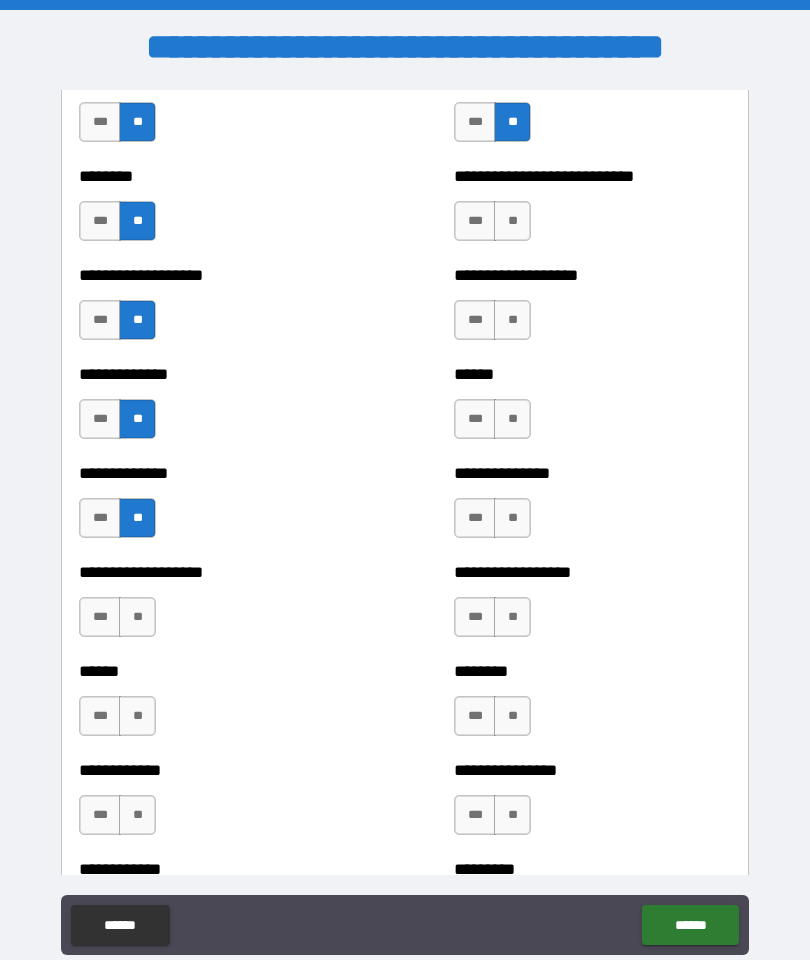 click on "**" at bounding box center [137, 617] 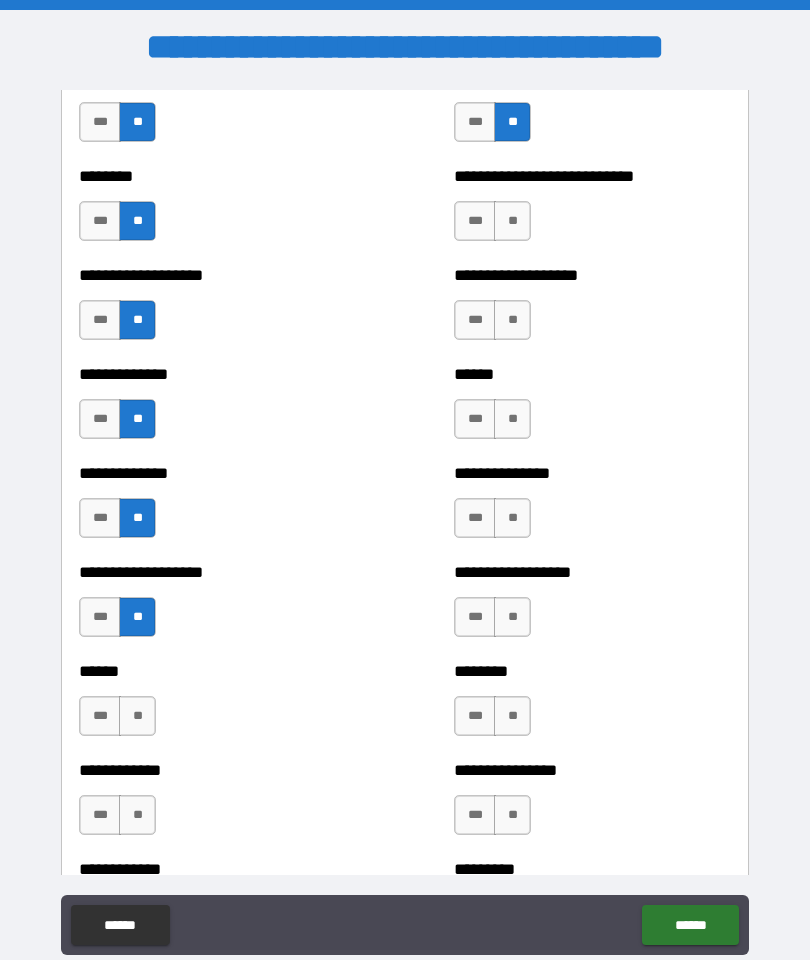 click on "**" at bounding box center (137, 716) 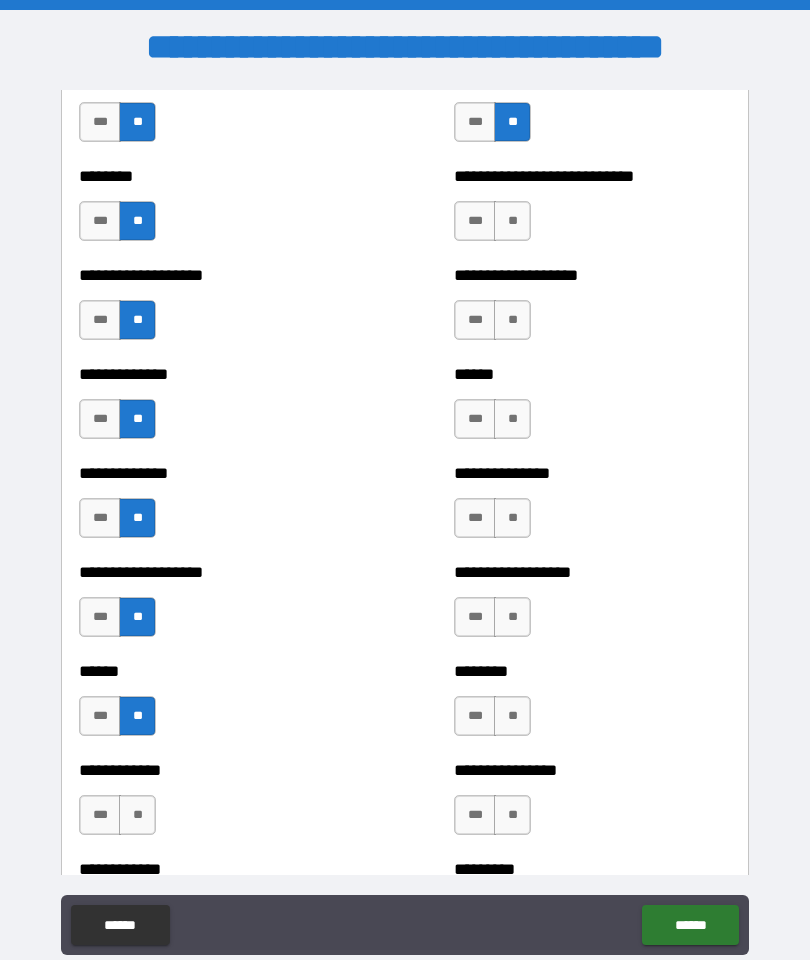 click on "**" at bounding box center [137, 815] 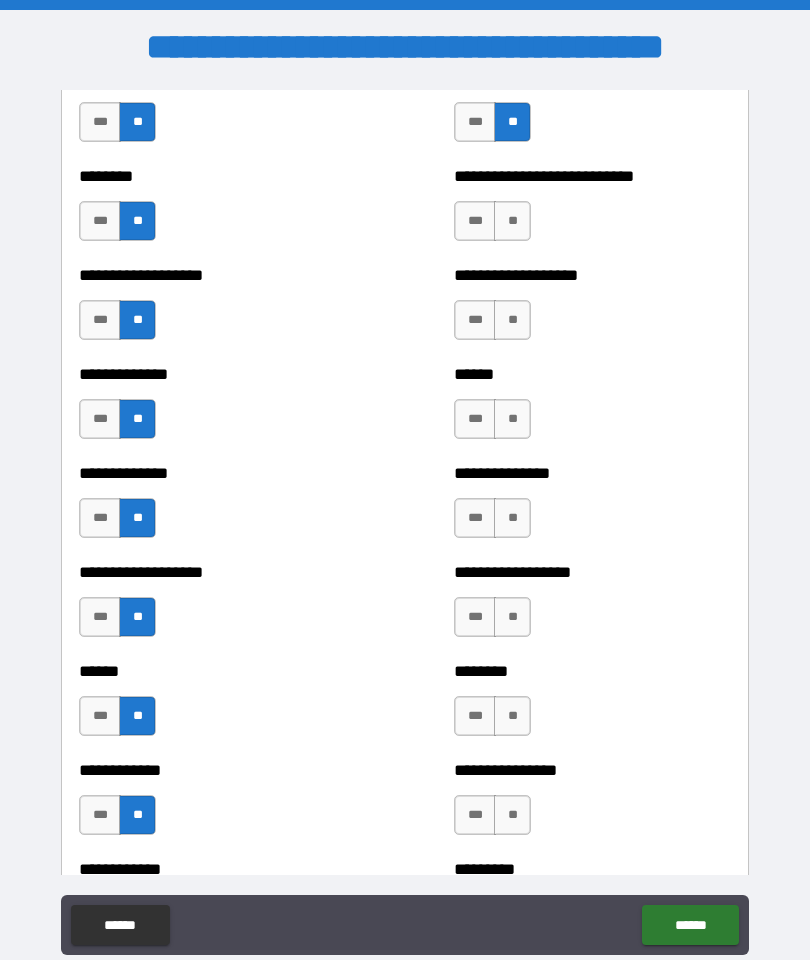 click on "**" at bounding box center [512, 221] 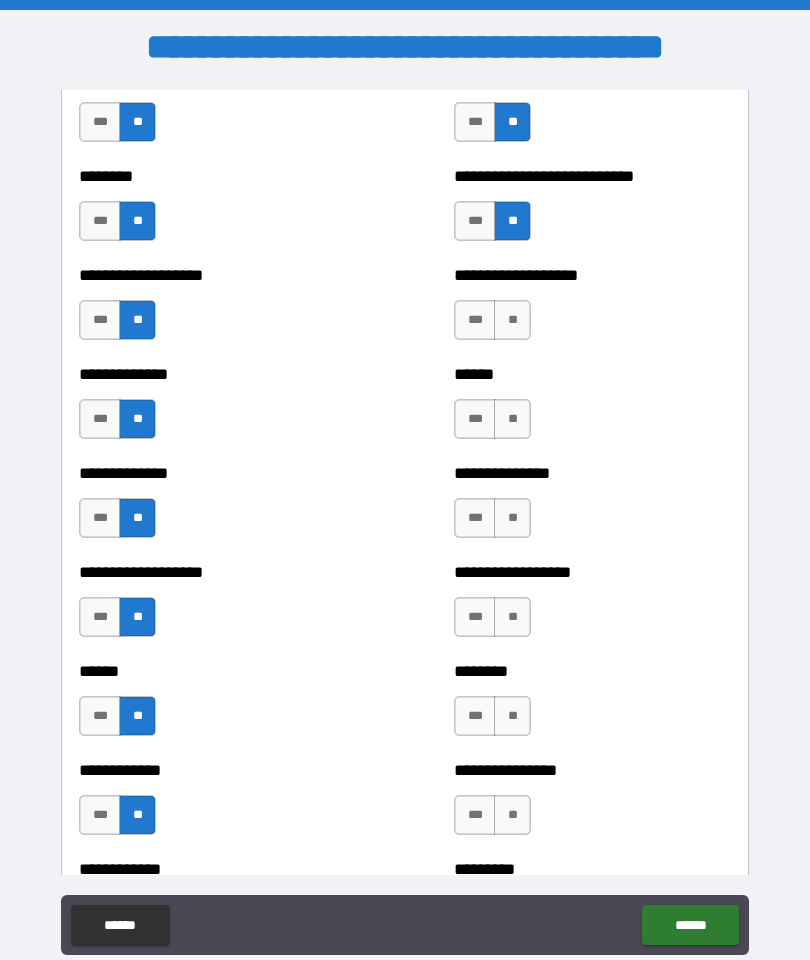 click on "**" at bounding box center (512, 320) 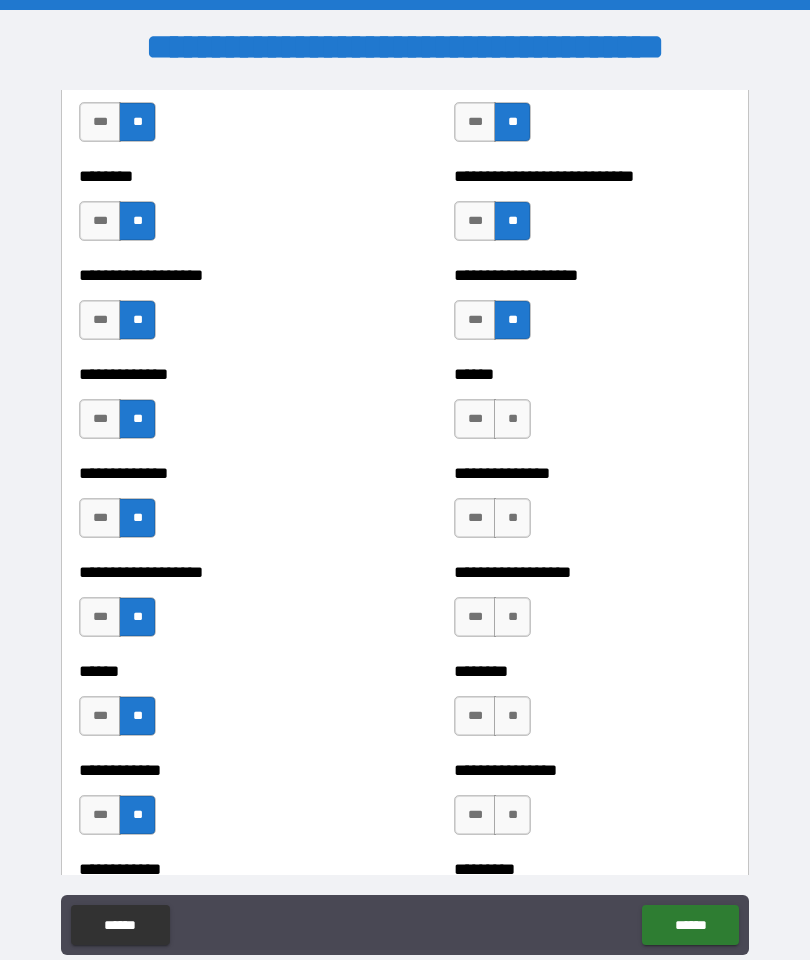 click on "**" at bounding box center [512, 419] 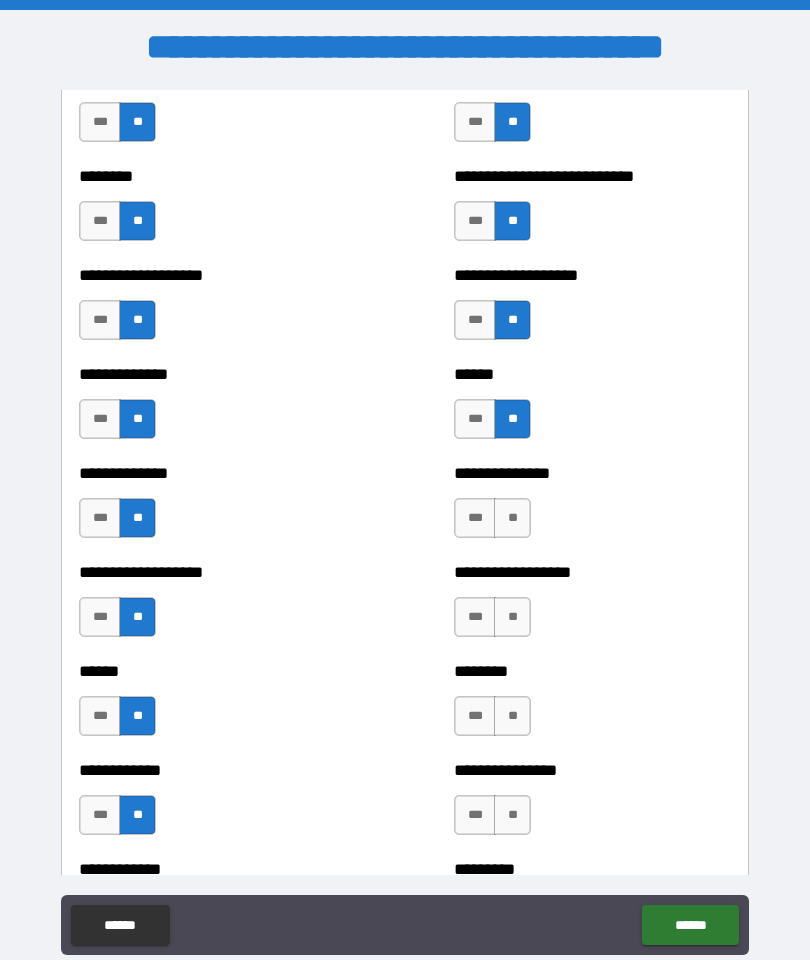 click on "**" at bounding box center [512, 518] 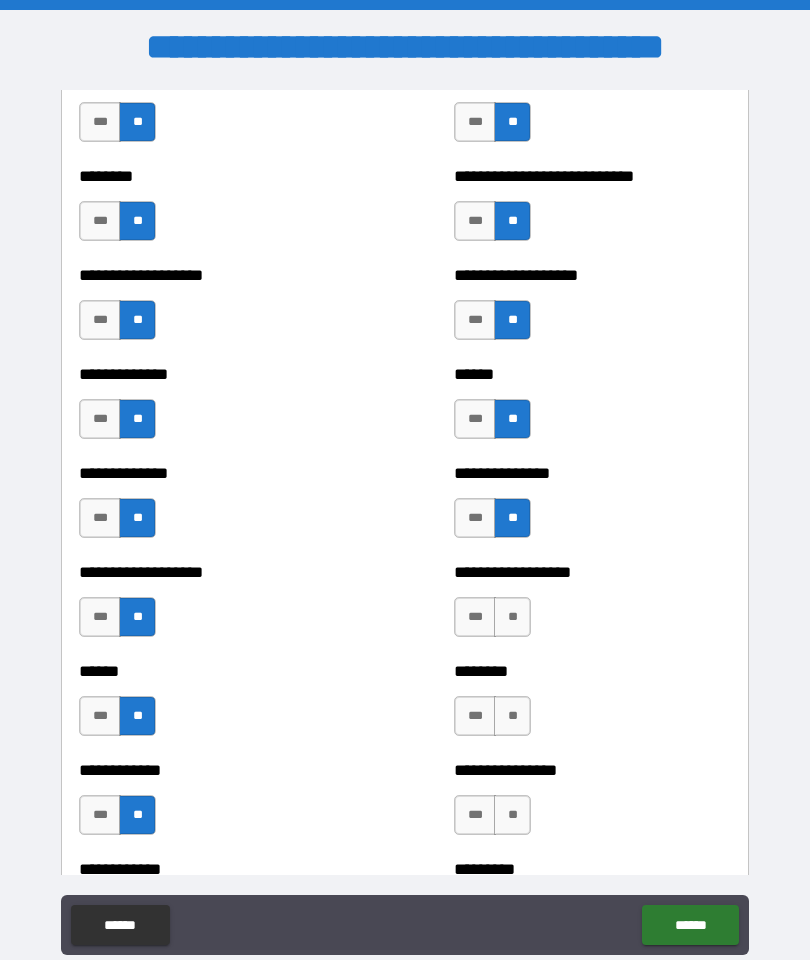 click on "**" at bounding box center [512, 617] 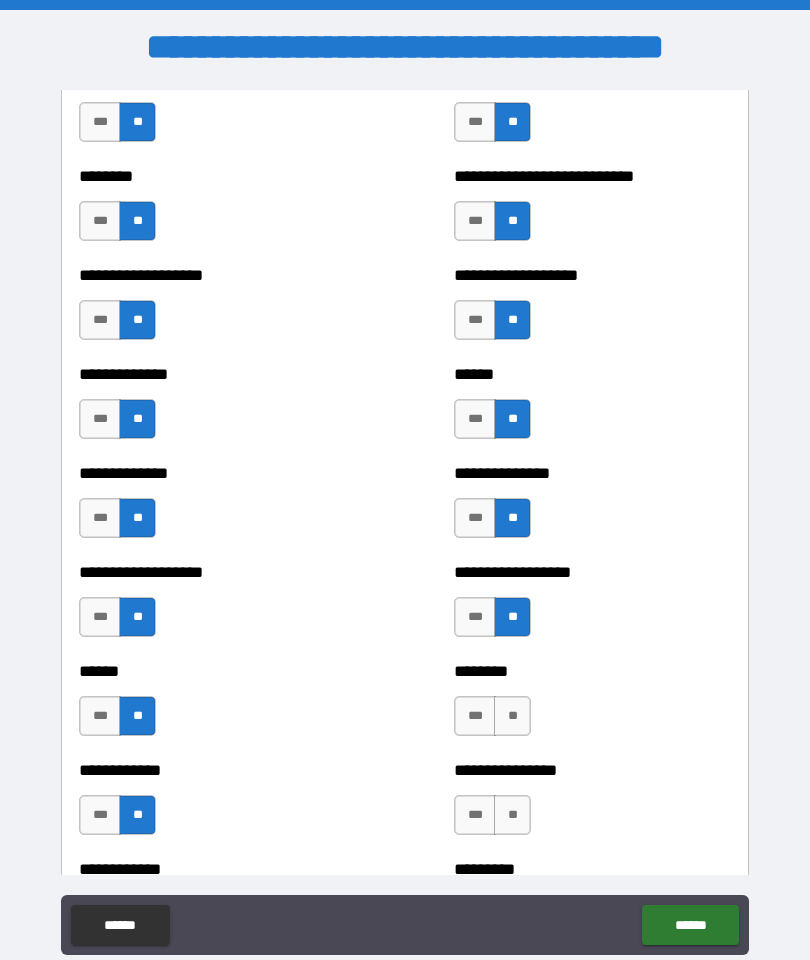 click on "**" at bounding box center (512, 716) 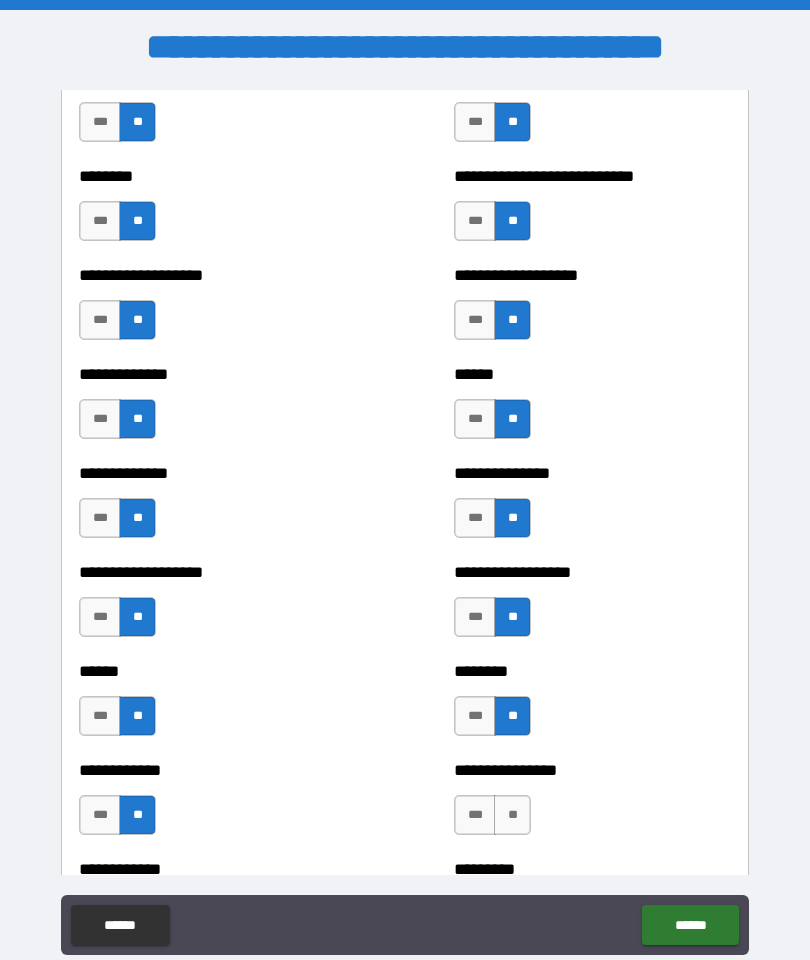 click on "**" at bounding box center [512, 815] 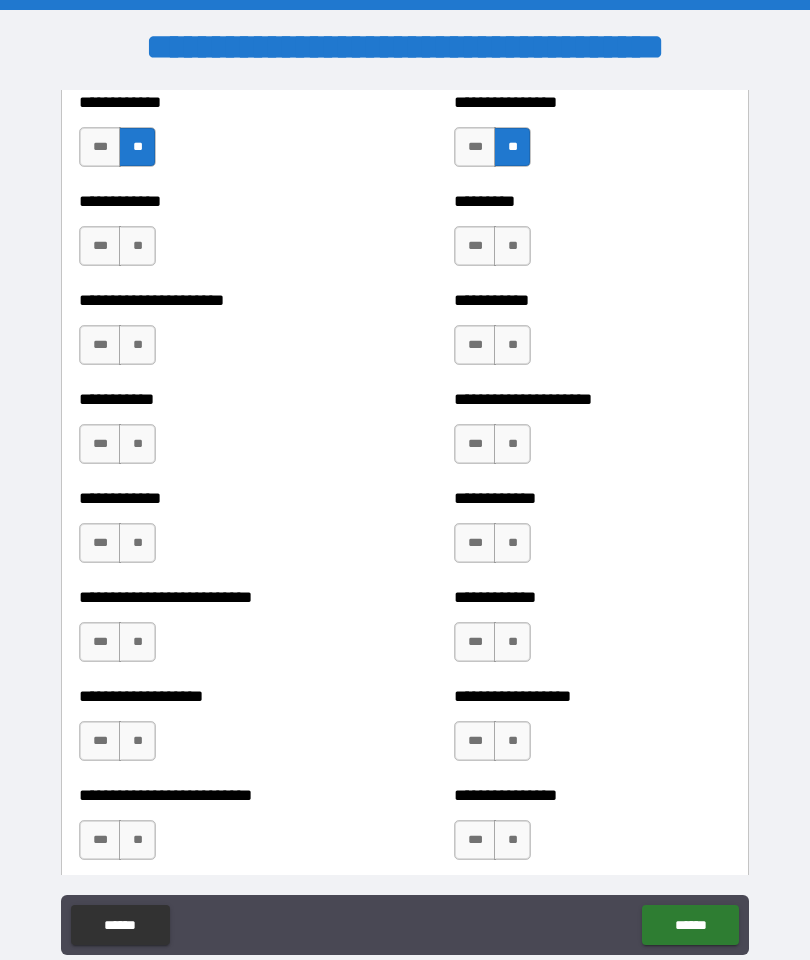 scroll, scrollTop: 5548, scrollLeft: 0, axis: vertical 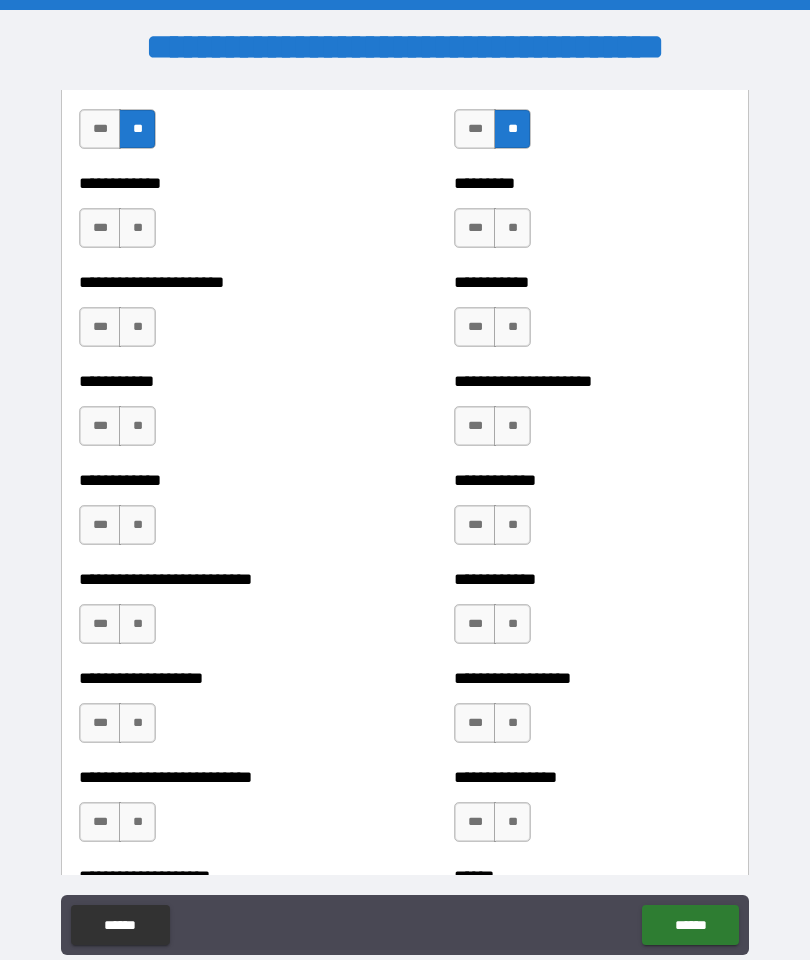 click on "**" at bounding box center (137, 228) 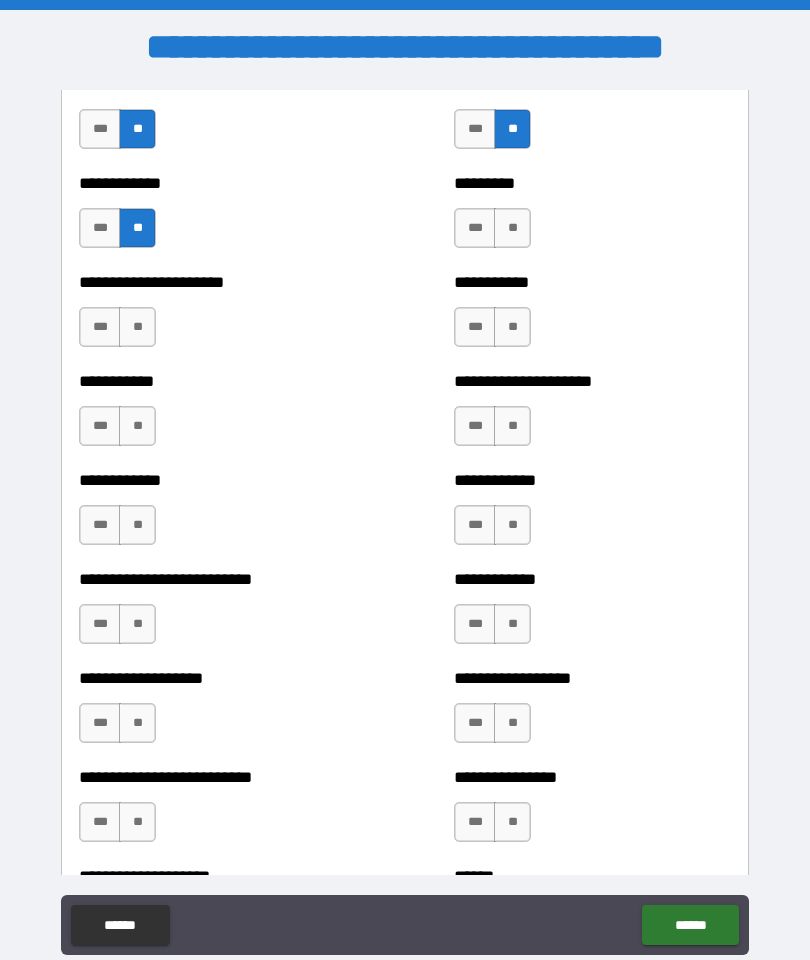 click on "**" at bounding box center (137, 327) 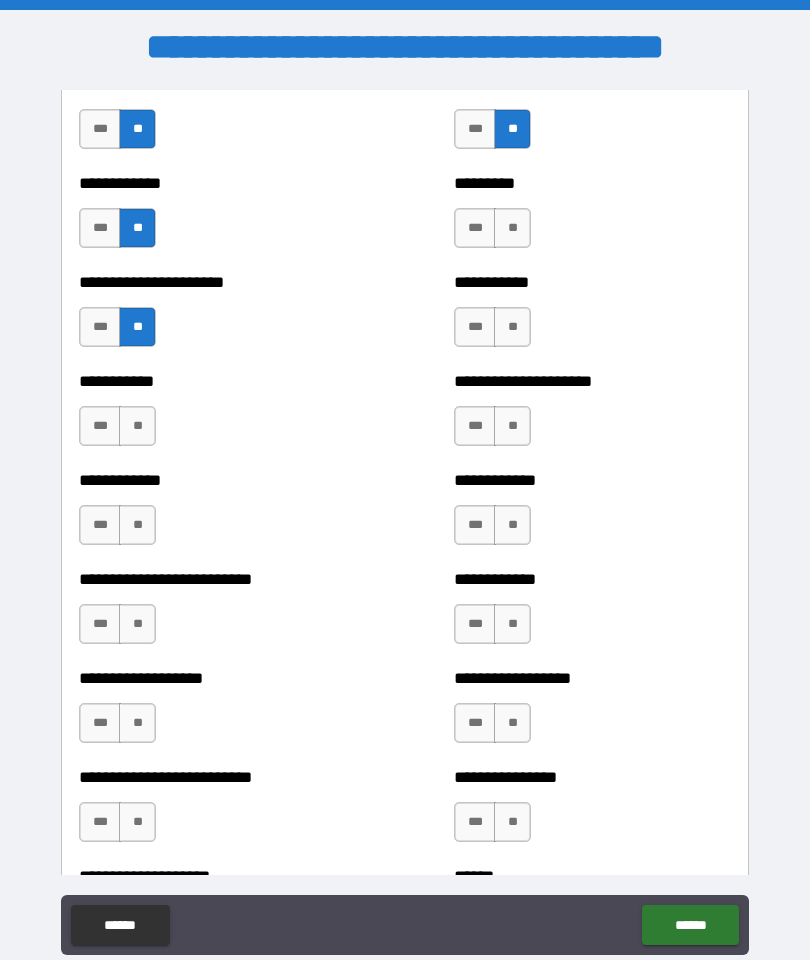 click on "**" at bounding box center (137, 426) 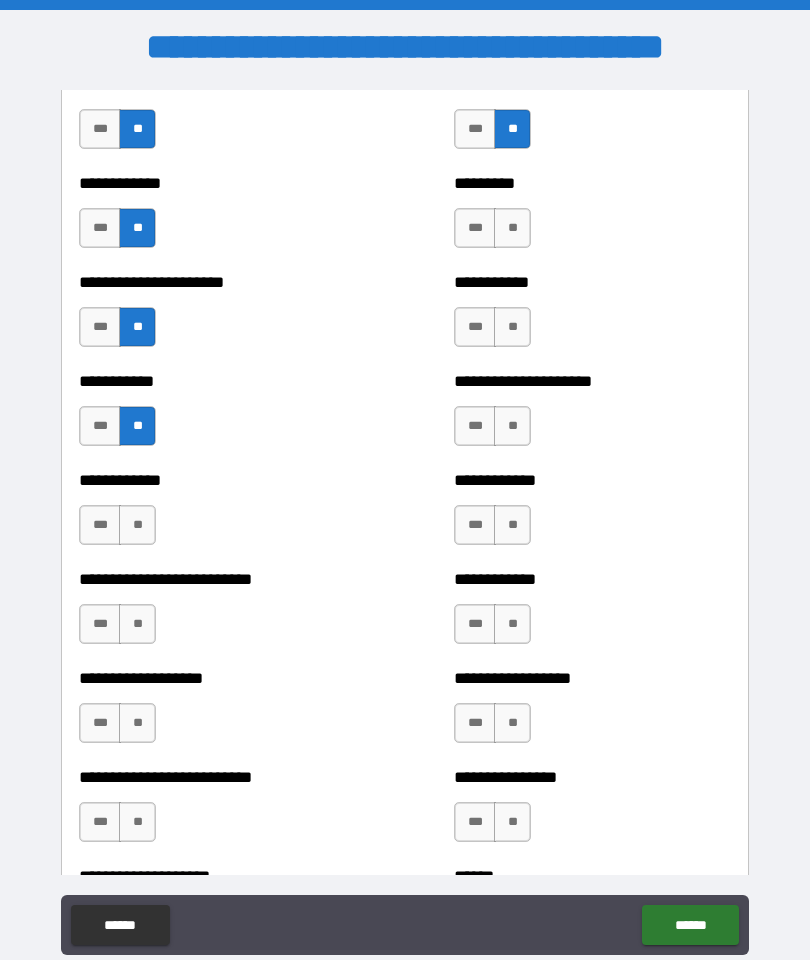 click on "**" at bounding box center (137, 525) 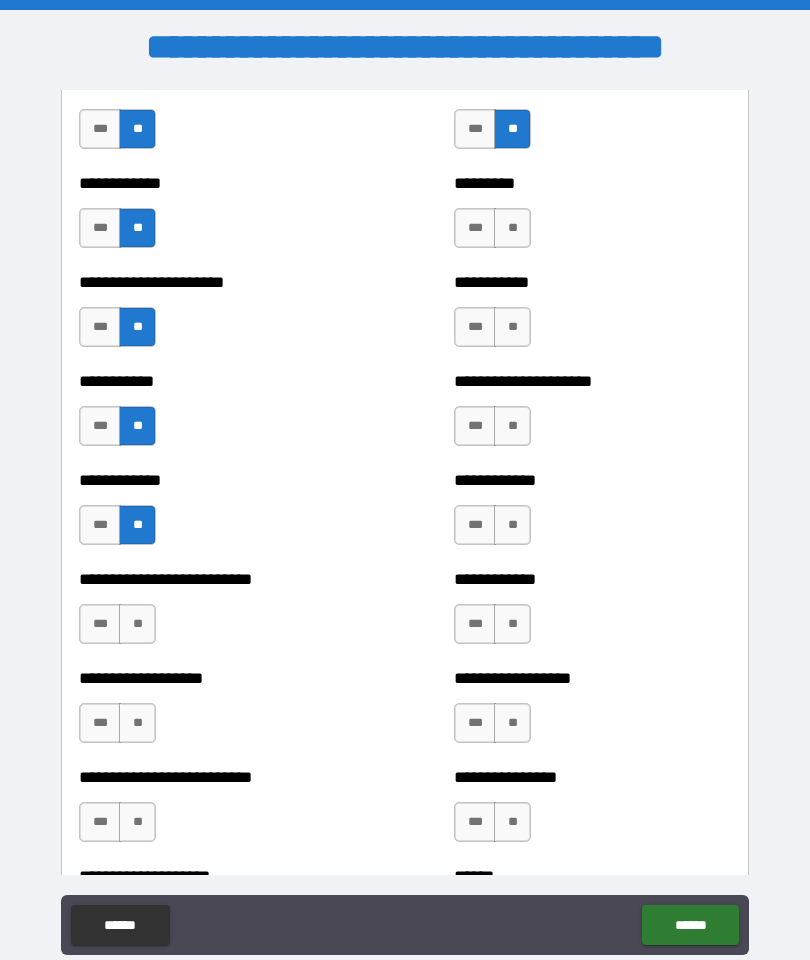 click on "**" at bounding box center (137, 624) 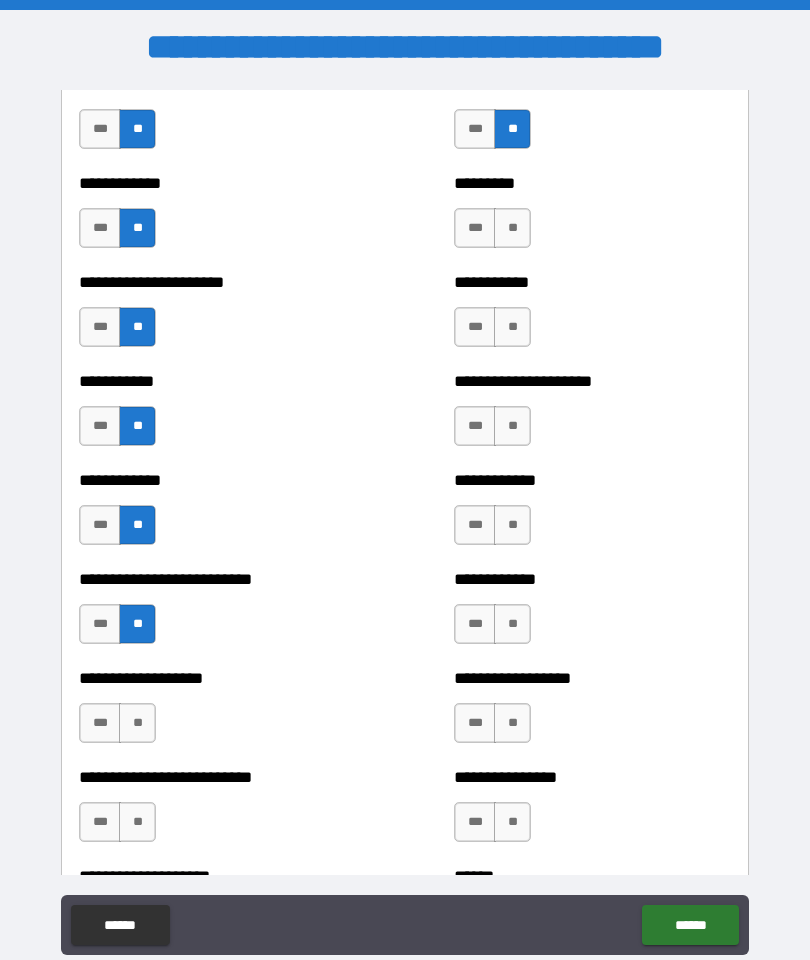 click on "**" at bounding box center [137, 723] 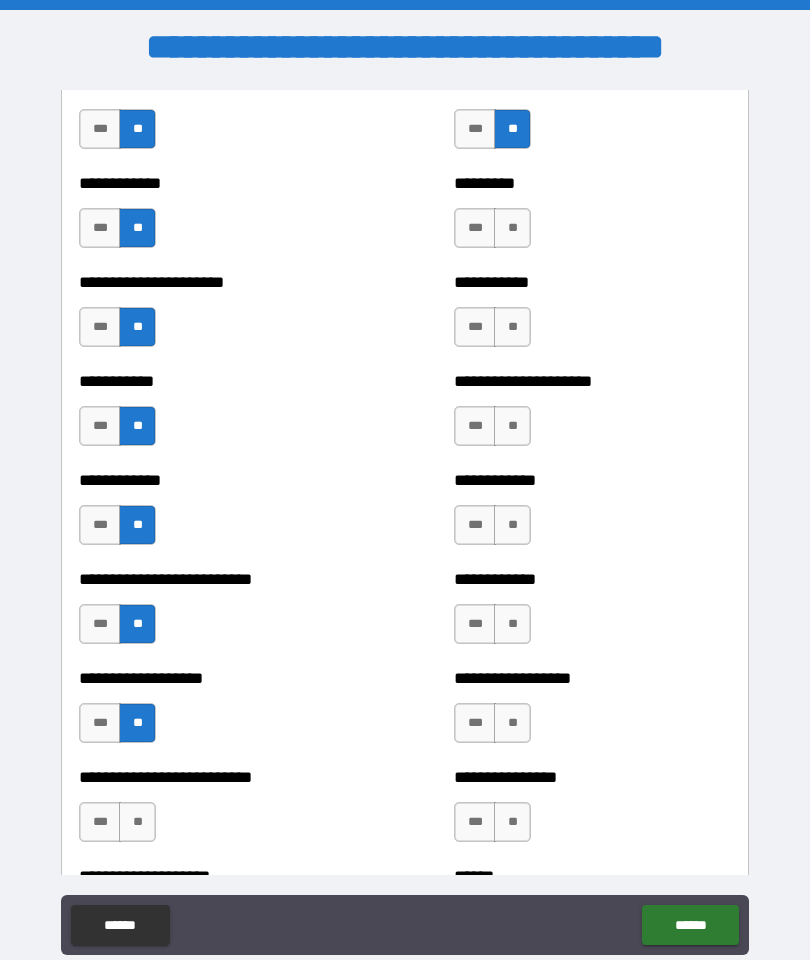 click on "**" at bounding box center [137, 822] 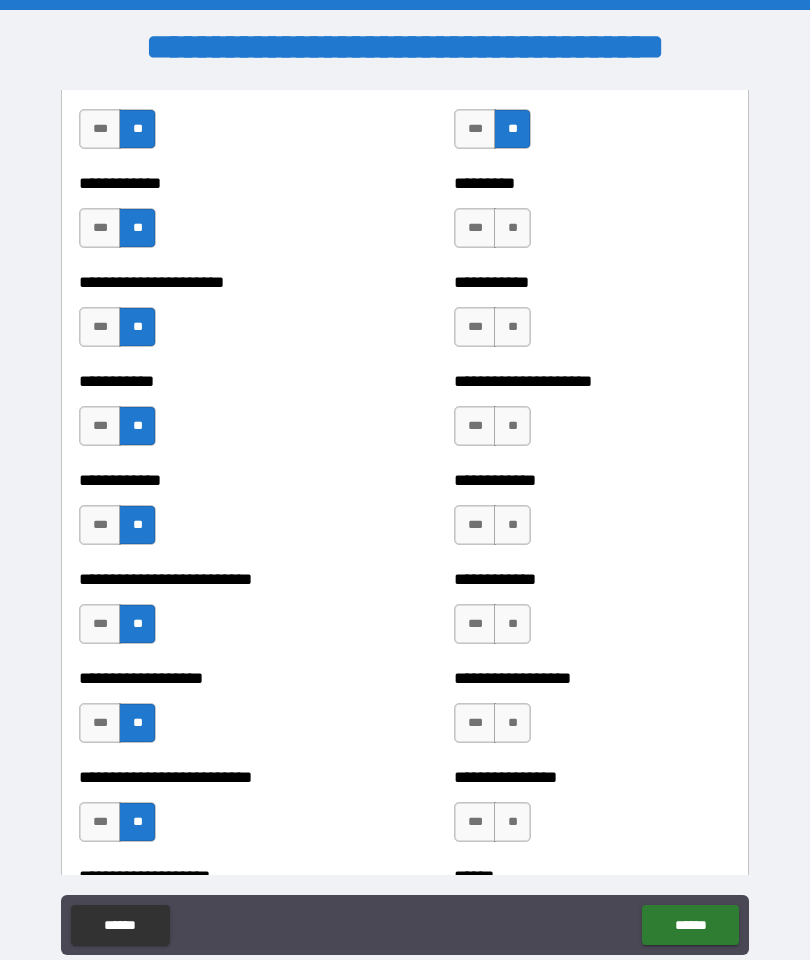 click on "**" at bounding box center [512, 228] 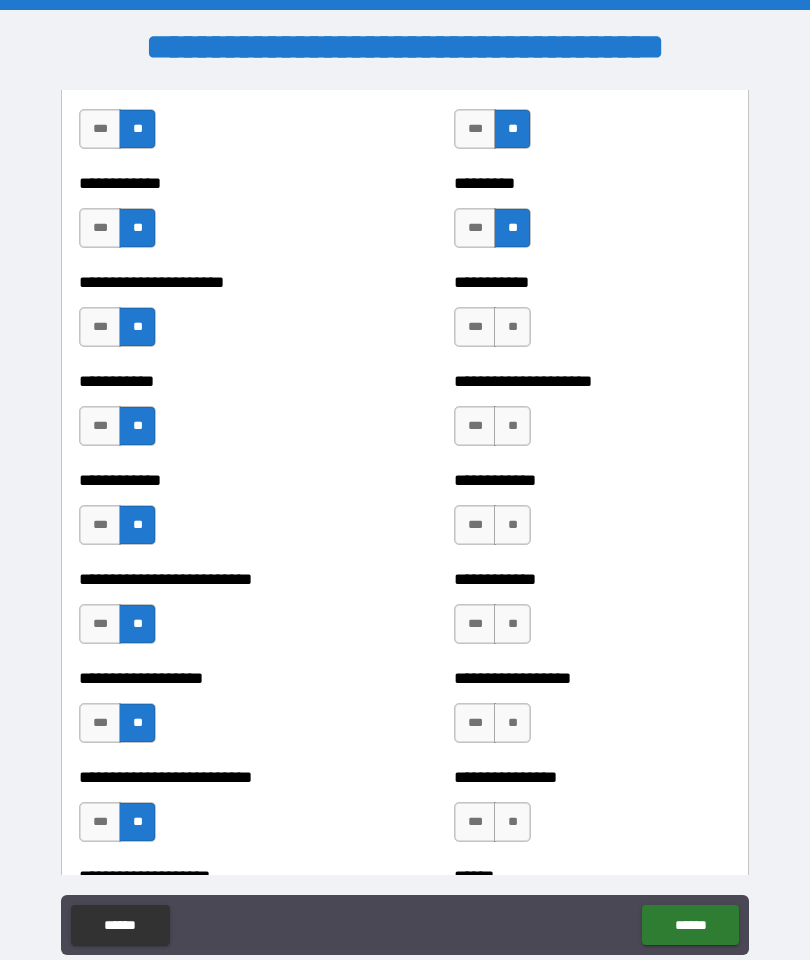 click on "**" at bounding box center (512, 327) 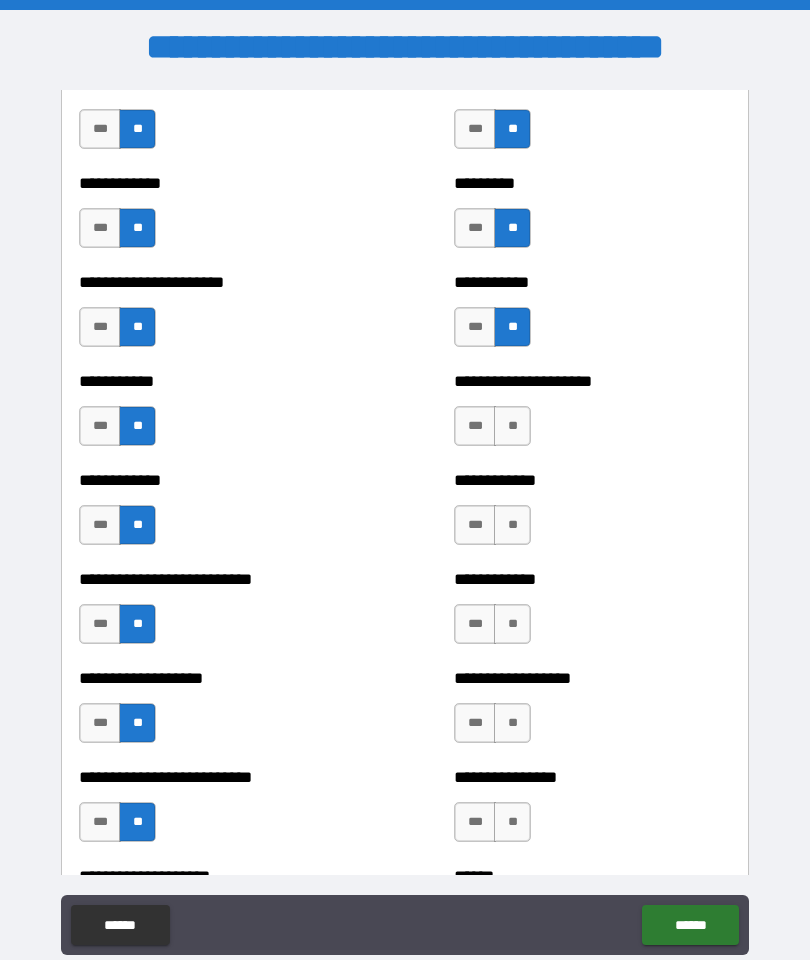 click on "**" at bounding box center (512, 426) 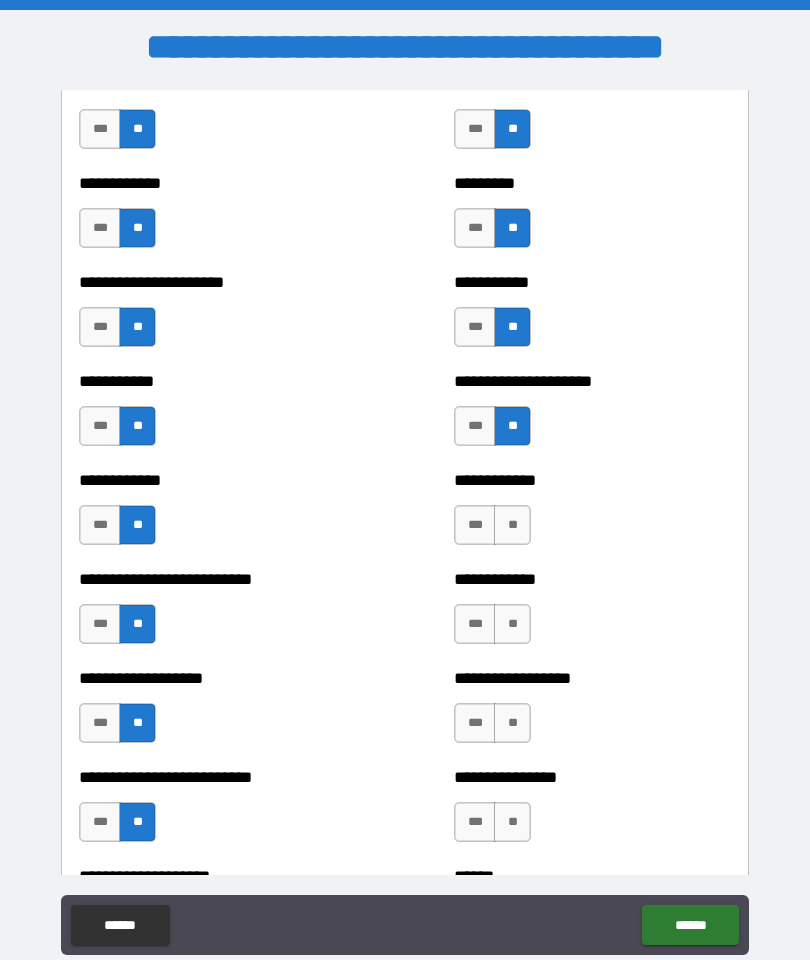 click on "**" at bounding box center [512, 525] 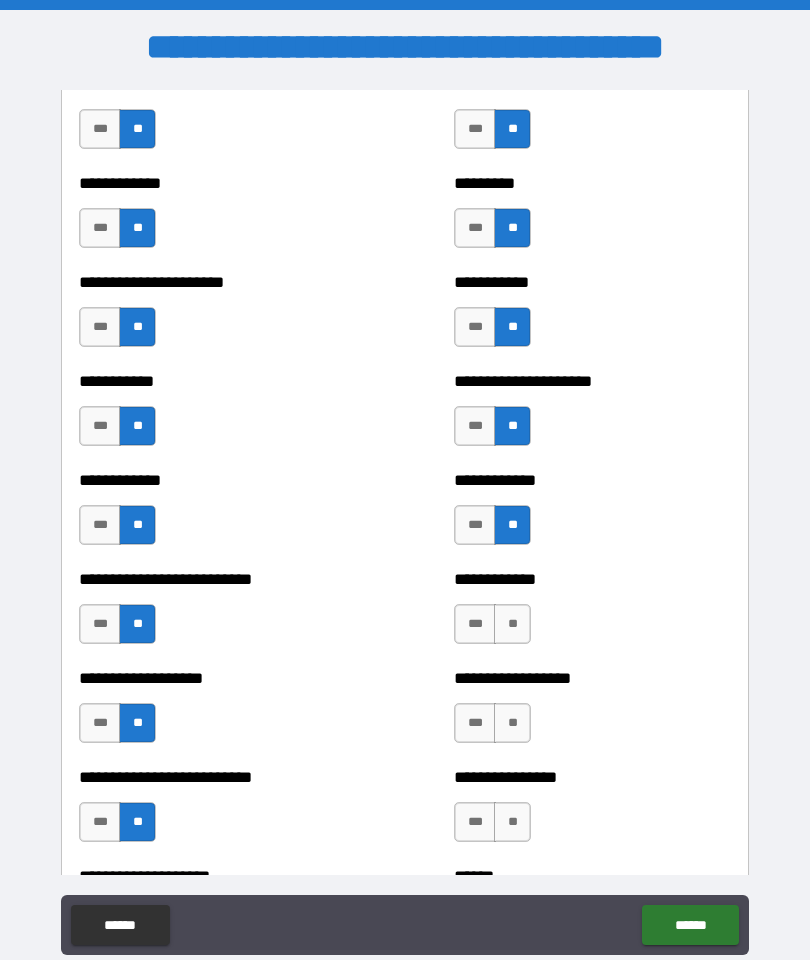 click on "**" at bounding box center (512, 624) 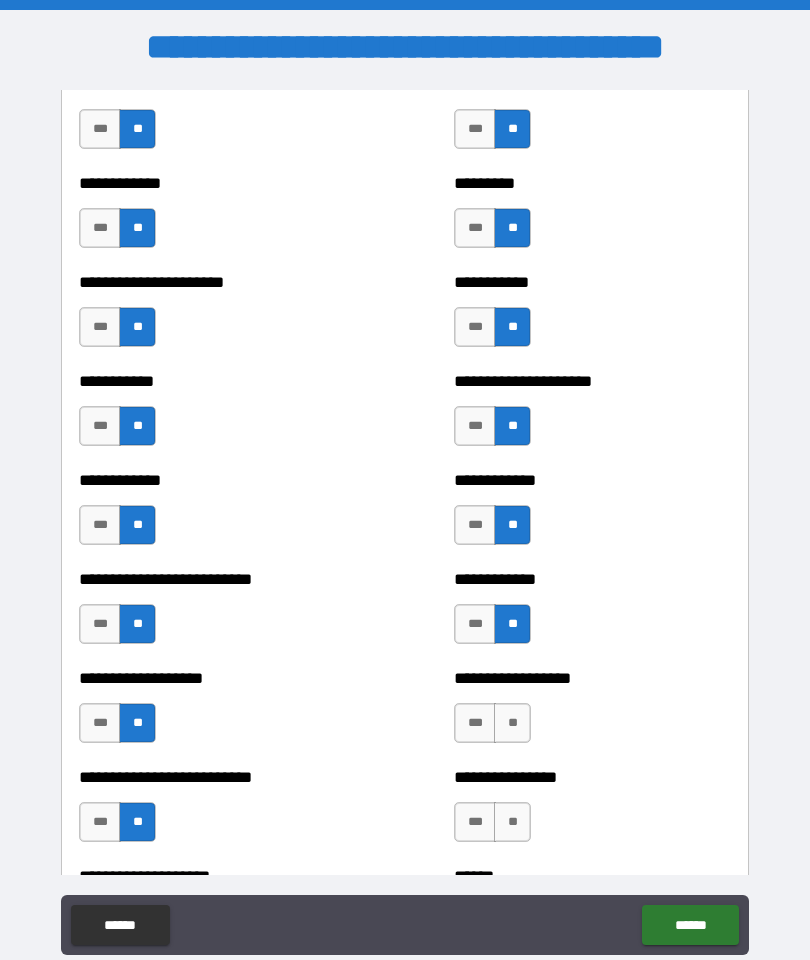 click on "**" at bounding box center (512, 723) 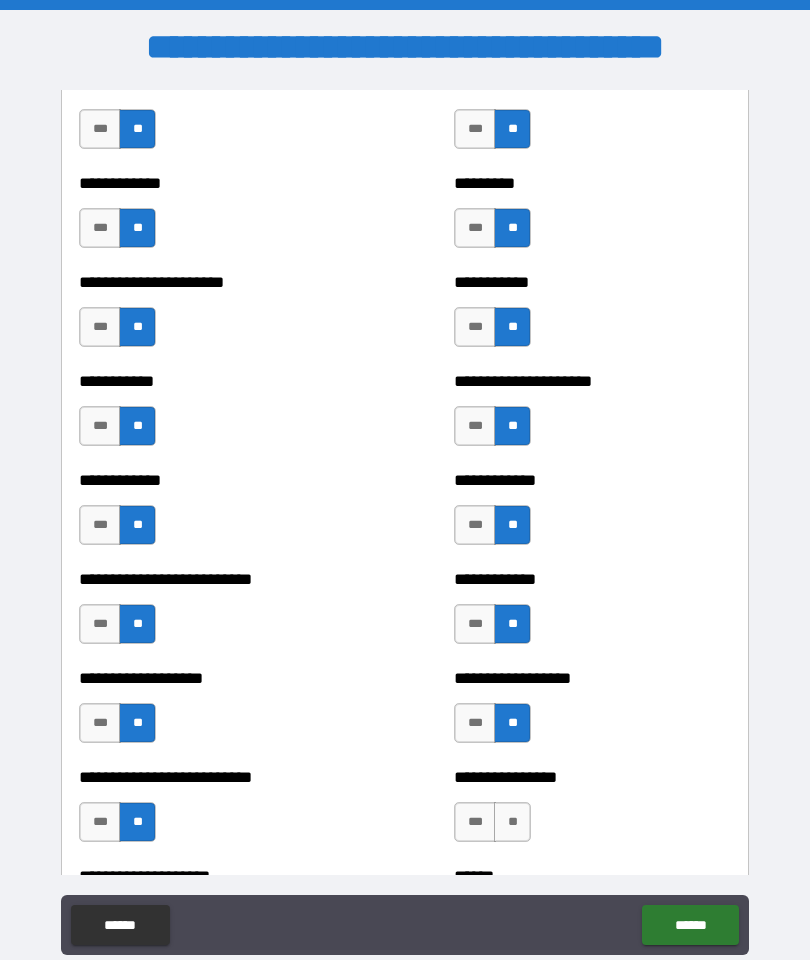 click on "**" at bounding box center (512, 822) 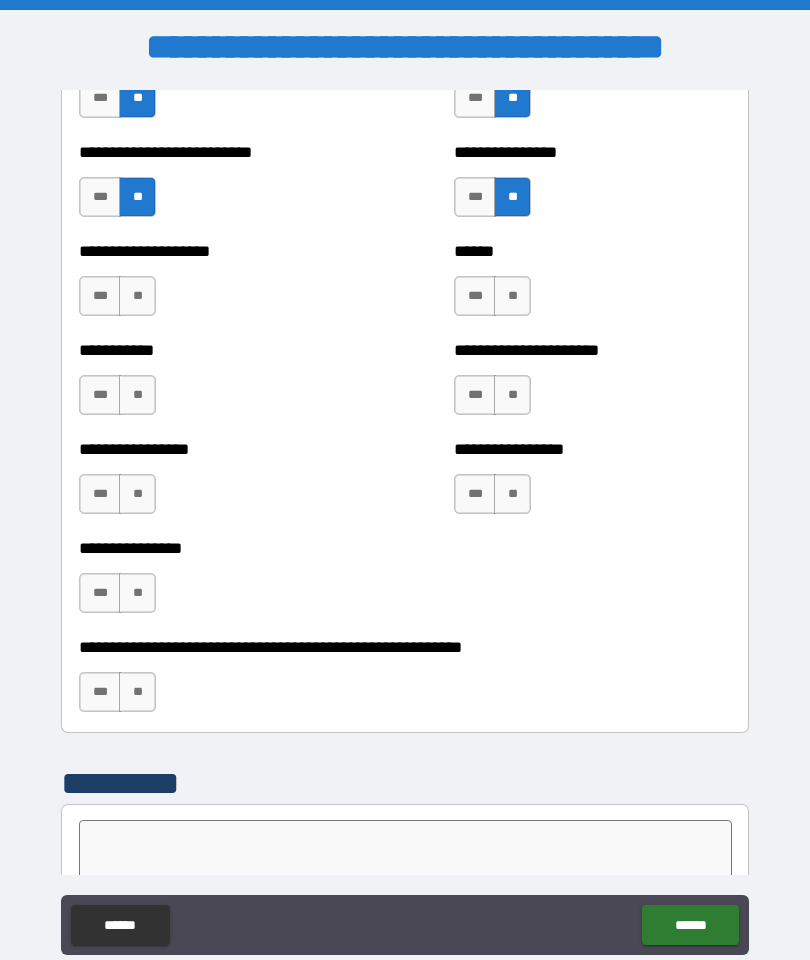 scroll, scrollTop: 6202, scrollLeft: 0, axis: vertical 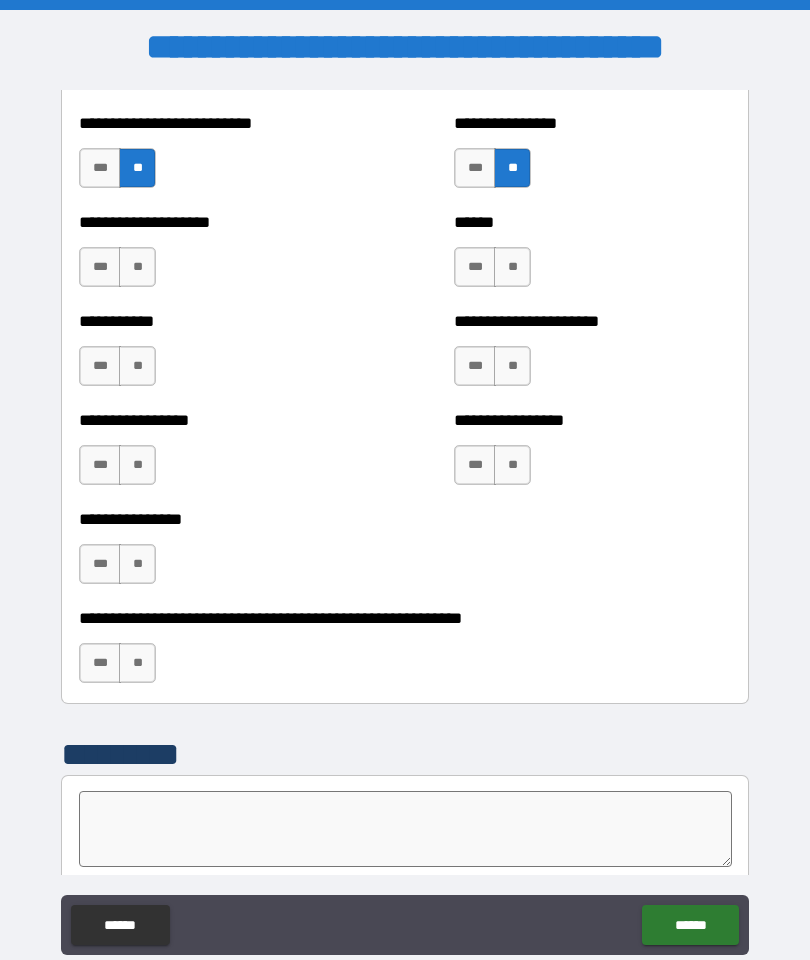 click on "**" at bounding box center (137, 267) 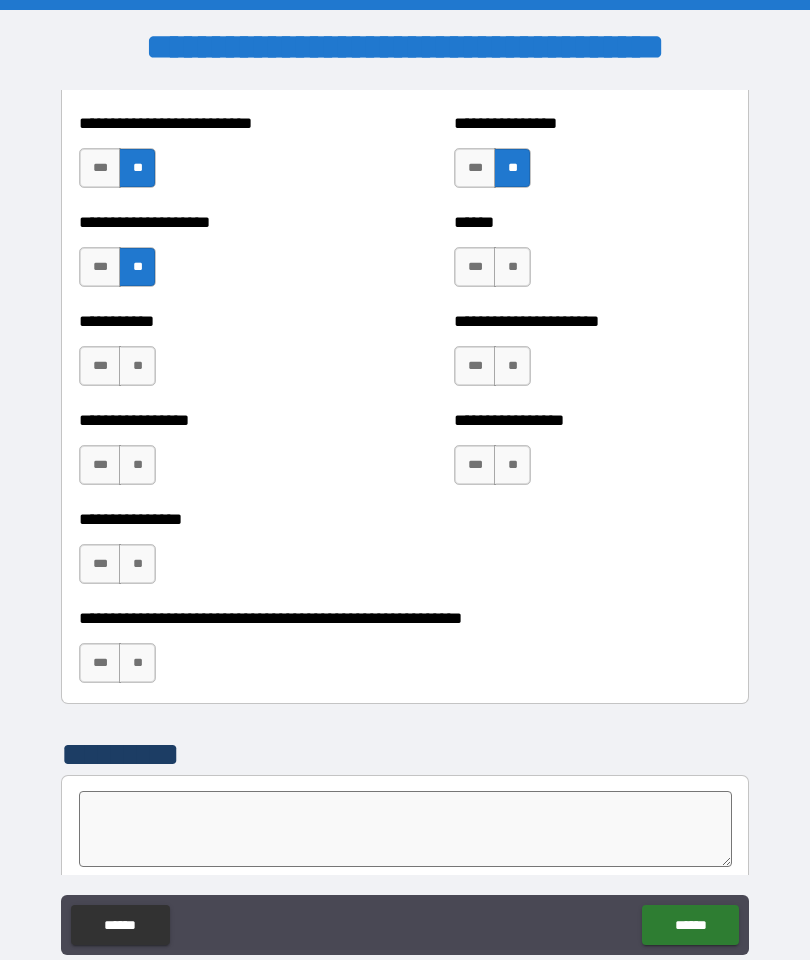 click on "**" at bounding box center (137, 366) 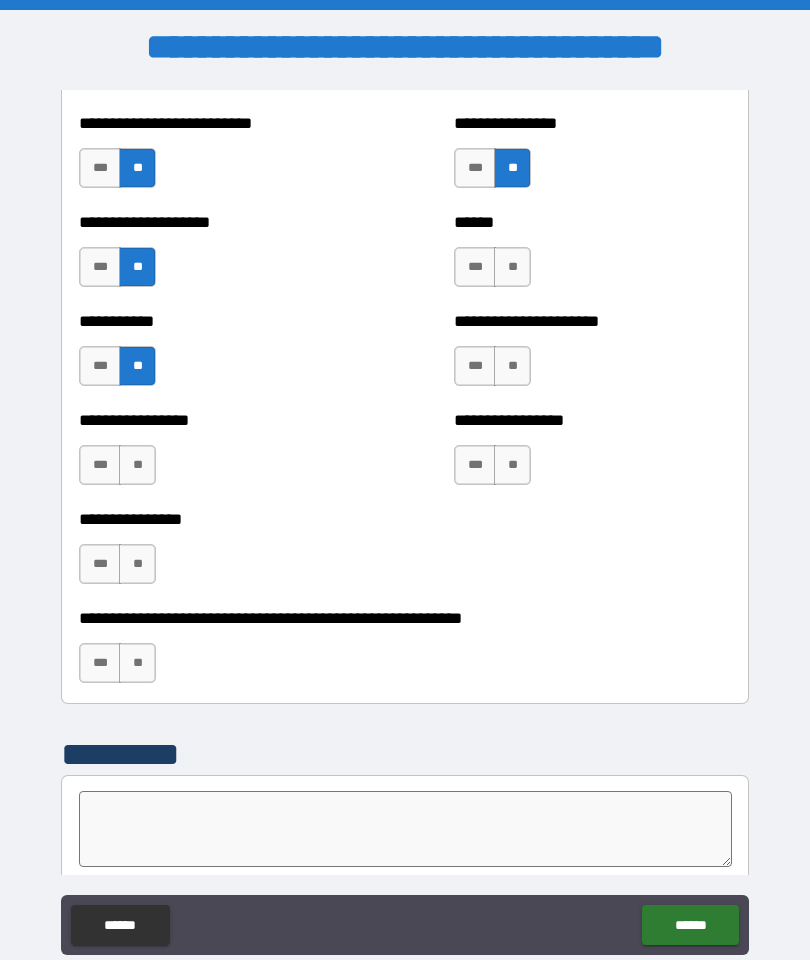 click on "**" at bounding box center (137, 465) 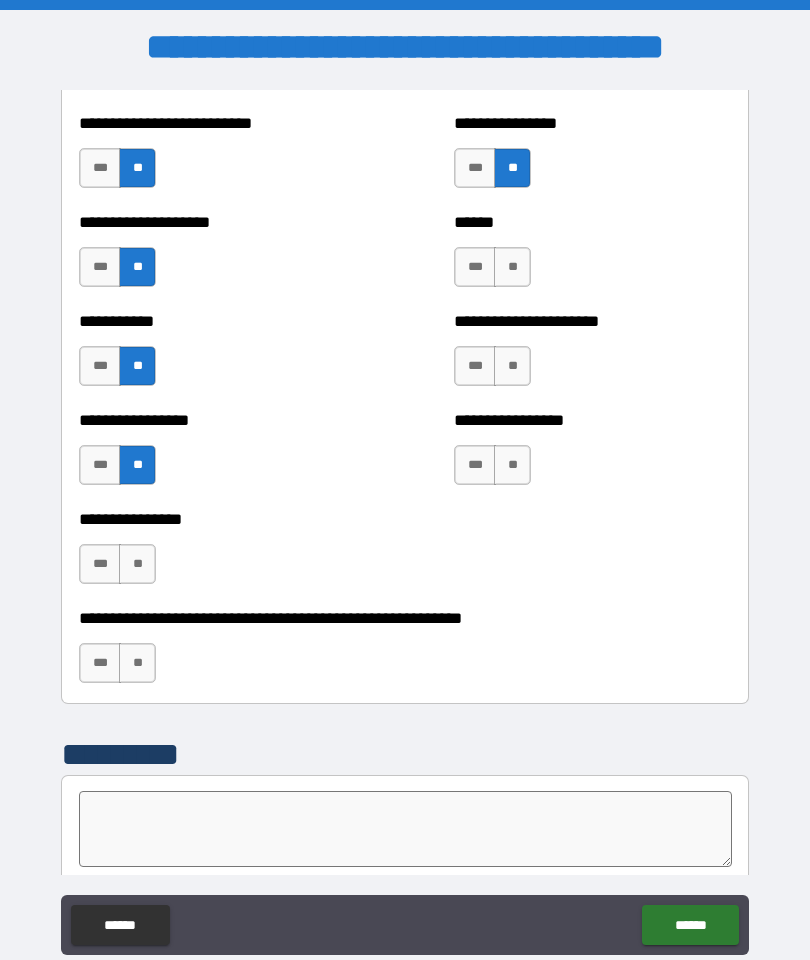 click on "**" at bounding box center [137, 564] 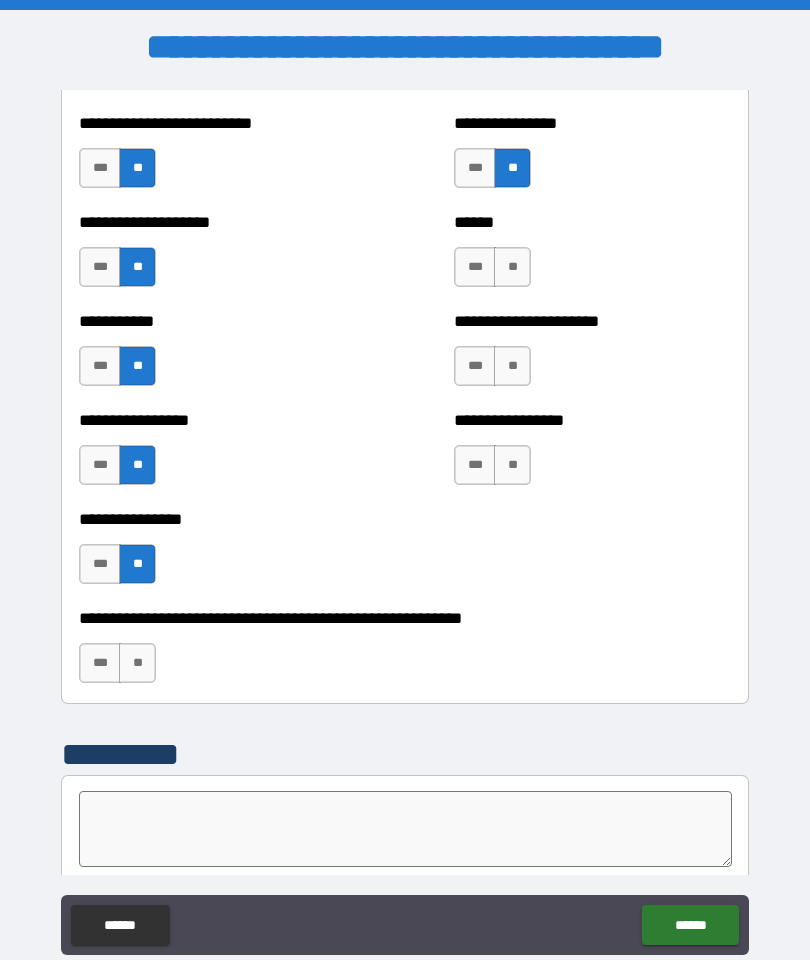 click on "**" at bounding box center [137, 663] 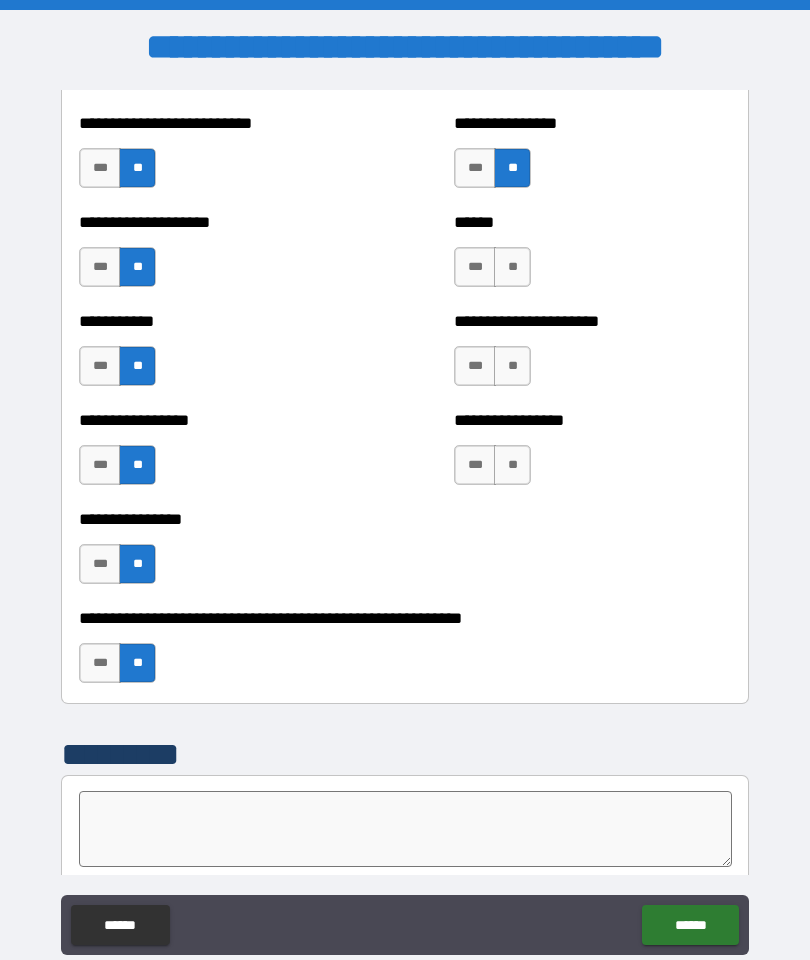 click on "***" at bounding box center [100, 465] 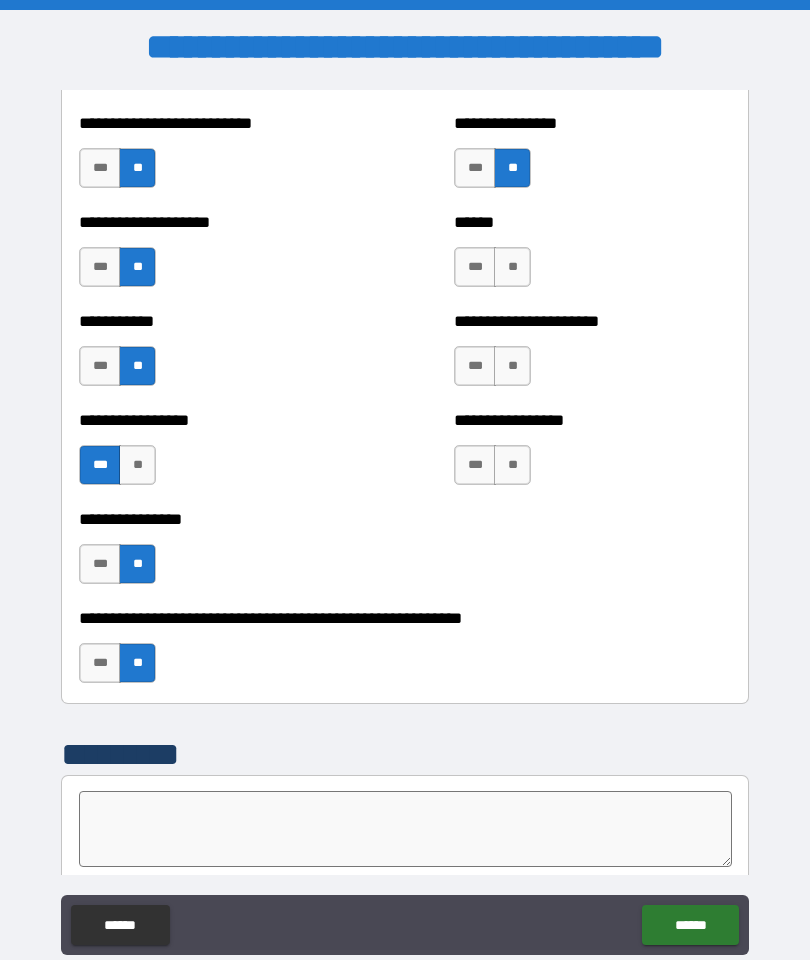 click on "**" at bounding box center [512, 465] 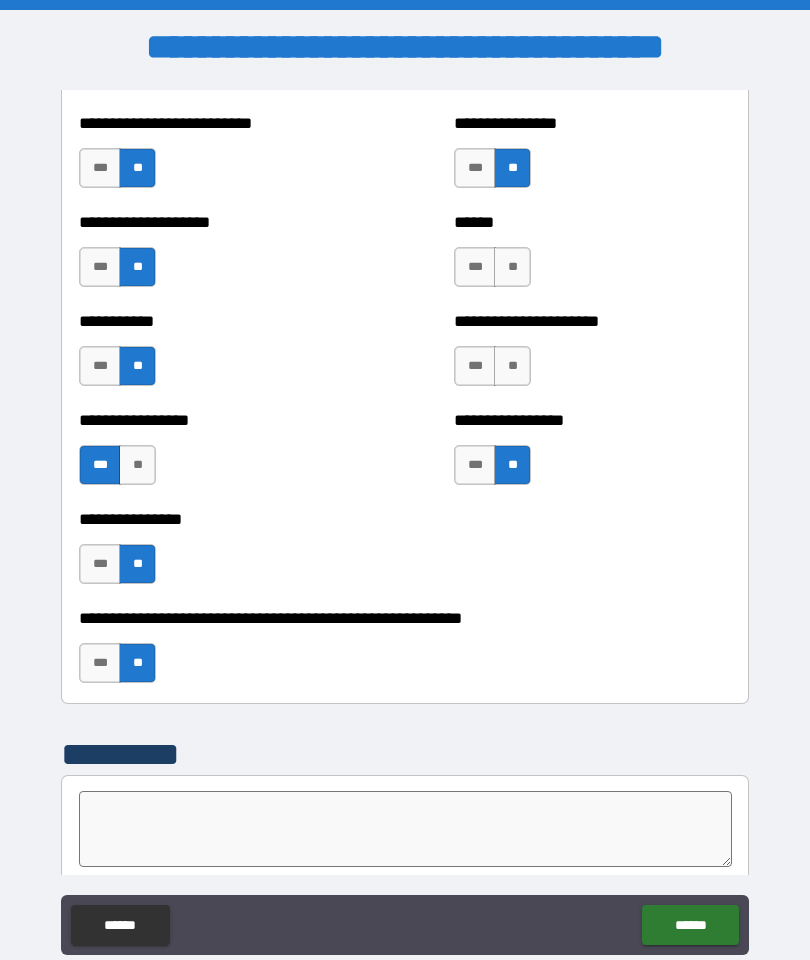 click on "**" at bounding box center [512, 366] 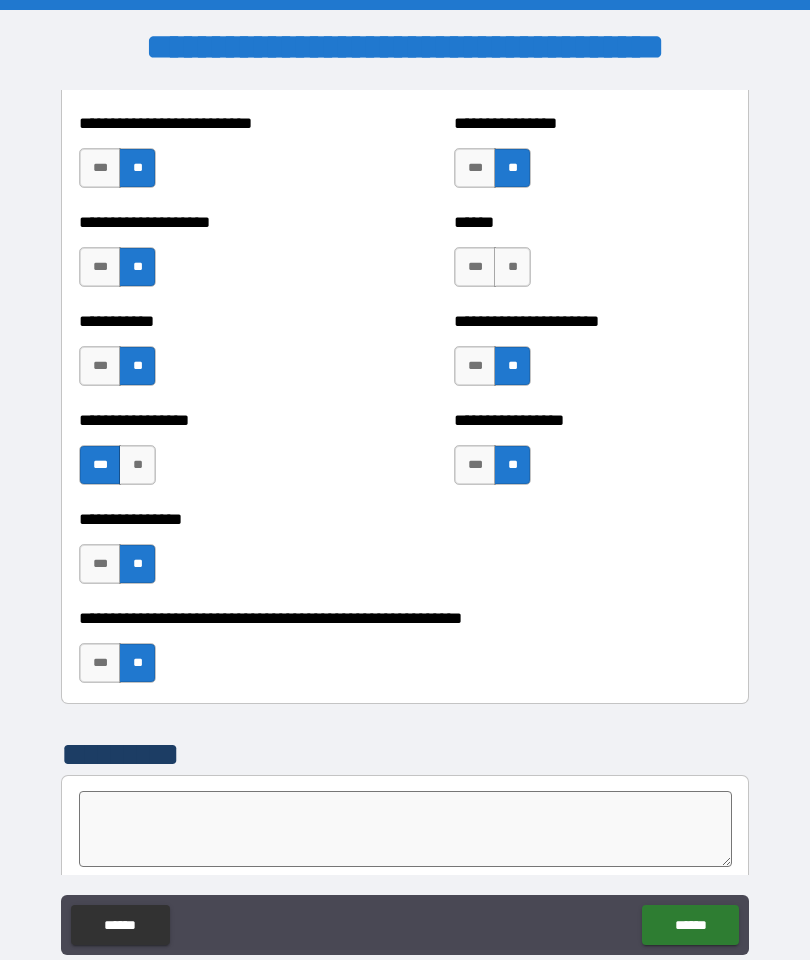 click on "**" at bounding box center [512, 267] 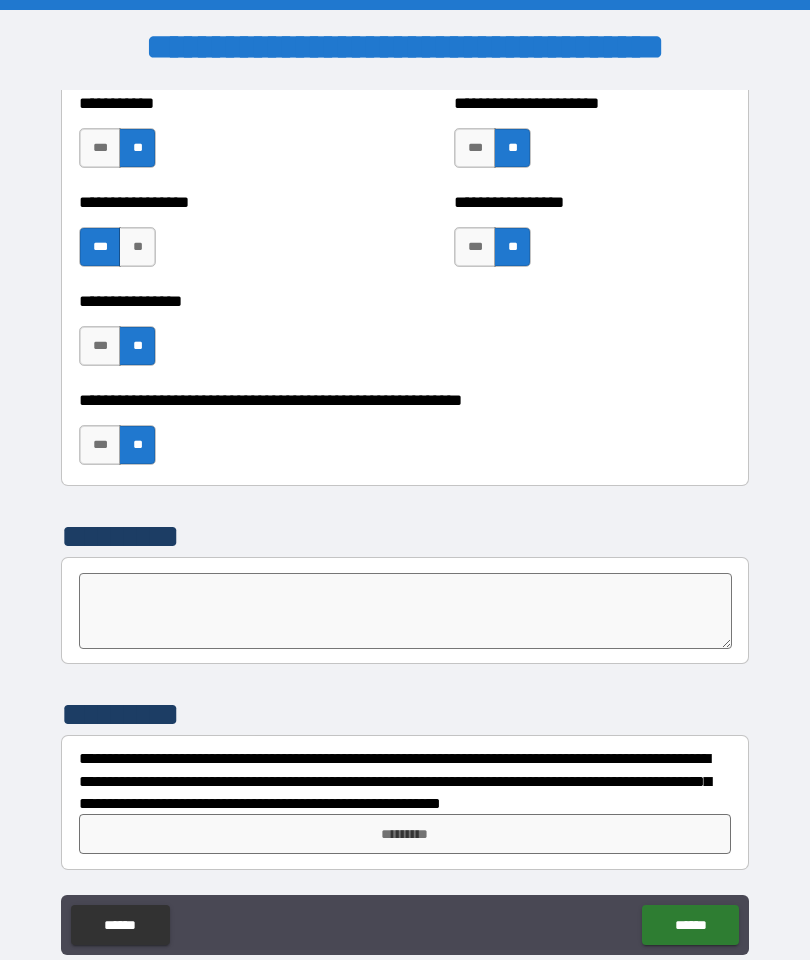 scroll, scrollTop: 6420, scrollLeft: 0, axis: vertical 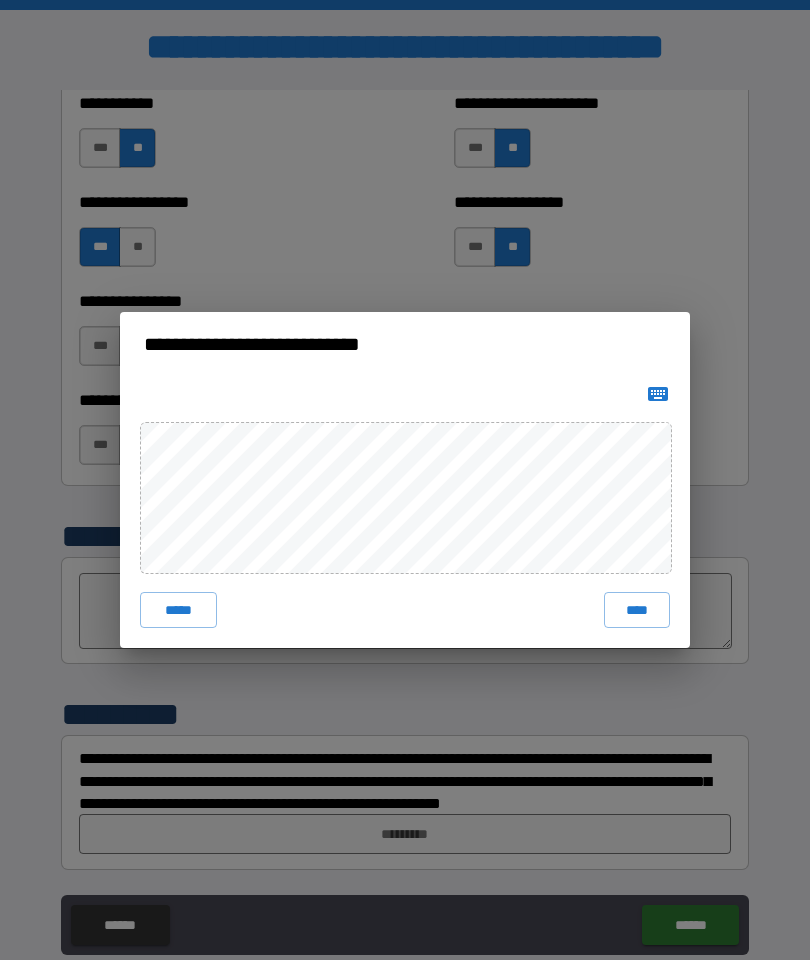 click on "***** ****" at bounding box center (405, 512) 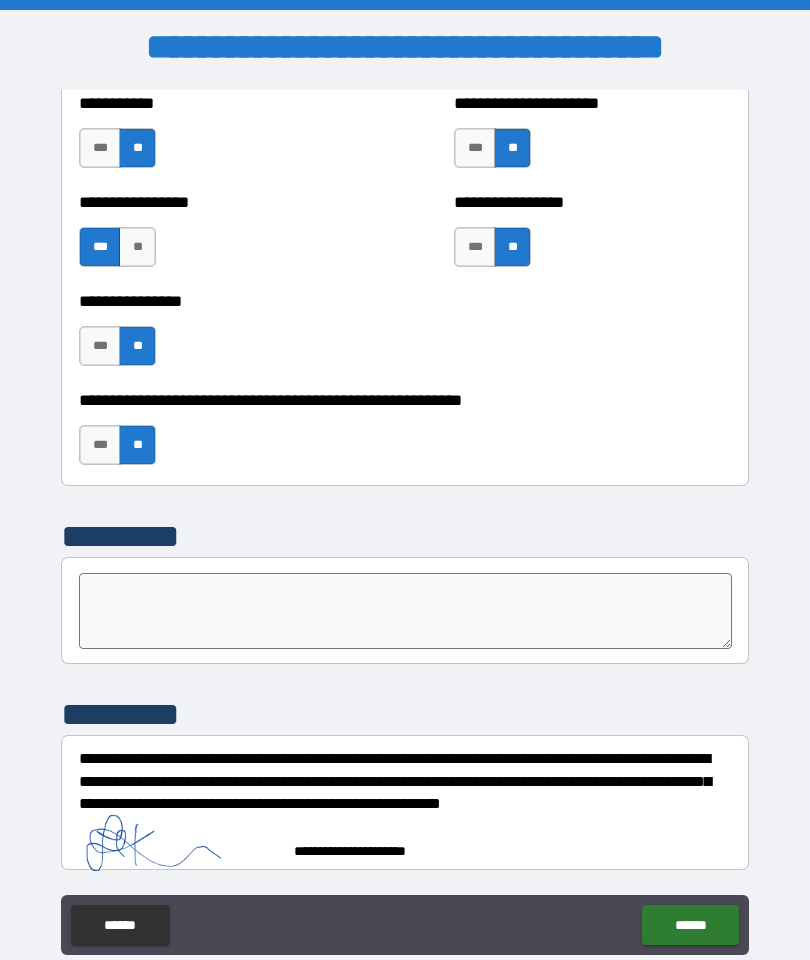 scroll, scrollTop: 6410, scrollLeft: 0, axis: vertical 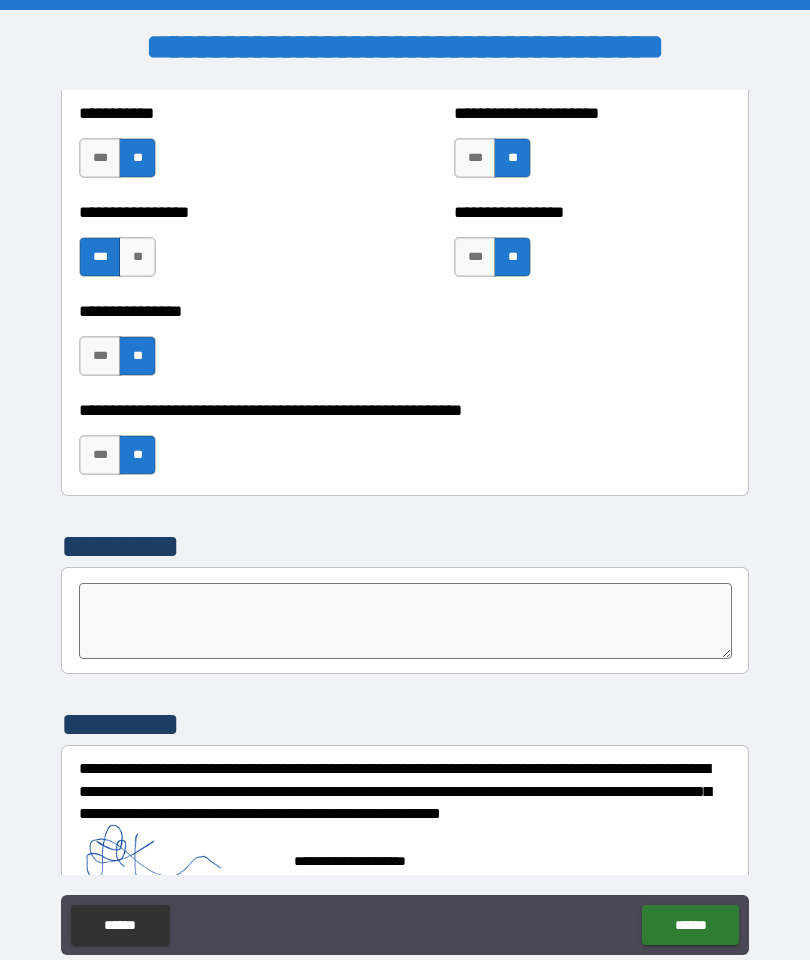 click on "******" at bounding box center (690, 925) 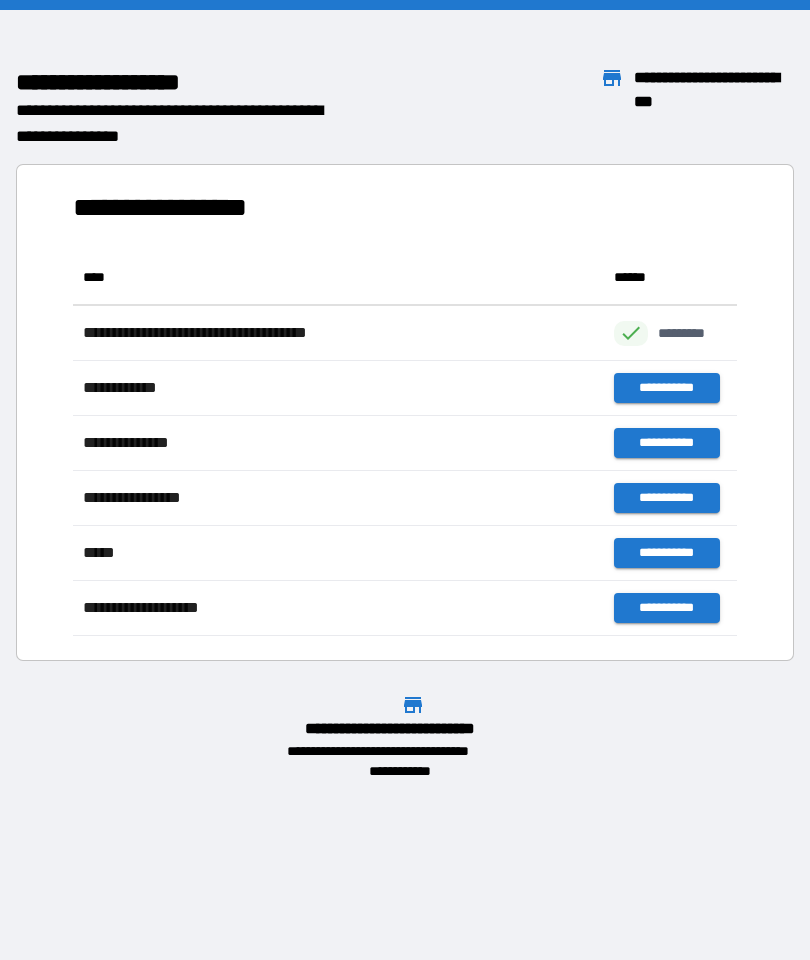 scroll, scrollTop: 1, scrollLeft: 1, axis: both 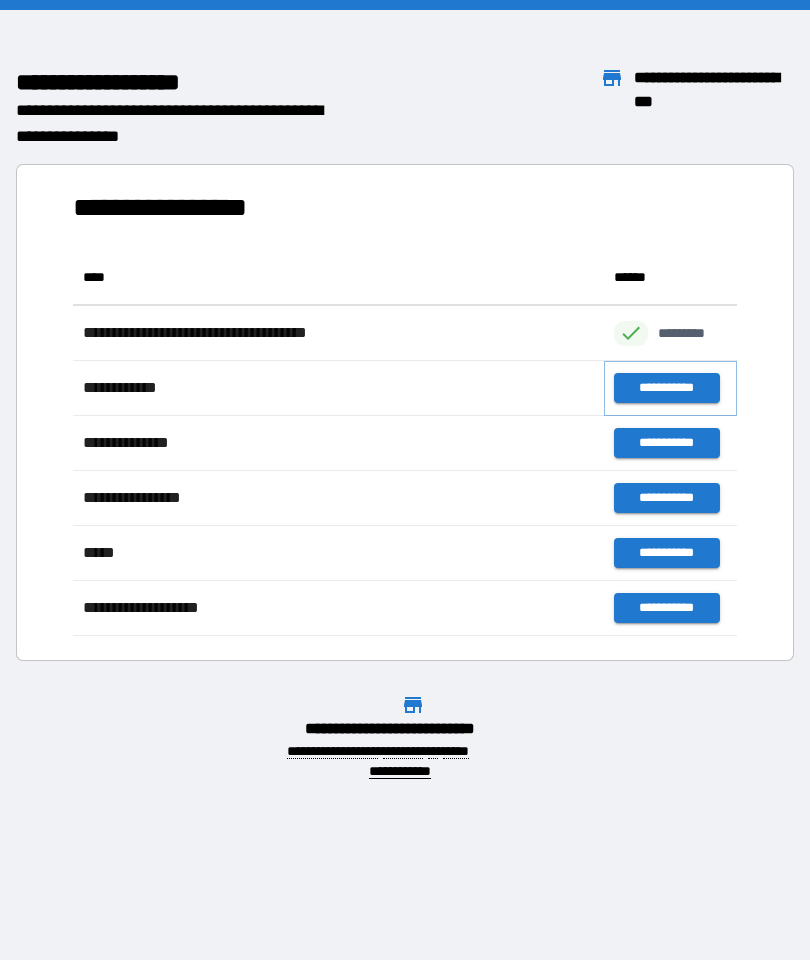 click on "**********" at bounding box center [666, 388] 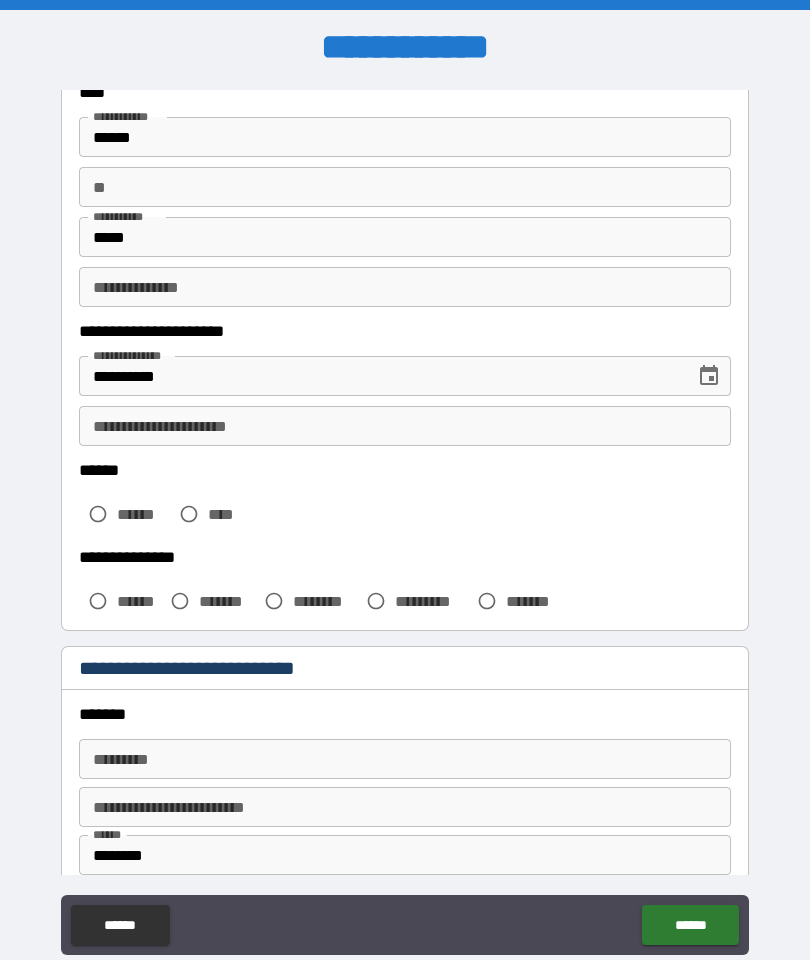 scroll, scrollTop: 138, scrollLeft: 0, axis: vertical 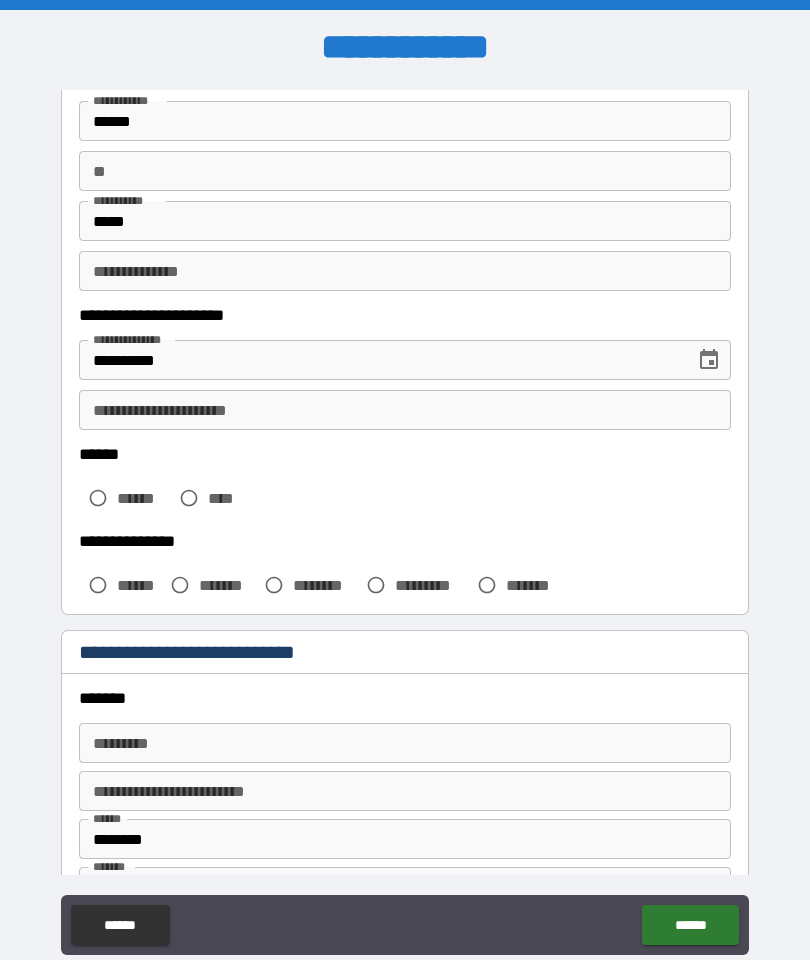 click on "**********" at bounding box center [405, 410] 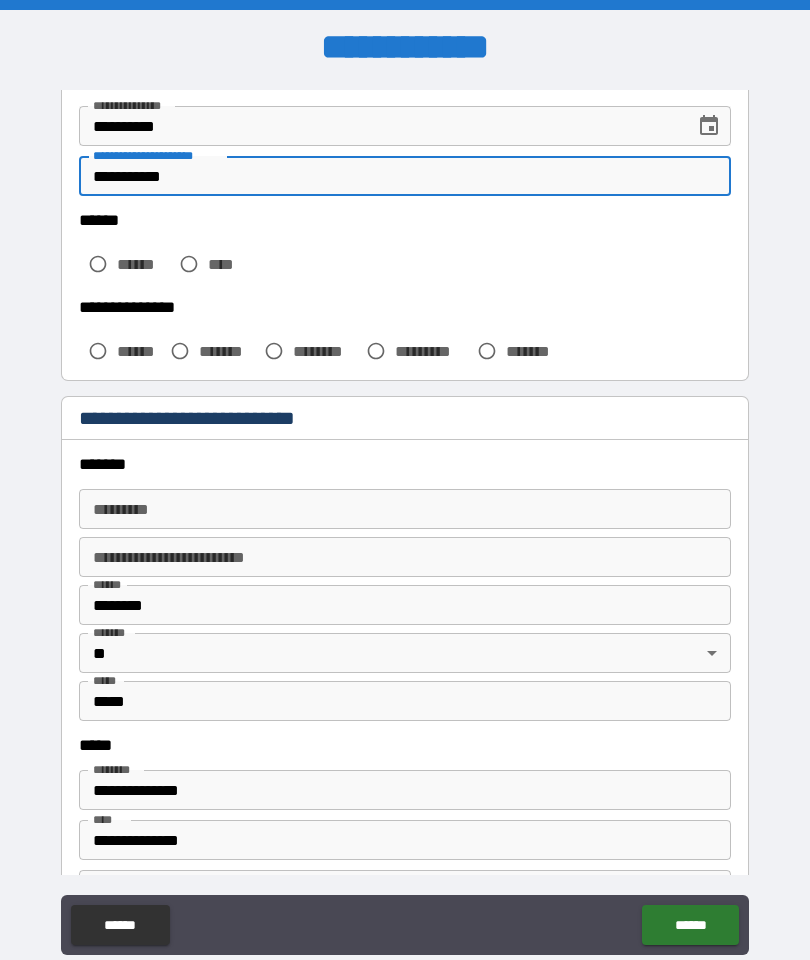 scroll, scrollTop: 370, scrollLeft: 0, axis: vertical 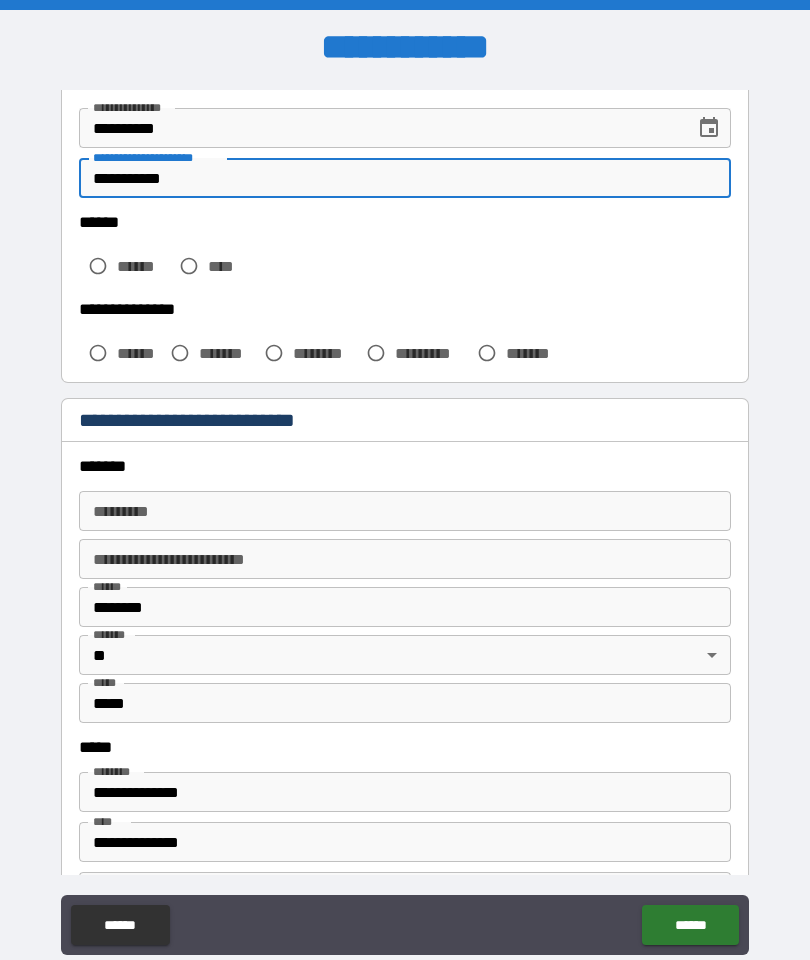 type on "**********" 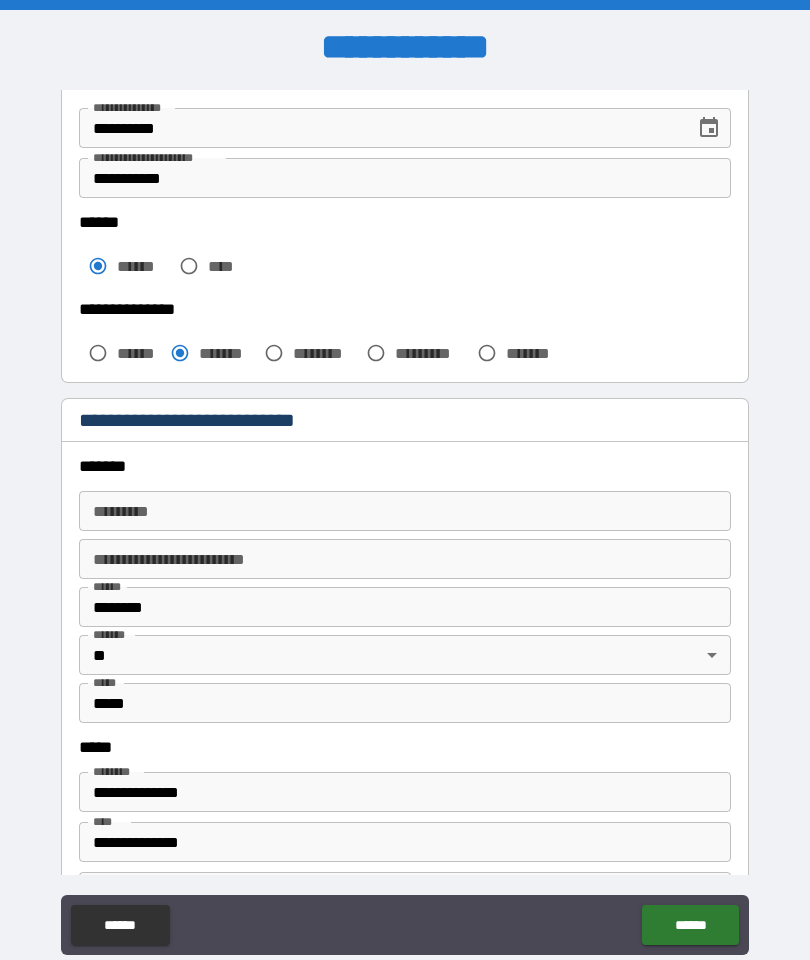 click on "*******   *" at bounding box center (405, 511) 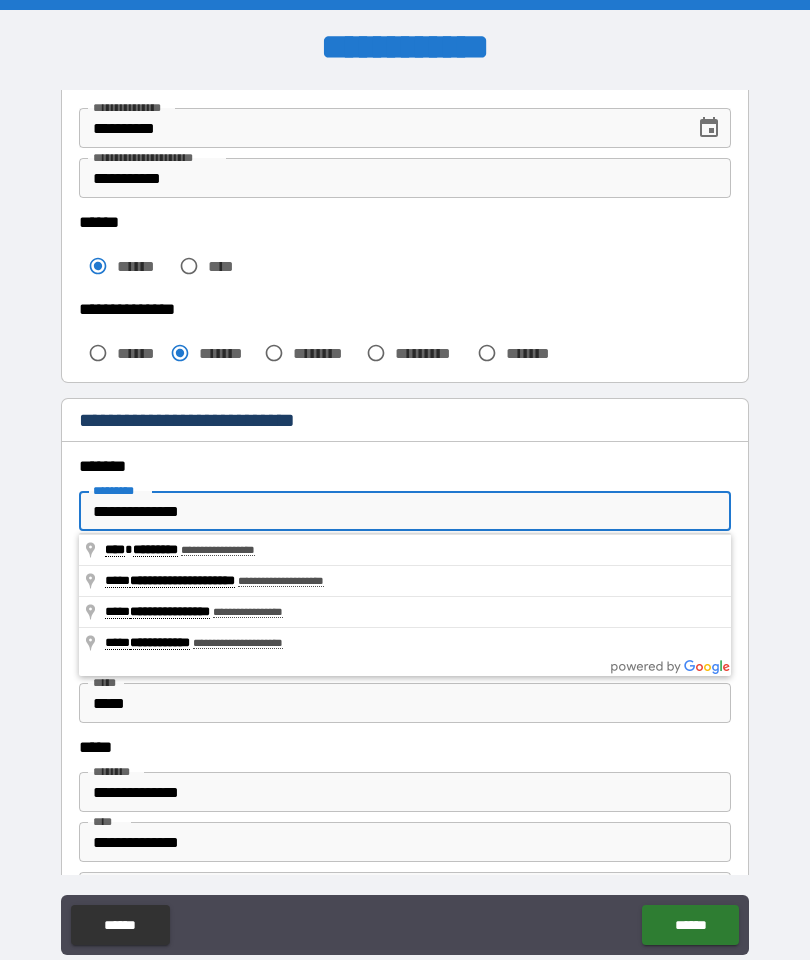 type on "**********" 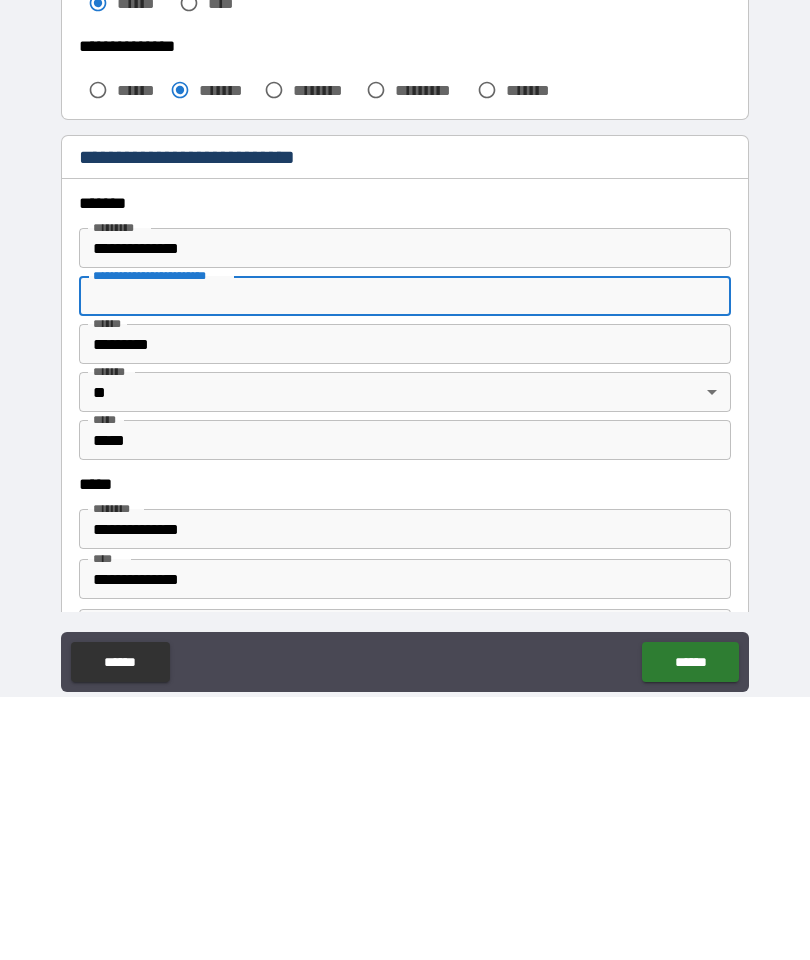 click on "*********" at bounding box center [405, 607] 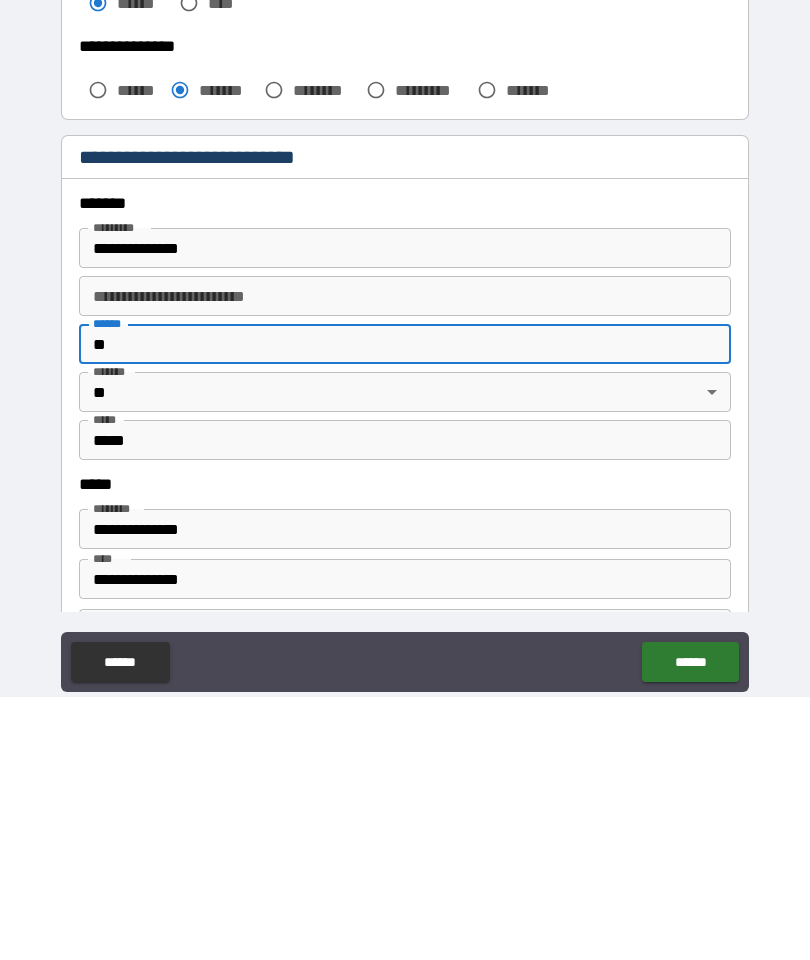 type on "*" 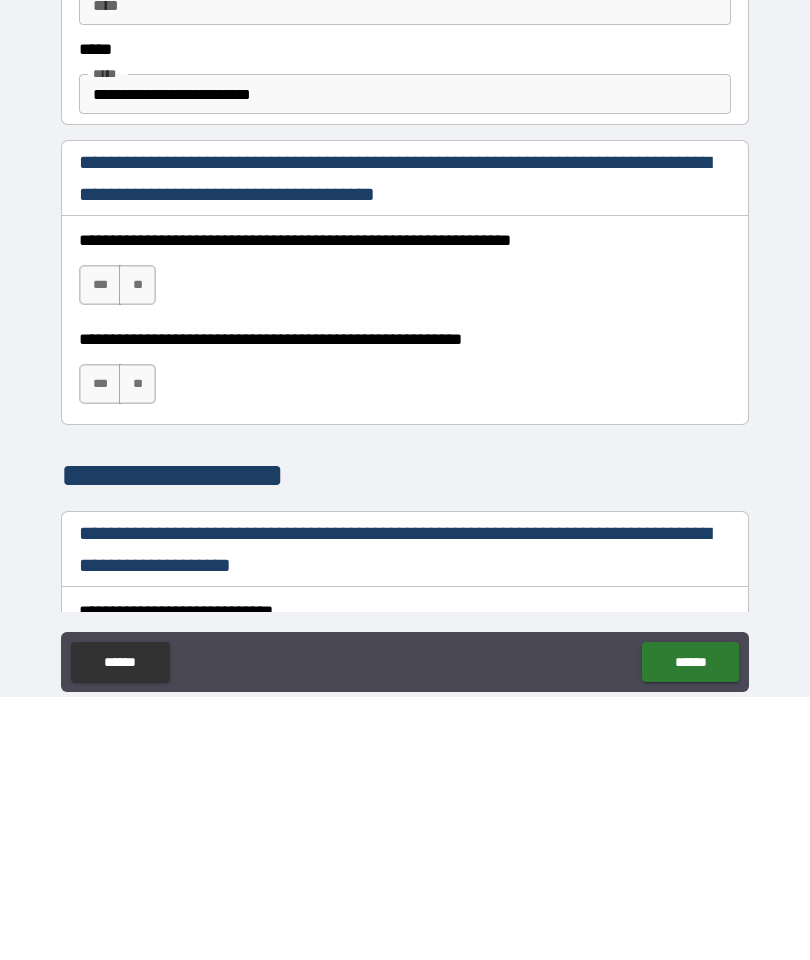 scroll, scrollTop: 1002, scrollLeft: 0, axis: vertical 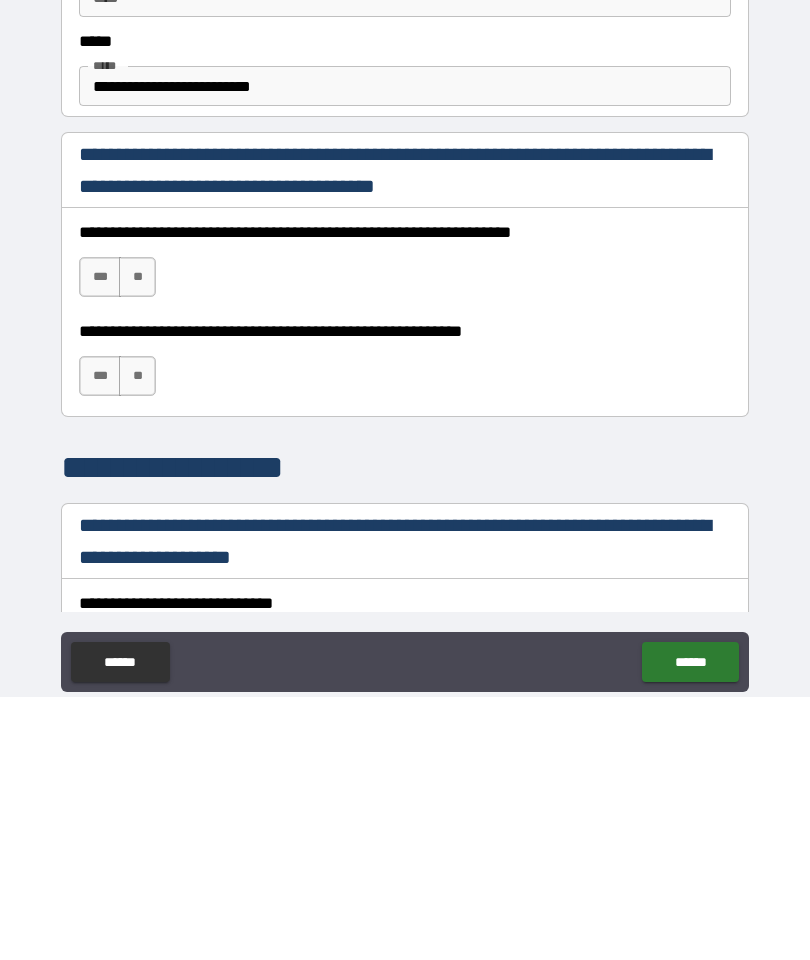 type on "******" 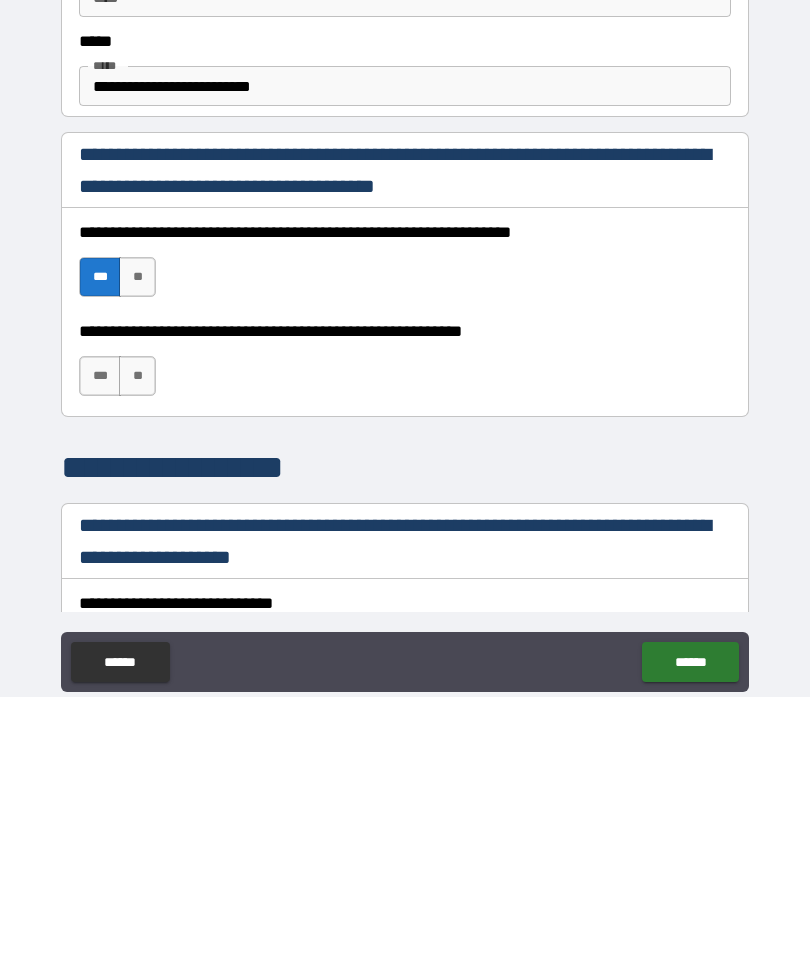 scroll, scrollTop: 80, scrollLeft: 0, axis: vertical 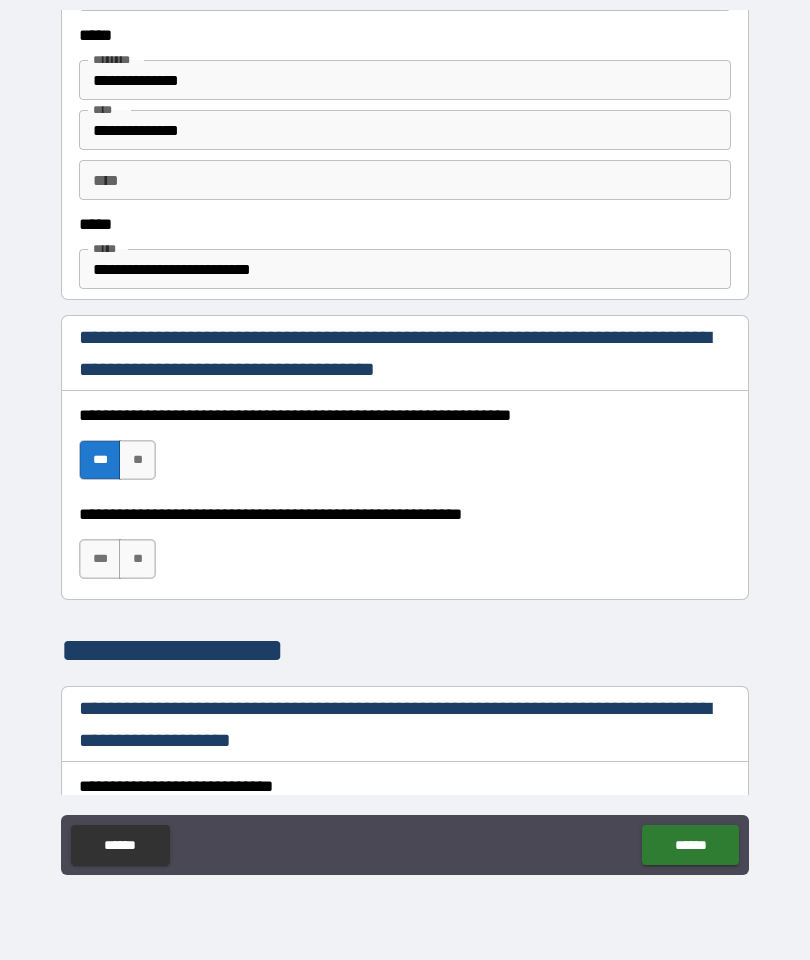 click on "**********" at bounding box center [405, 353] 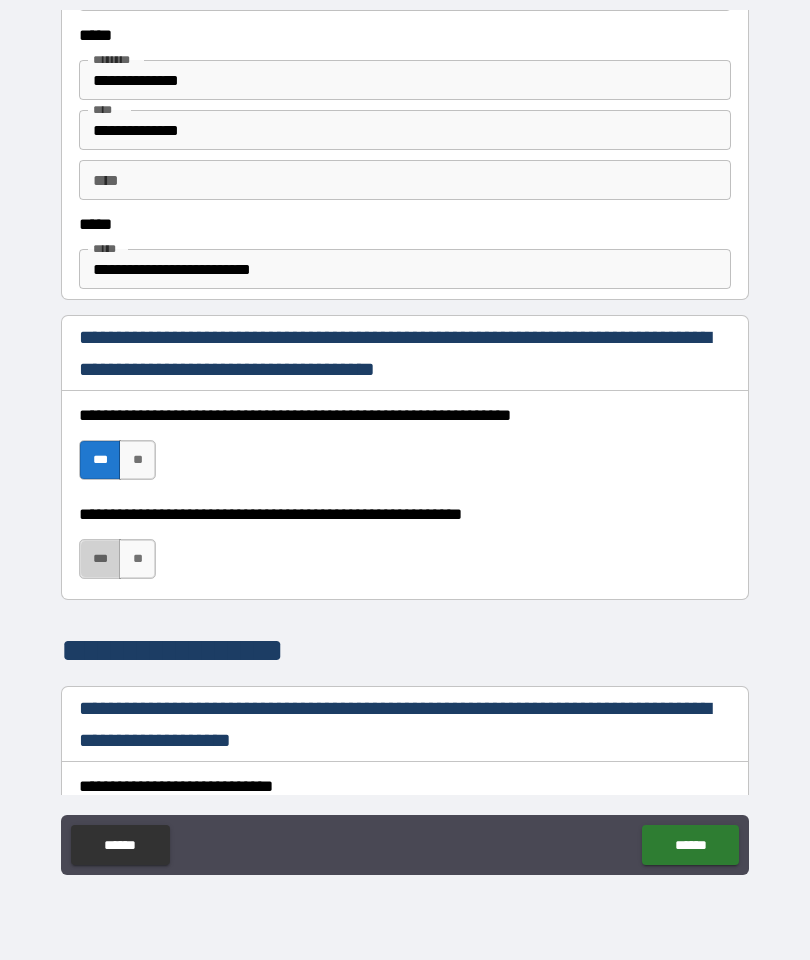 click on "***" at bounding box center (100, 559) 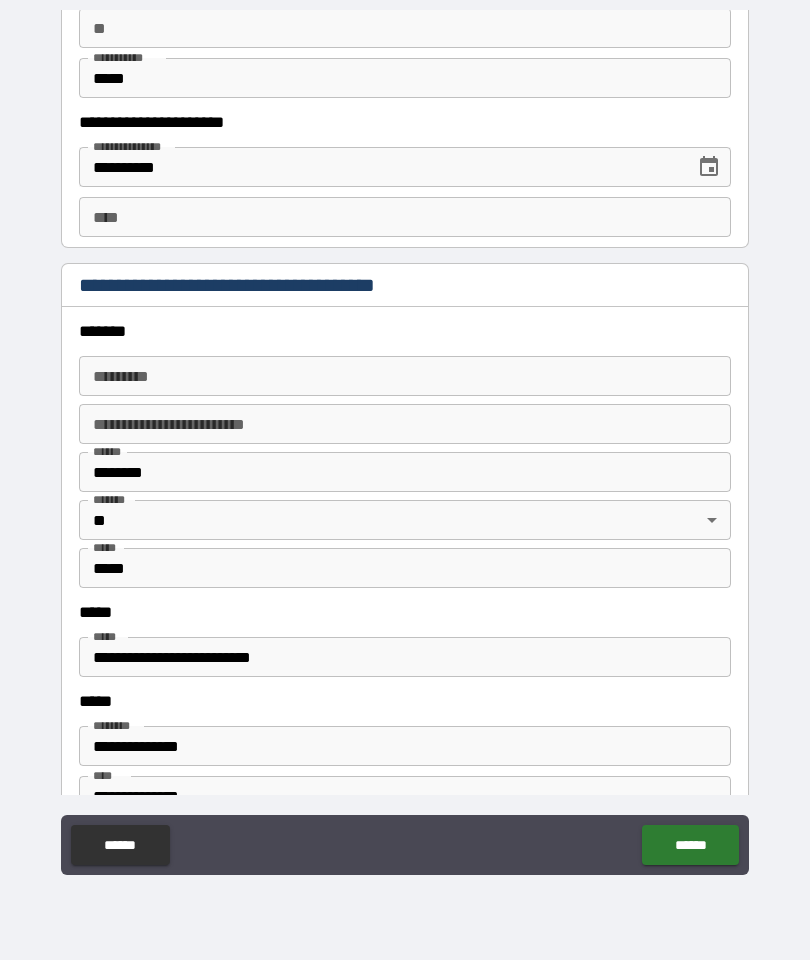 scroll, scrollTop: 2018, scrollLeft: 0, axis: vertical 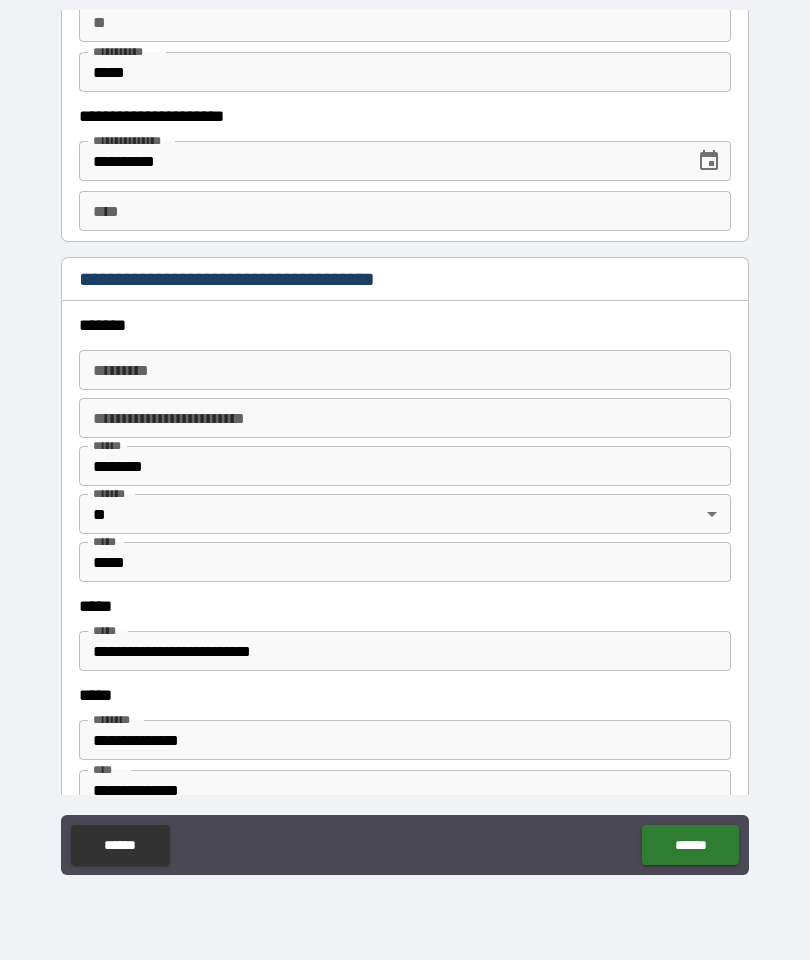 click on "*******   *" at bounding box center (405, 370) 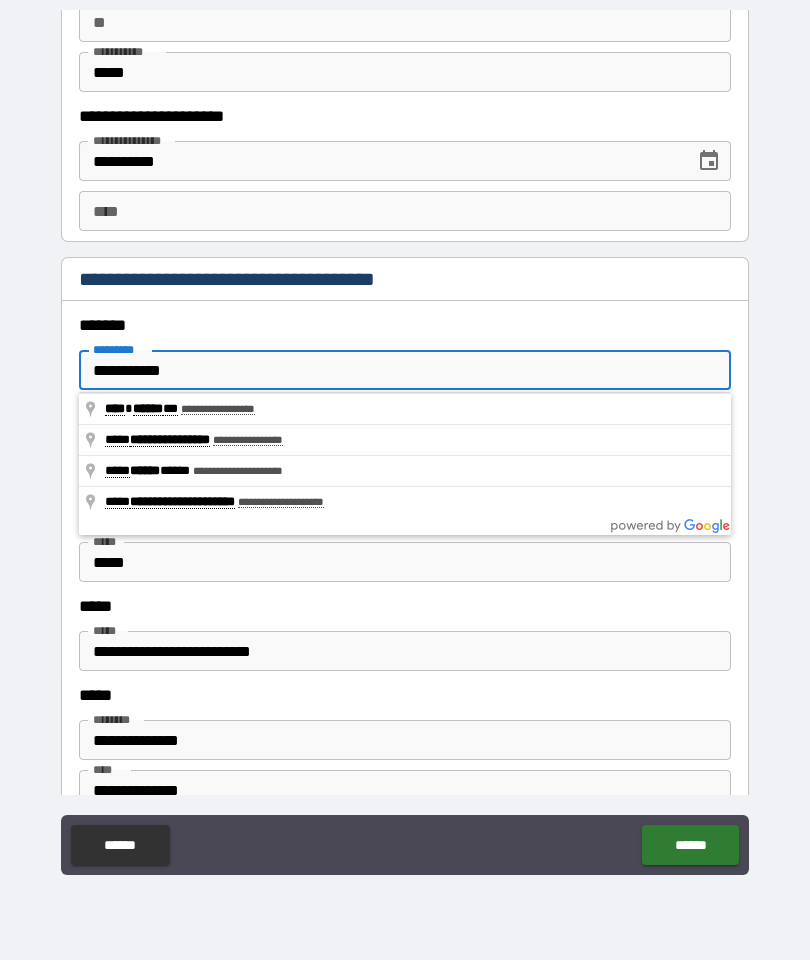 type on "**********" 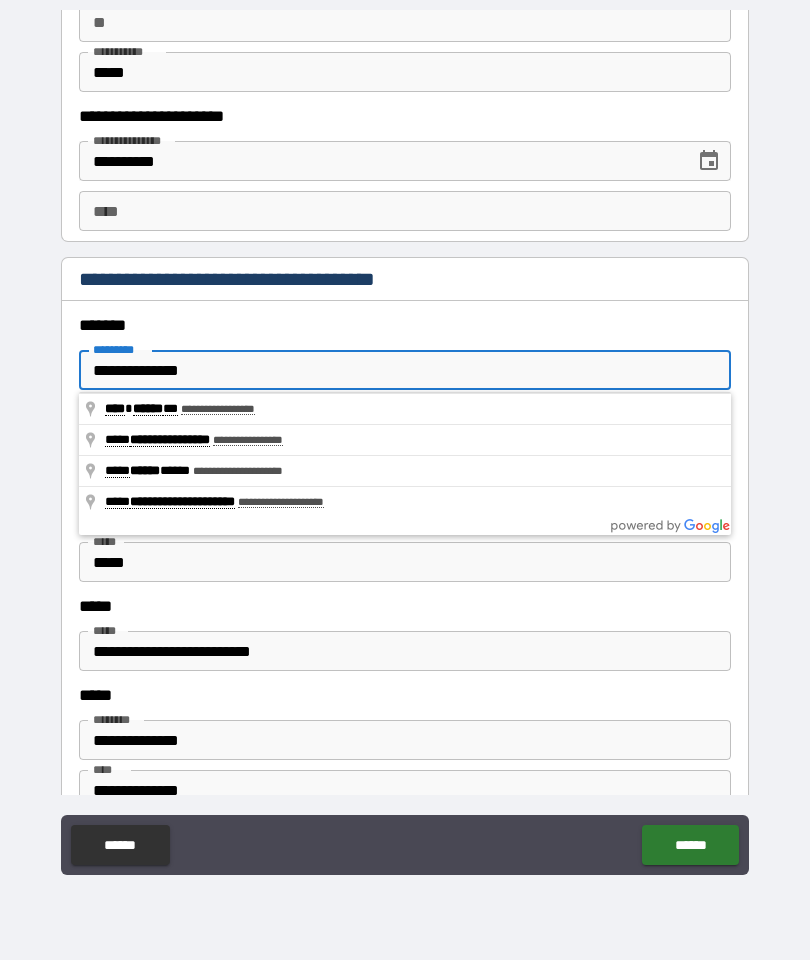 type on "*********" 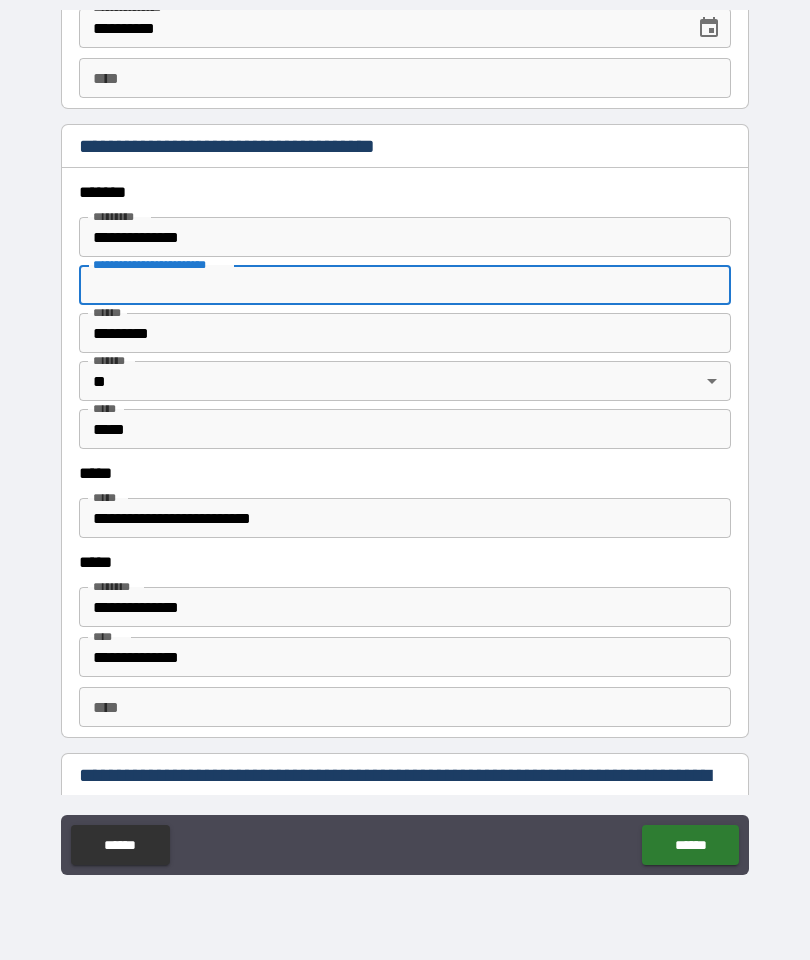 scroll, scrollTop: 2159, scrollLeft: 0, axis: vertical 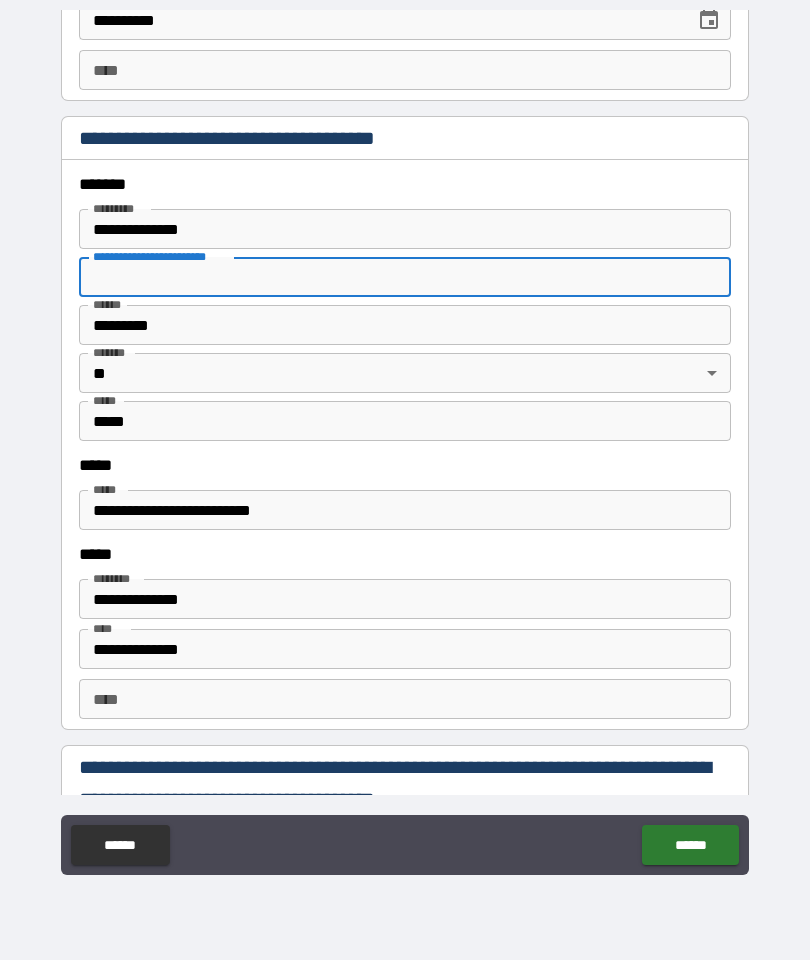 click on "*********" at bounding box center (405, 325) 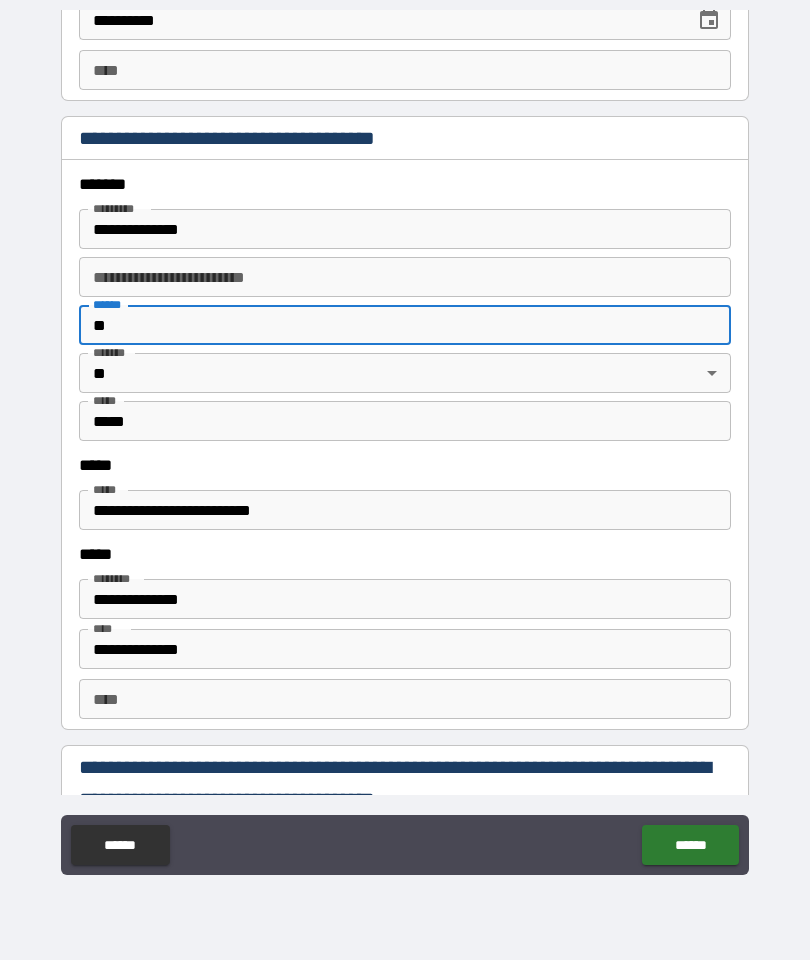 type on "*" 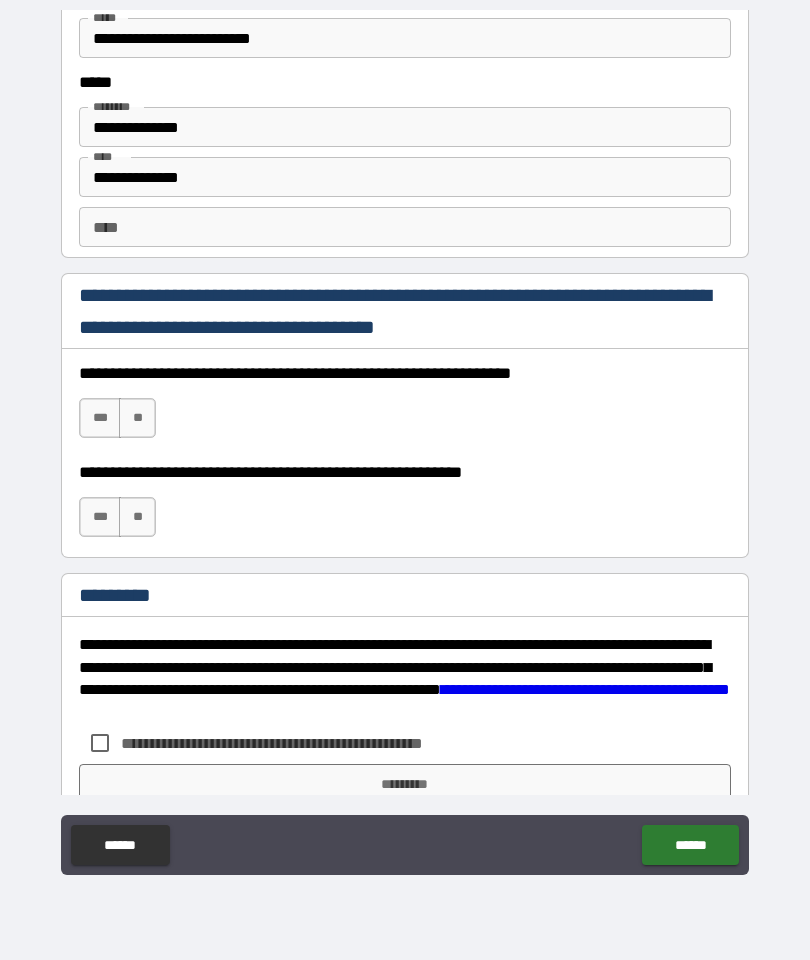 scroll, scrollTop: 2653, scrollLeft: 0, axis: vertical 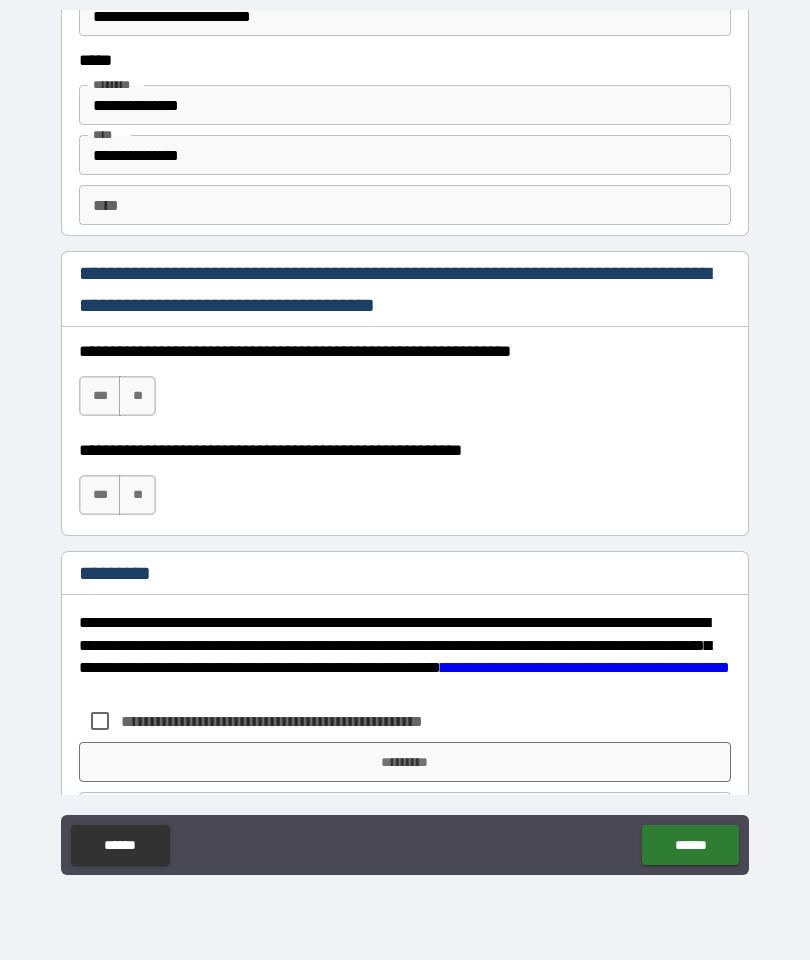 type on "******" 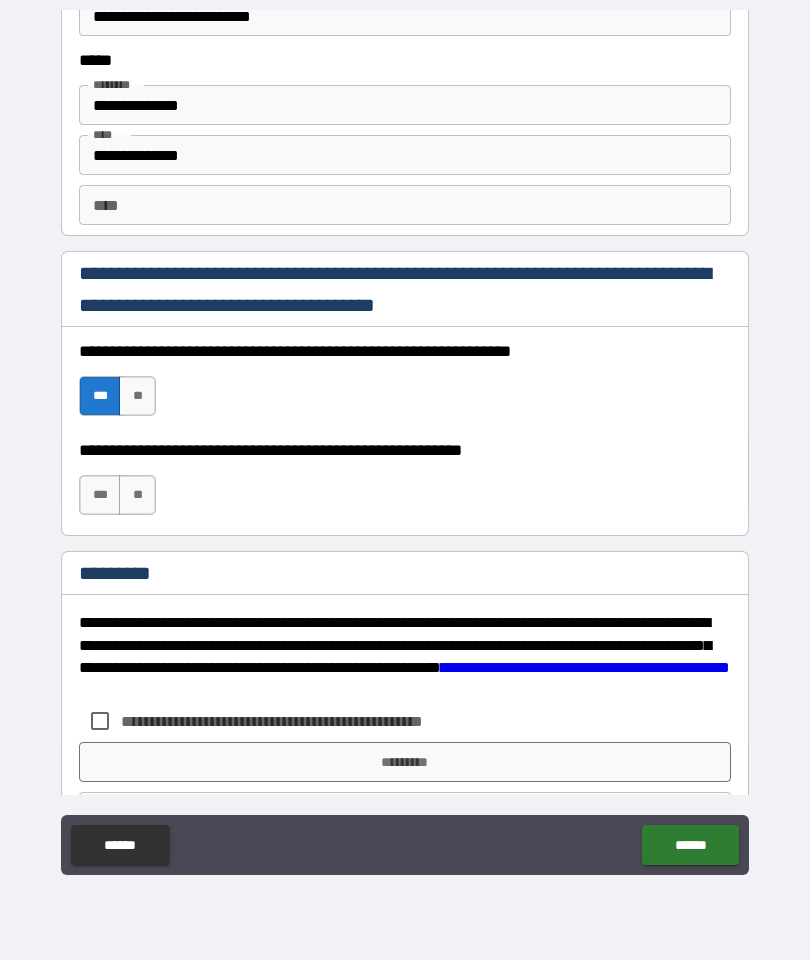 click on "***" at bounding box center [100, 495] 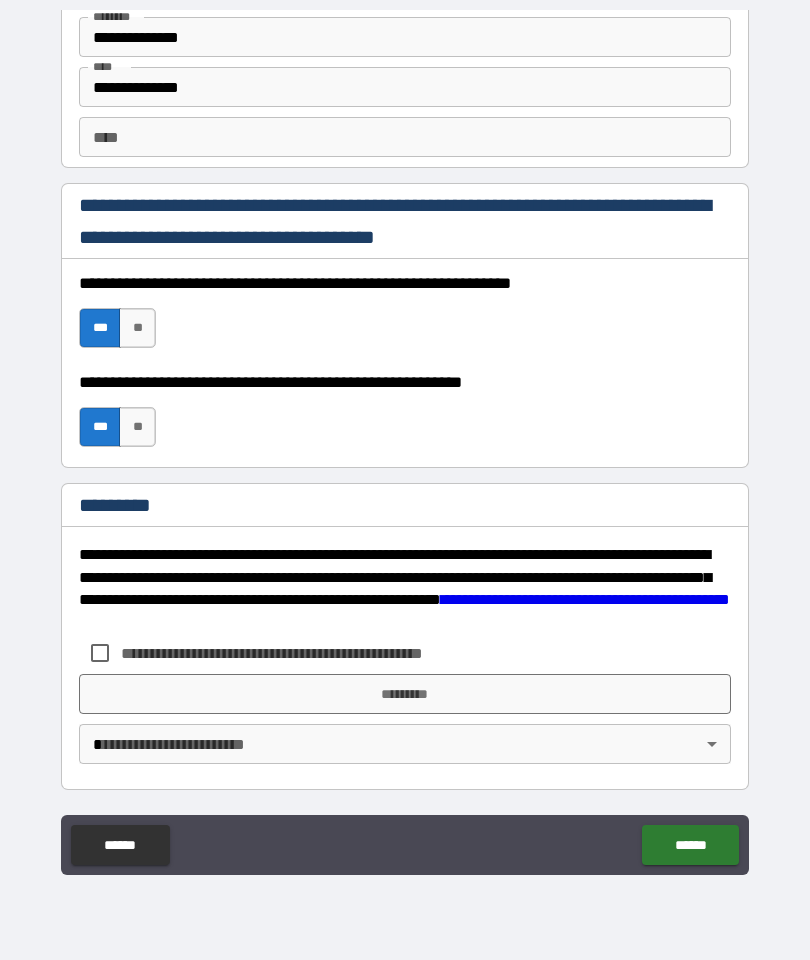 scroll, scrollTop: 2721, scrollLeft: 0, axis: vertical 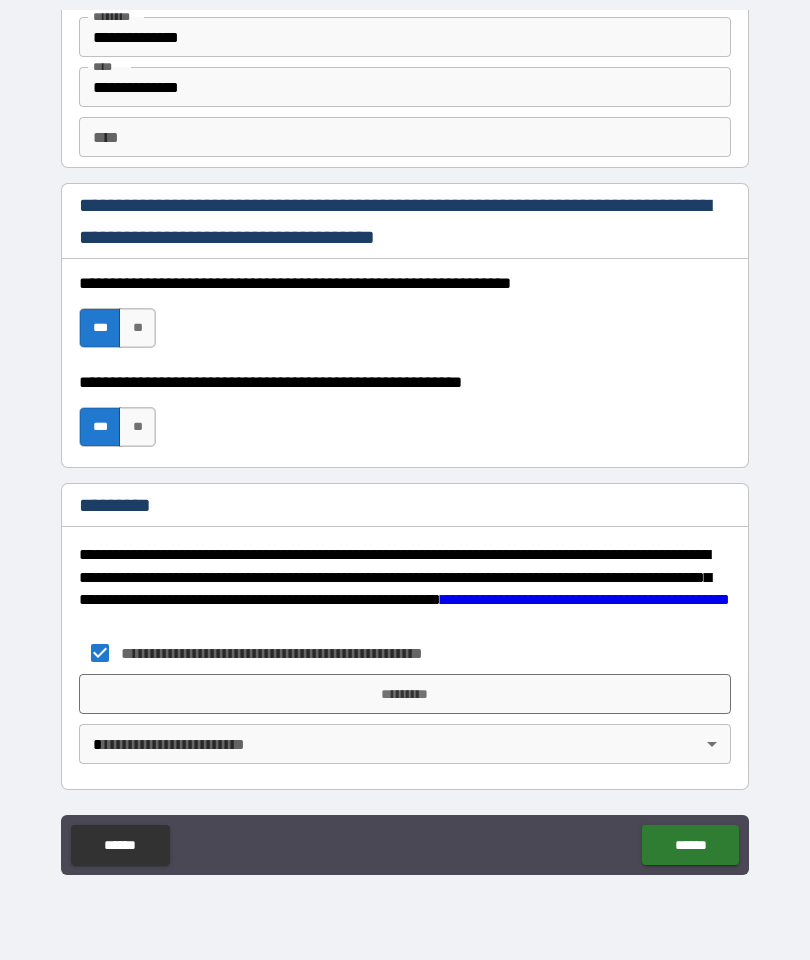 click on "*********" at bounding box center (405, 694) 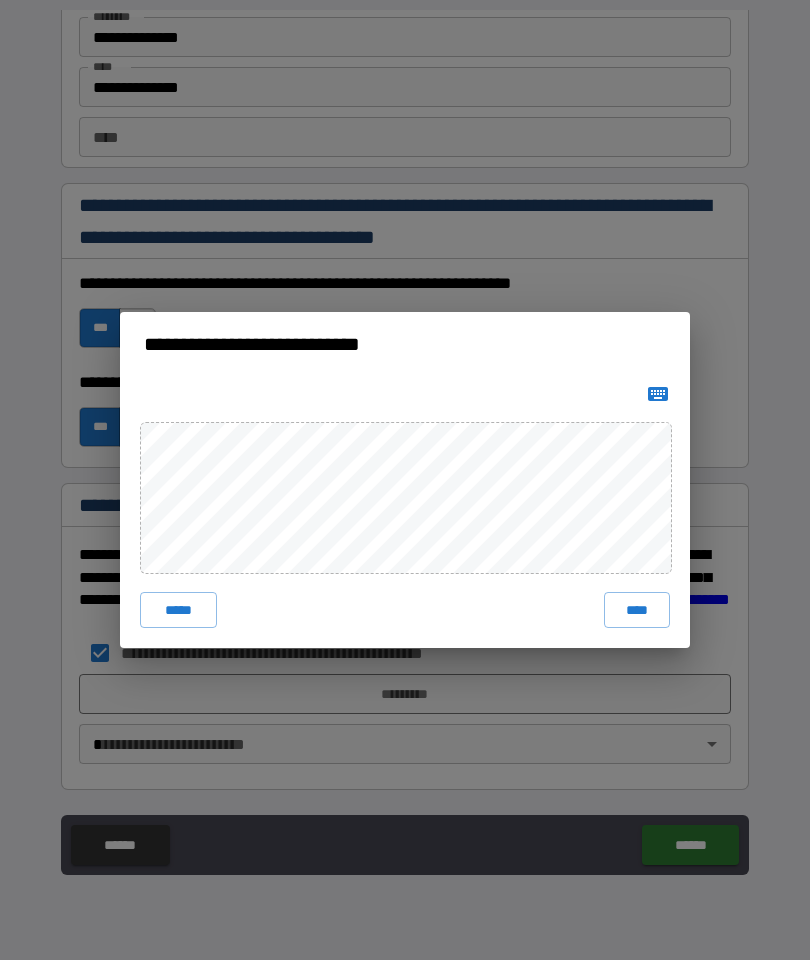 click on "****" at bounding box center (637, 610) 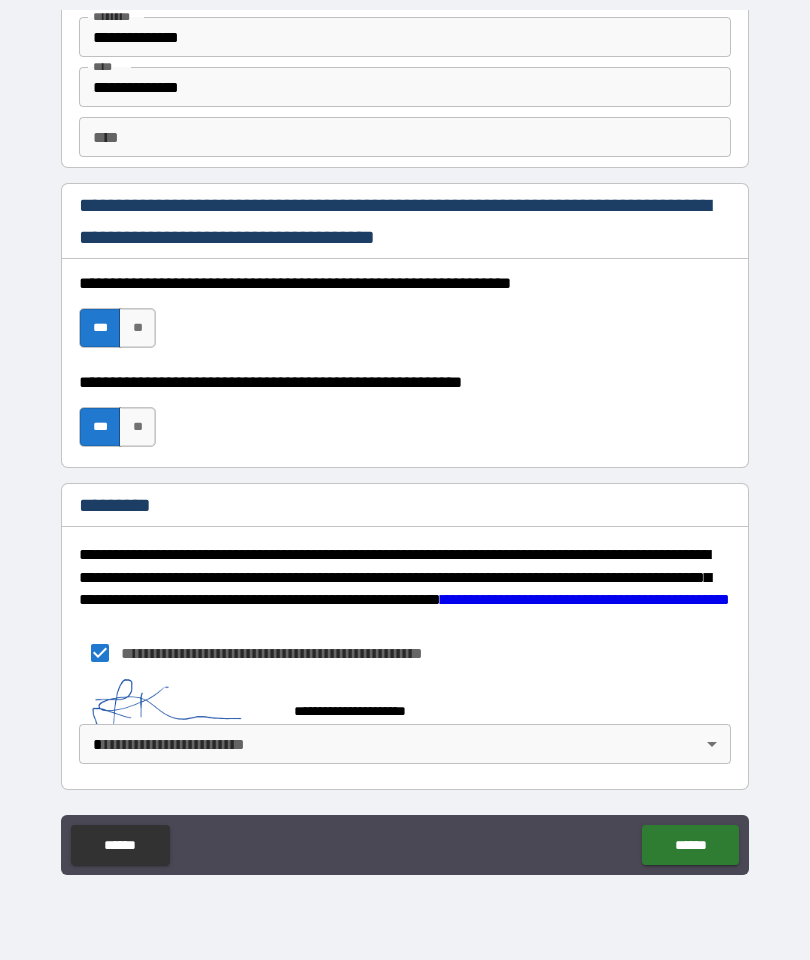 scroll, scrollTop: 2711, scrollLeft: 0, axis: vertical 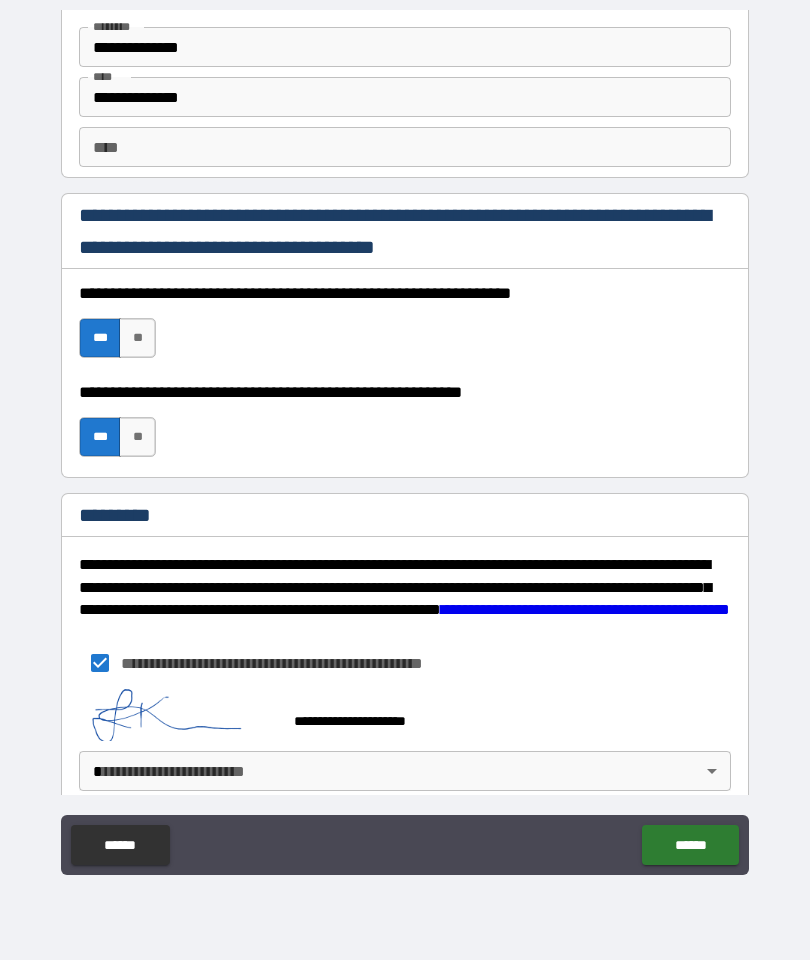 click on "**********" at bounding box center [405, 440] 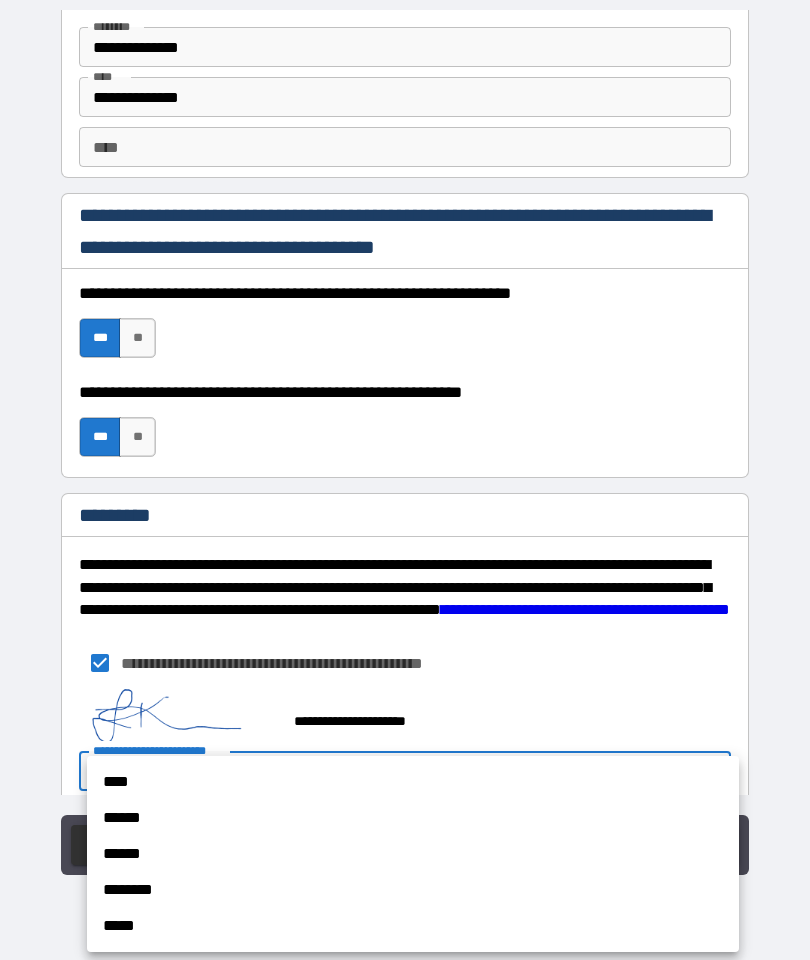 click on "****" at bounding box center (413, 782) 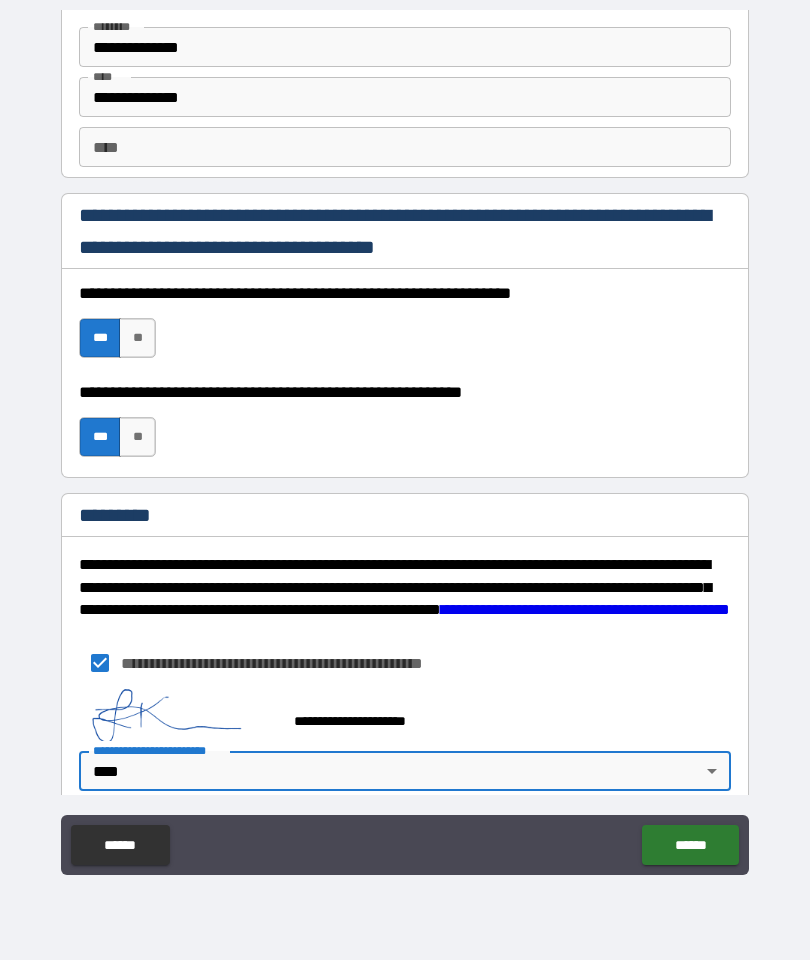 click on "******" at bounding box center (690, 845) 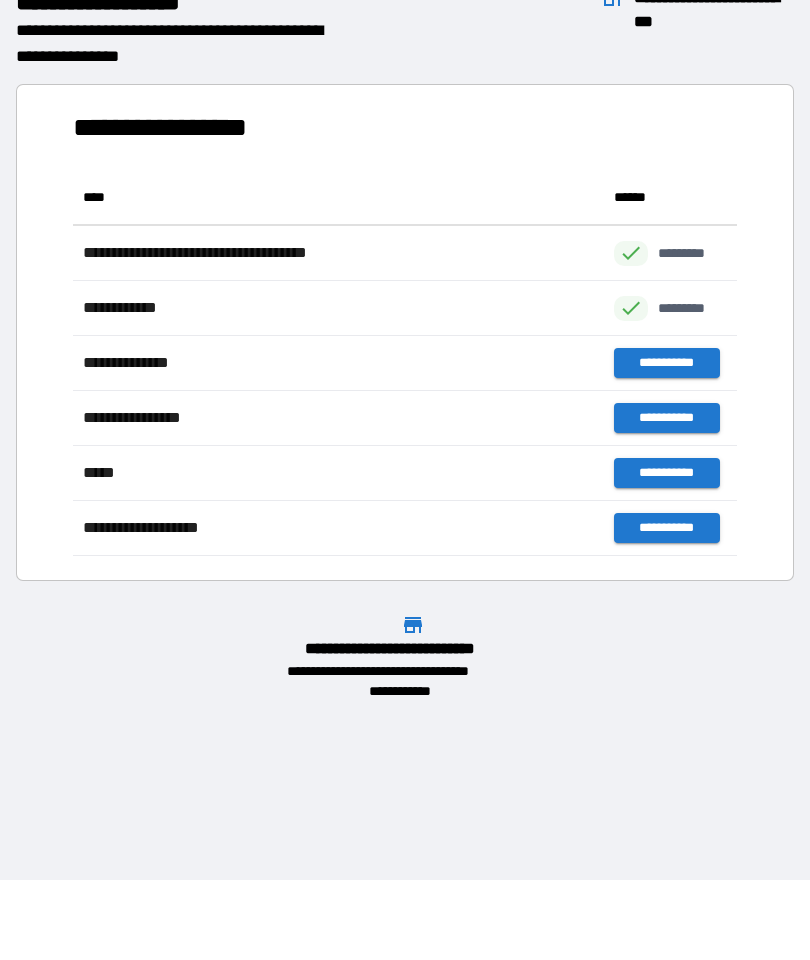 scroll, scrollTop: 1, scrollLeft: 1, axis: both 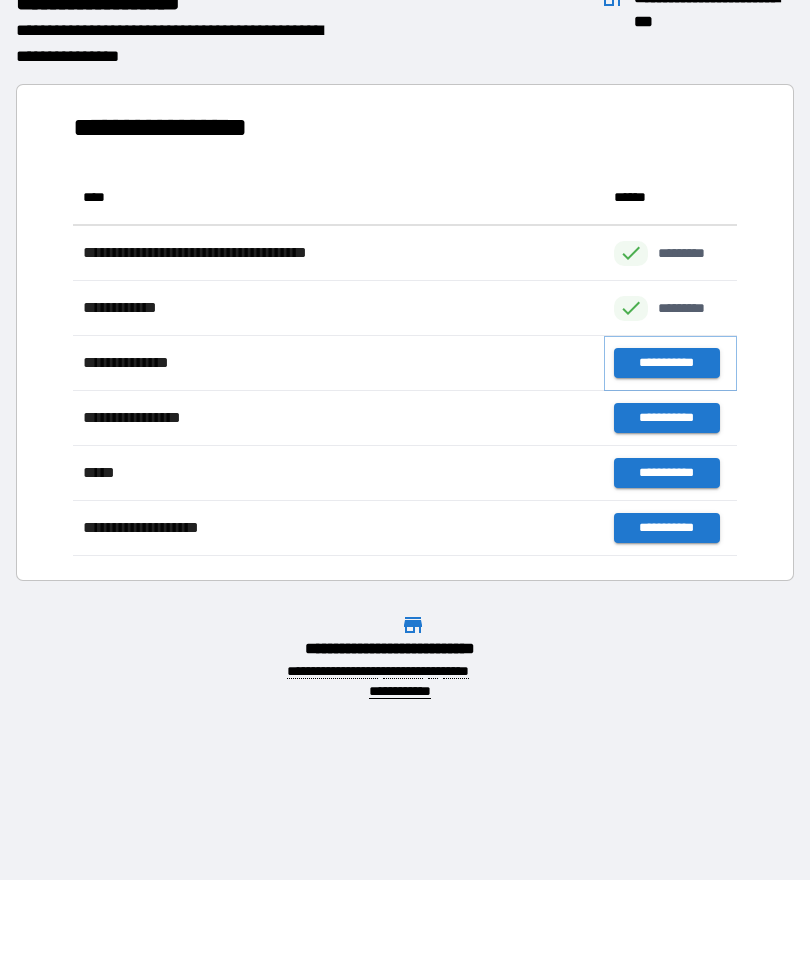 click on "**********" at bounding box center (666, 363) 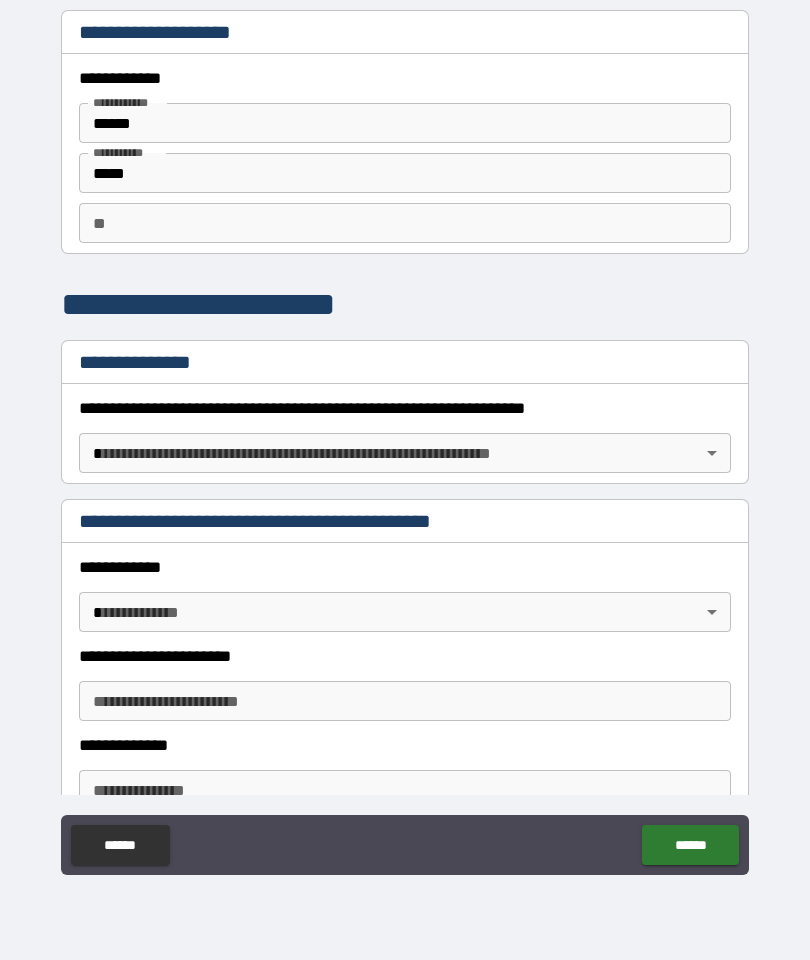 click on "**********" at bounding box center [405, 440] 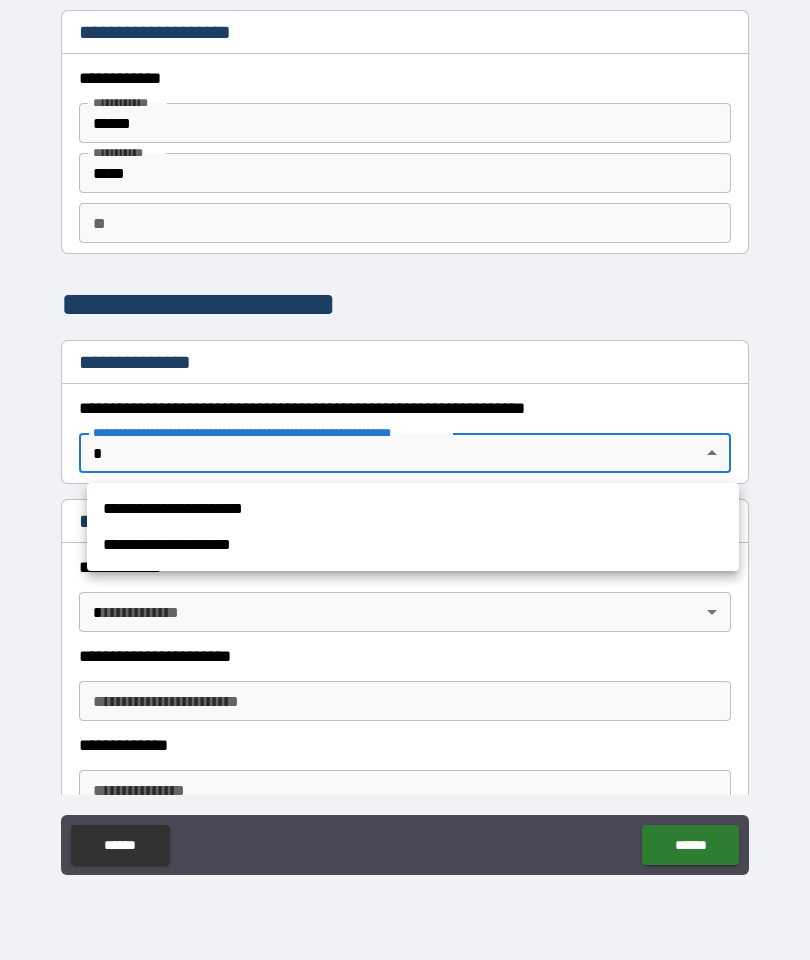 click on "**********" at bounding box center (413, 509) 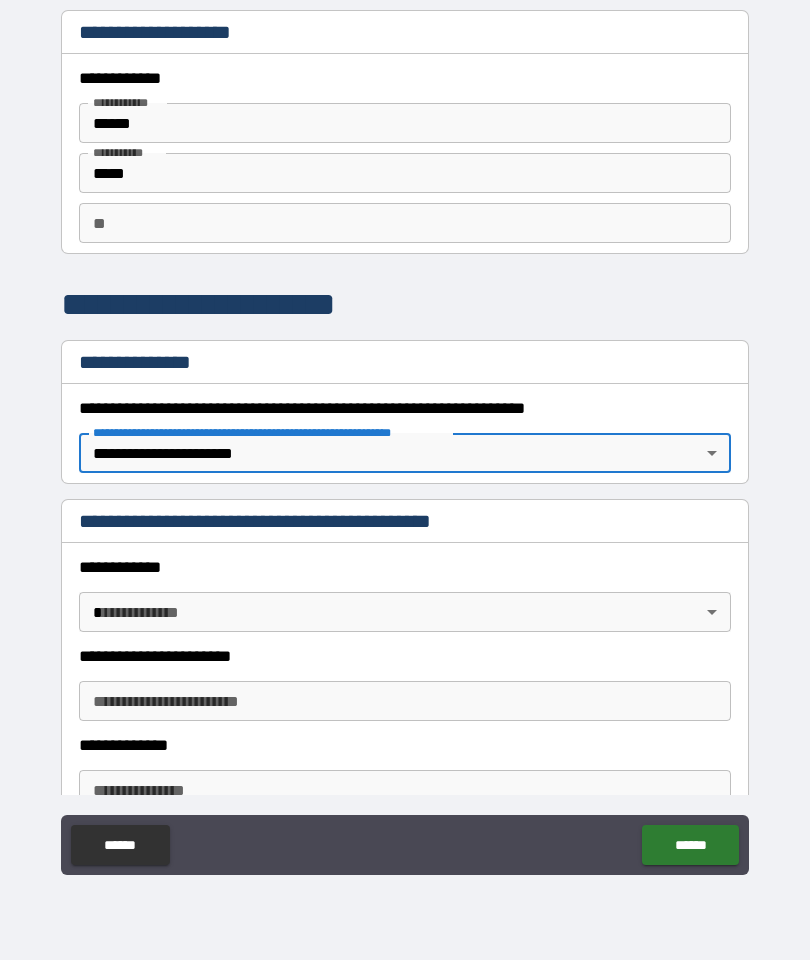 click on "**********" at bounding box center [405, 440] 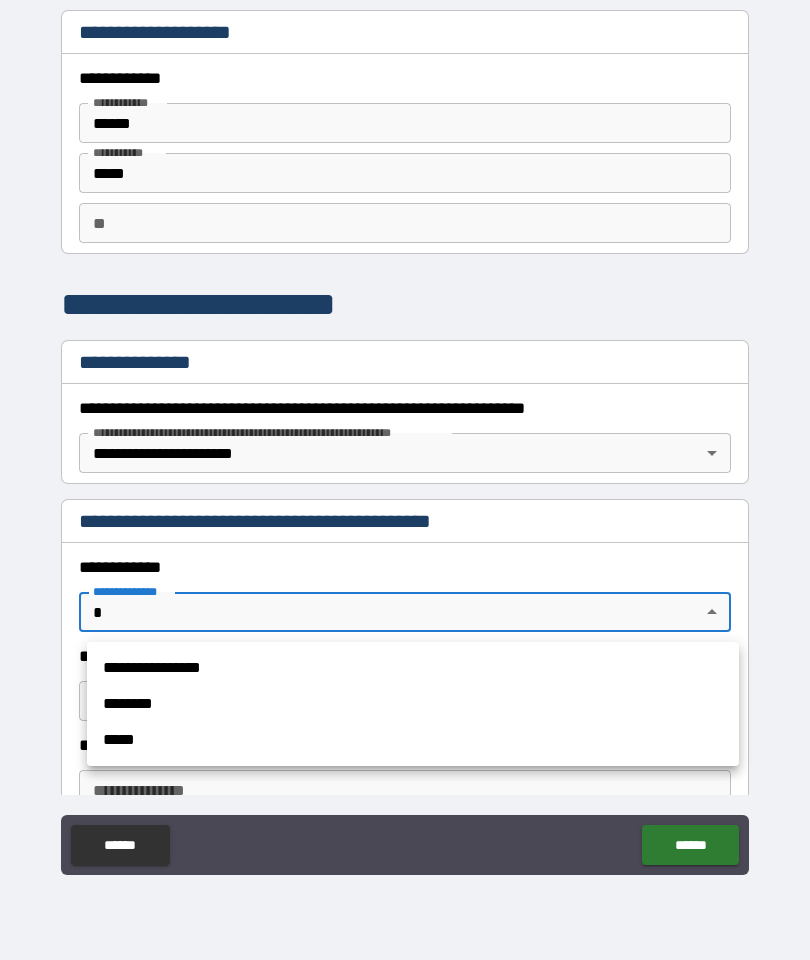 click on "**********" at bounding box center (413, 668) 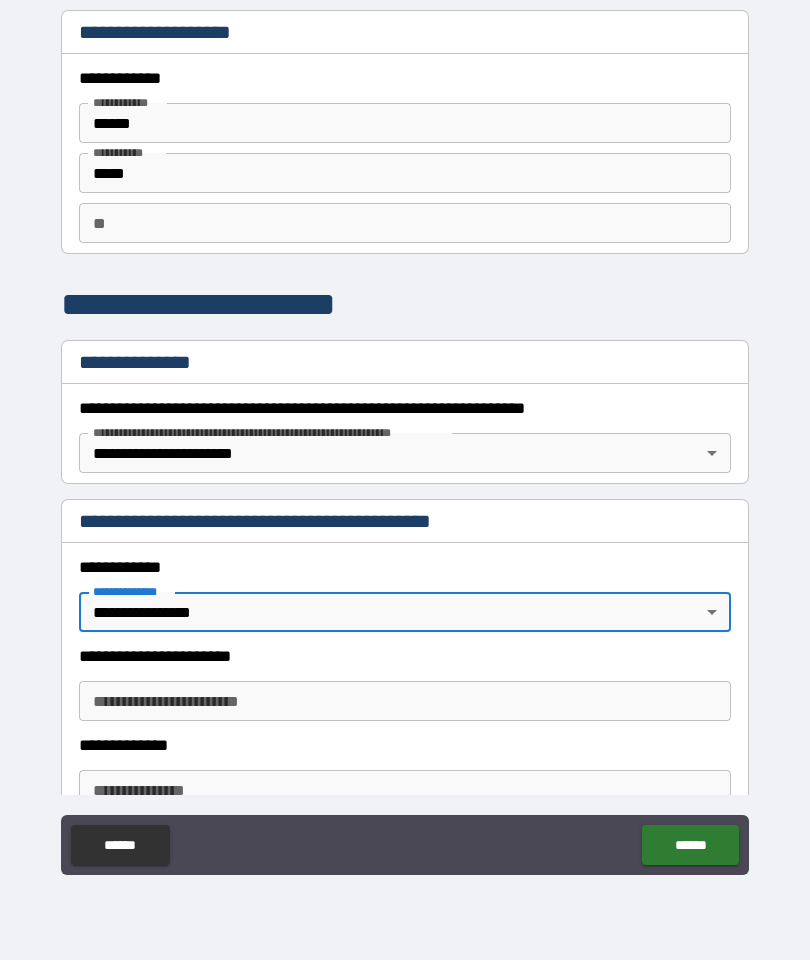 click on "**********" at bounding box center (405, 701) 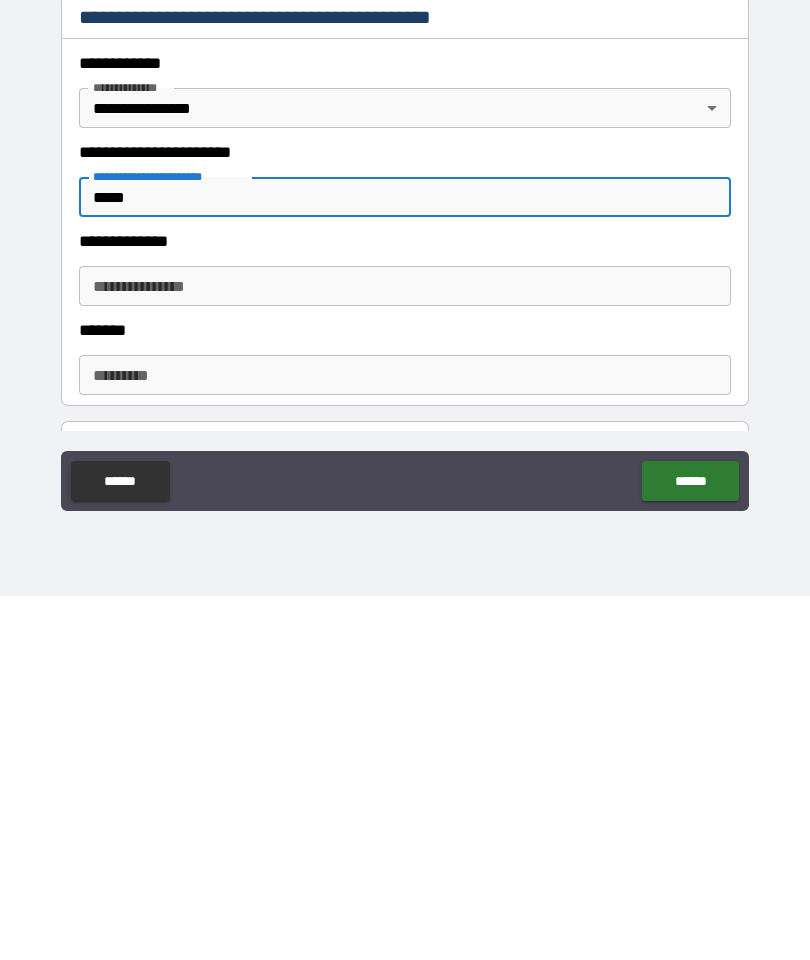 scroll, scrollTop: 167, scrollLeft: 0, axis: vertical 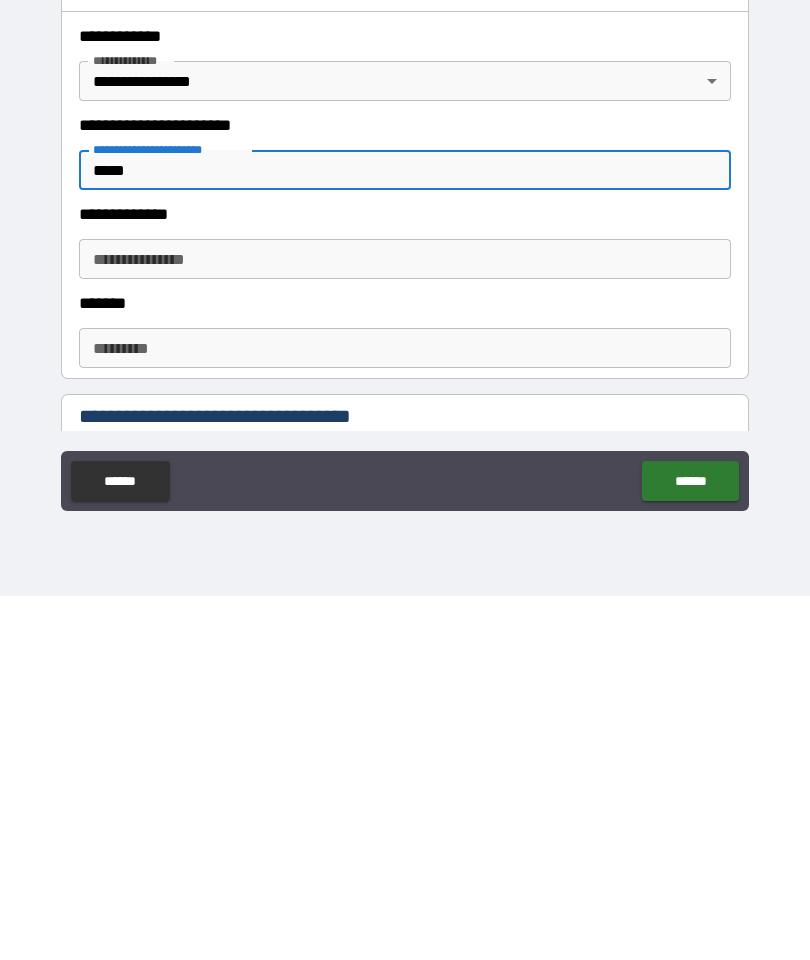 type on "*****" 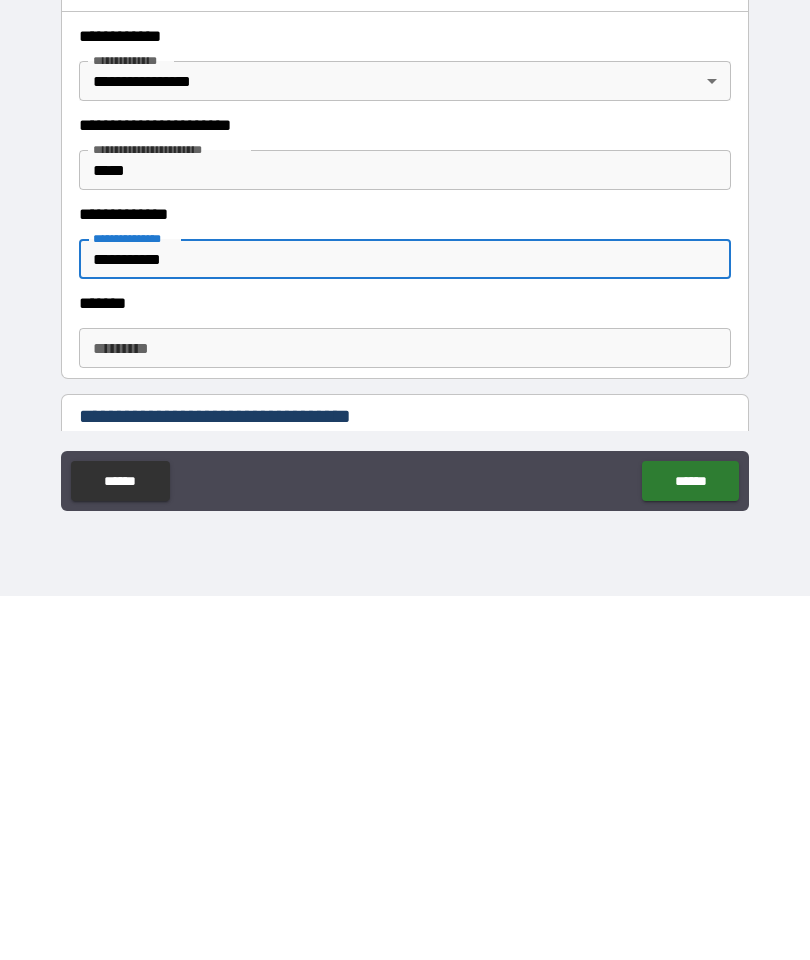 type on "**********" 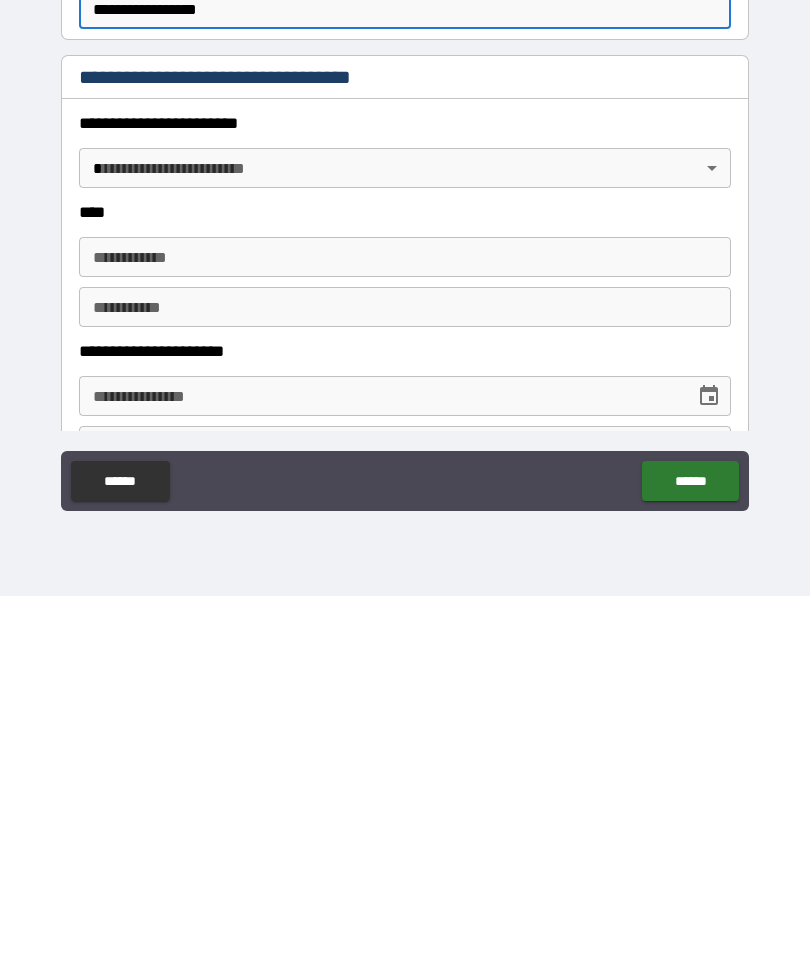 scroll, scrollTop: 511, scrollLeft: 0, axis: vertical 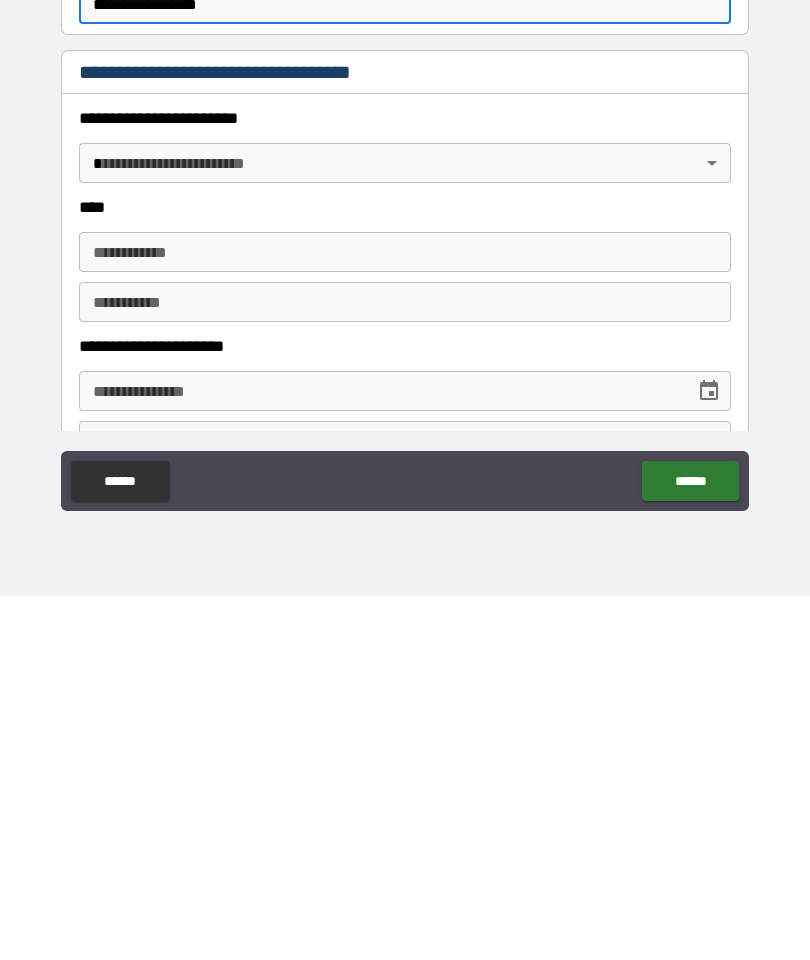 type on "**********" 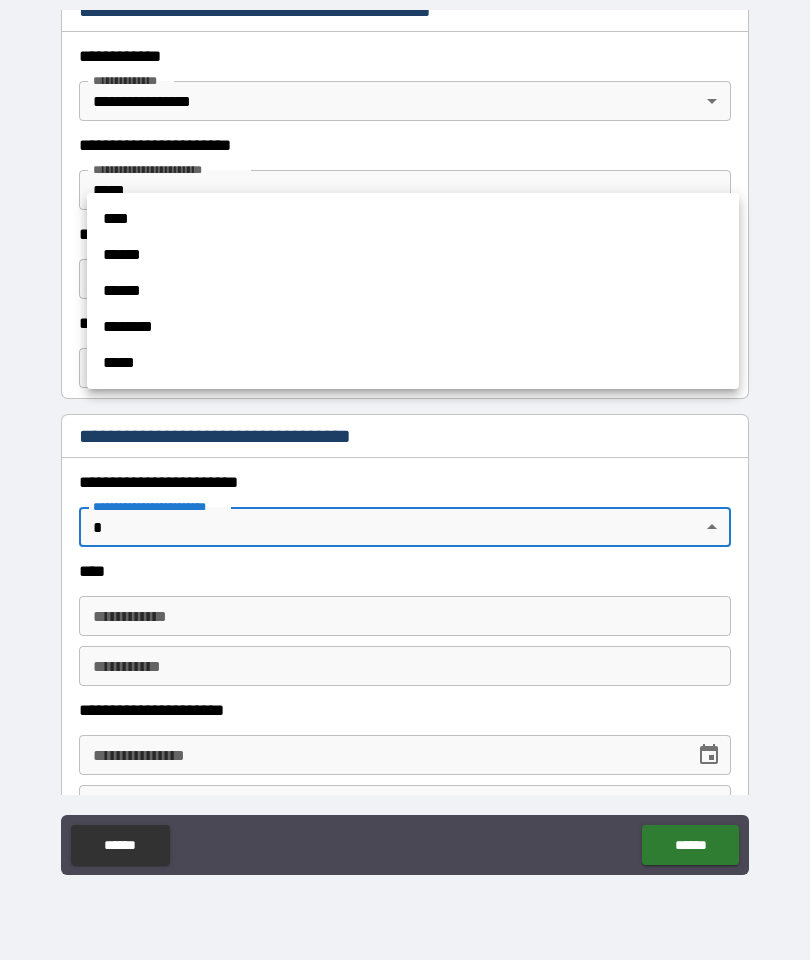 click on "****" at bounding box center (413, 219) 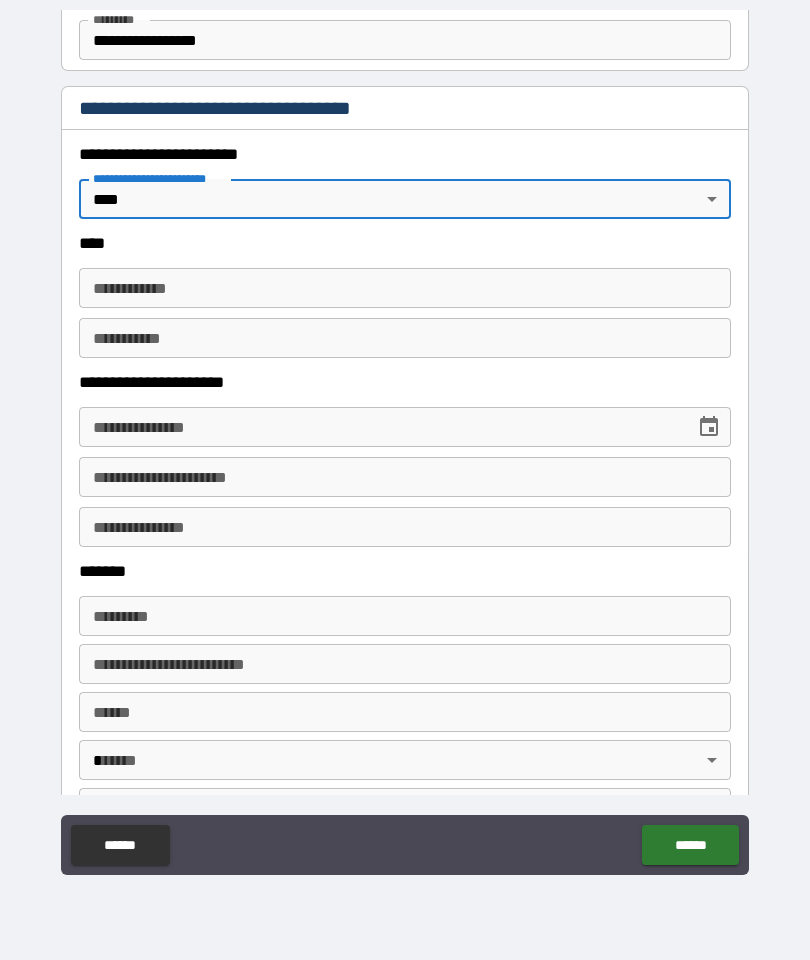 scroll, scrollTop: 847, scrollLeft: 0, axis: vertical 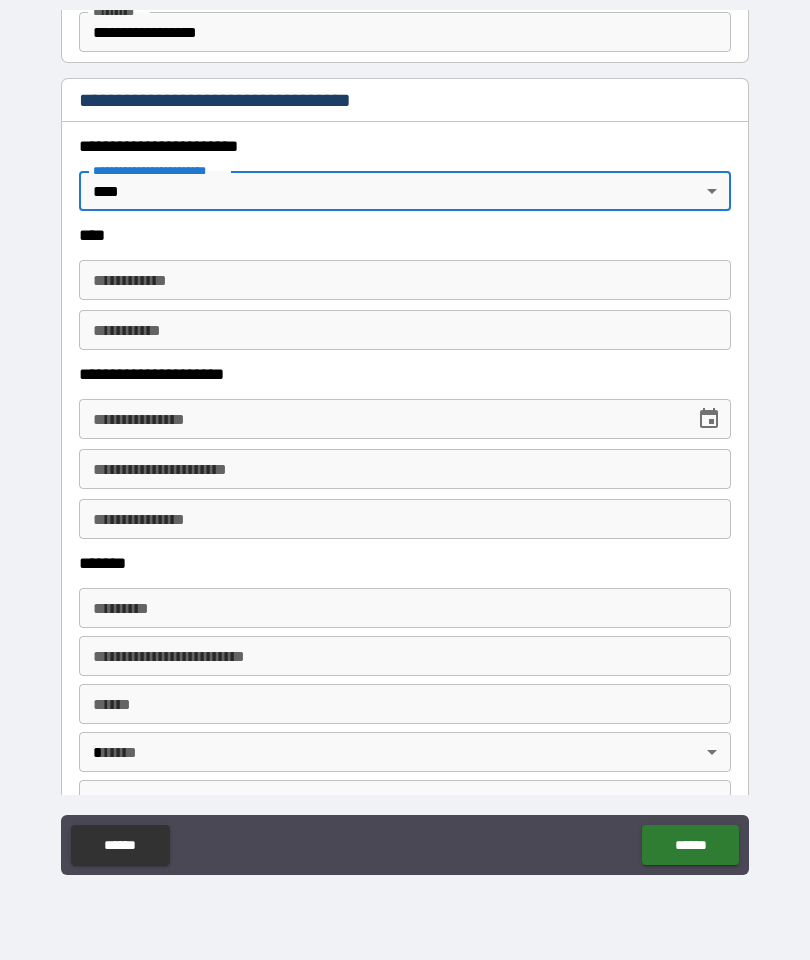 click on "**********" at bounding box center (405, 280) 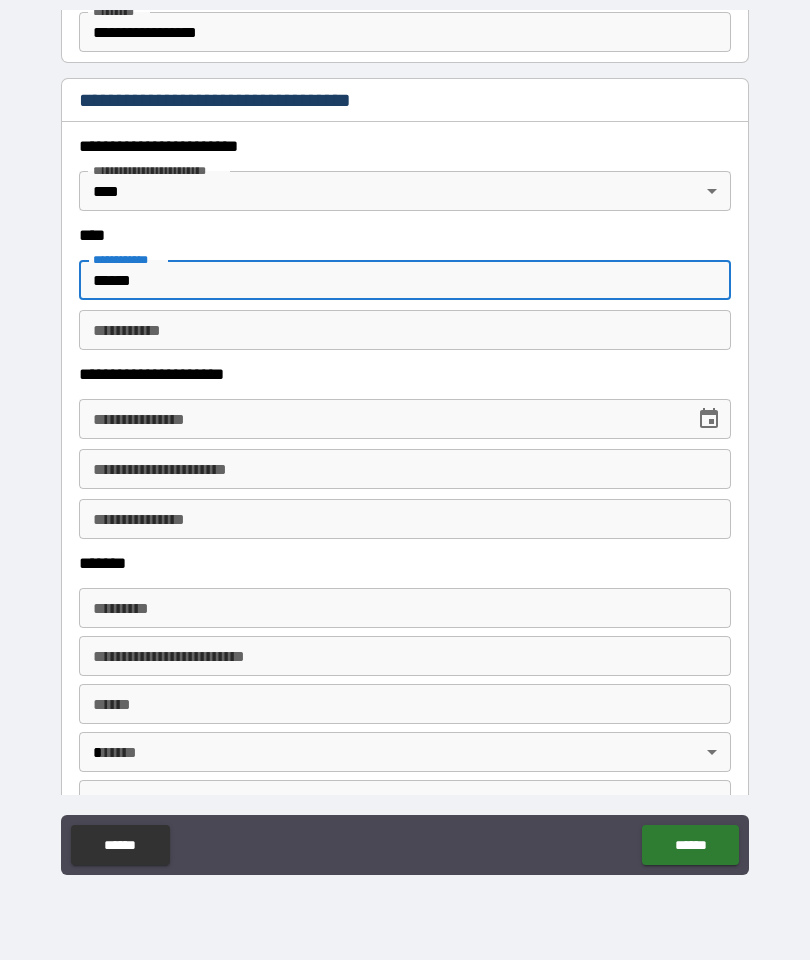 type on "******" 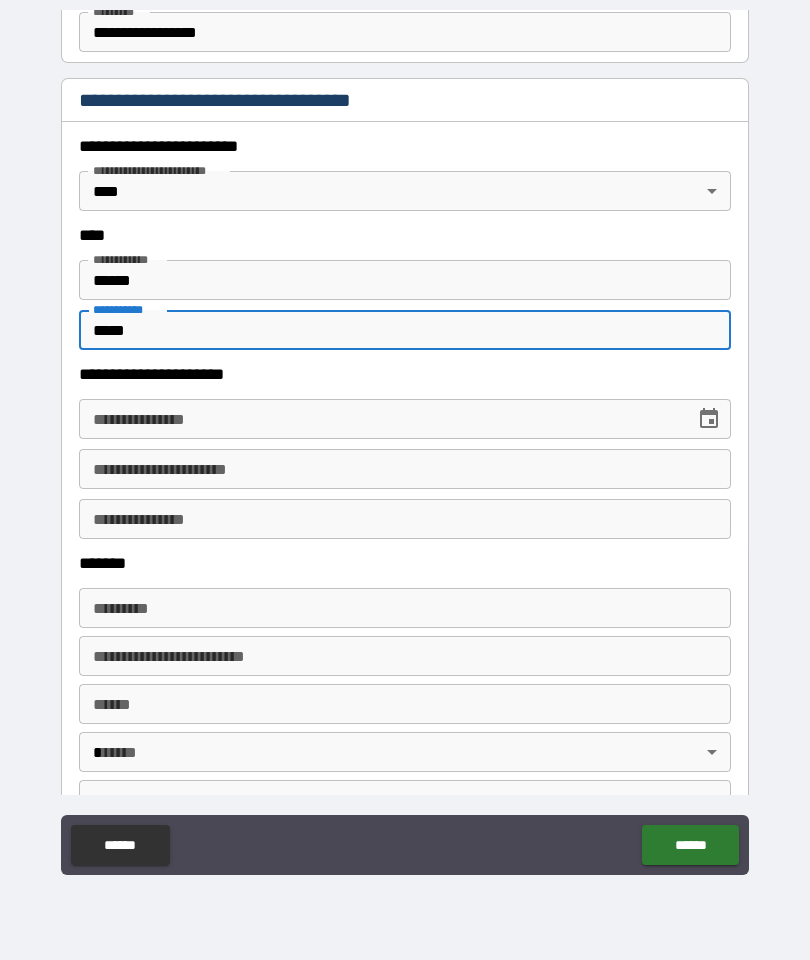 type on "*****" 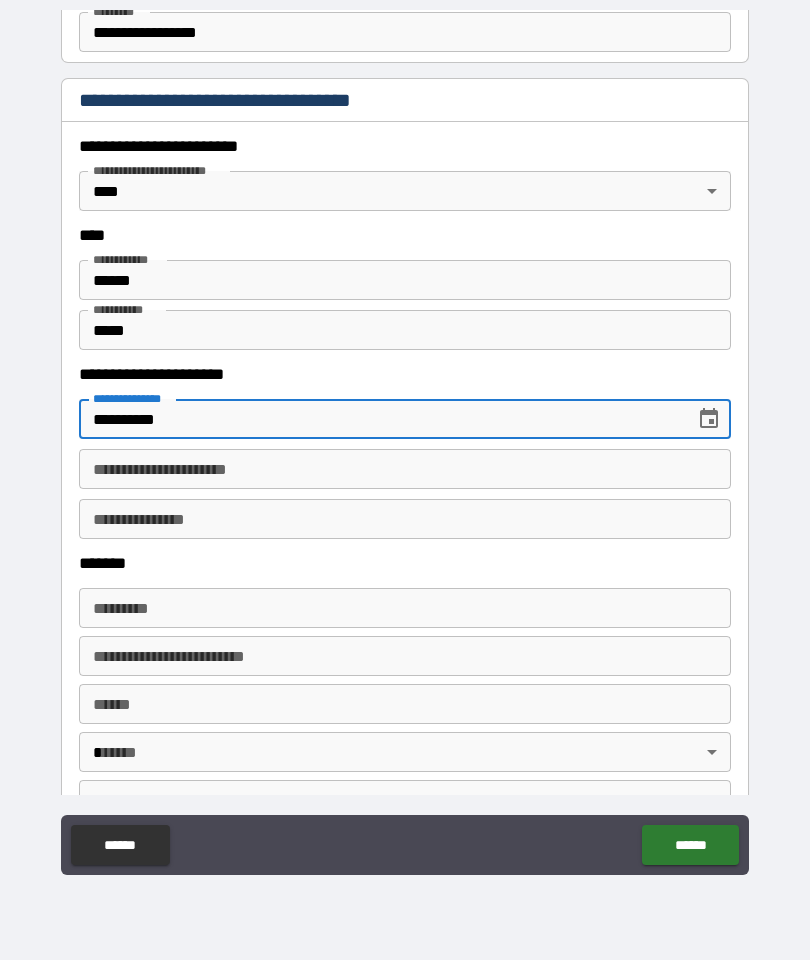 type on "**********" 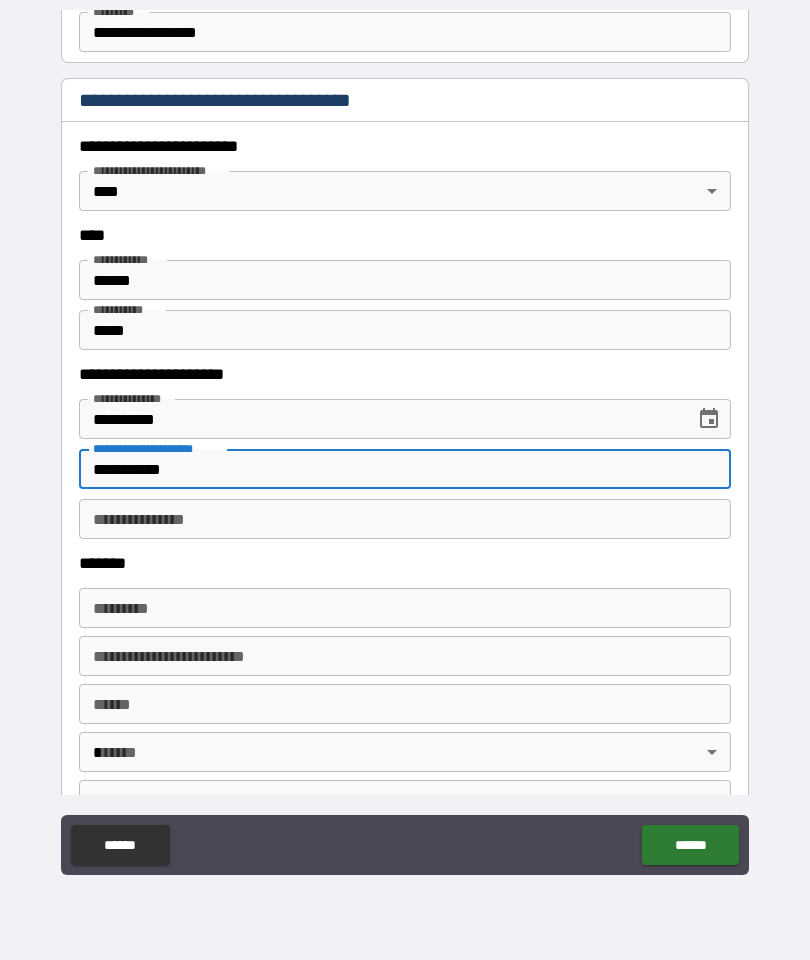 type on "**********" 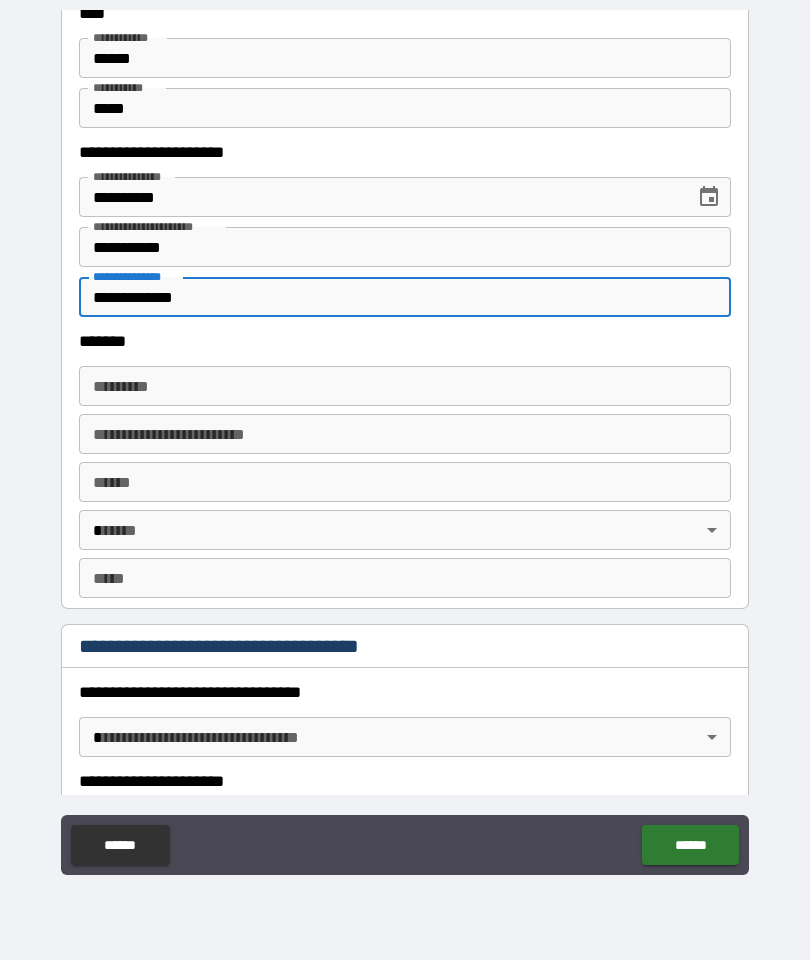 scroll, scrollTop: 1099, scrollLeft: 0, axis: vertical 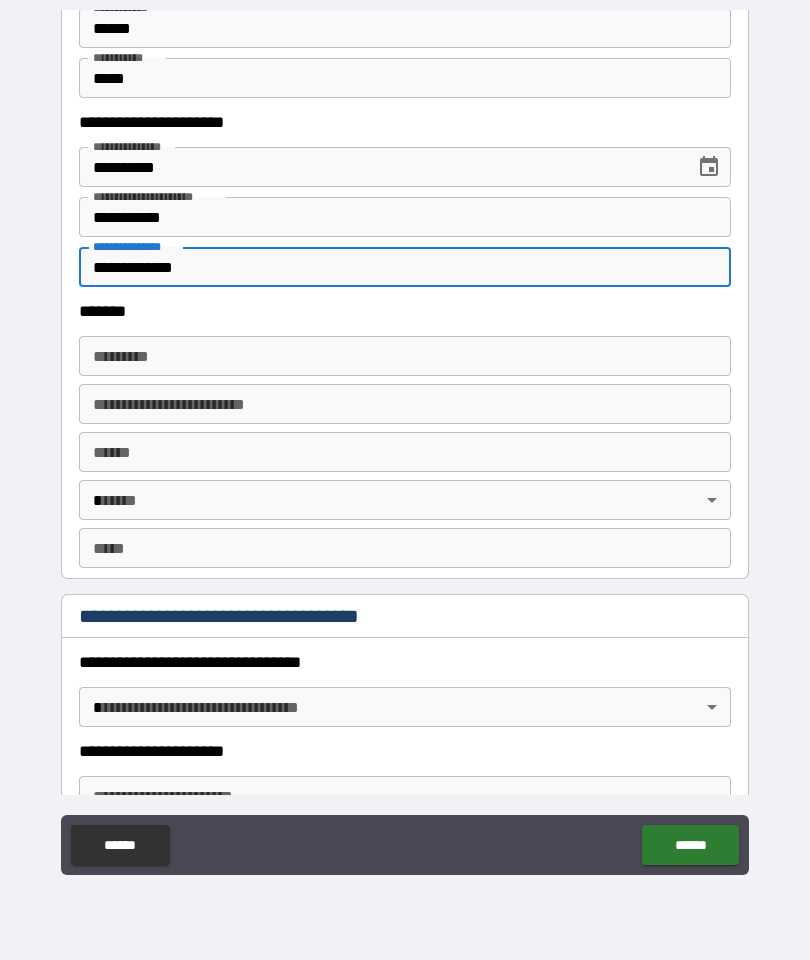 type on "**********" 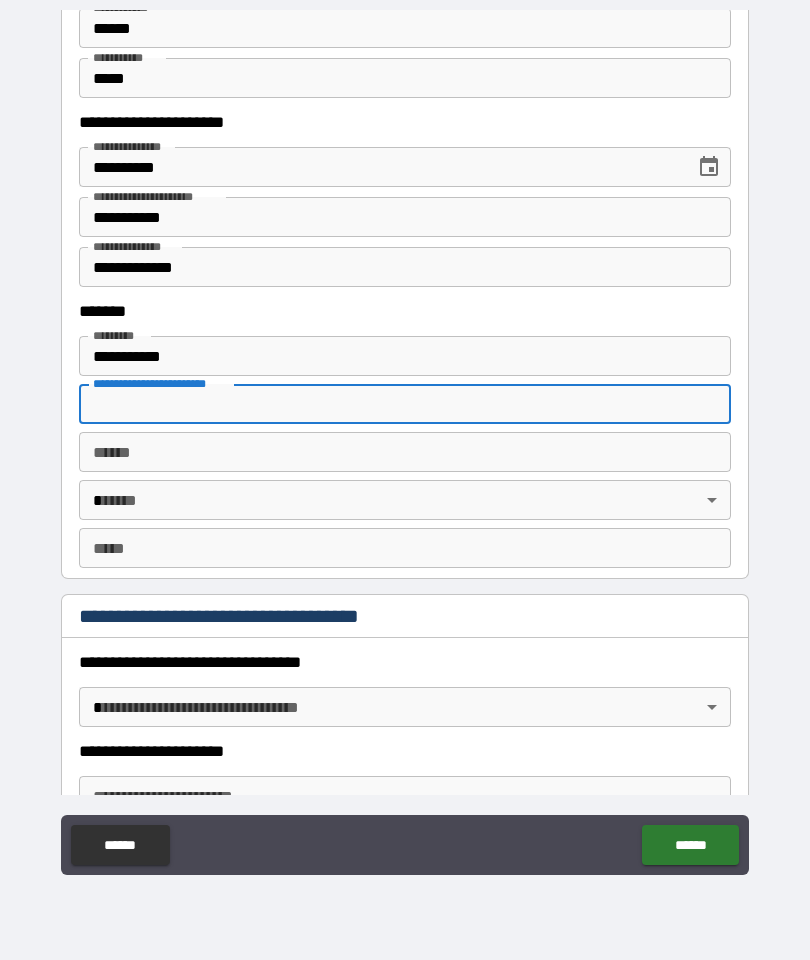 type on "**********" 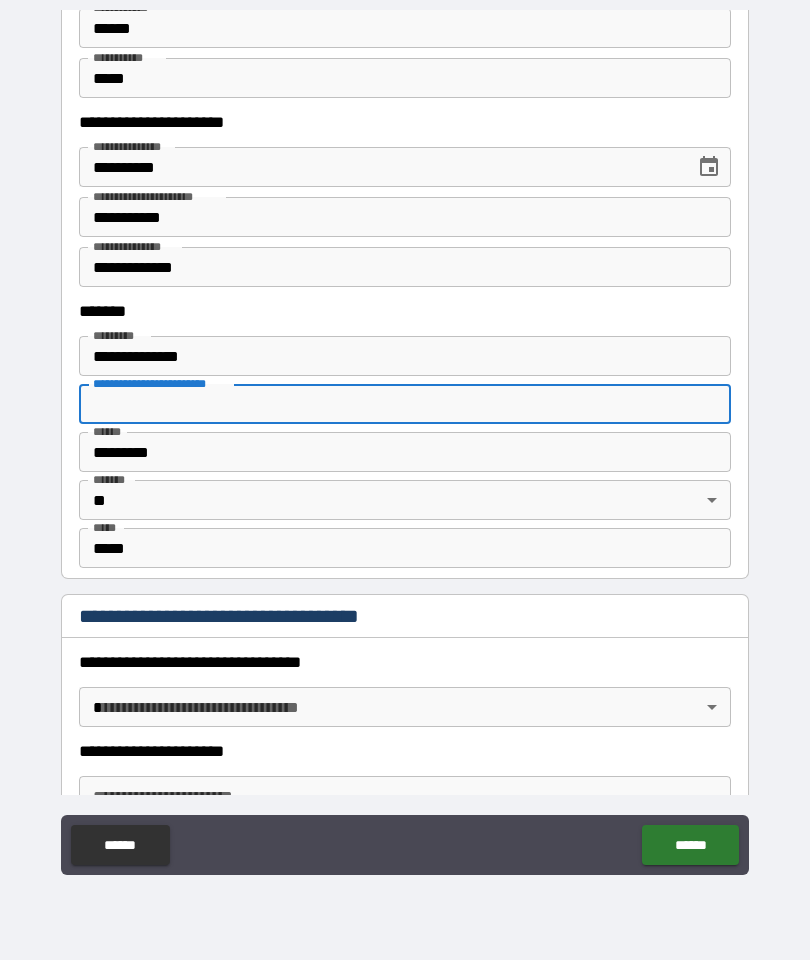 click on "*********" at bounding box center [405, 452] 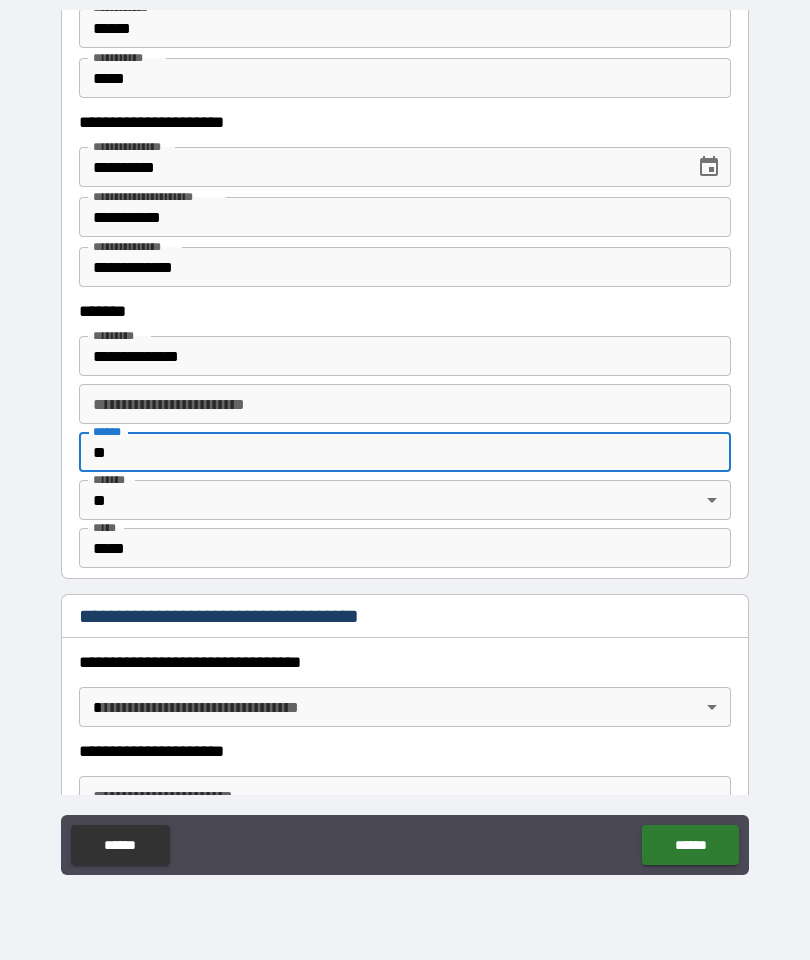 type on "*" 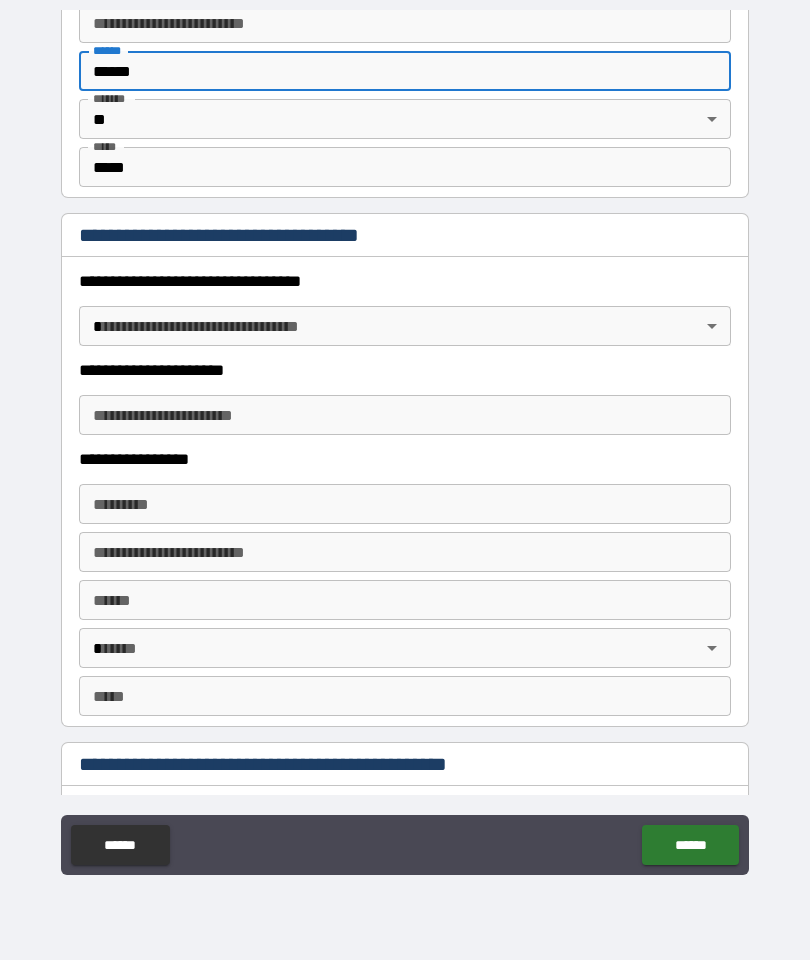 scroll, scrollTop: 1488, scrollLeft: 0, axis: vertical 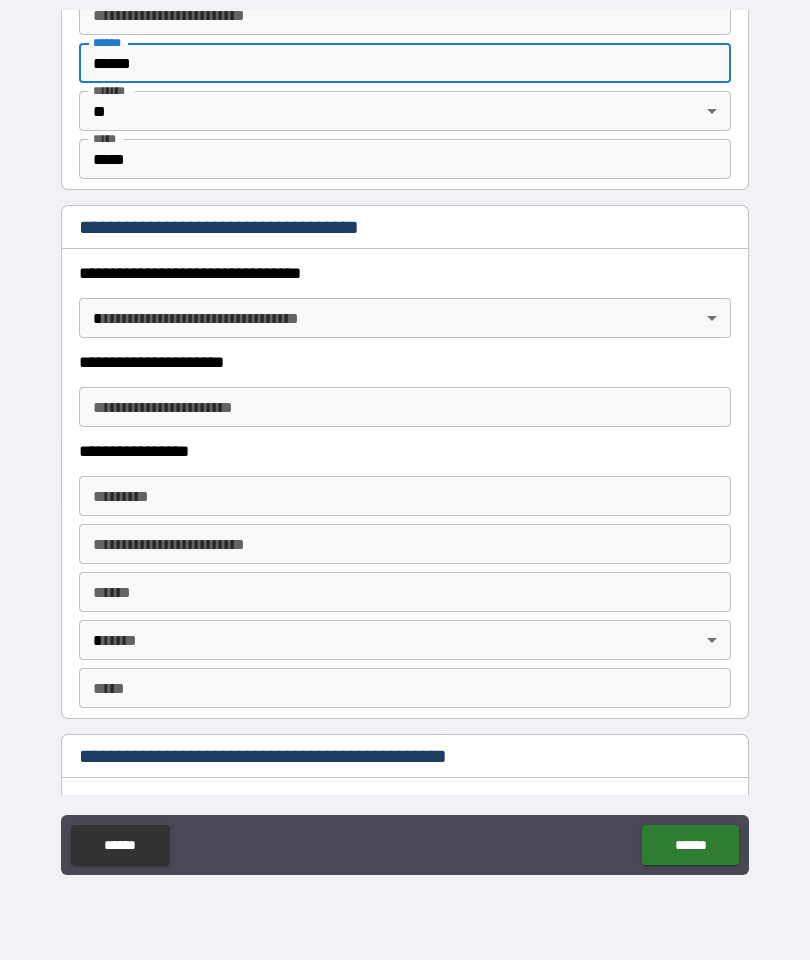 type on "******" 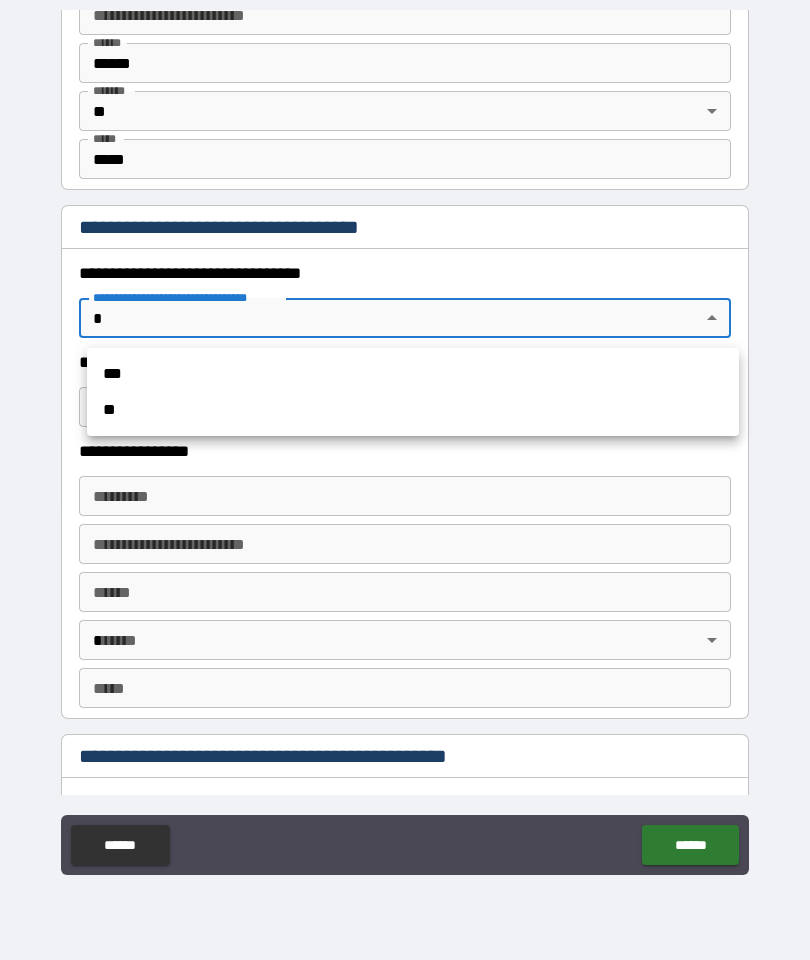 click on "***" at bounding box center (413, 374) 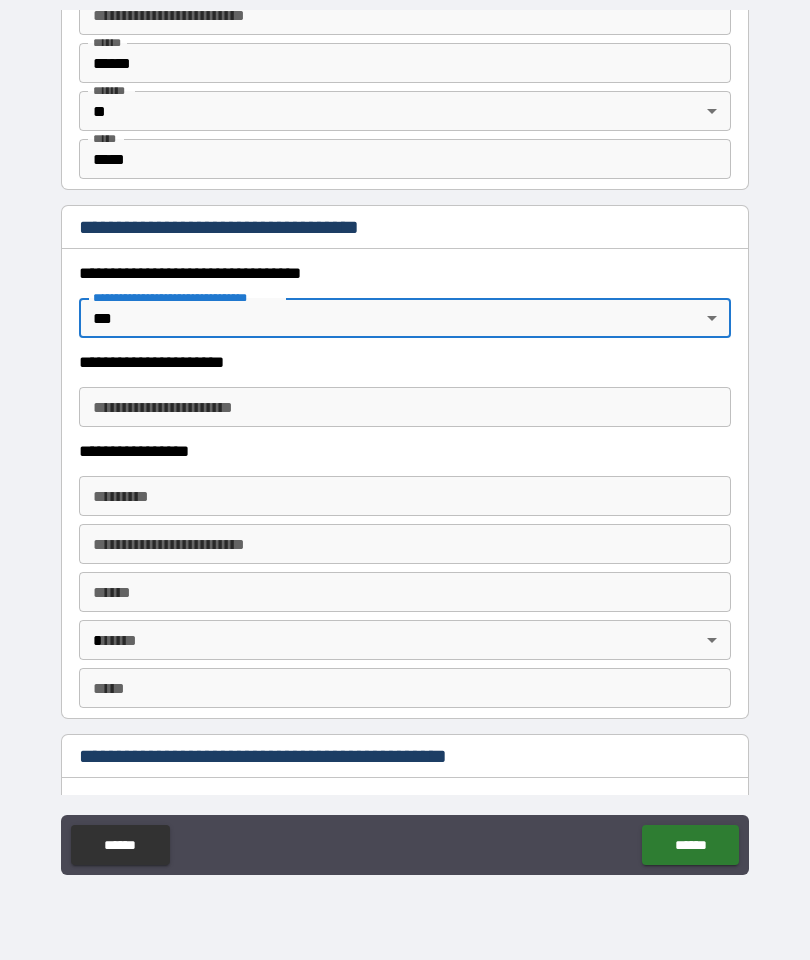 click on "**********" at bounding box center [405, 407] 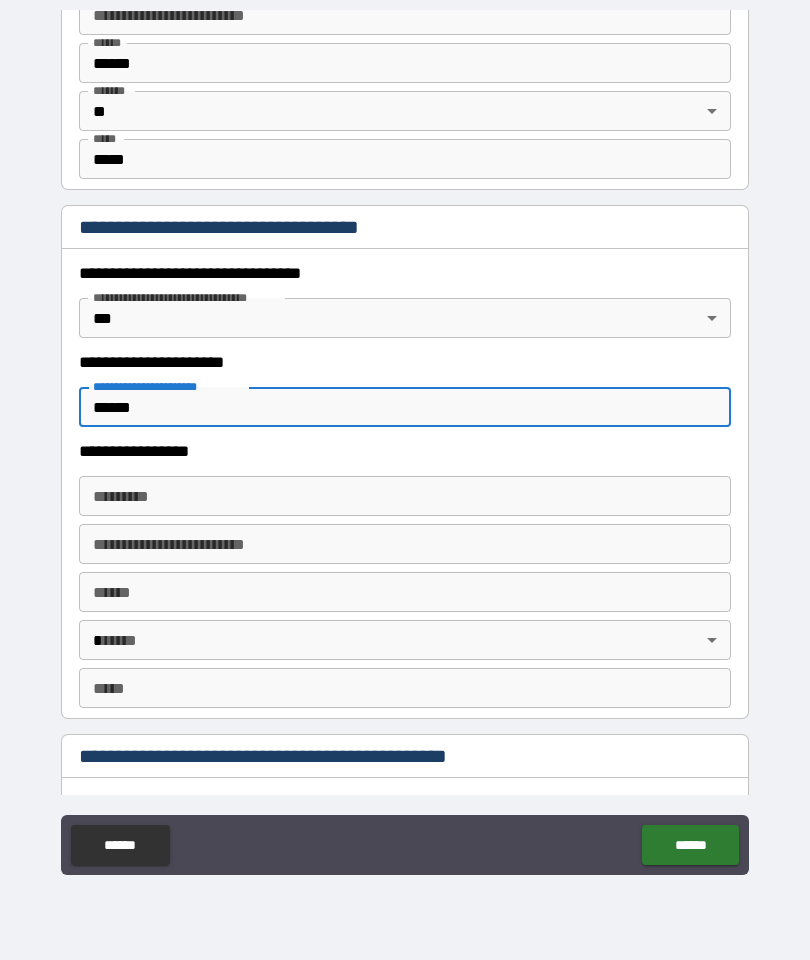 type on "******" 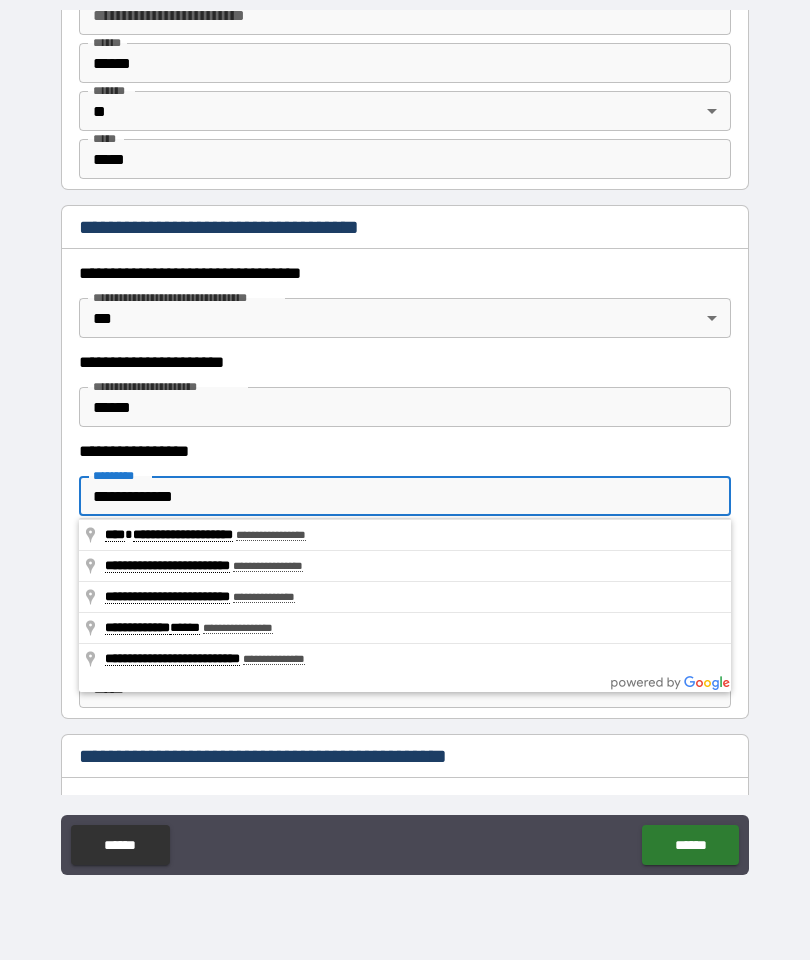 type on "**********" 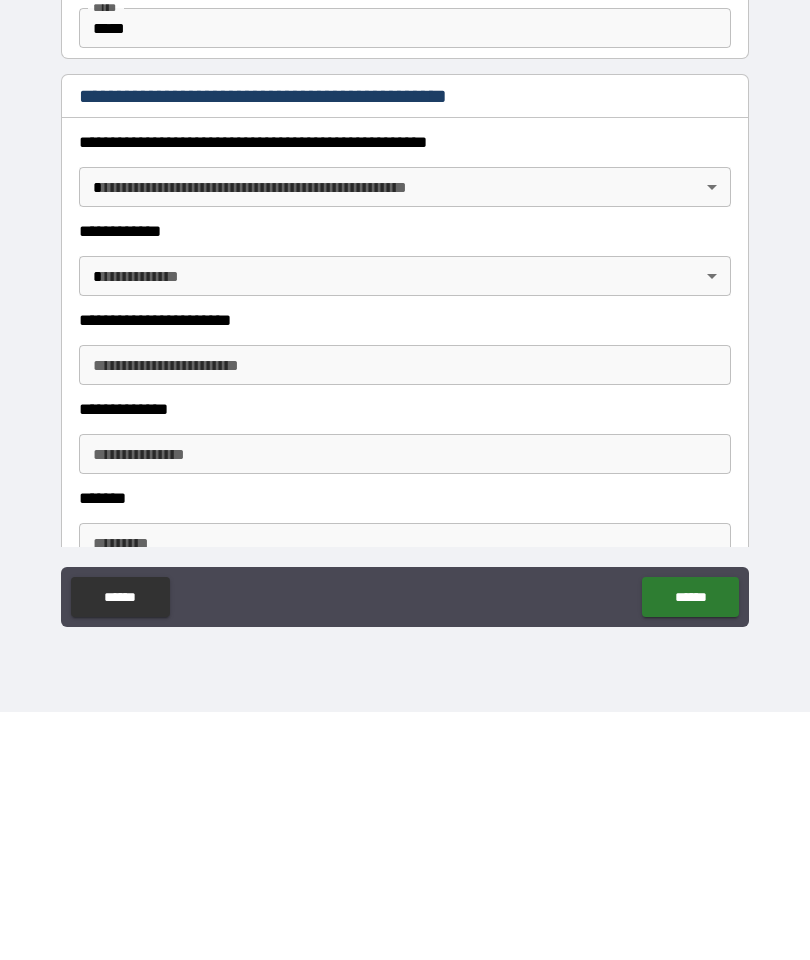scroll, scrollTop: 1903, scrollLeft: 0, axis: vertical 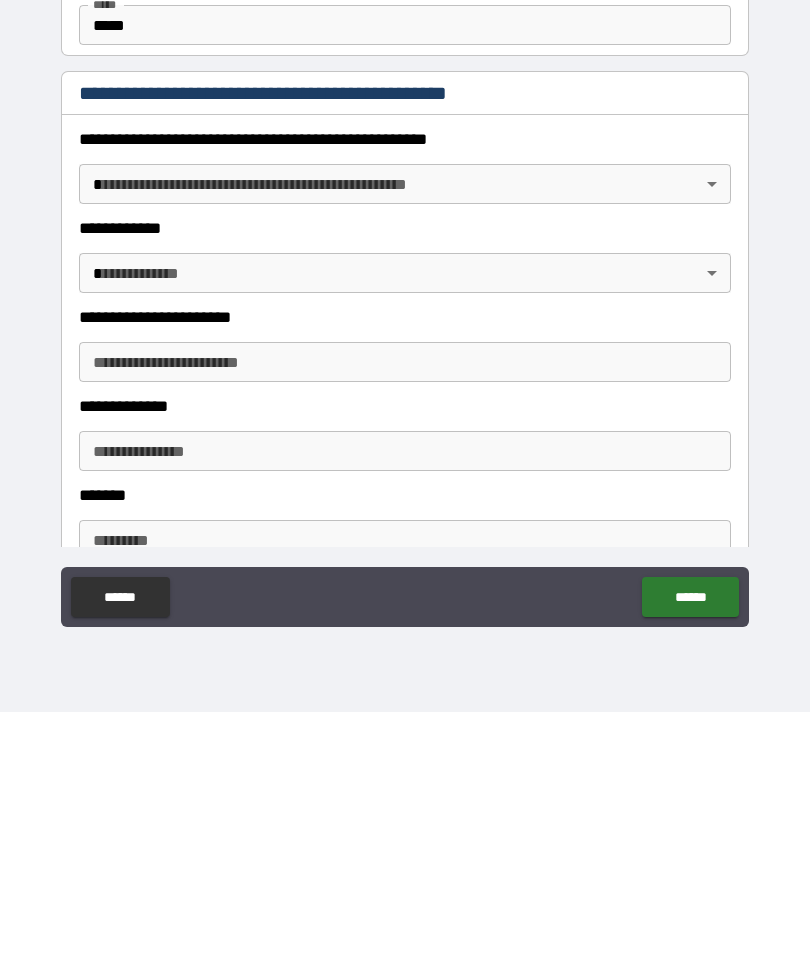 click on "**********" at bounding box center (405, 440) 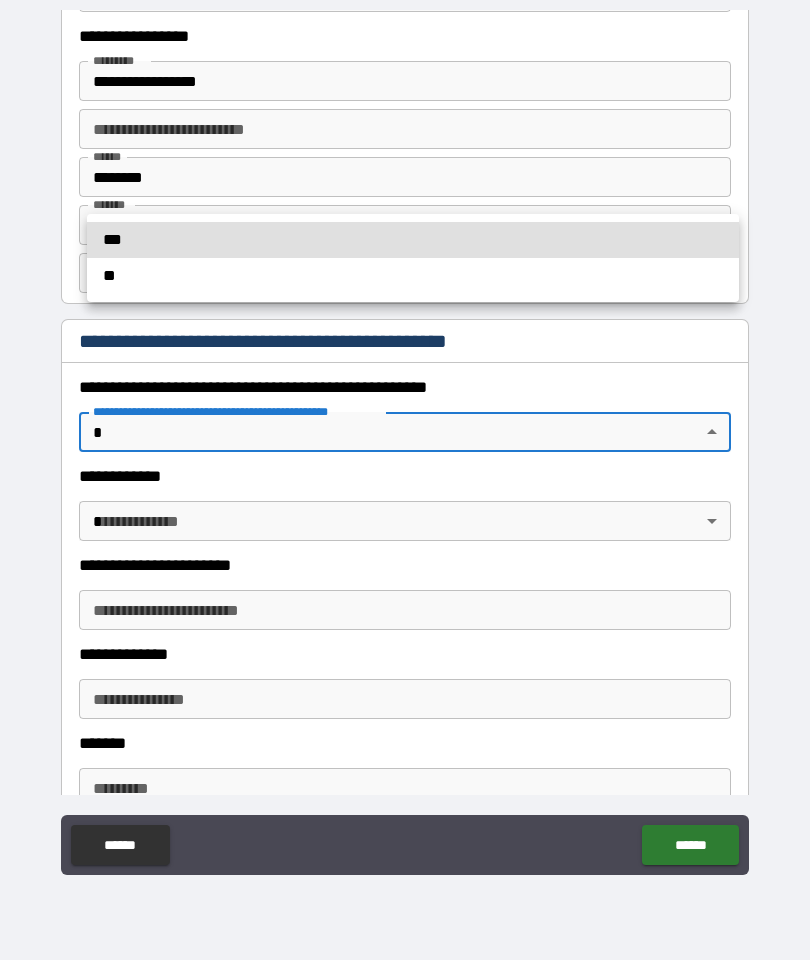 click at bounding box center [405, 480] 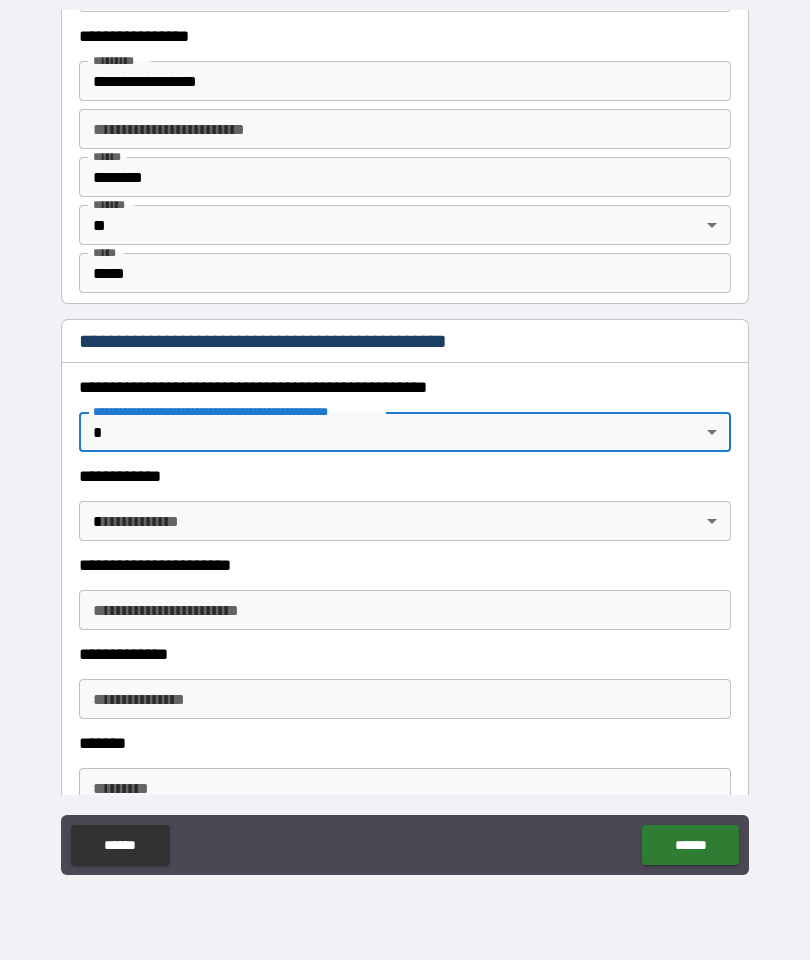 click on "**********" at bounding box center (405, 440) 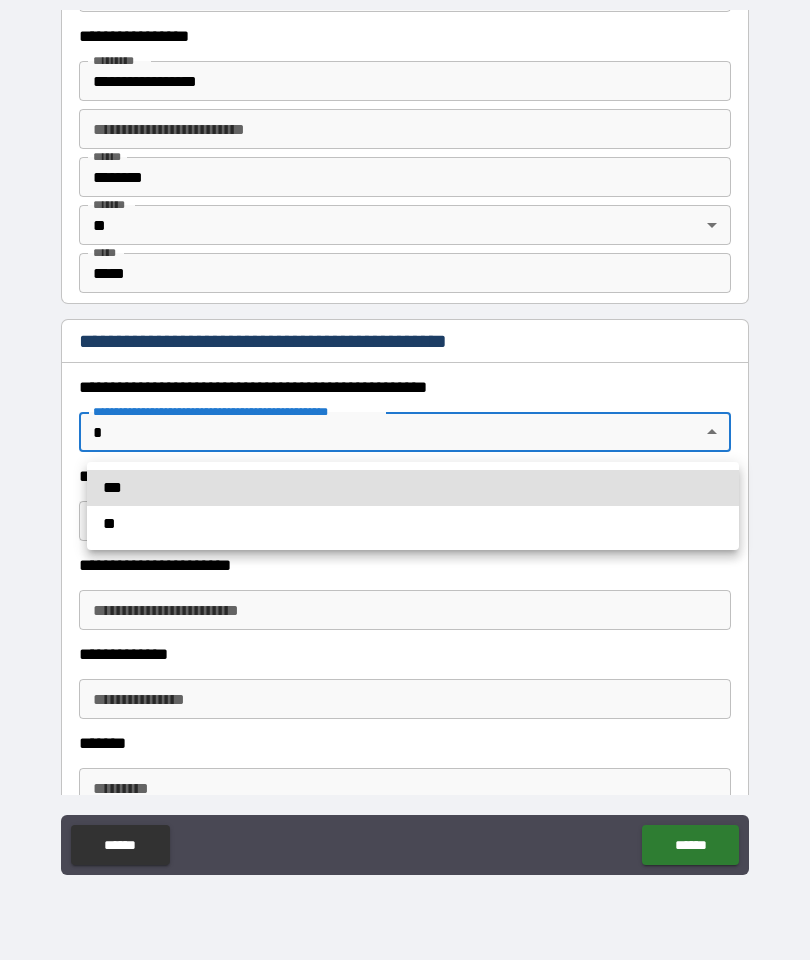 click on "**" at bounding box center (413, 524) 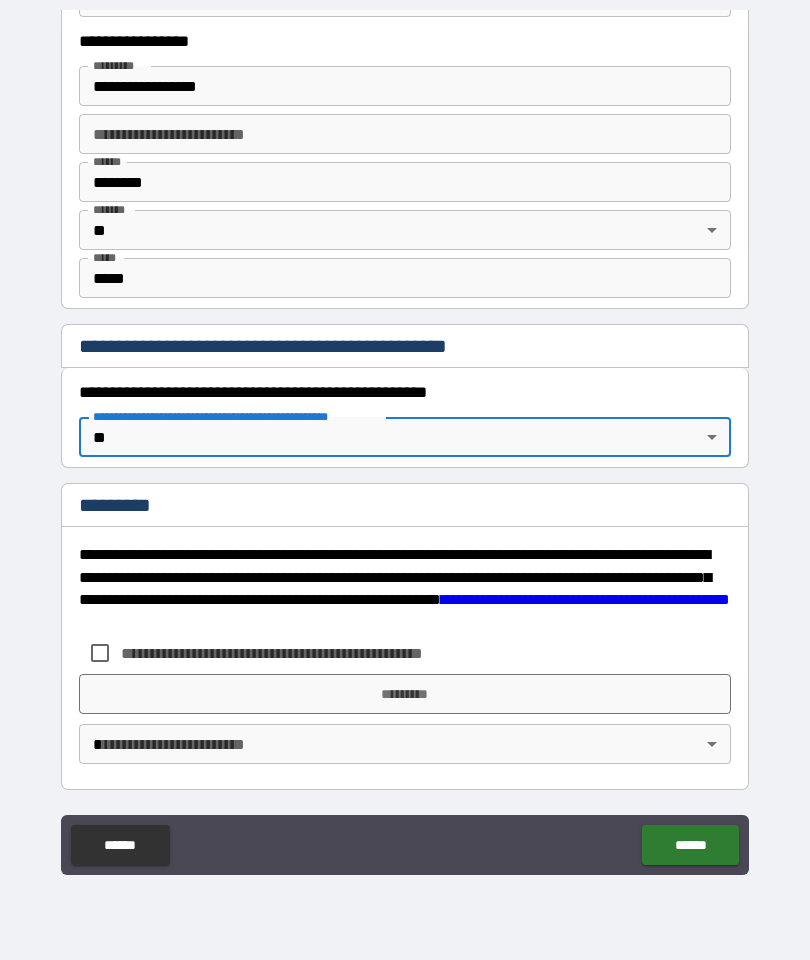 type on "*" 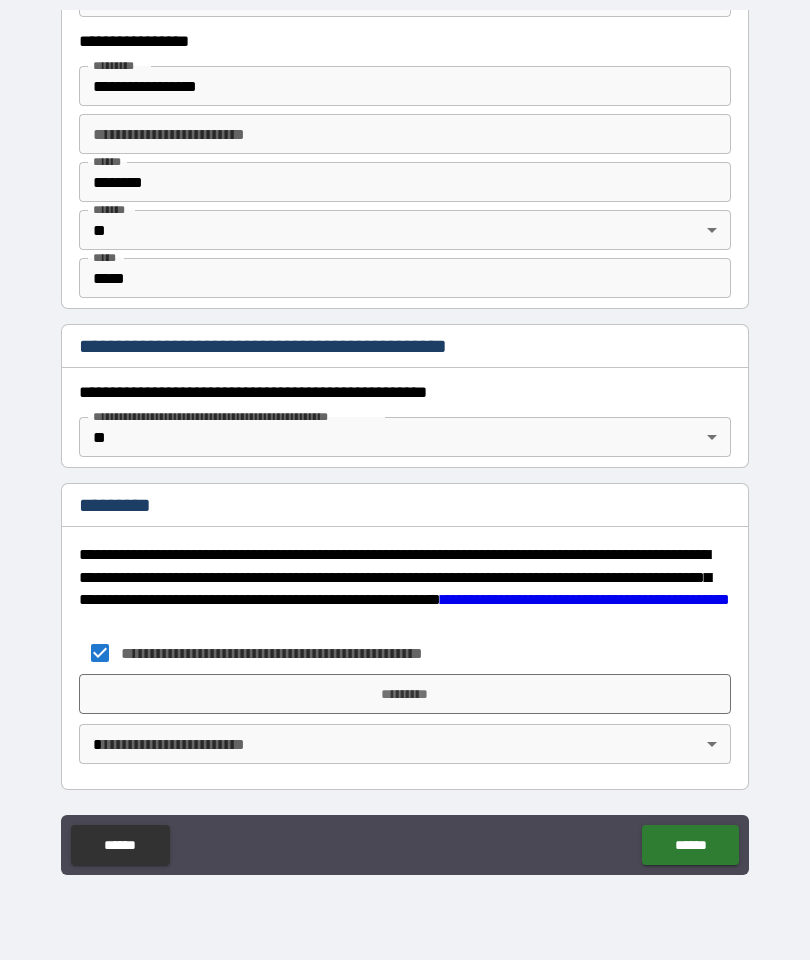 click on "*********" at bounding box center (405, 694) 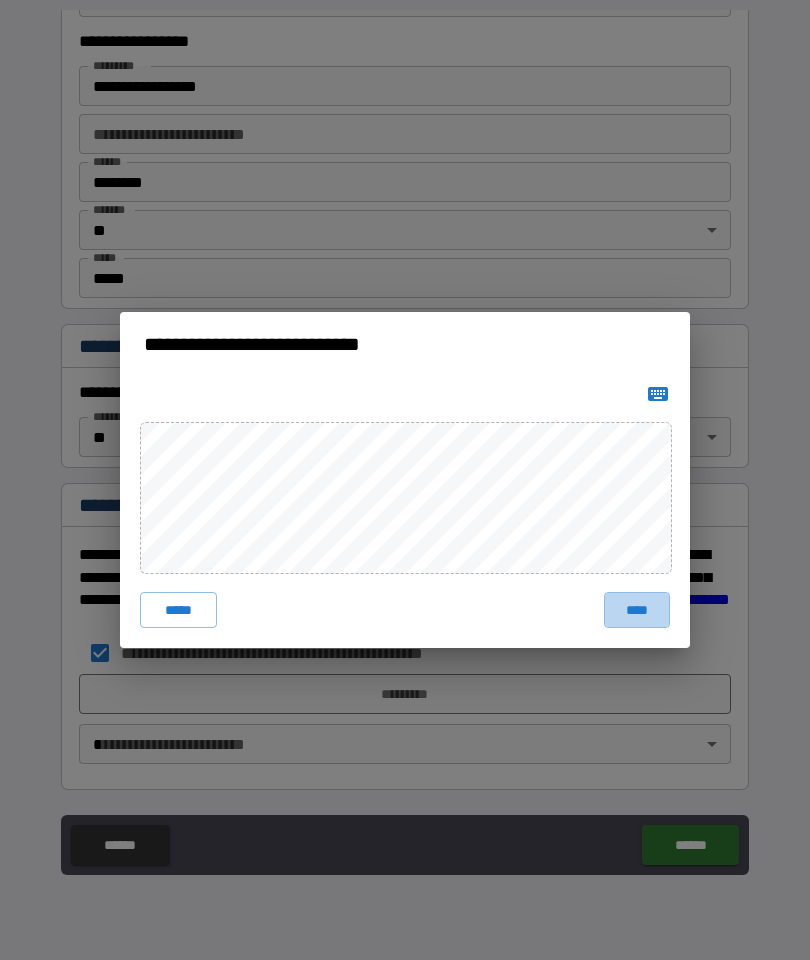 click on "****" at bounding box center (637, 610) 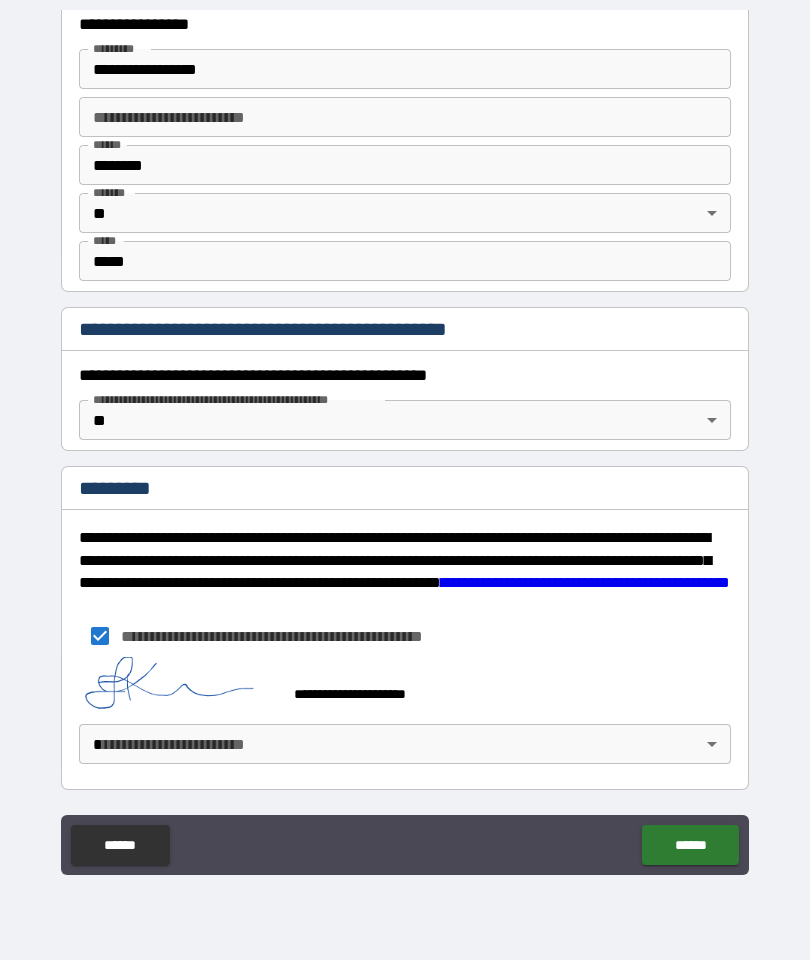 click on "**********" at bounding box center [405, 440] 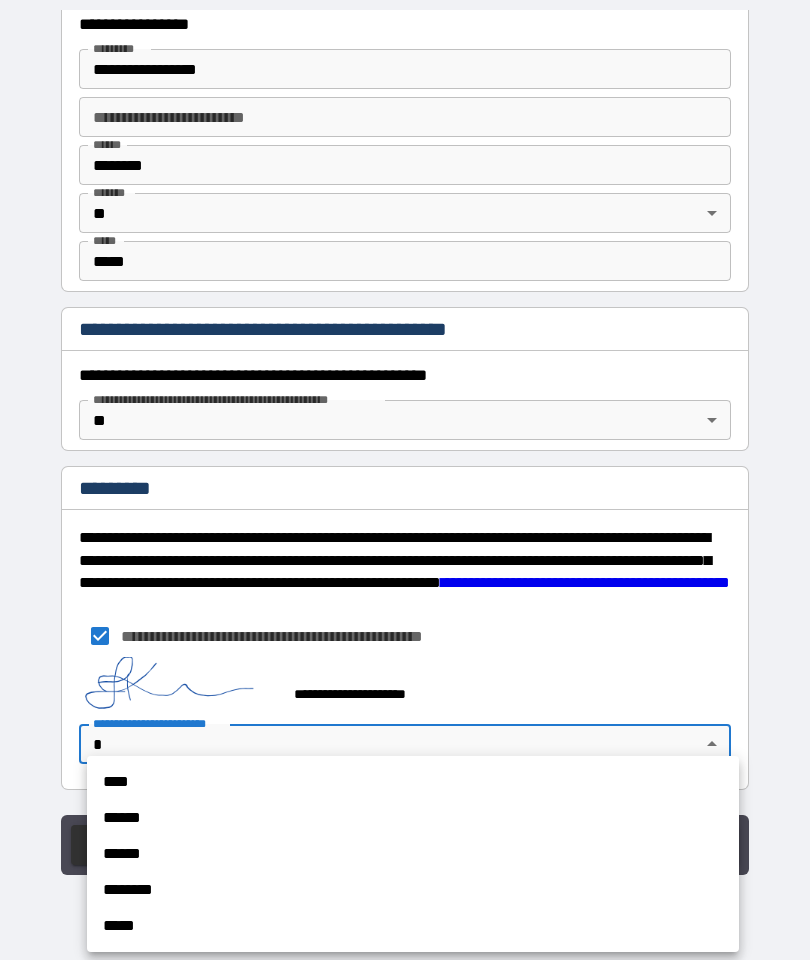 click on "****" at bounding box center [413, 782] 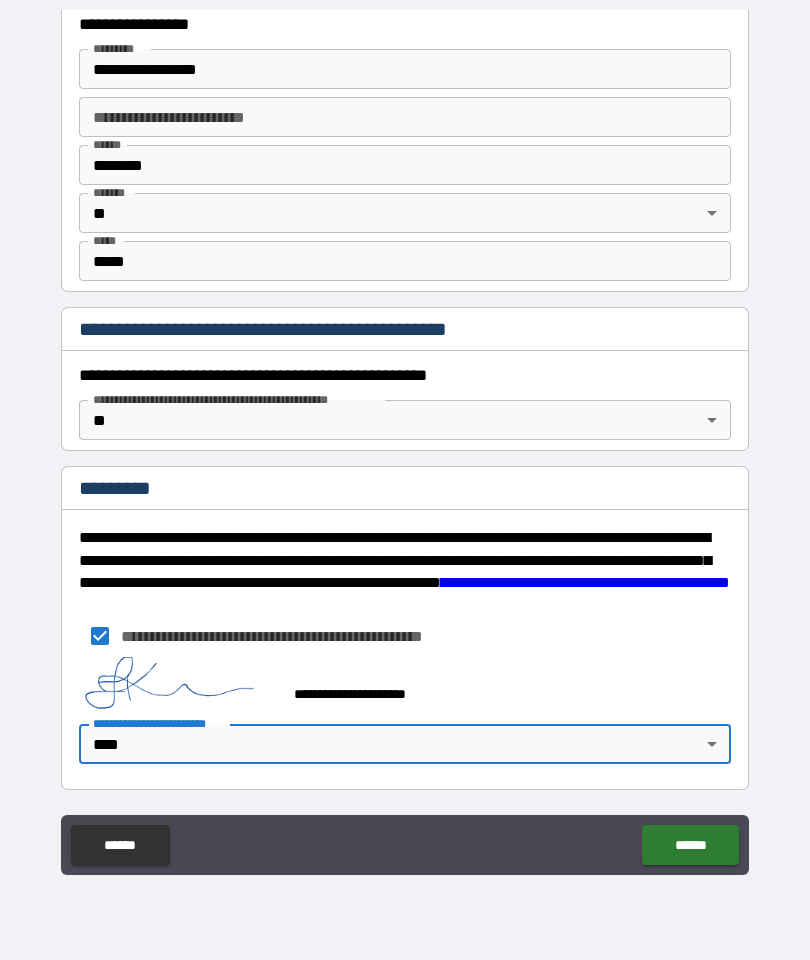 click on "******" at bounding box center [690, 845] 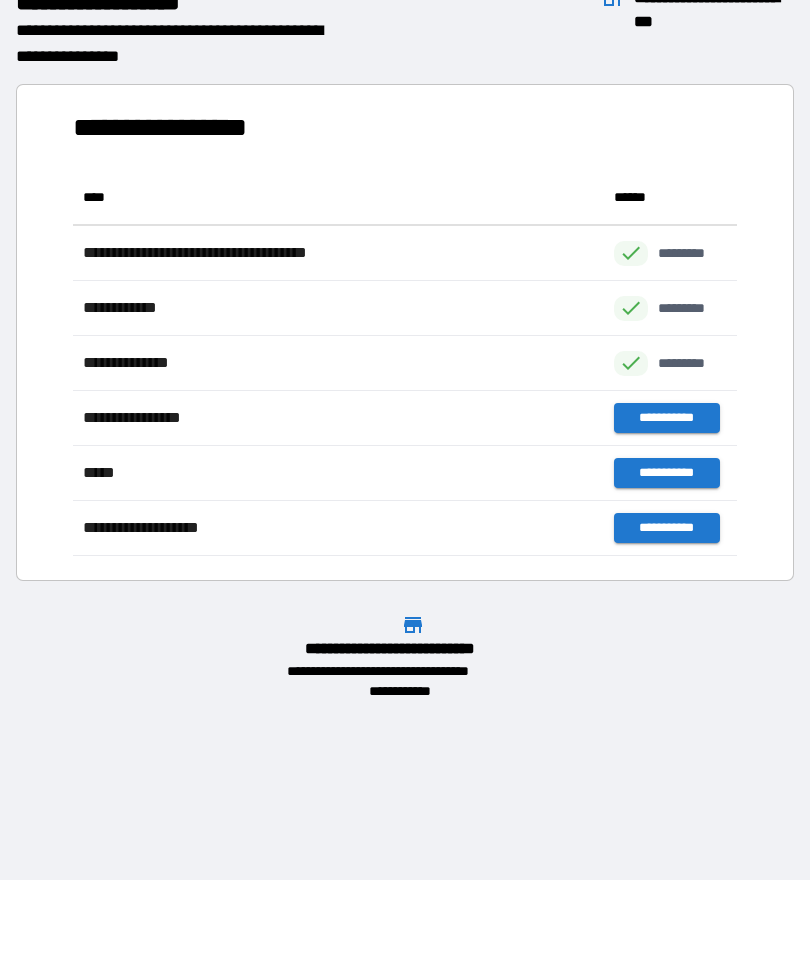 scroll, scrollTop: 1, scrollLeft: 1, axis: both 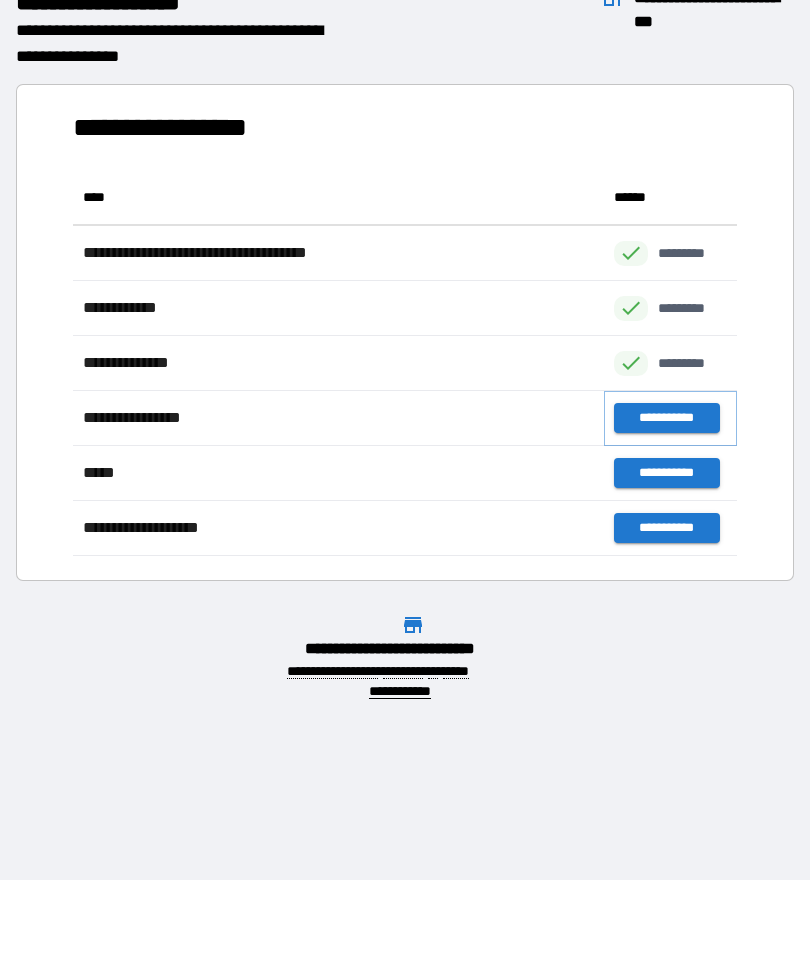 click on "**********" at bounding box center [666, 418] 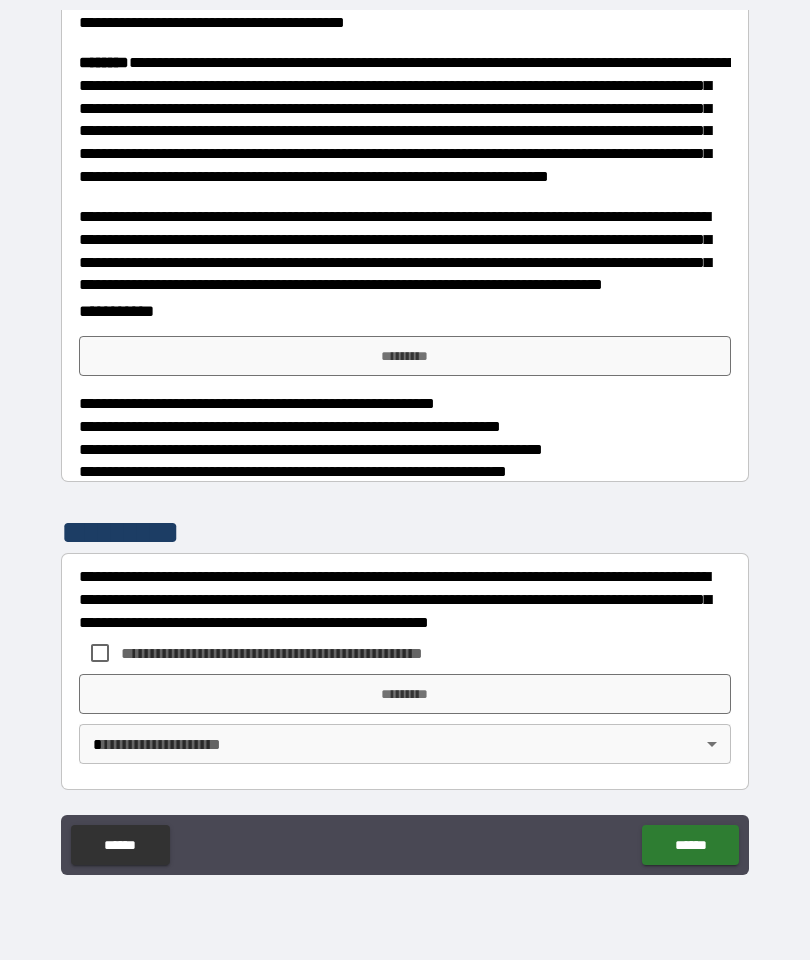 scroll, scrollTop: 1747, scrollLeft: 0, axis: vertical 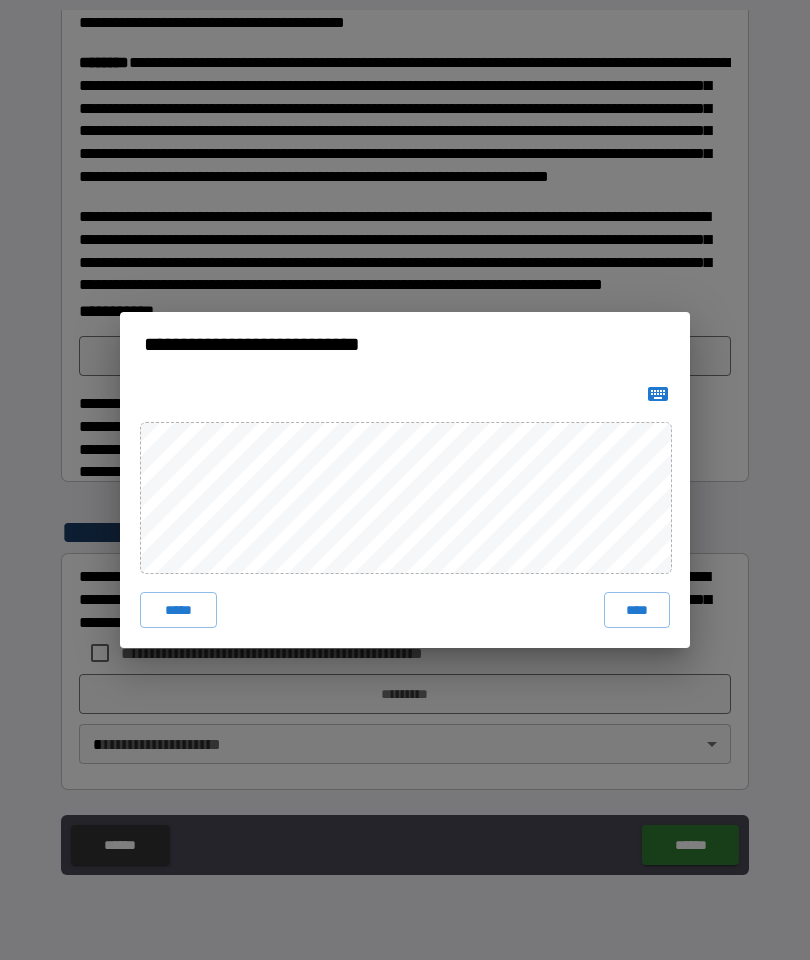 click on "****" at bounding box center [637, 610] 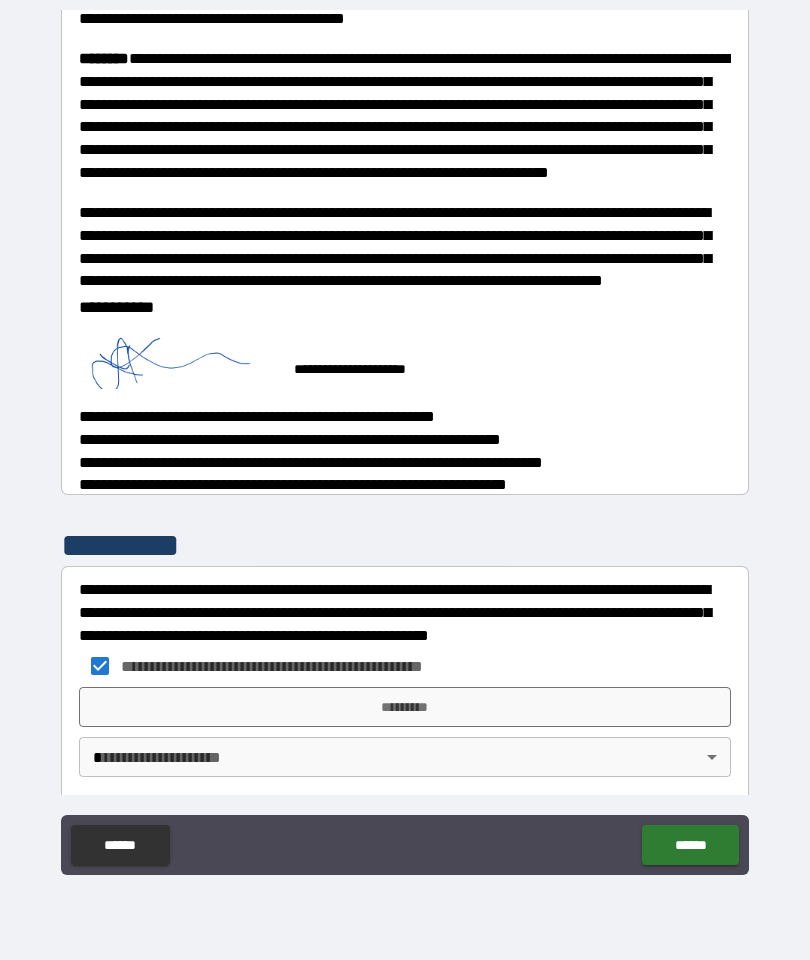 click on "*********" at bounding box center [405, 707] 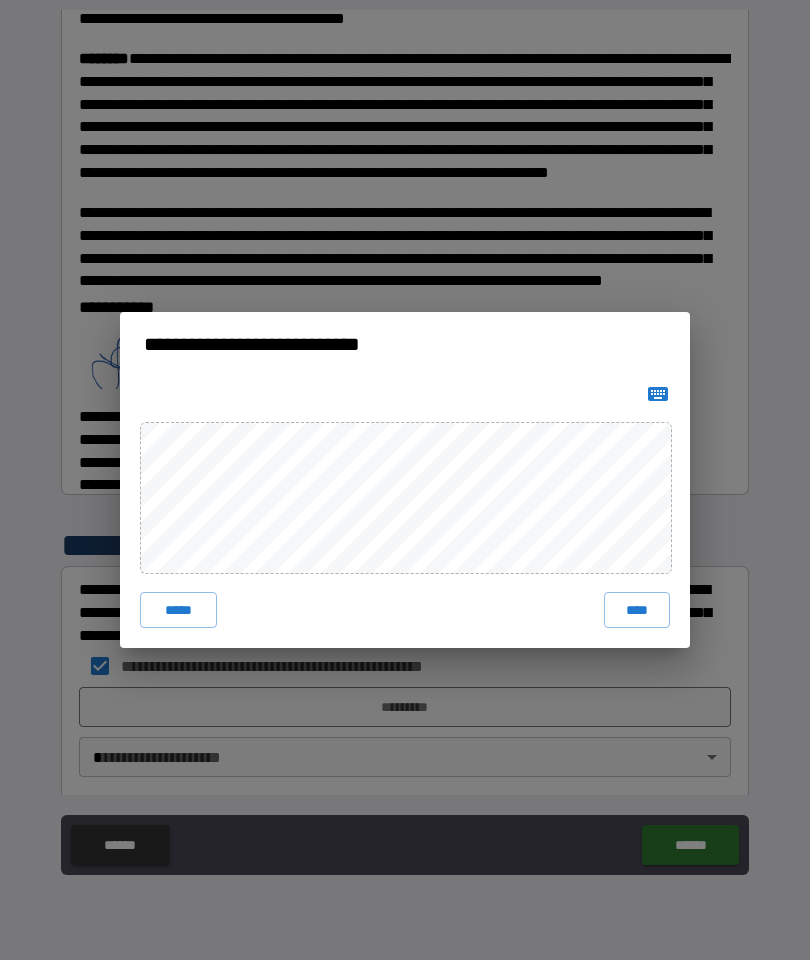 click on "****" at bounding box center [637, 610] 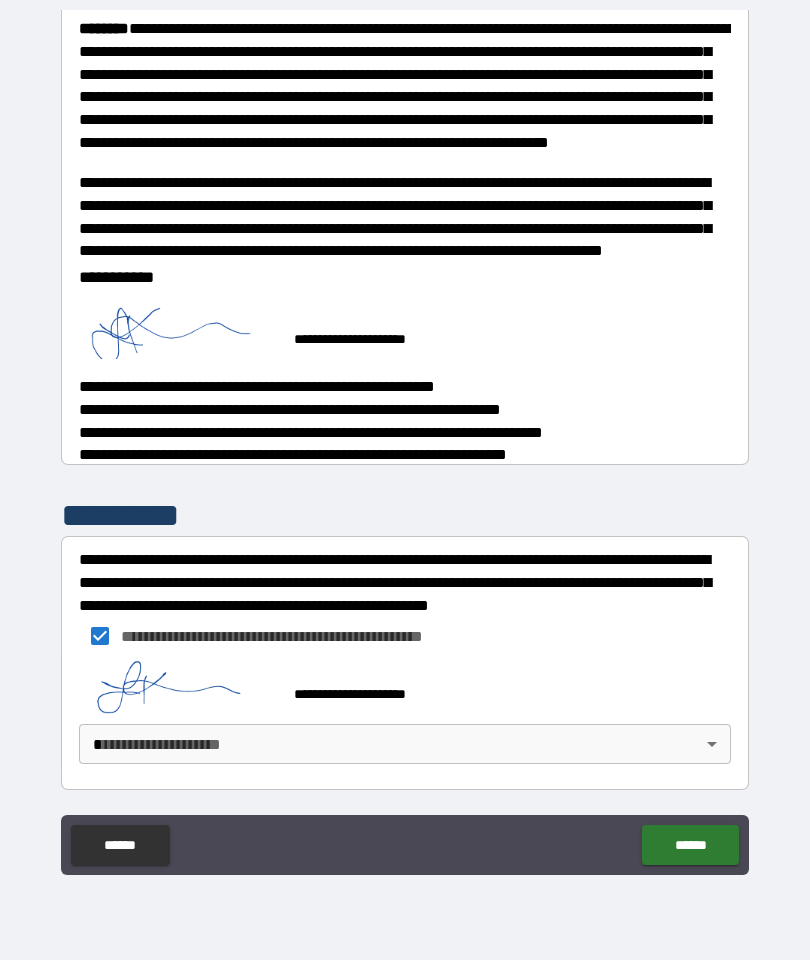 scroll, scrollTop: 1855, scrollLeft: 0, axis: vertical 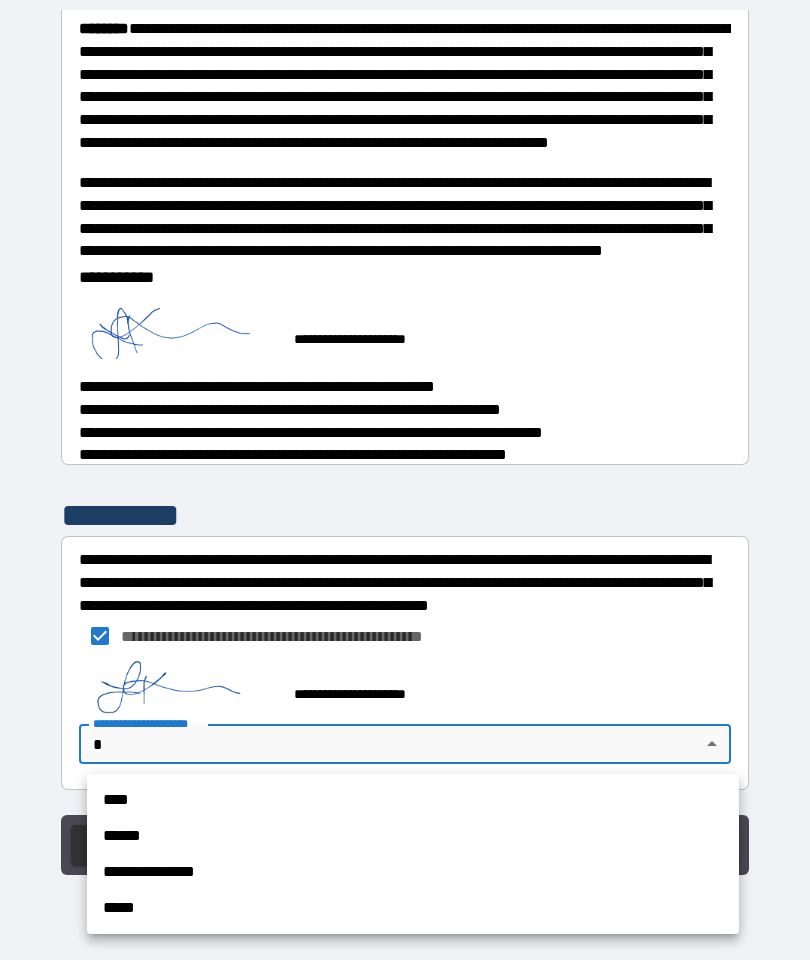 click on "****" at bounding box center [413, 800] 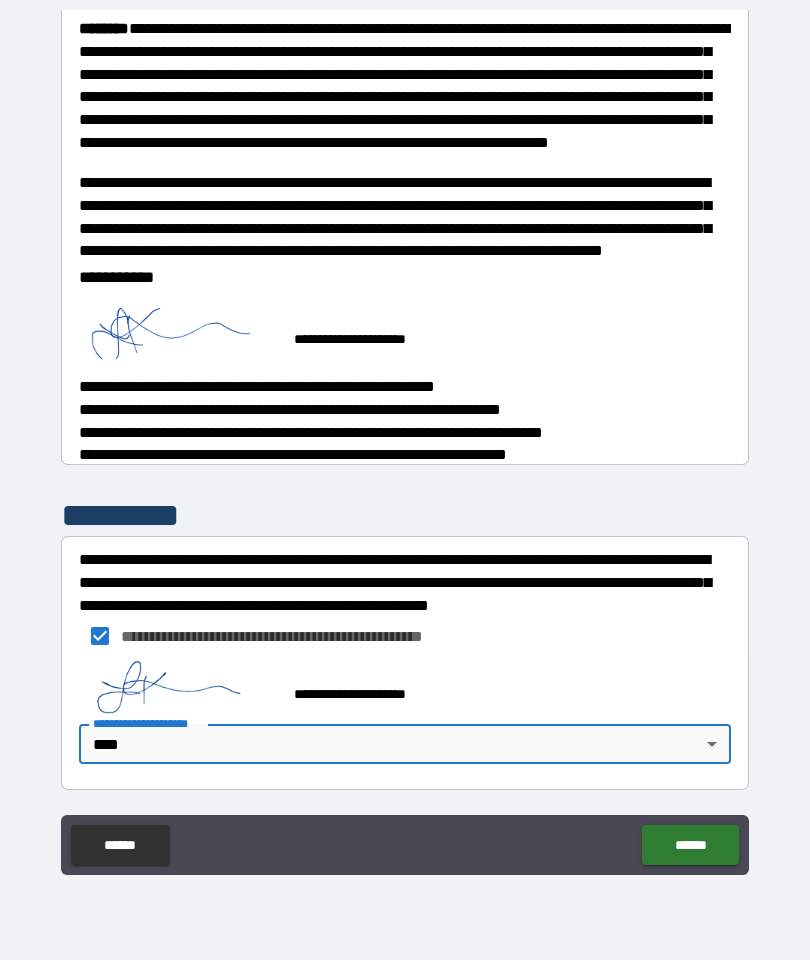 type on "****" 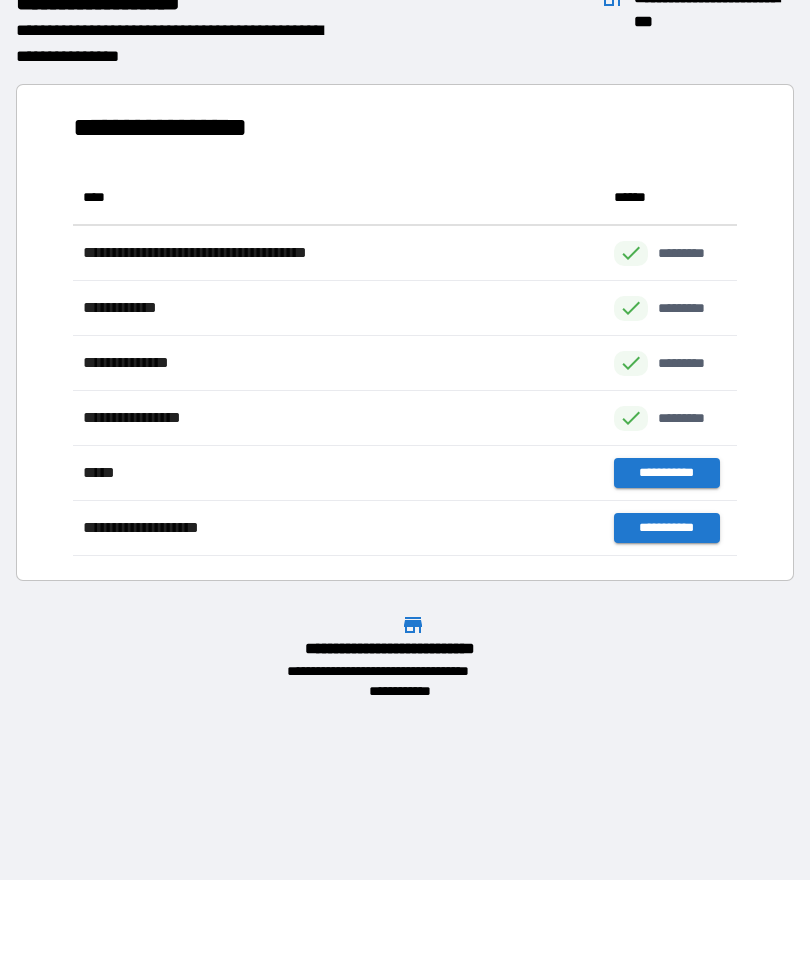 scroll, scrollTop: 386, scrollLeft: 664, axis: both 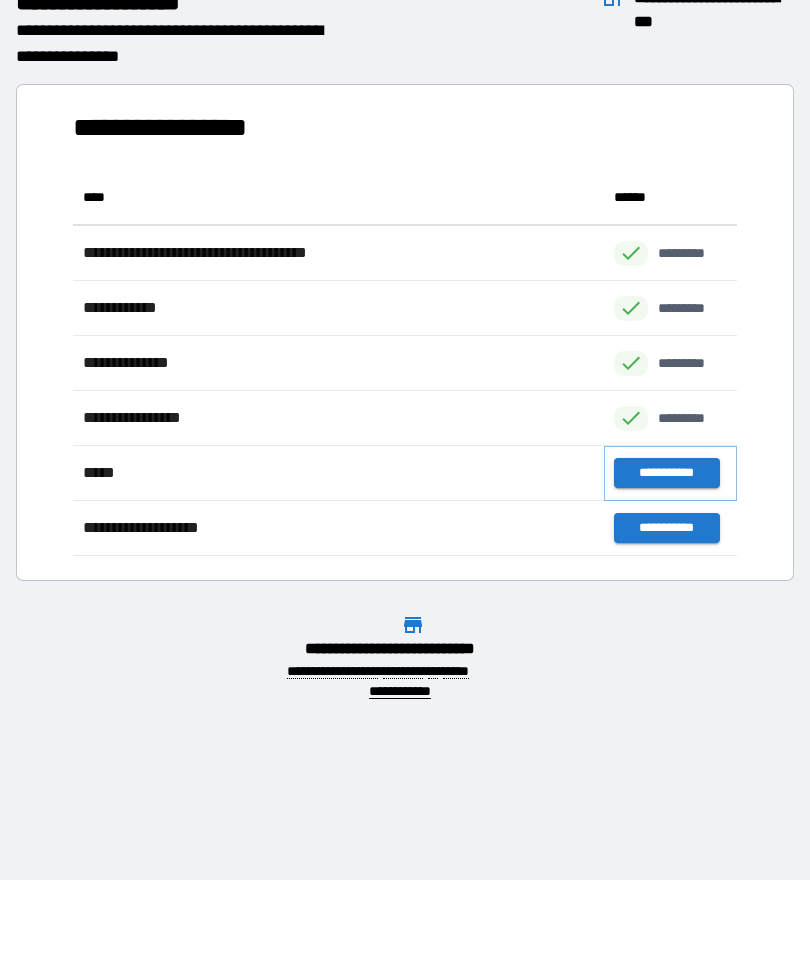 click on "**********" at bounding box center [666, 473] 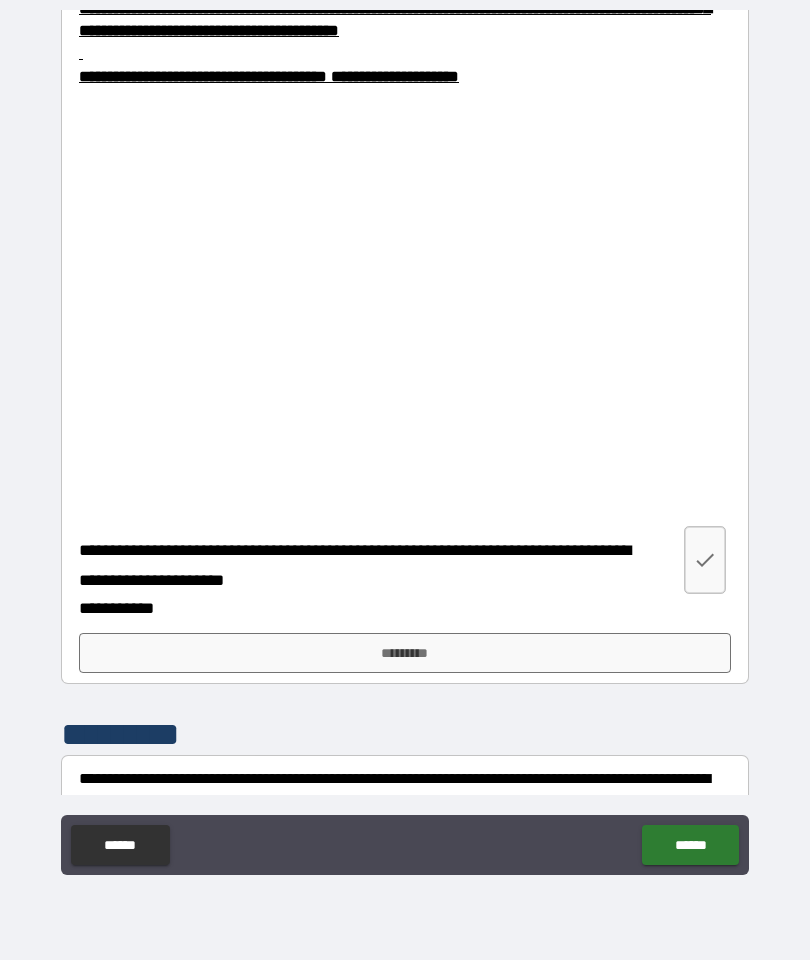 scroll, scrollTop: 4626, scrollLeft: 0, axis: vertical 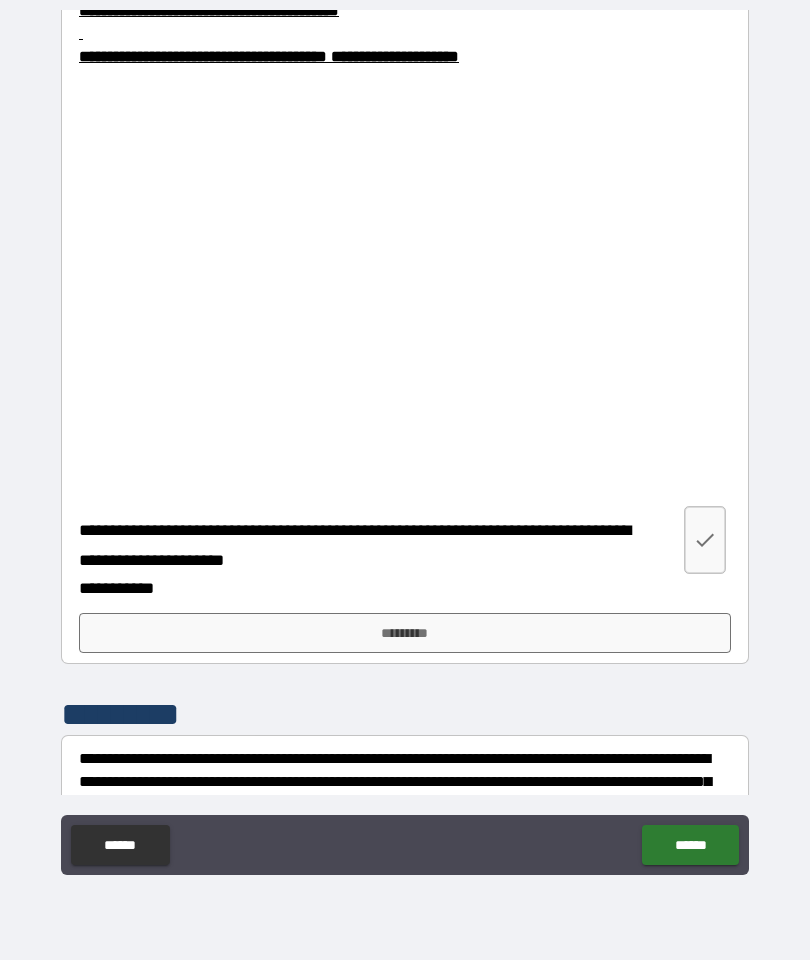 click at bounding box center [705, 540] 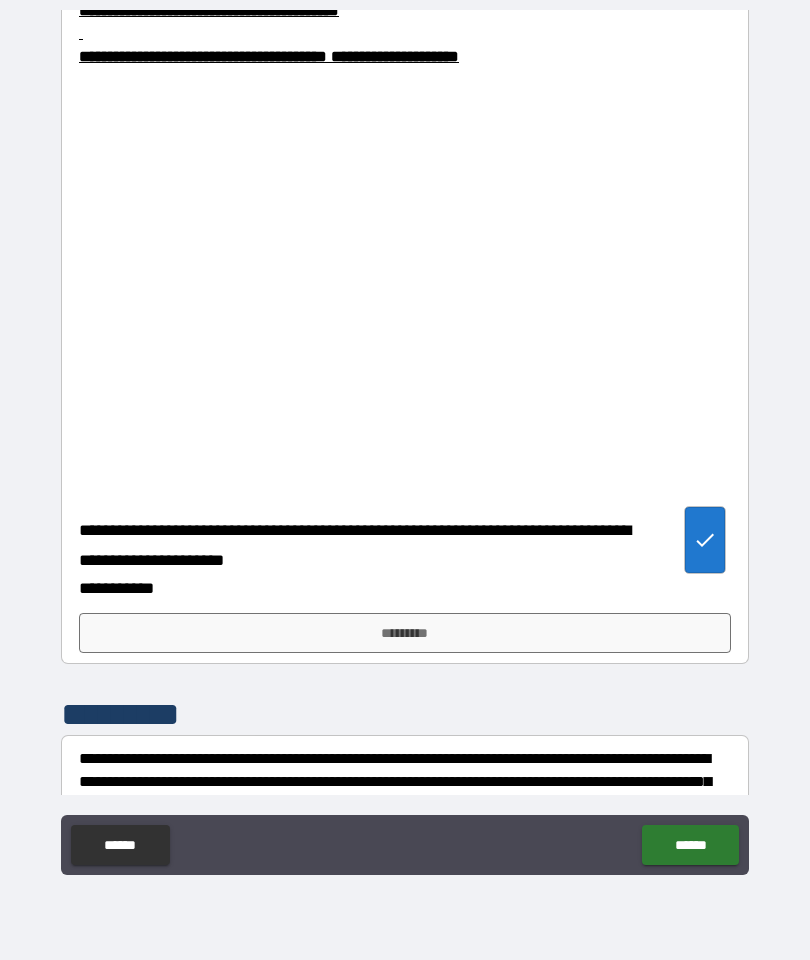 click on "*********" at bounding box center (405, 633) 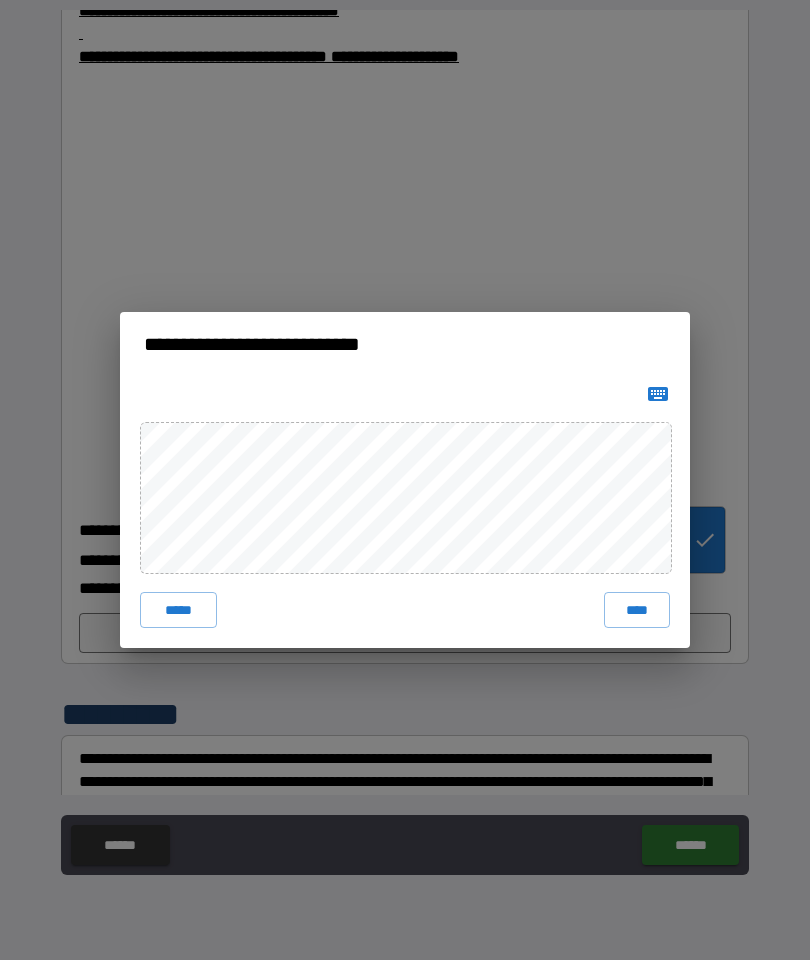 click on "****" at bounding box center [637, 610] 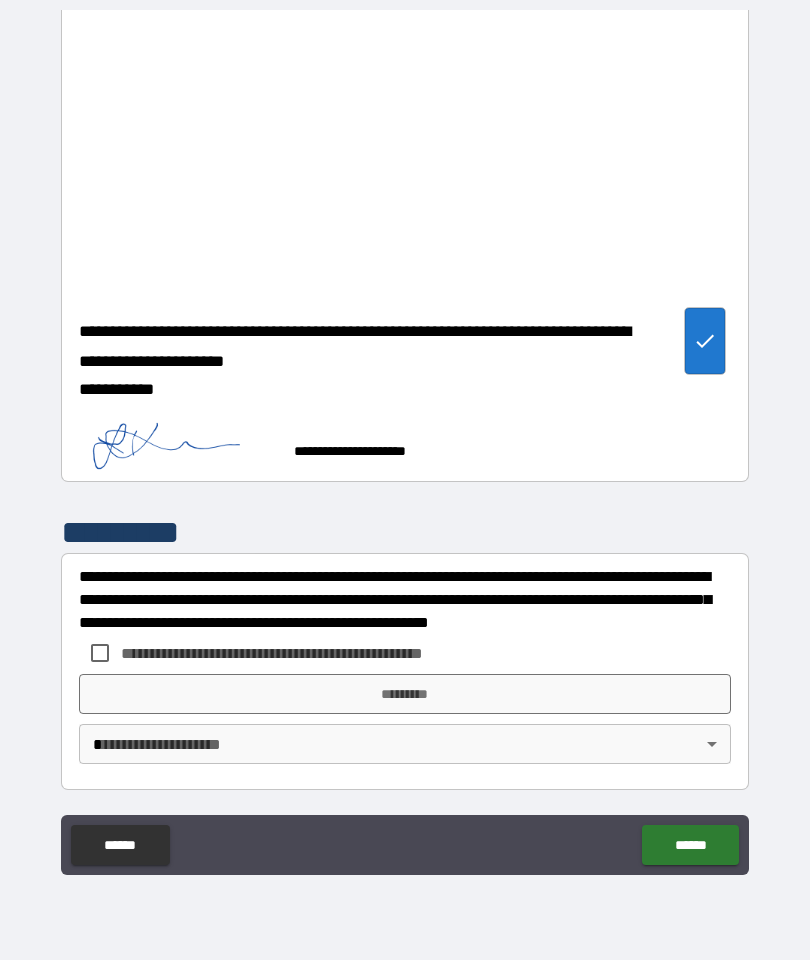 scroll, scrollTop: 4825, scrollLeft: 0, axis: vertical 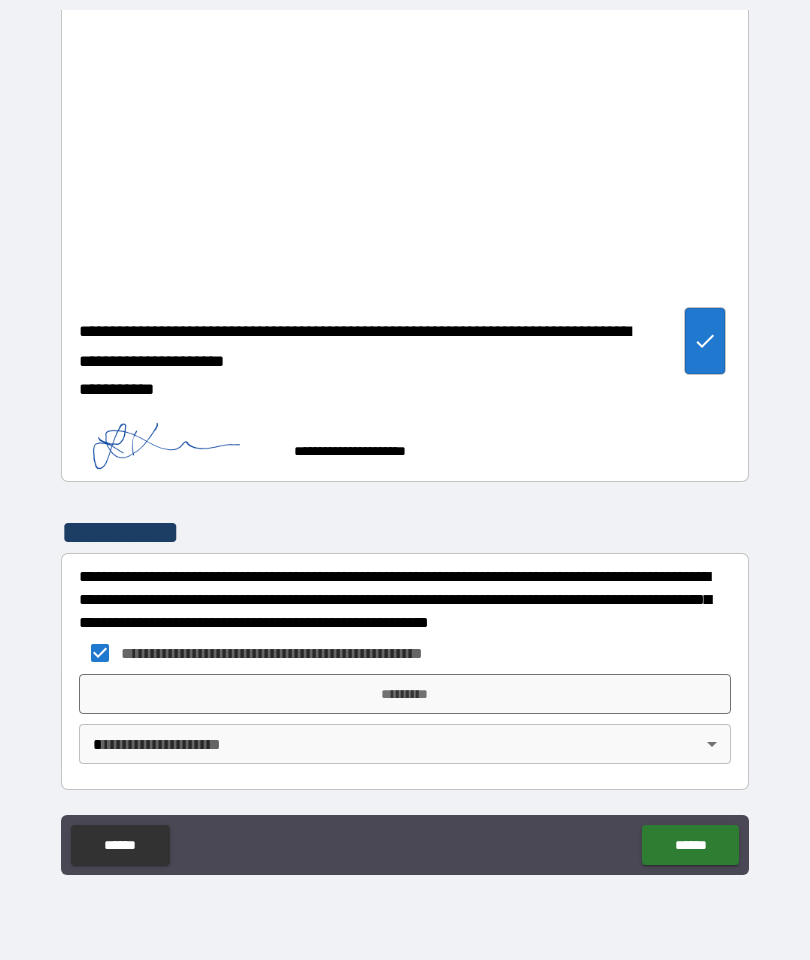 click on "*********" at bounding box center (405, 694) 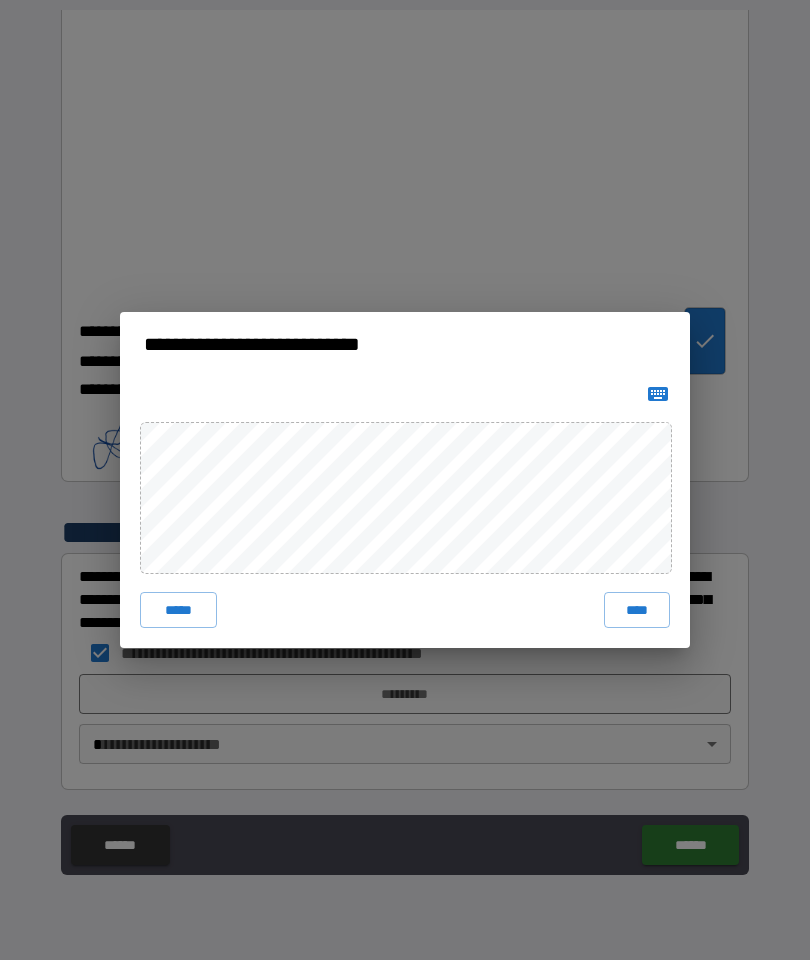click on "****" at bounding box center [637, 610] 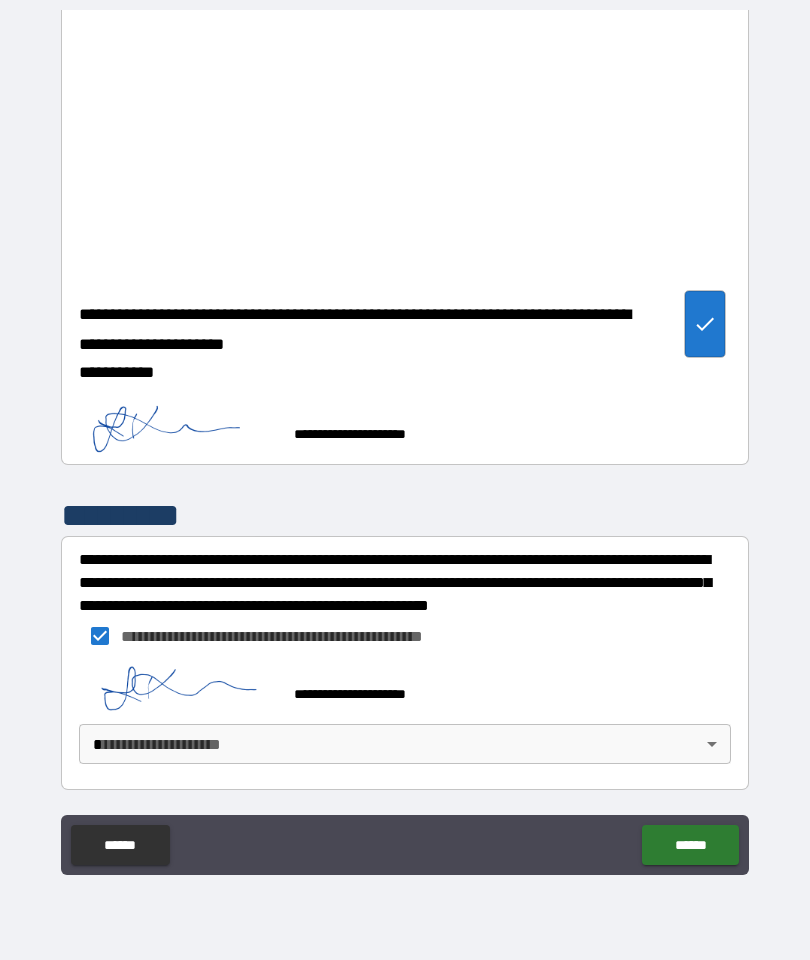 scroll, scrollTop: 4842, scrollLeft: 0, axis: vertical 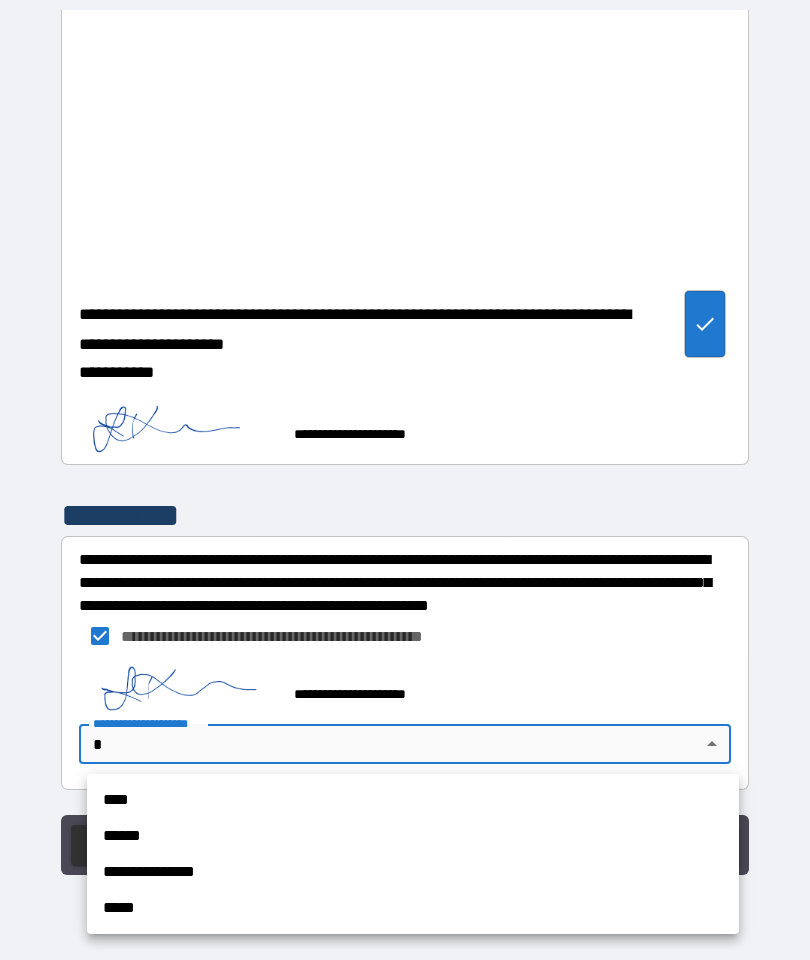 click on "****" at bounding box center (413, 800) 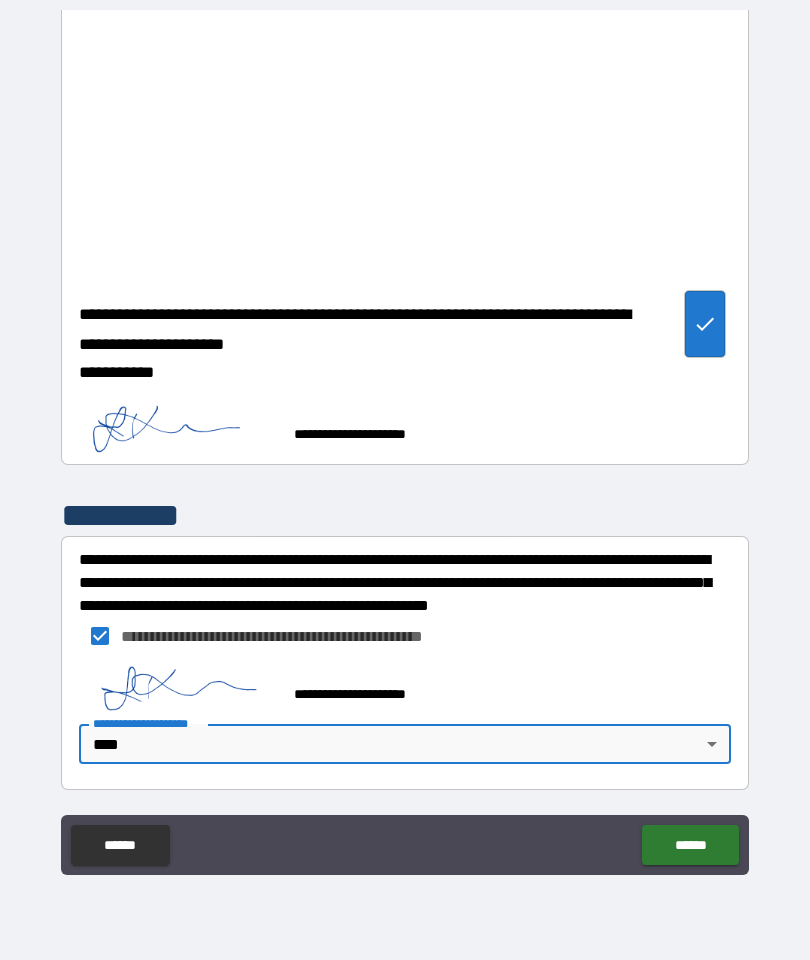 click on "******" at bounding box center (690, 845) 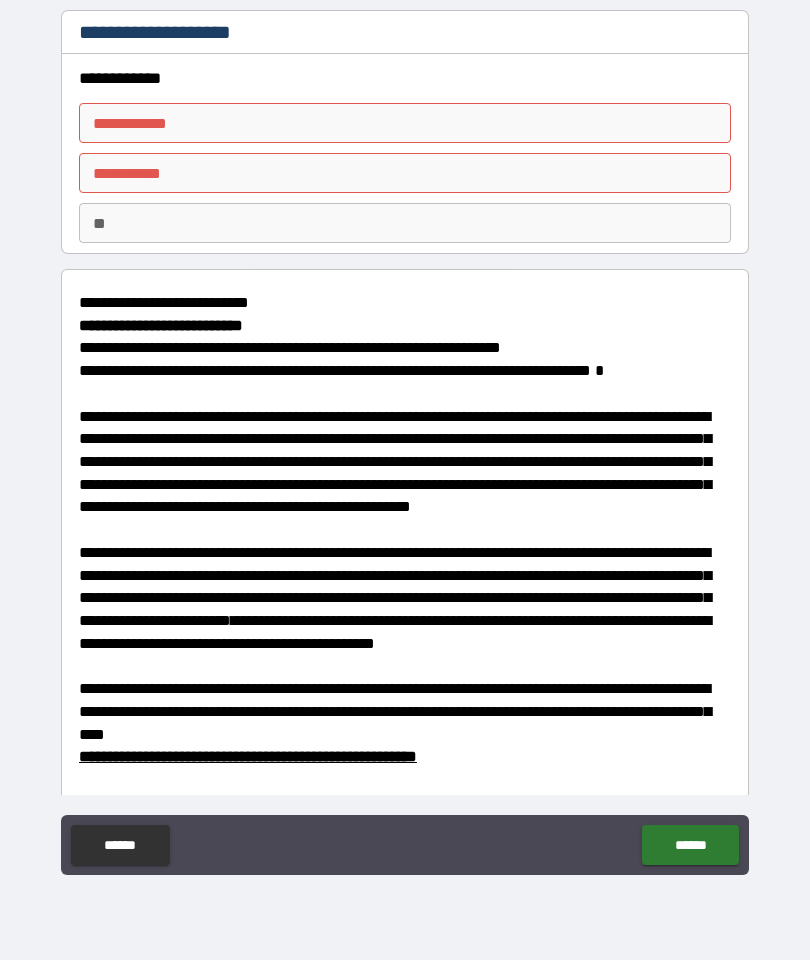 scroll, scrollTop: 0, scrollLeft: 0, axis: both 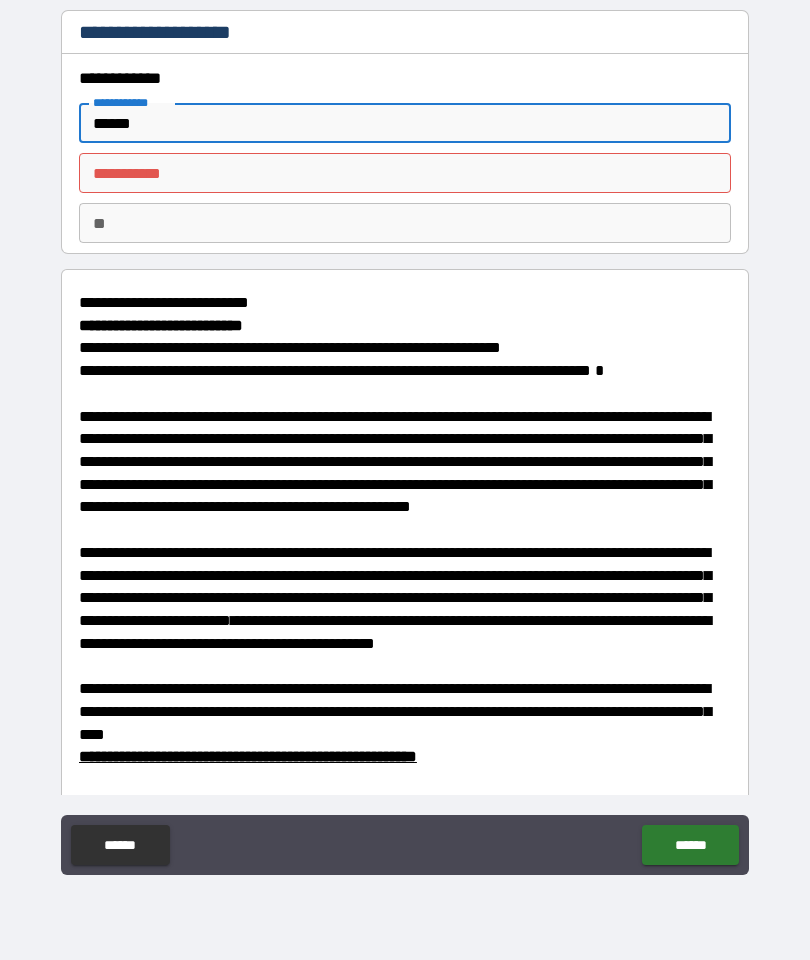 type on "******" 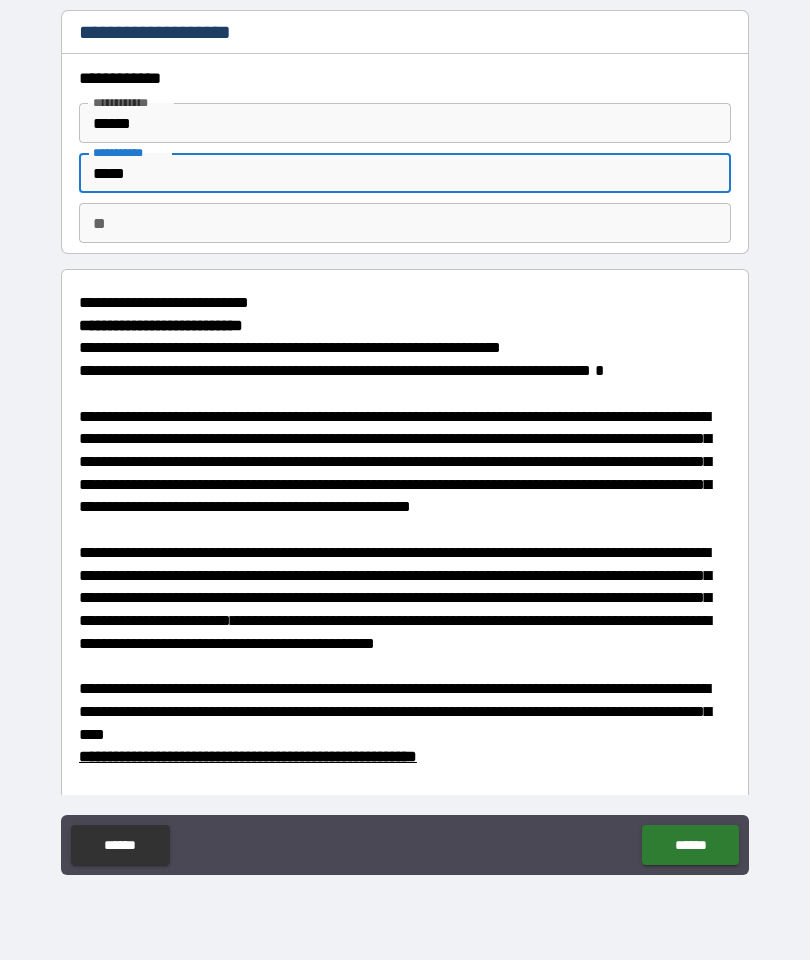 type on "*****" 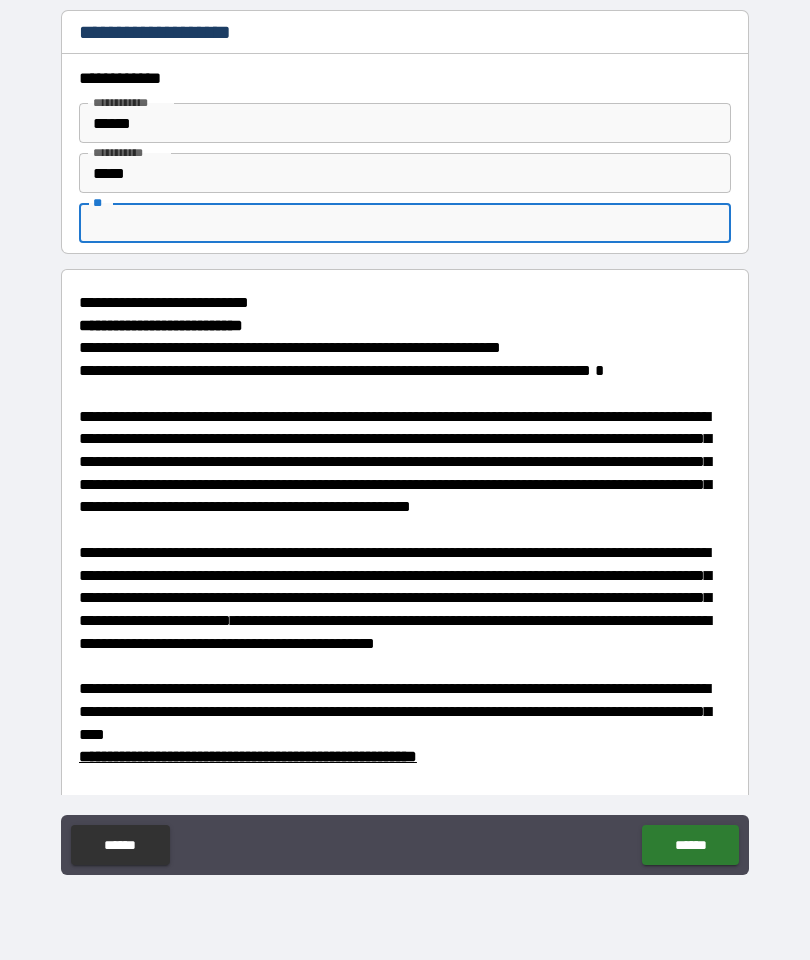 type on "*" 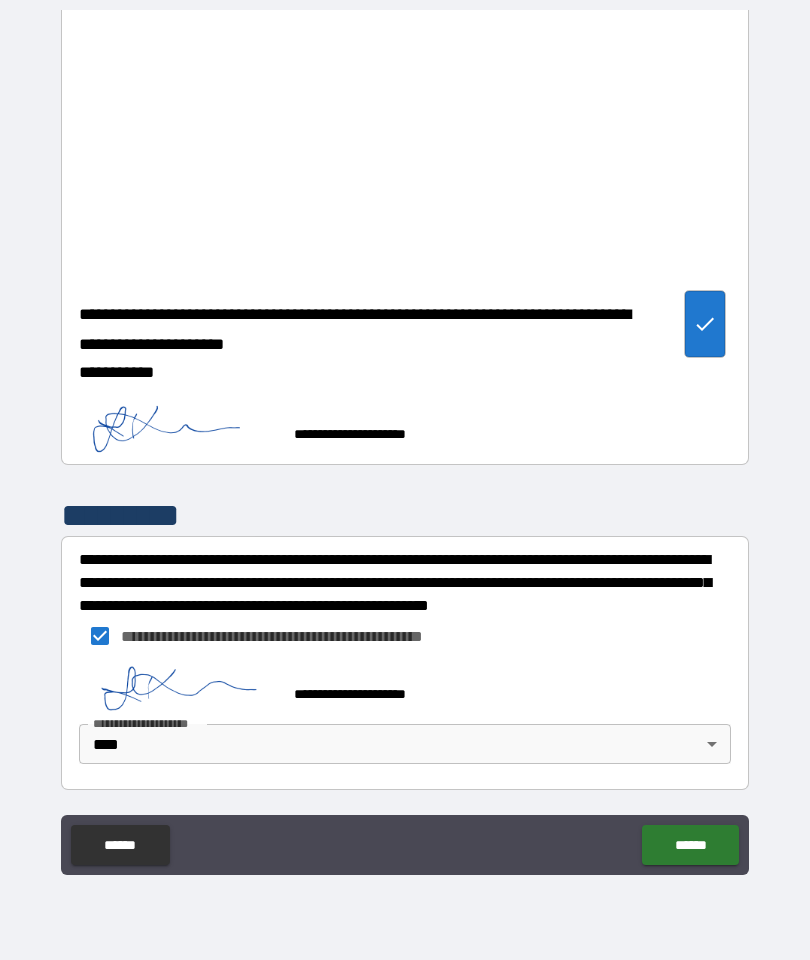 scroll, scrollTop: 4842, scrollLeft: 0, axis: vertical 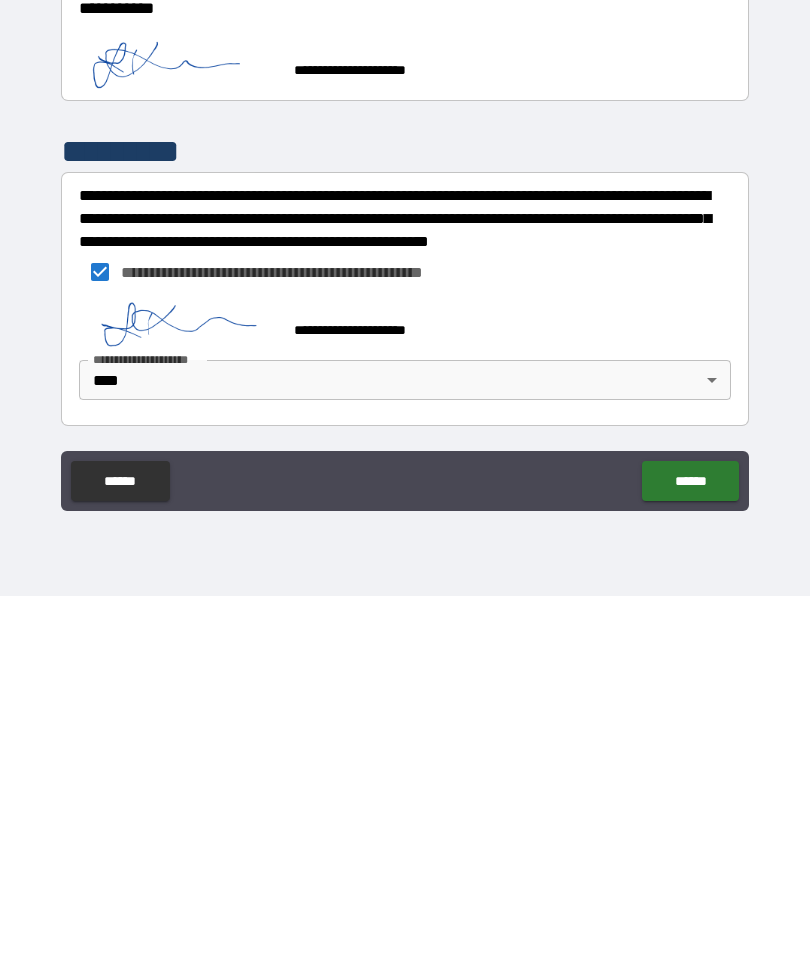 click on "******" at bounding box center [690, 845] 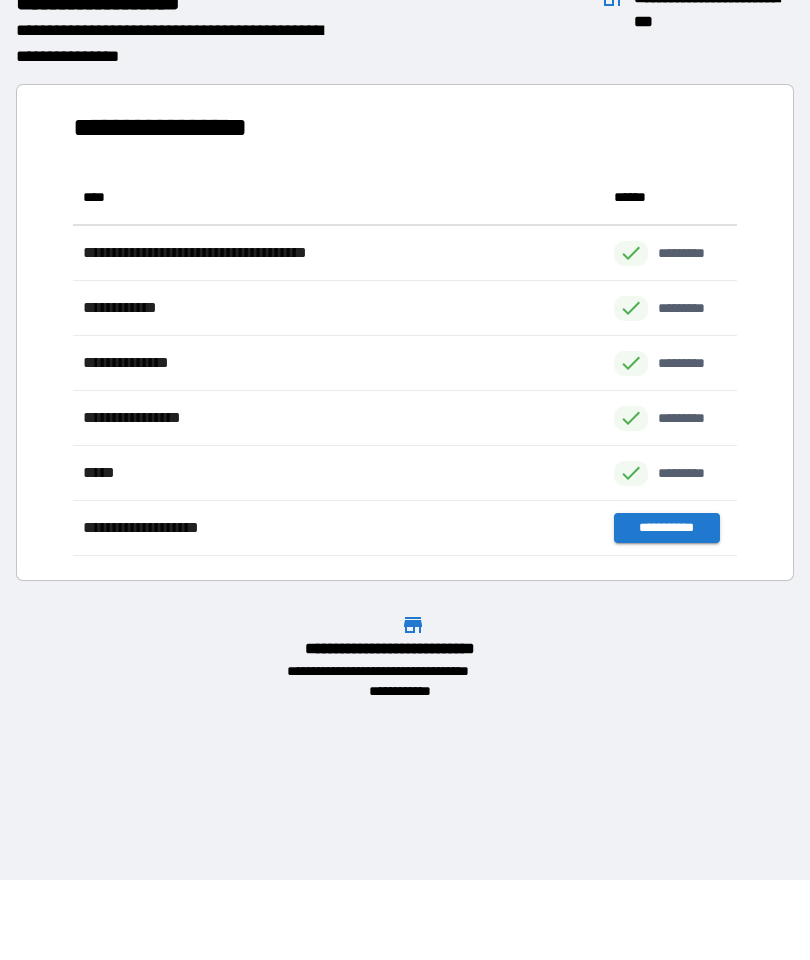 scroll, scrollTop: 386, scrollLeft: 664, axis: both 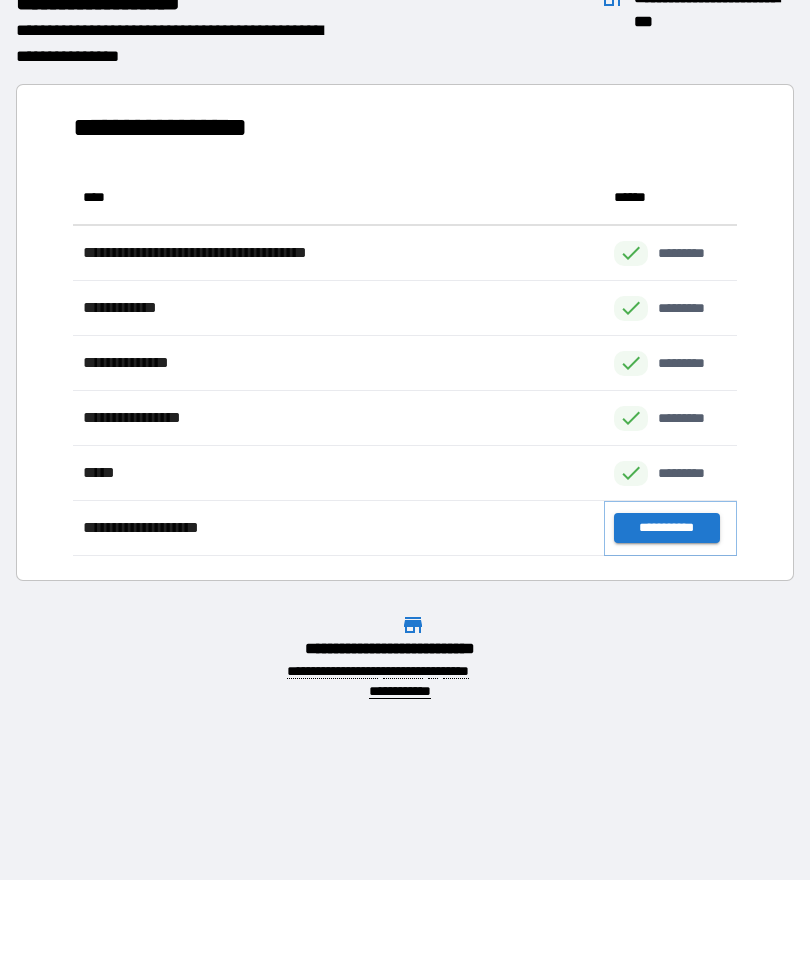 click on "**********" at bounding box center [666, 528] 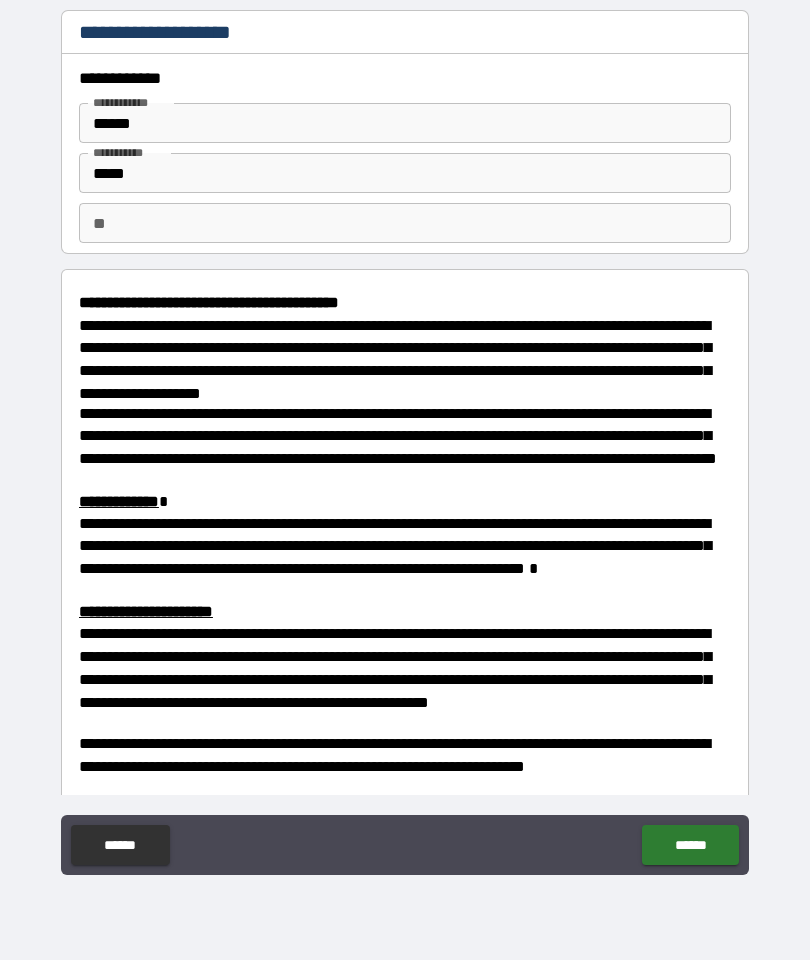 click on "******" at bounding box center (405, 123) 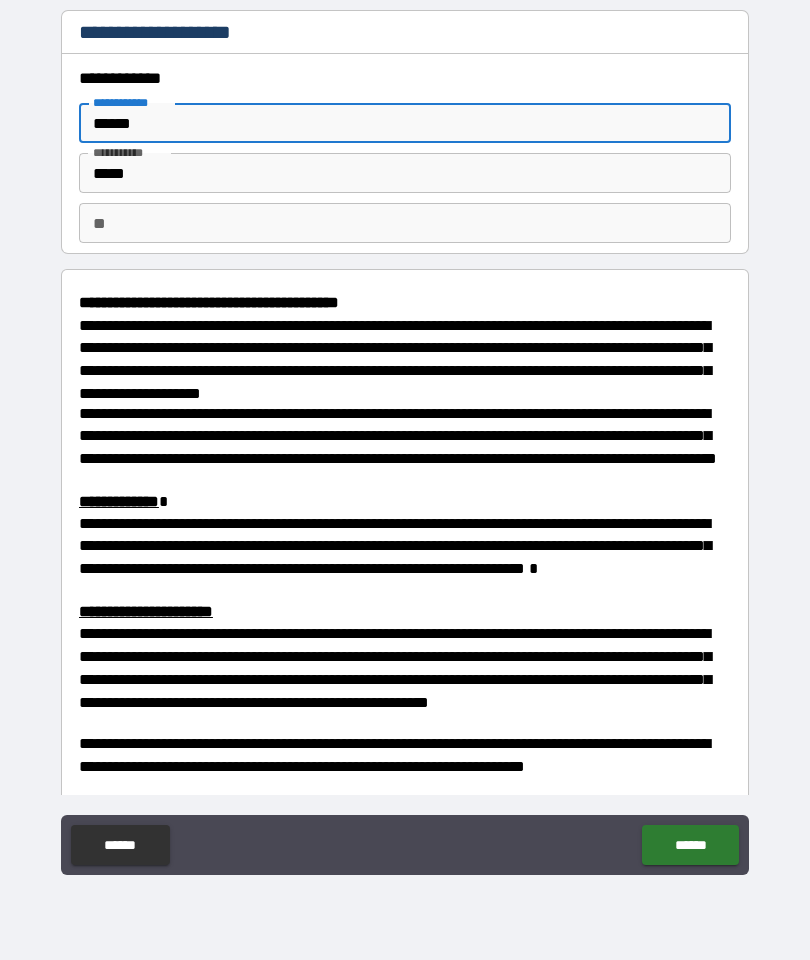 click on "*****" at bounding box center [405, 173] 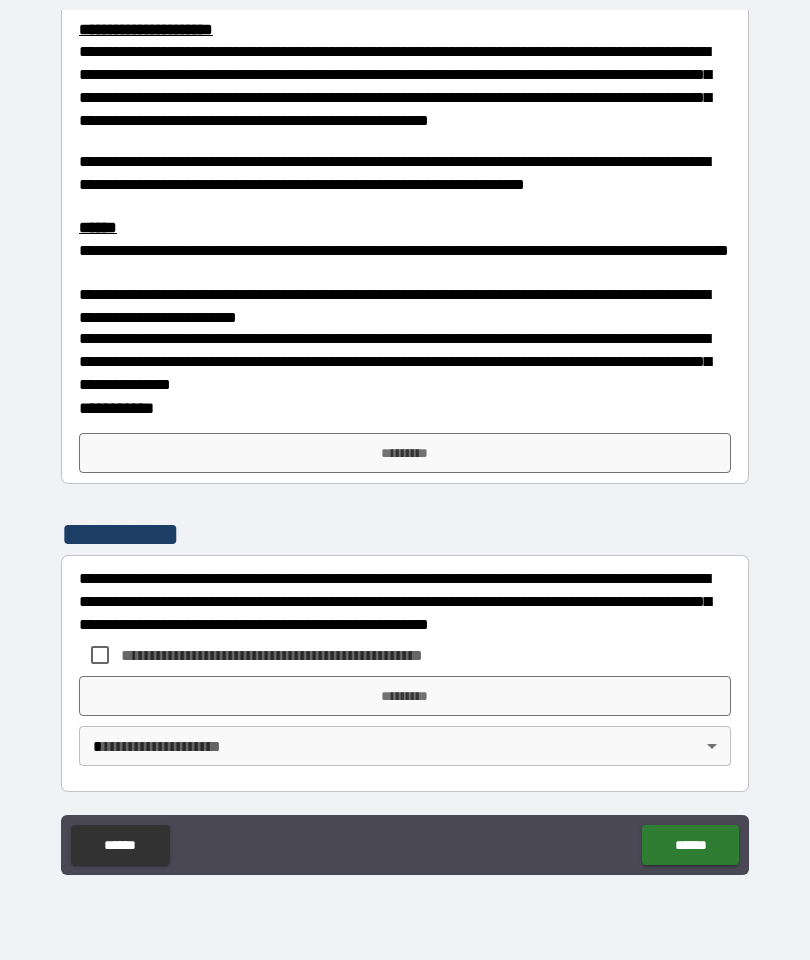 scroll, scrollTop: 582, scrollLeft: 0, axis: vertical 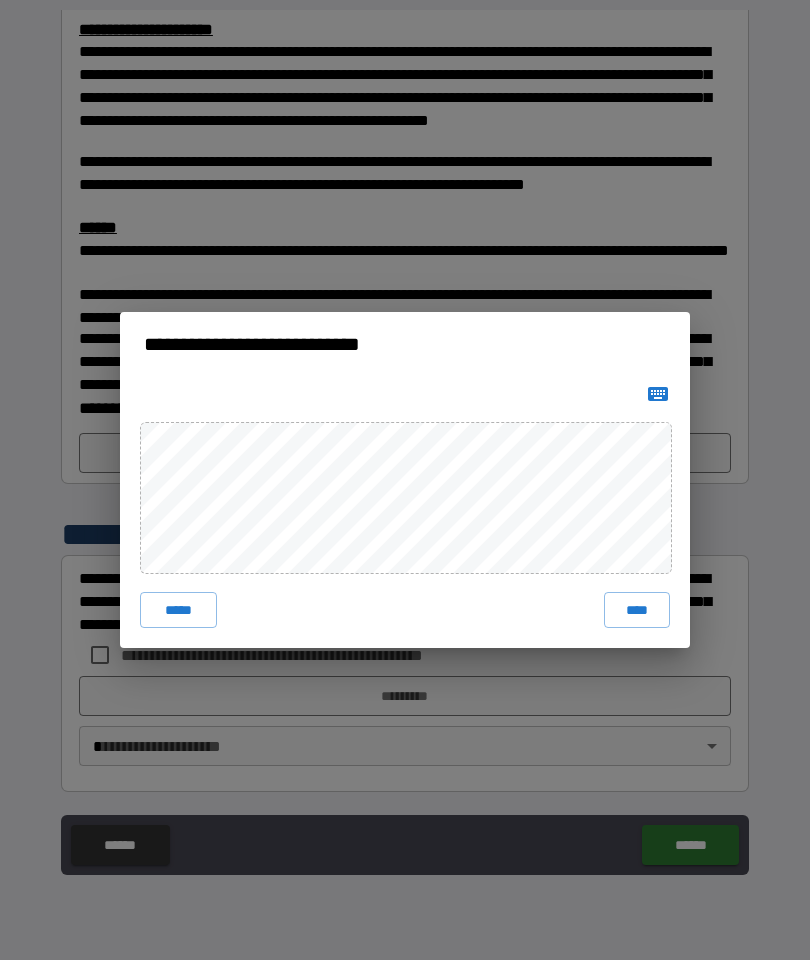 click on "****" at bounding box center (637, 610) 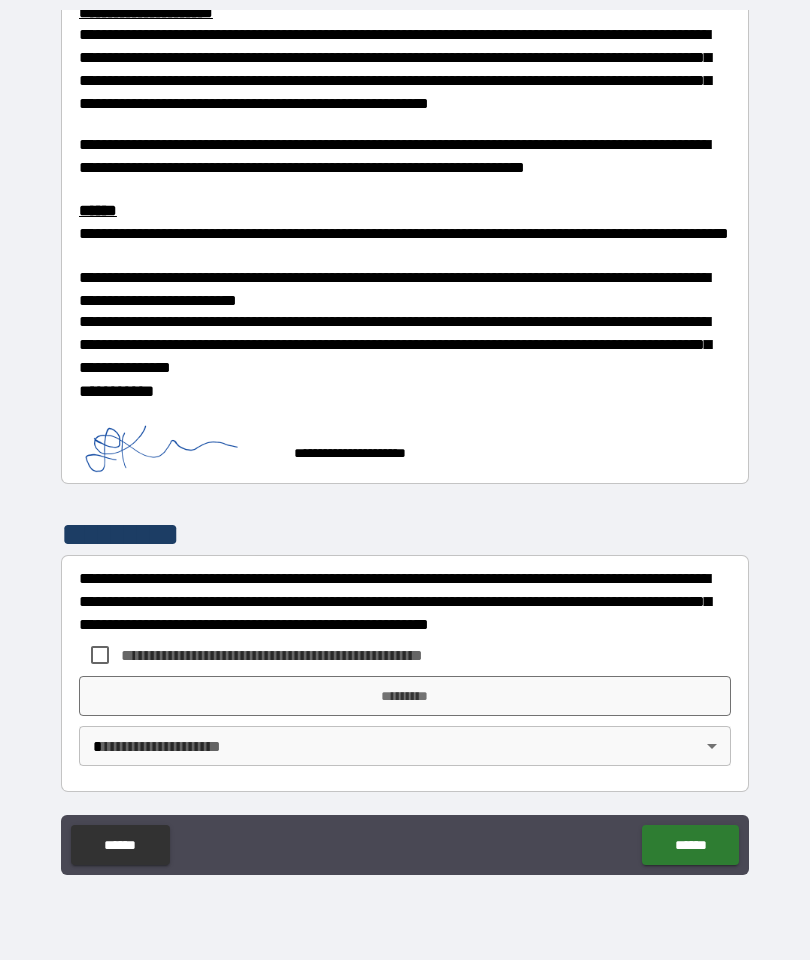 scroll, scrollTop: 599, scrollLeft: 0, axis: vertical 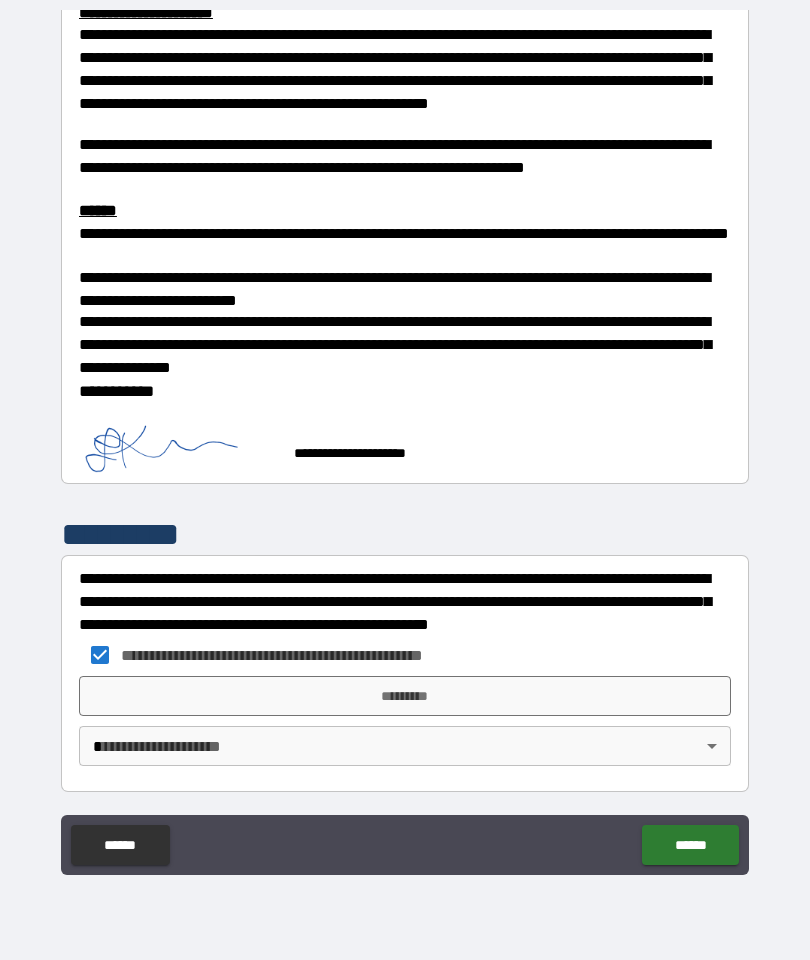 click on "*********" at bounding box center (405, 696) 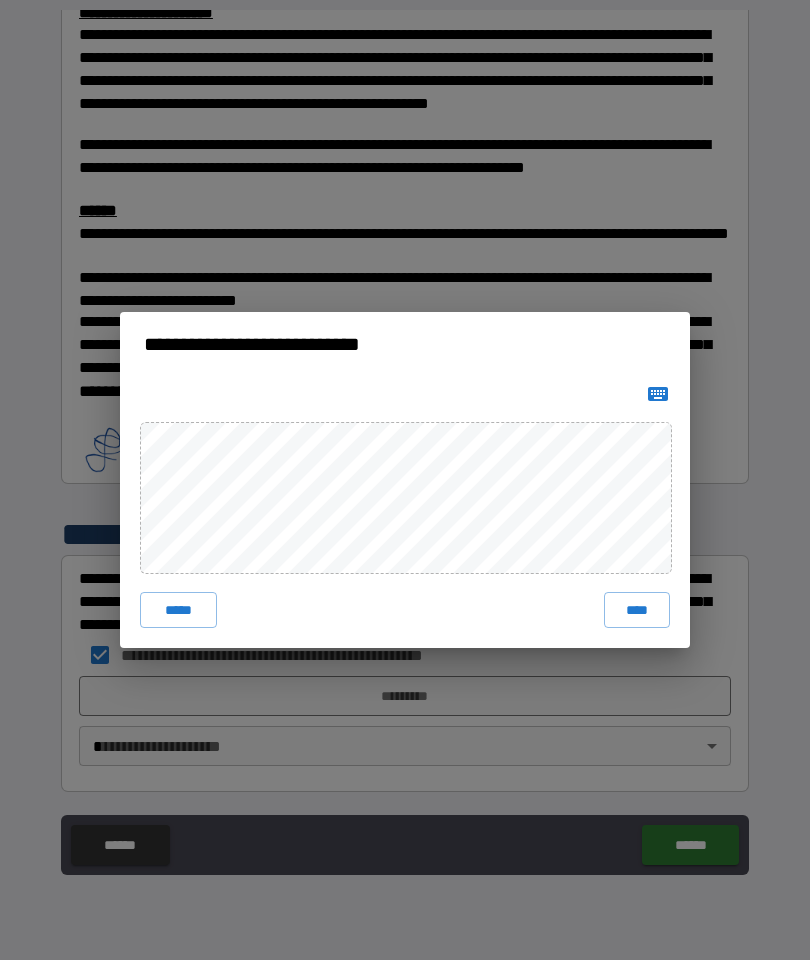 click on "****" at bounding box center [637, 610] 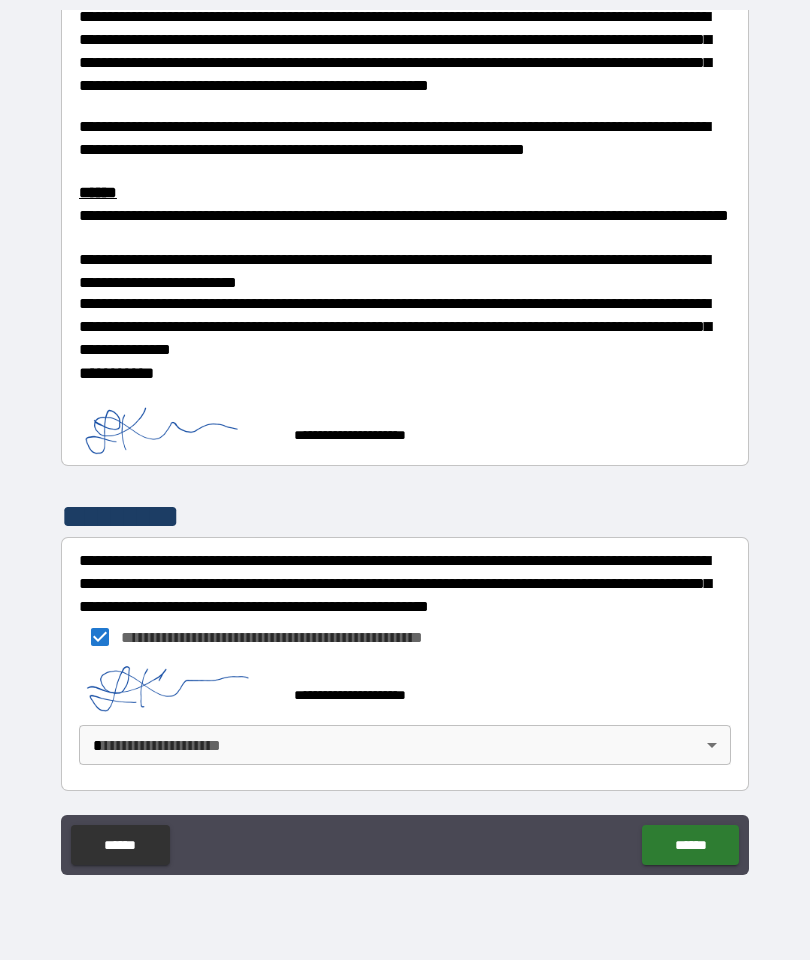 scroll, scrollTop: 616, scrollLeft: 0, axis: vertical 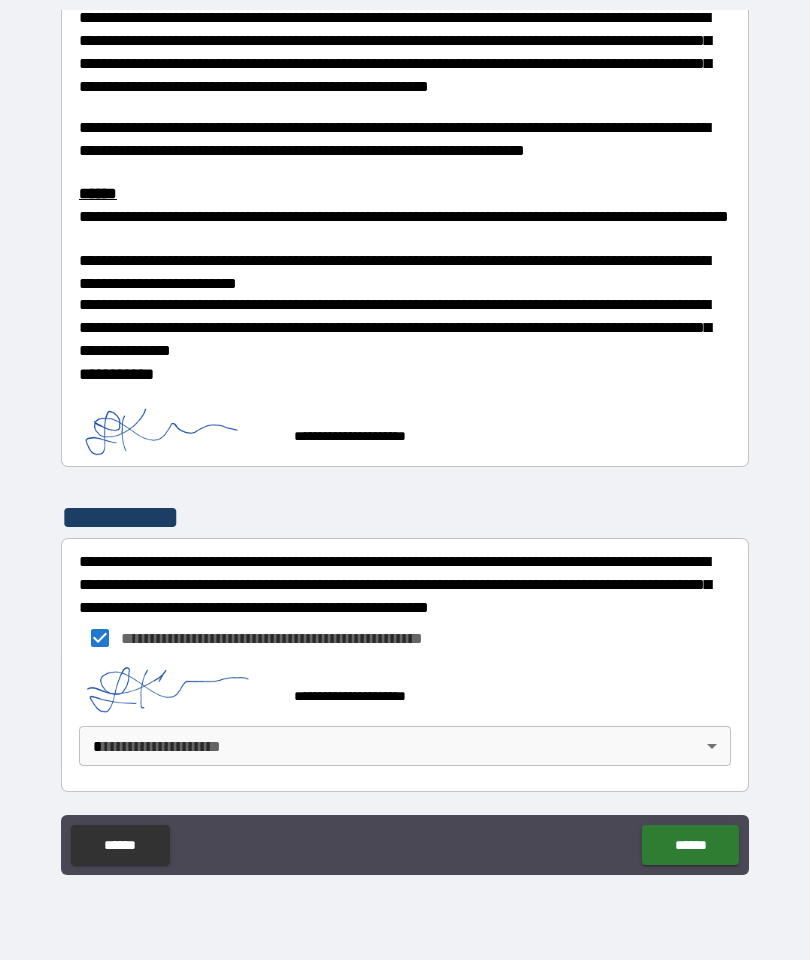 click on "**********" at bounding box center [405, 440] 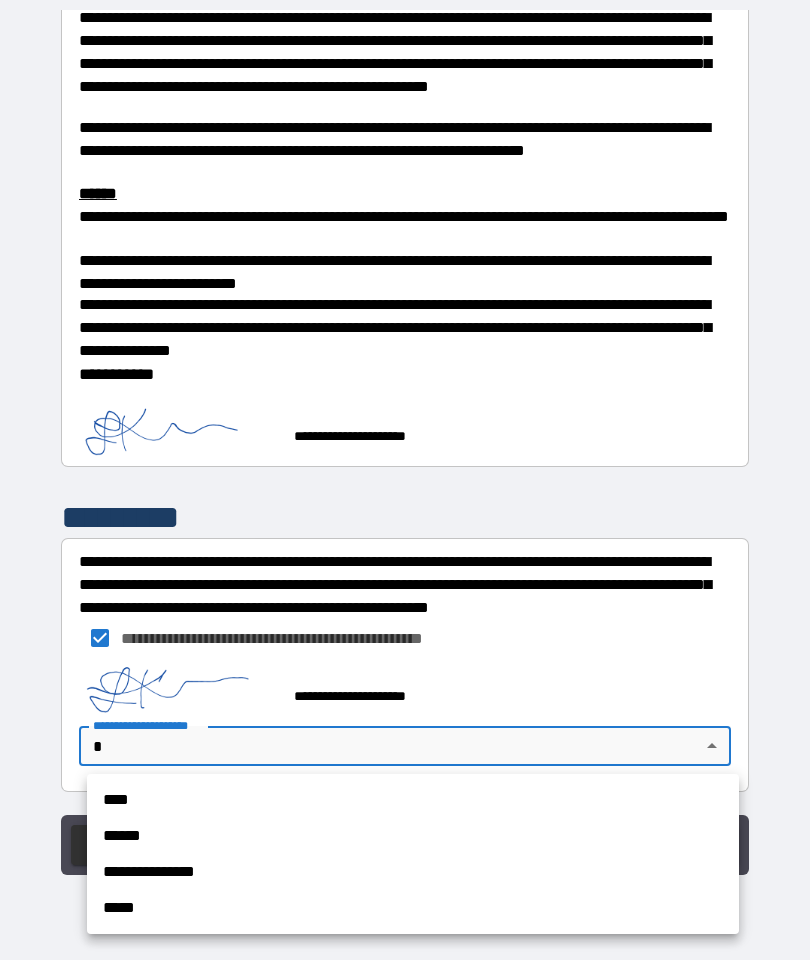click on "****" at bounding box center (413, 800) 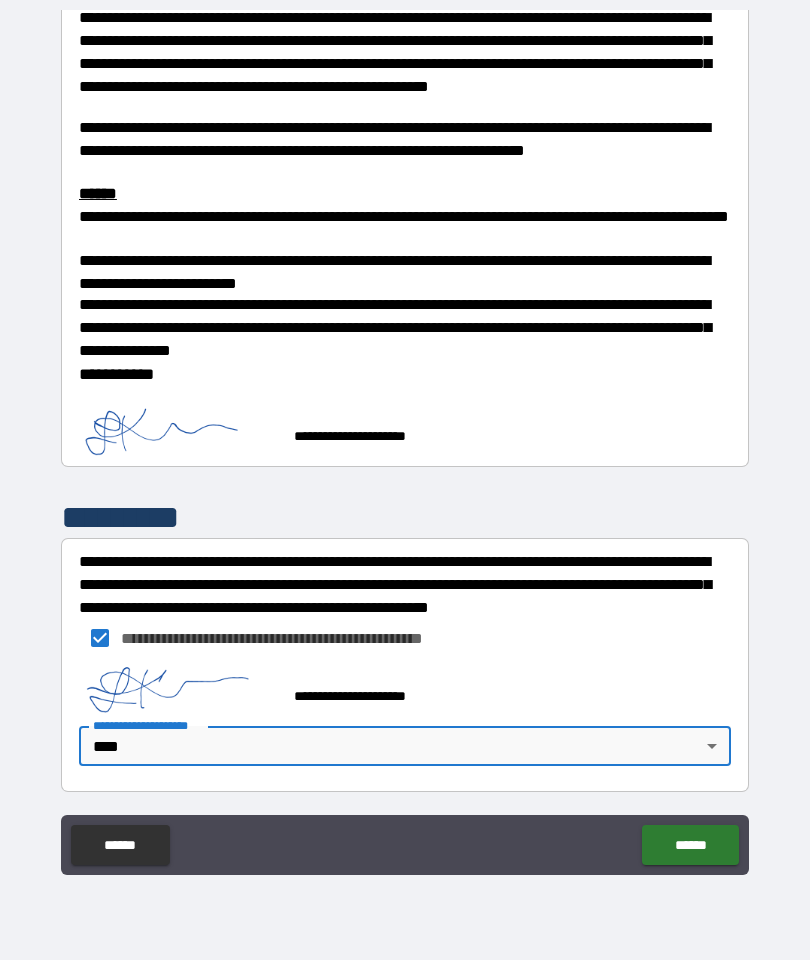 click on "******" at bounding box center (690, 845) 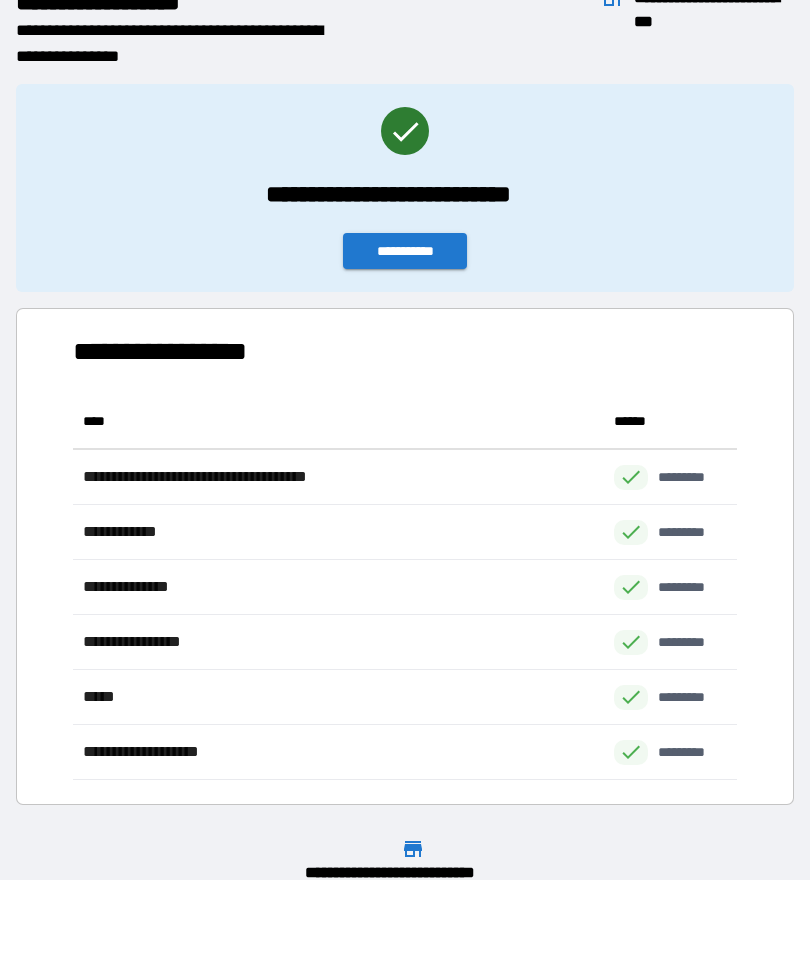 scroll, scrollTop: 386, scrollLeft: 664, axis: both 